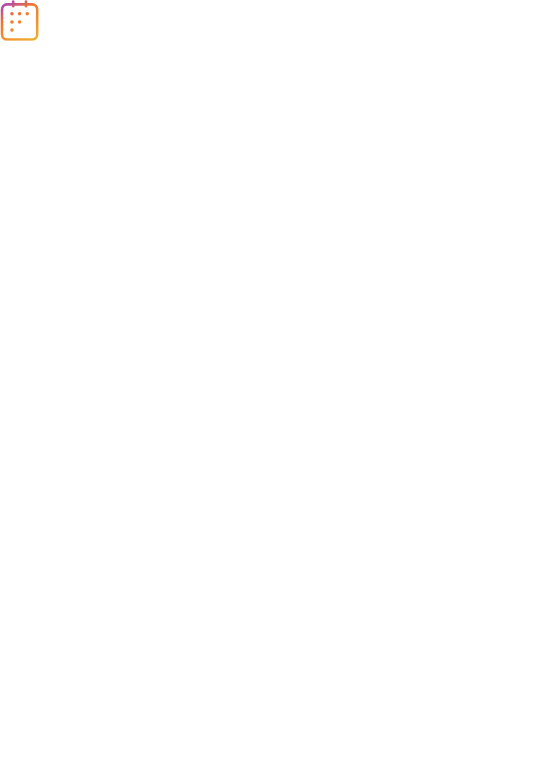 scroll, scrollTop: 0, scrollLeft: 0, axis: both 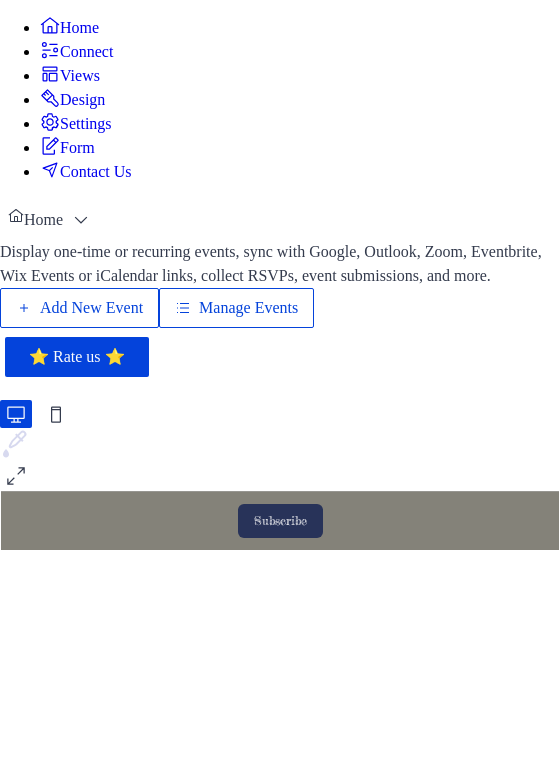 click on "Manage Events" at bounding box center (248, 308) 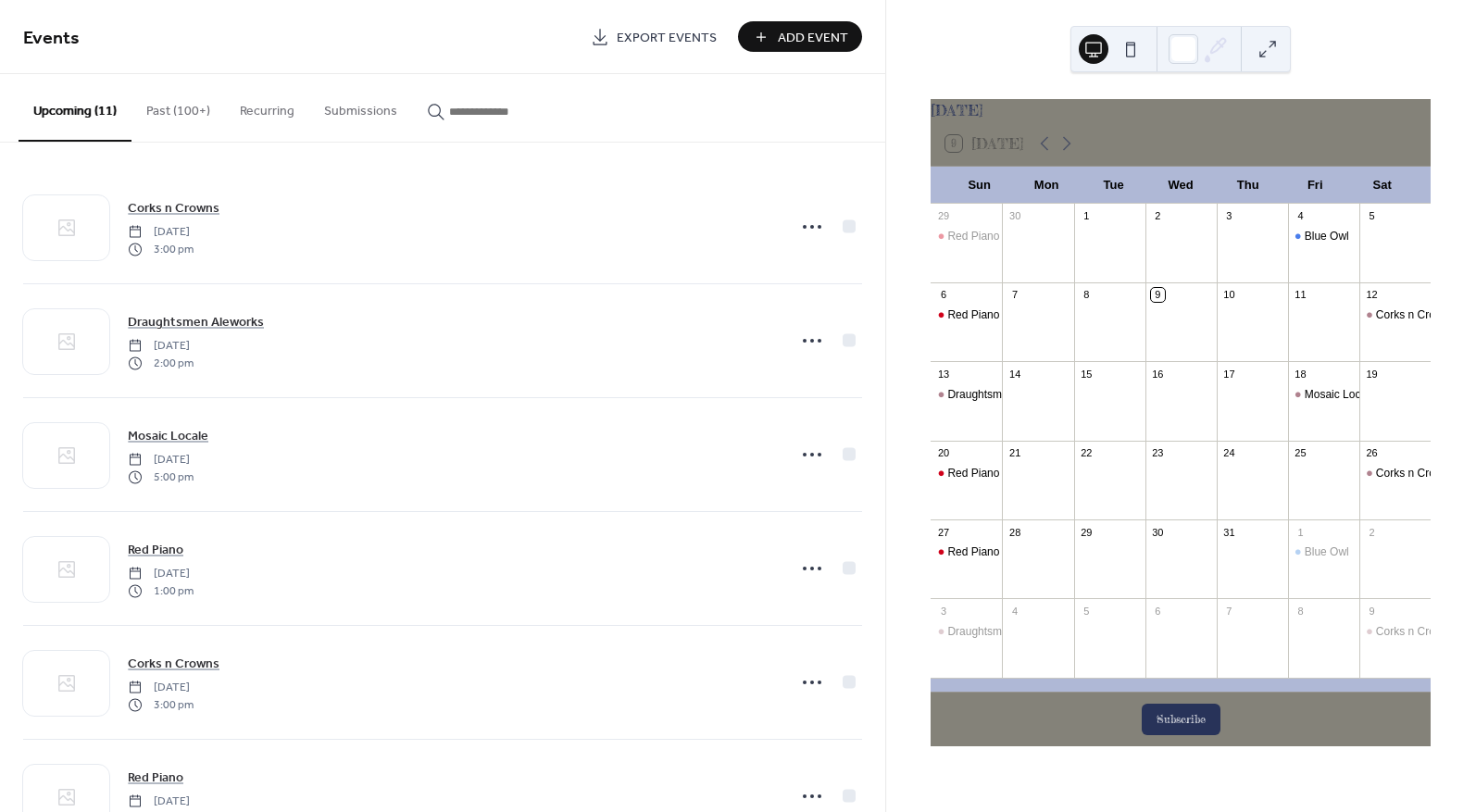 scroll, scrollTop: 0, scrollLeft: 0, axis: both 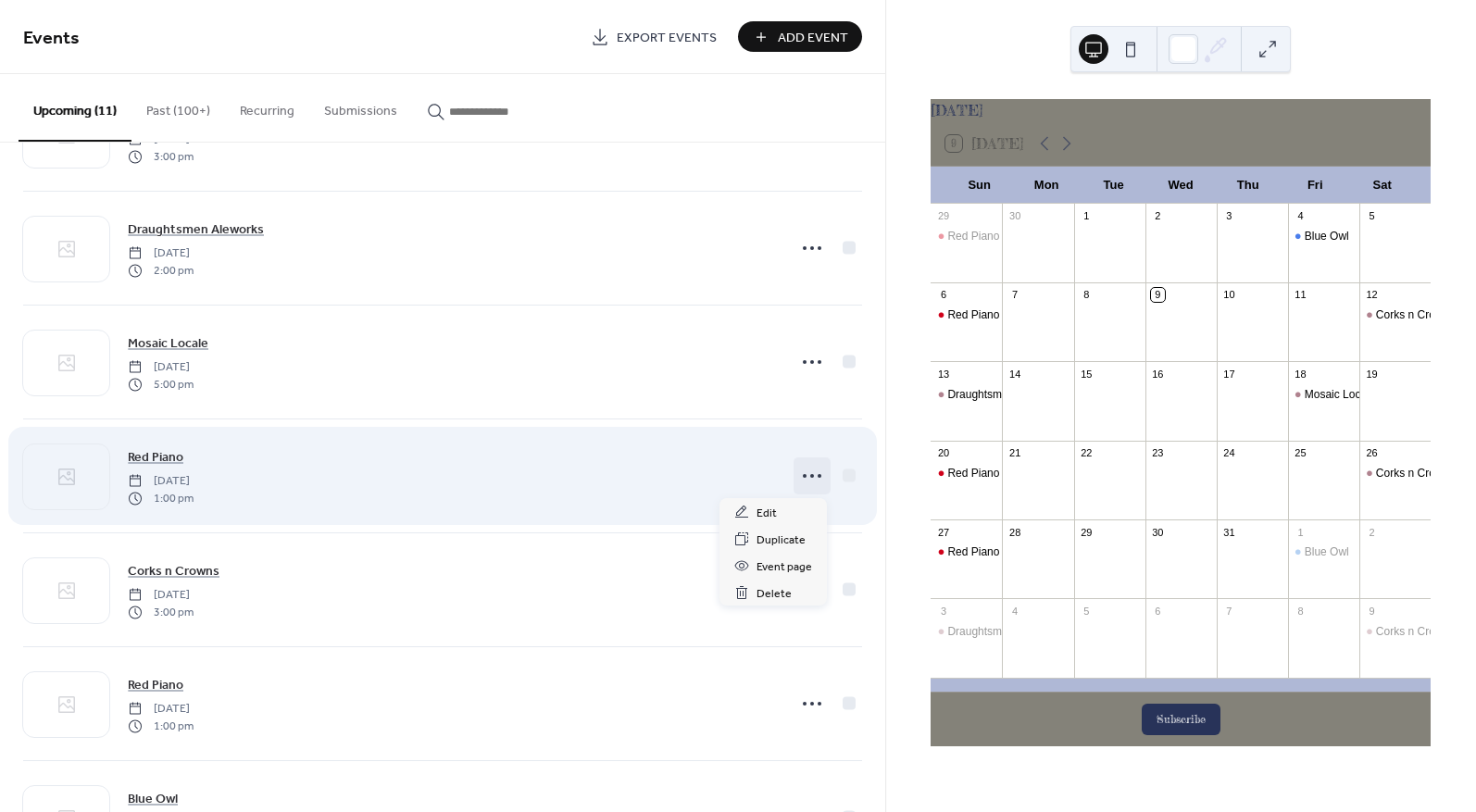 click 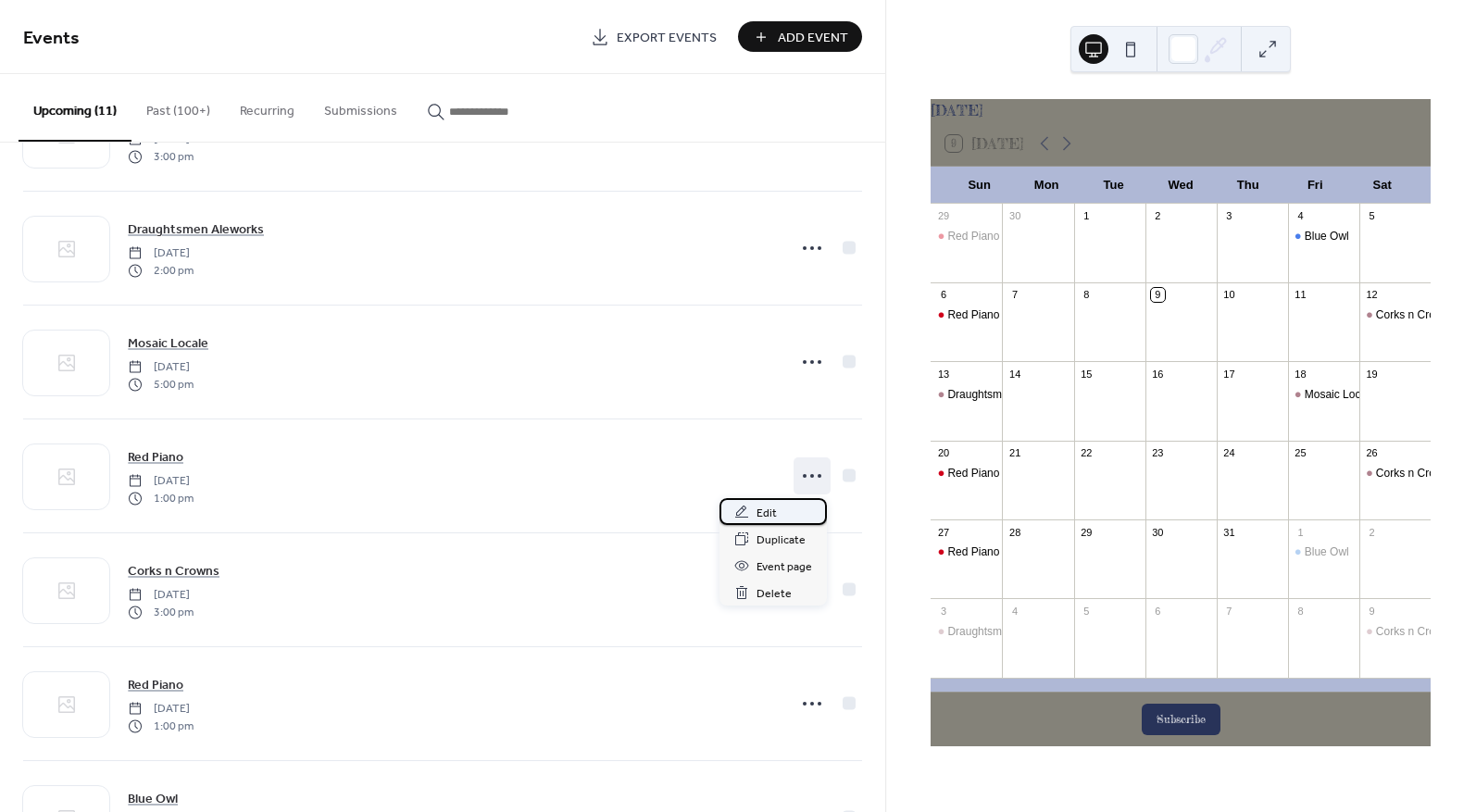 click on "Edit" at bounding box center (767, 513) 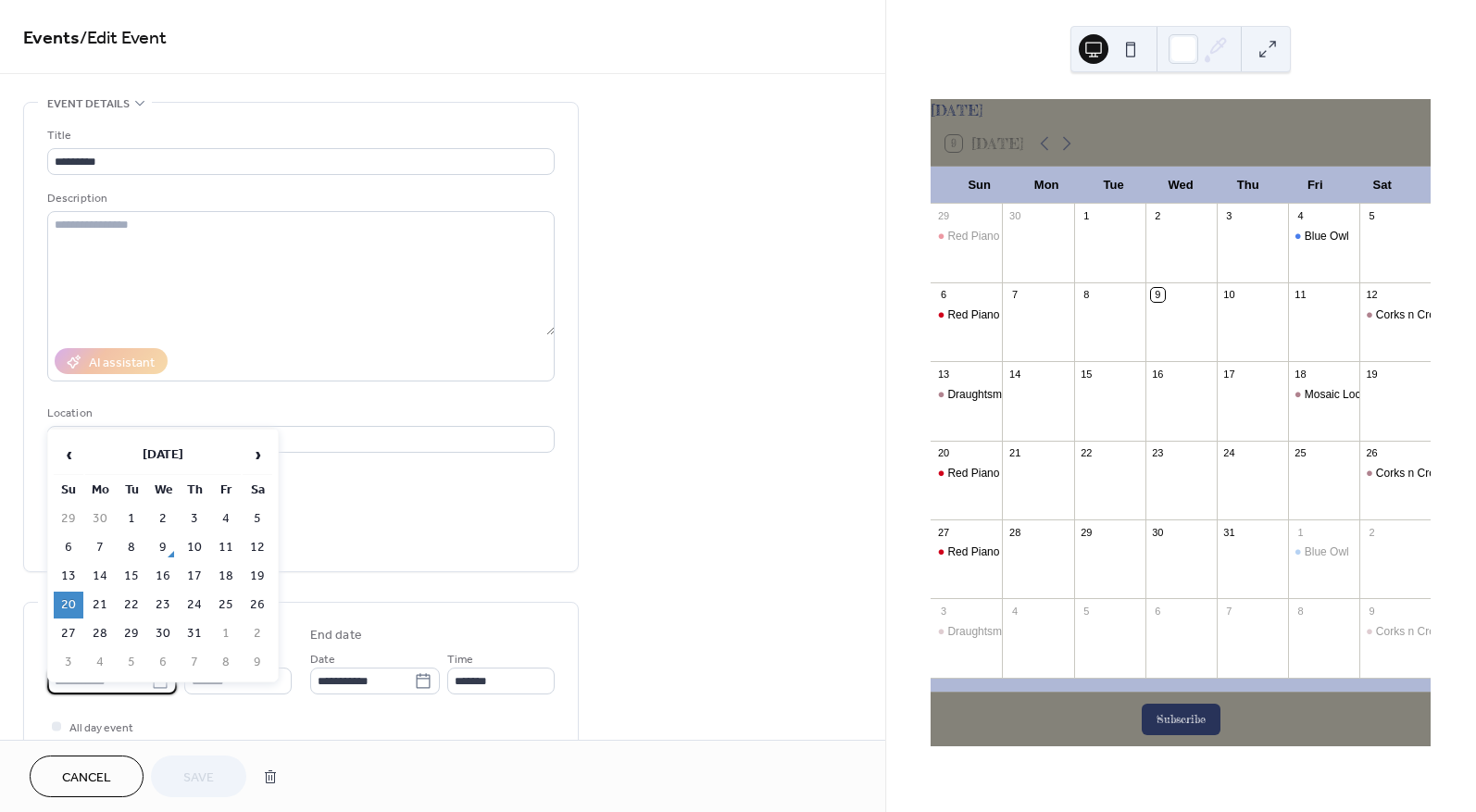 click on "**********" at bounding box center (99, 681) 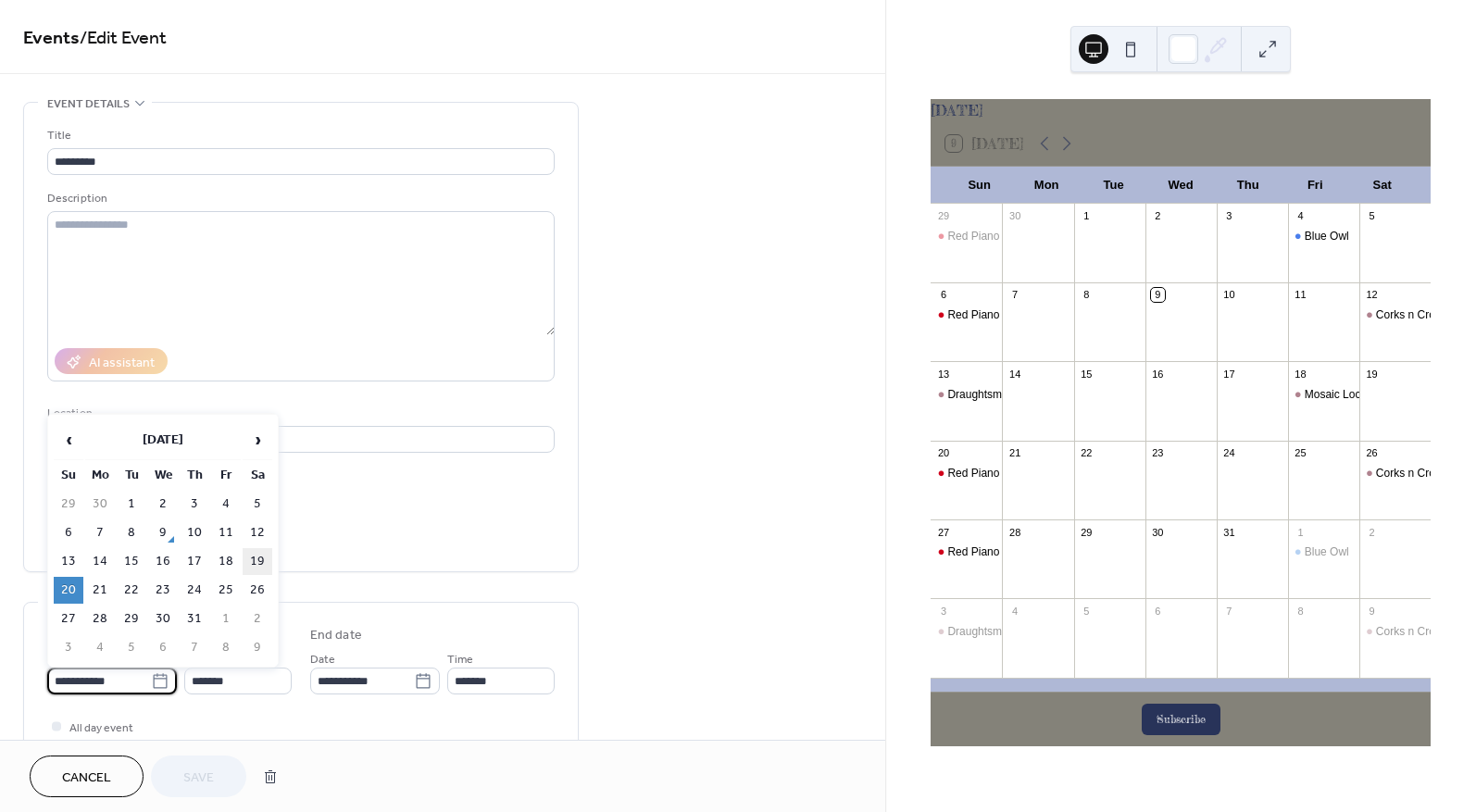 click on "19" at bounding box center [257, 561] 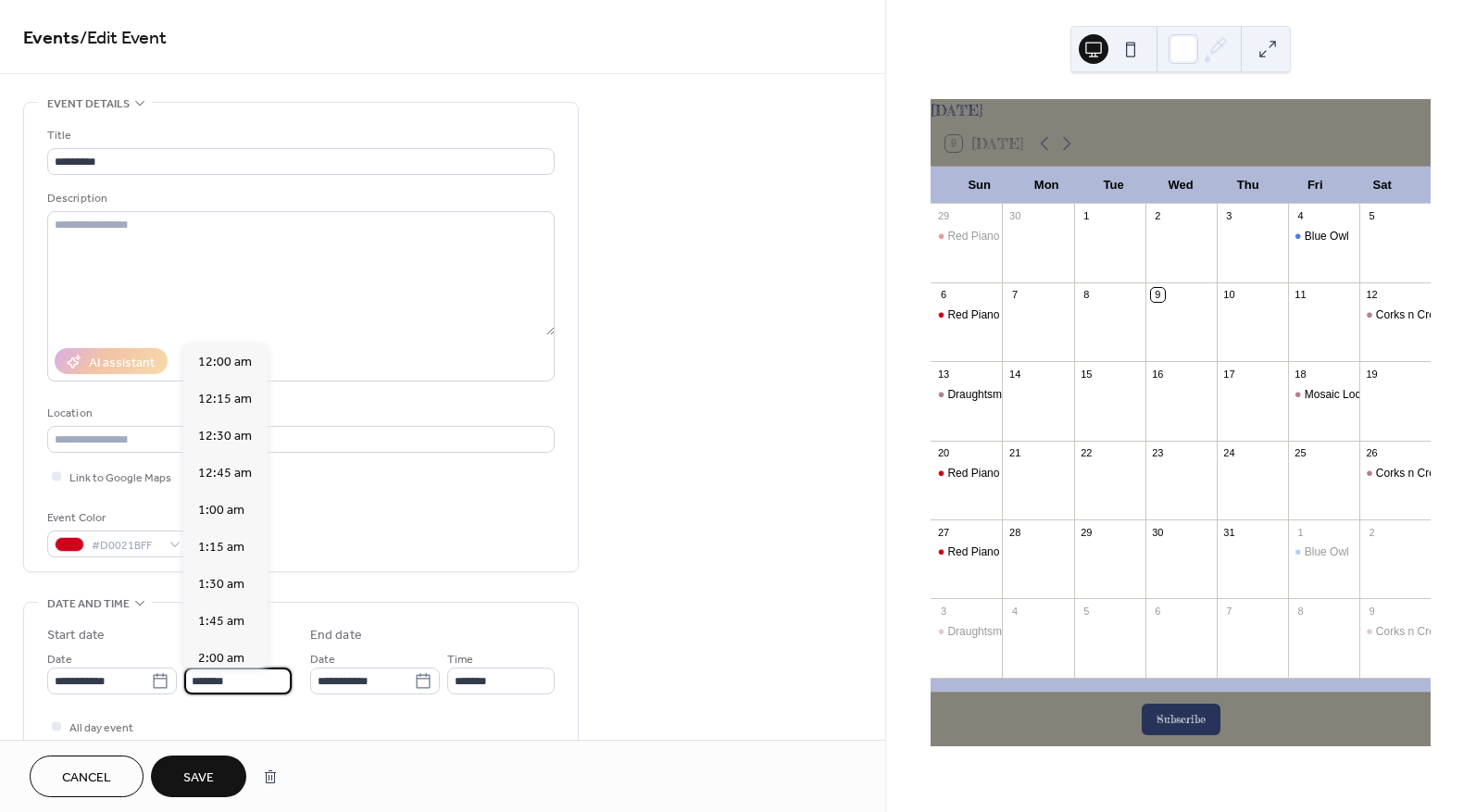 click on "*******" at bounding box center [238, 681] 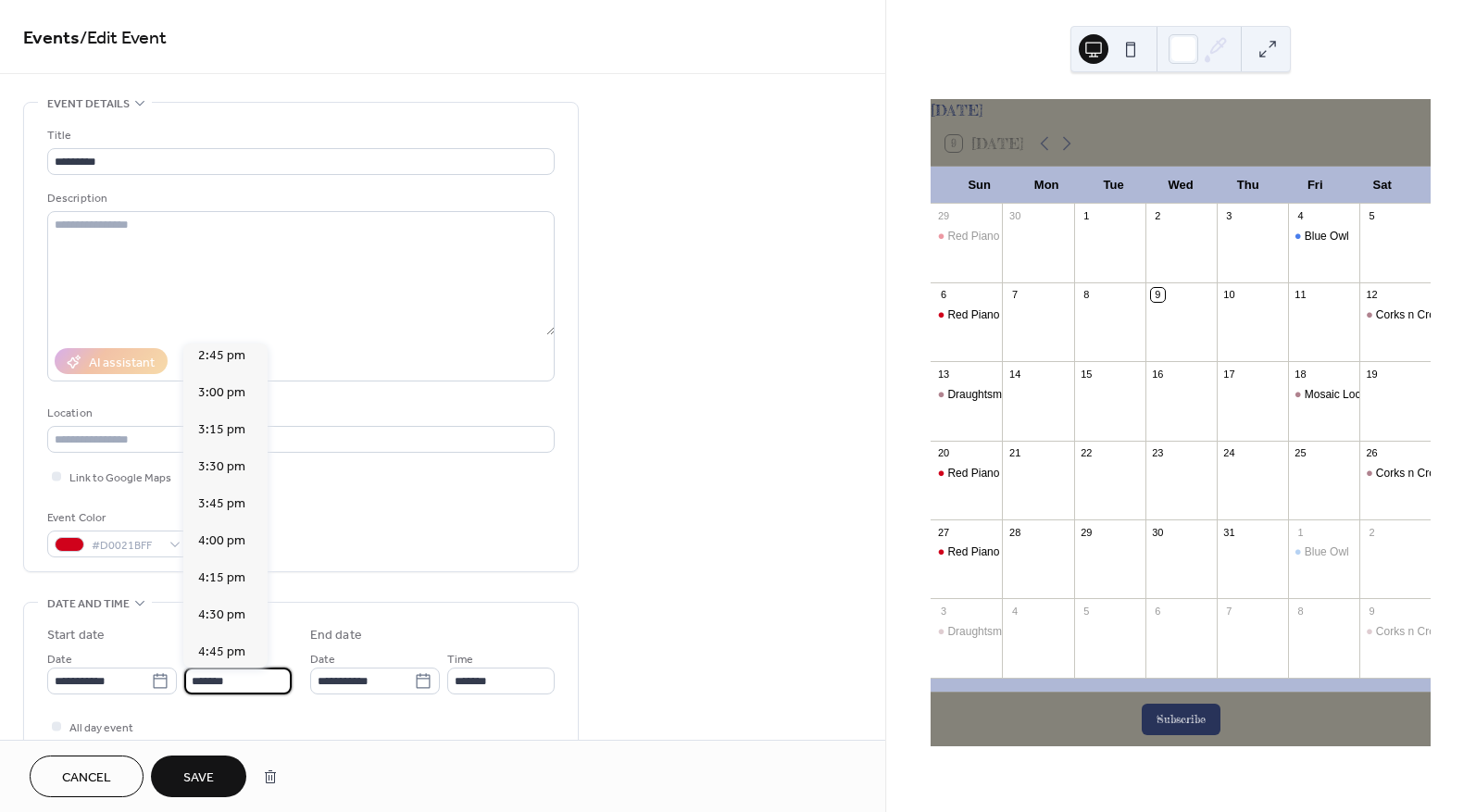 scroll, scrollTop: 2252, scrollLeft: 0, axis: vertical 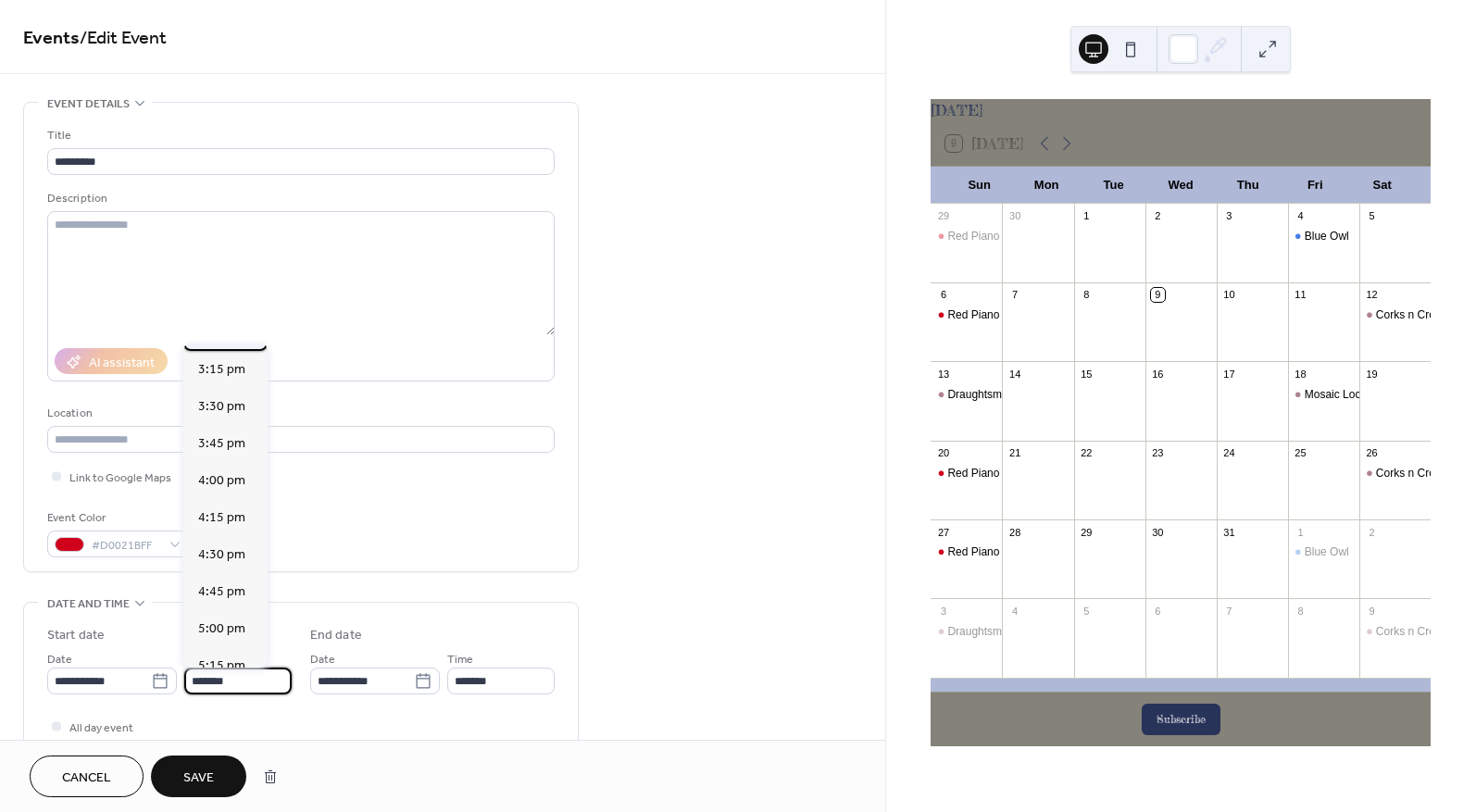 click on "3:00 pm" at bounding box center [221, 332] 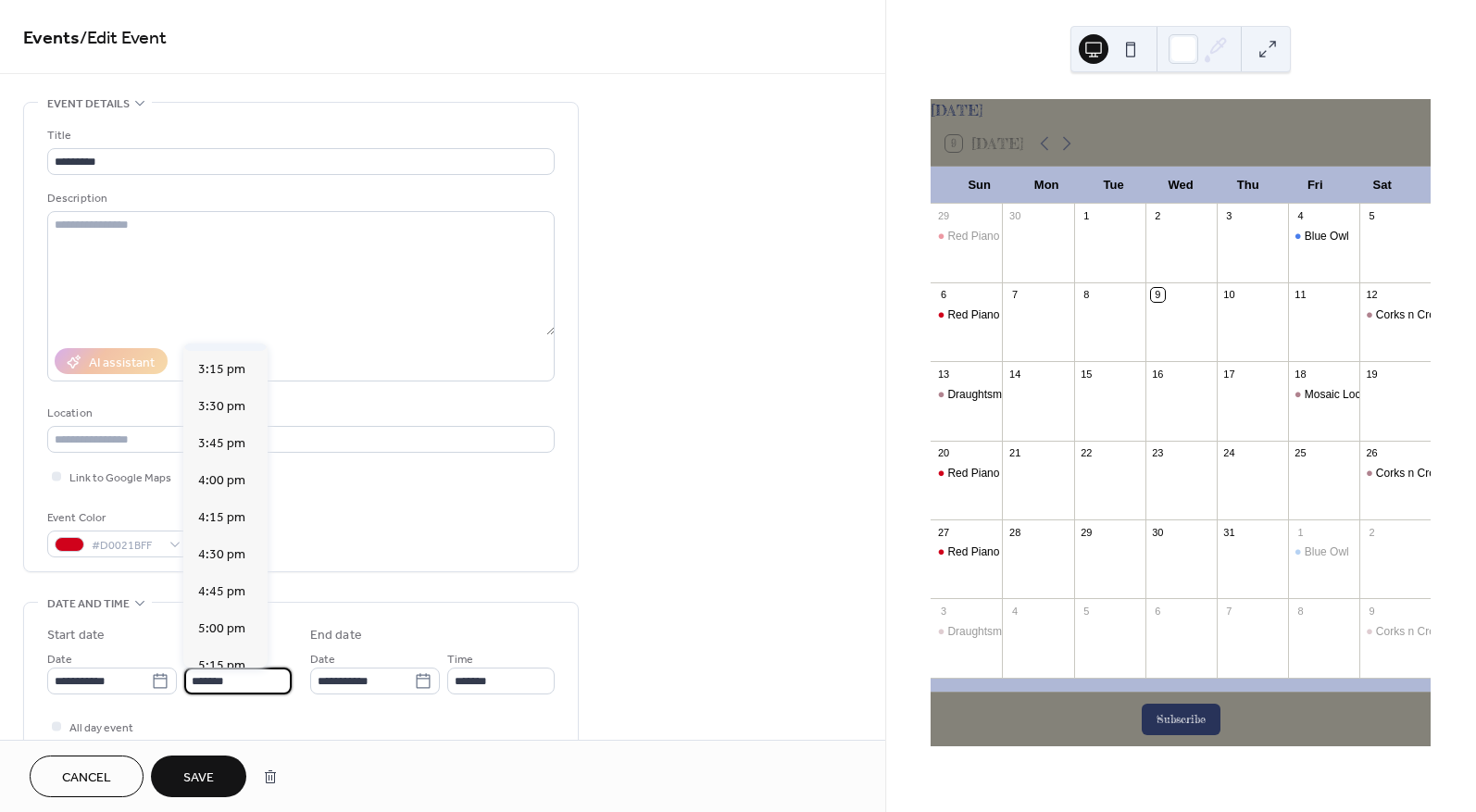 type on "*******" 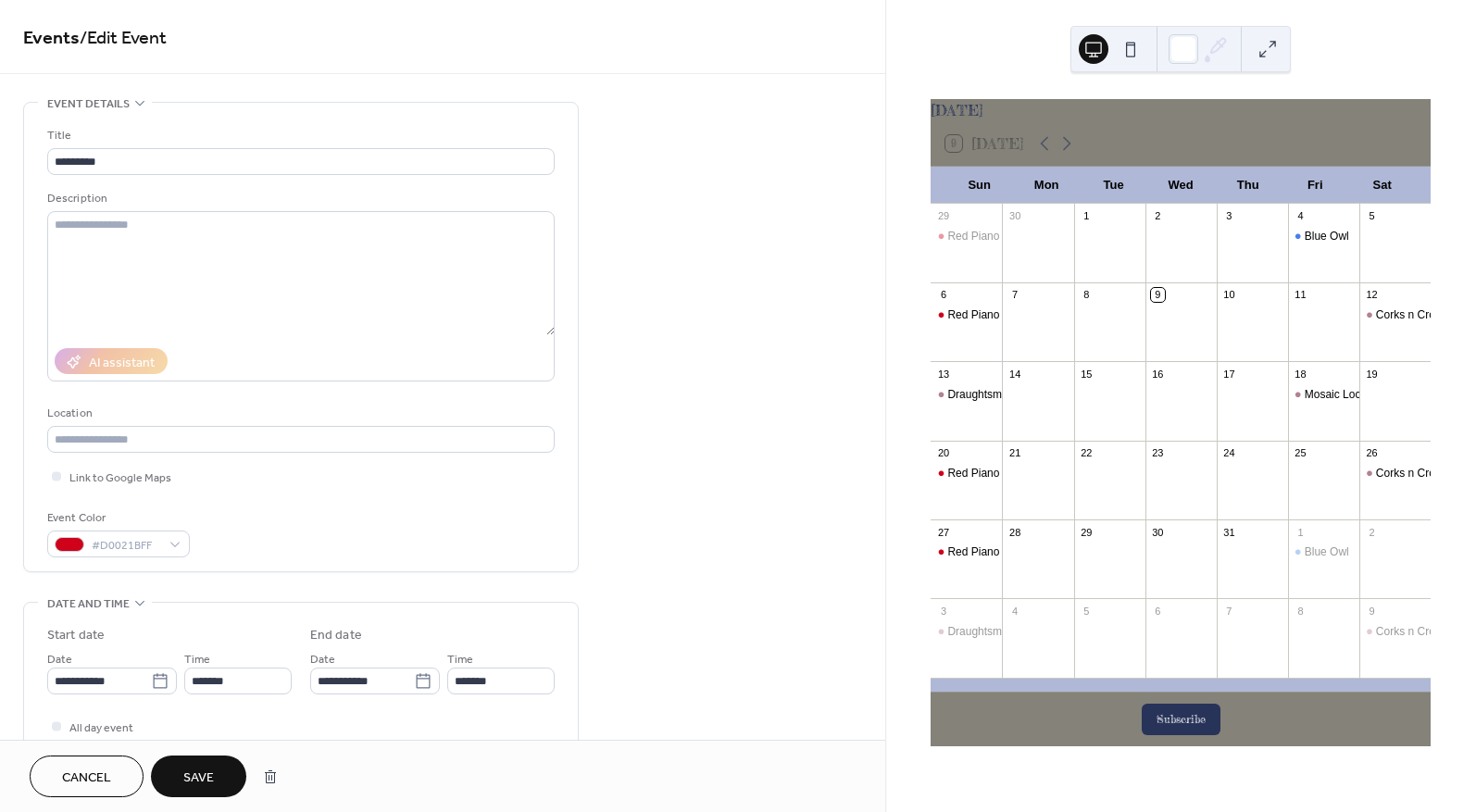 click on "Save" at bounding box center [198, 778] 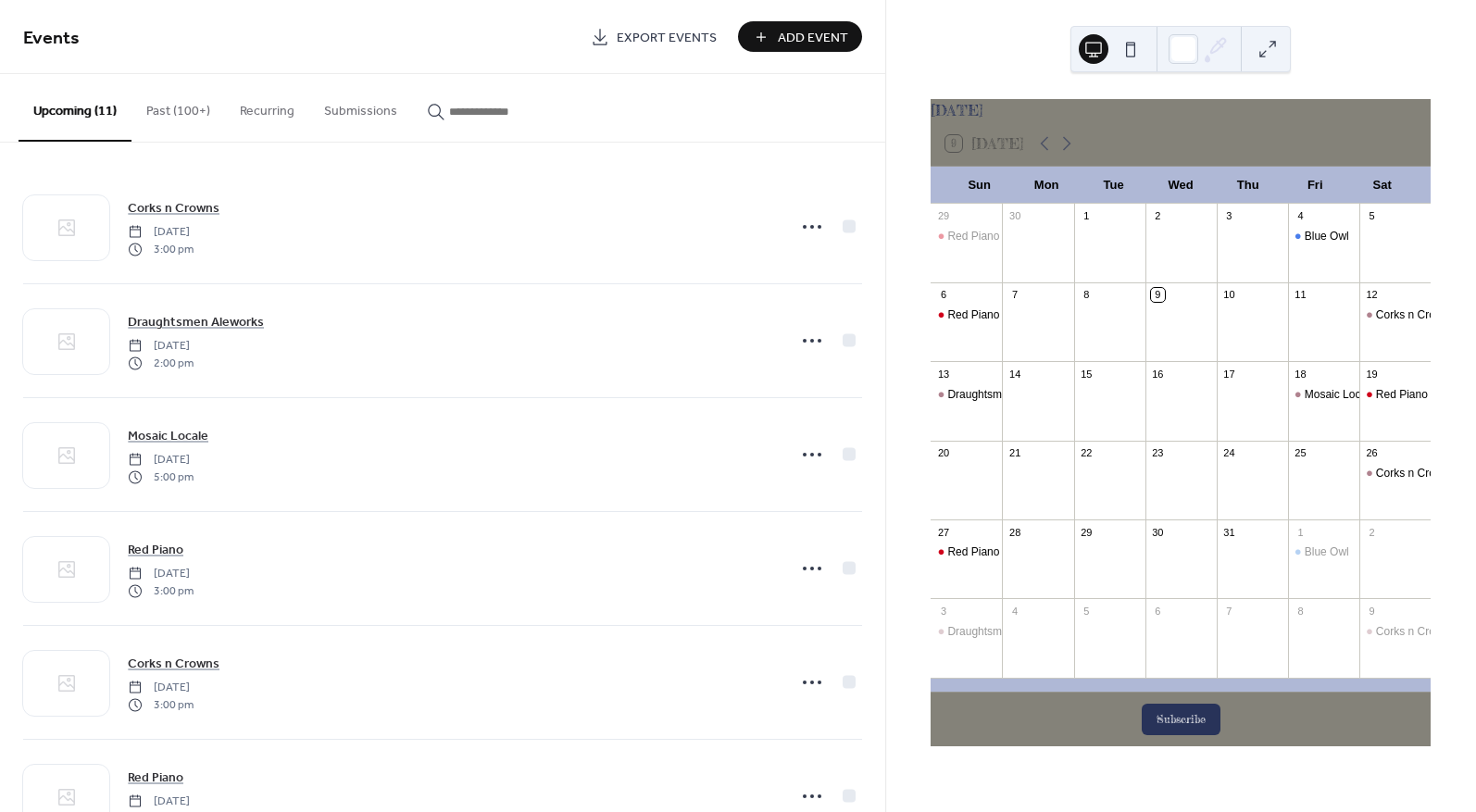 click on "Add Event" at bounding box center (813, 38) 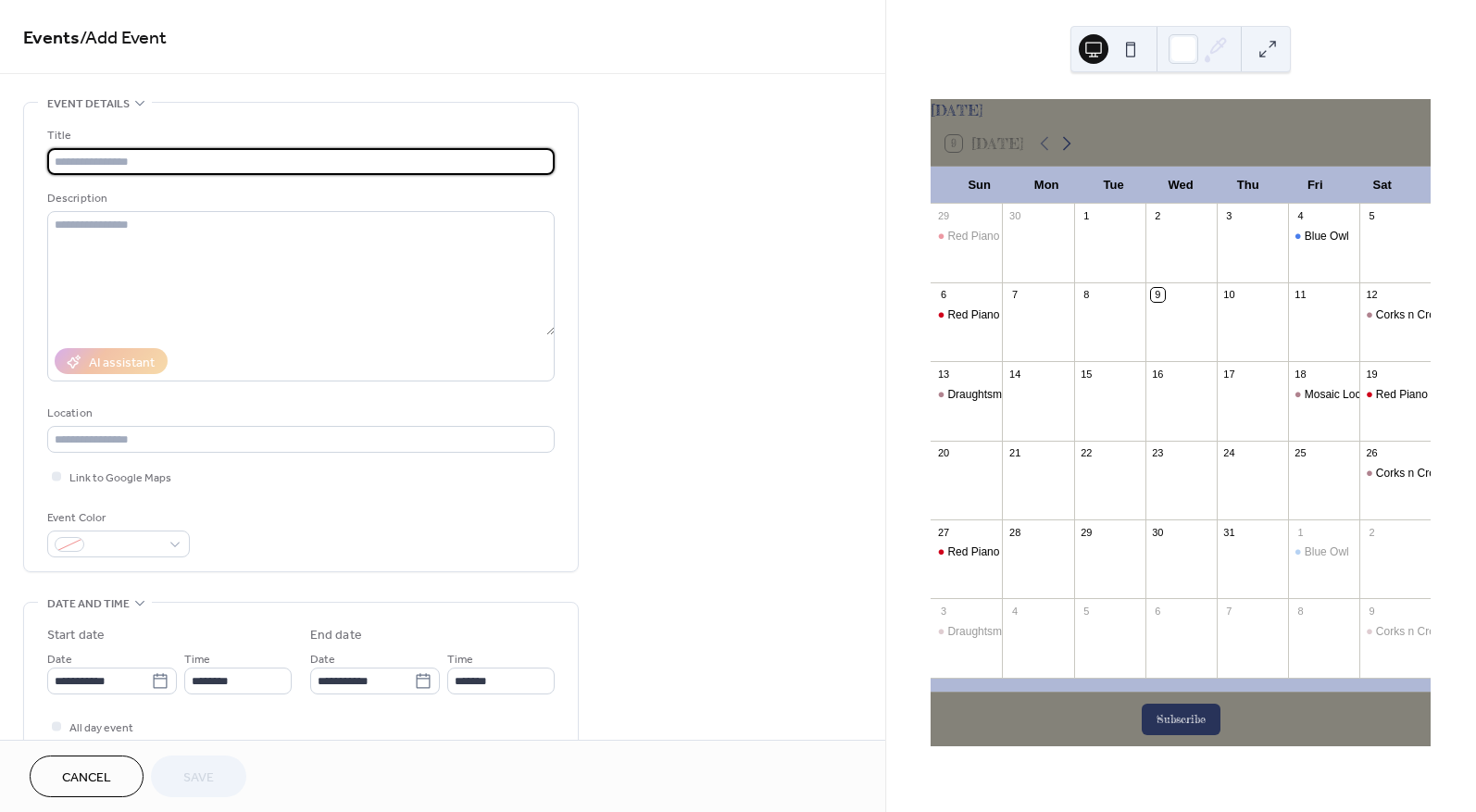 click 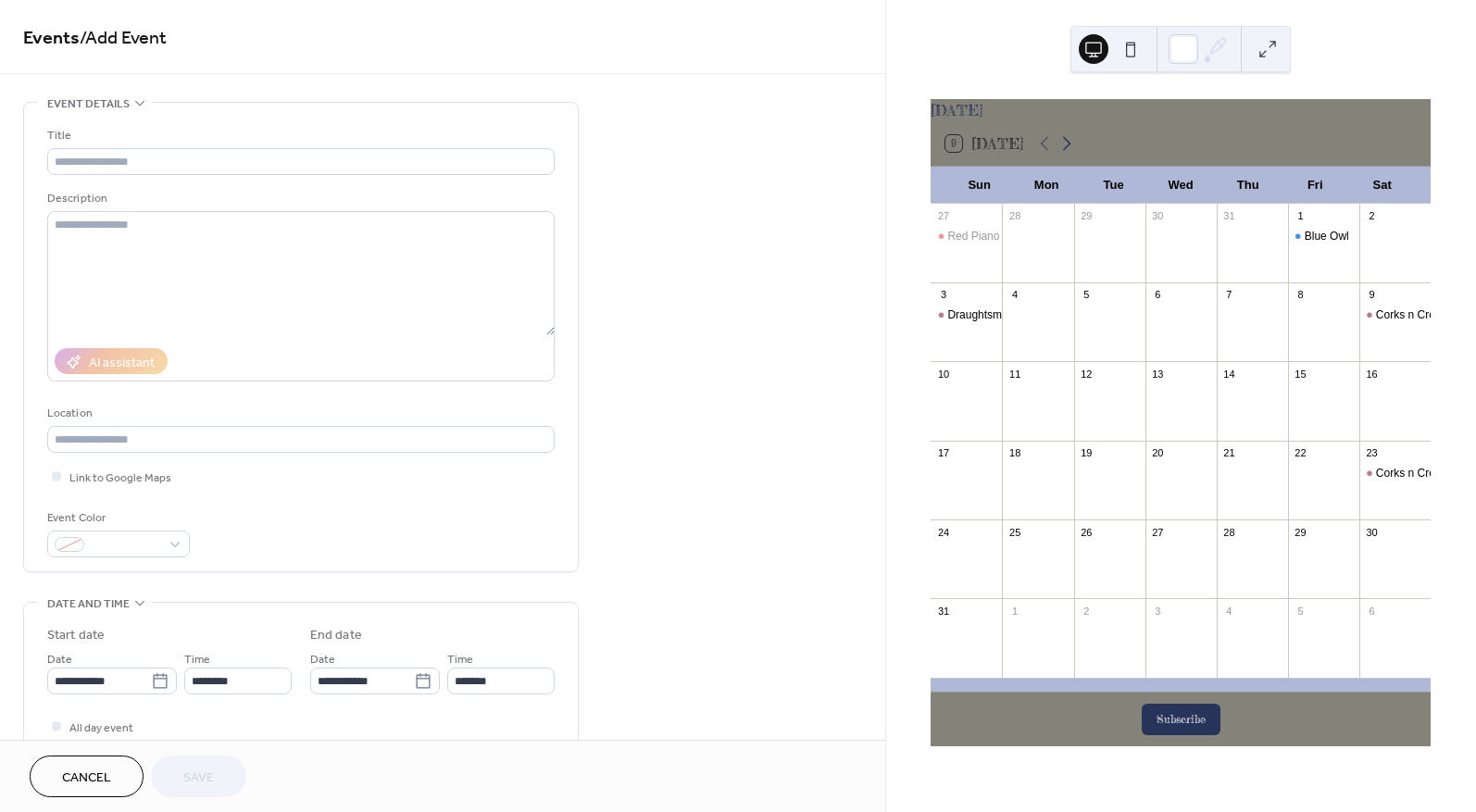 click 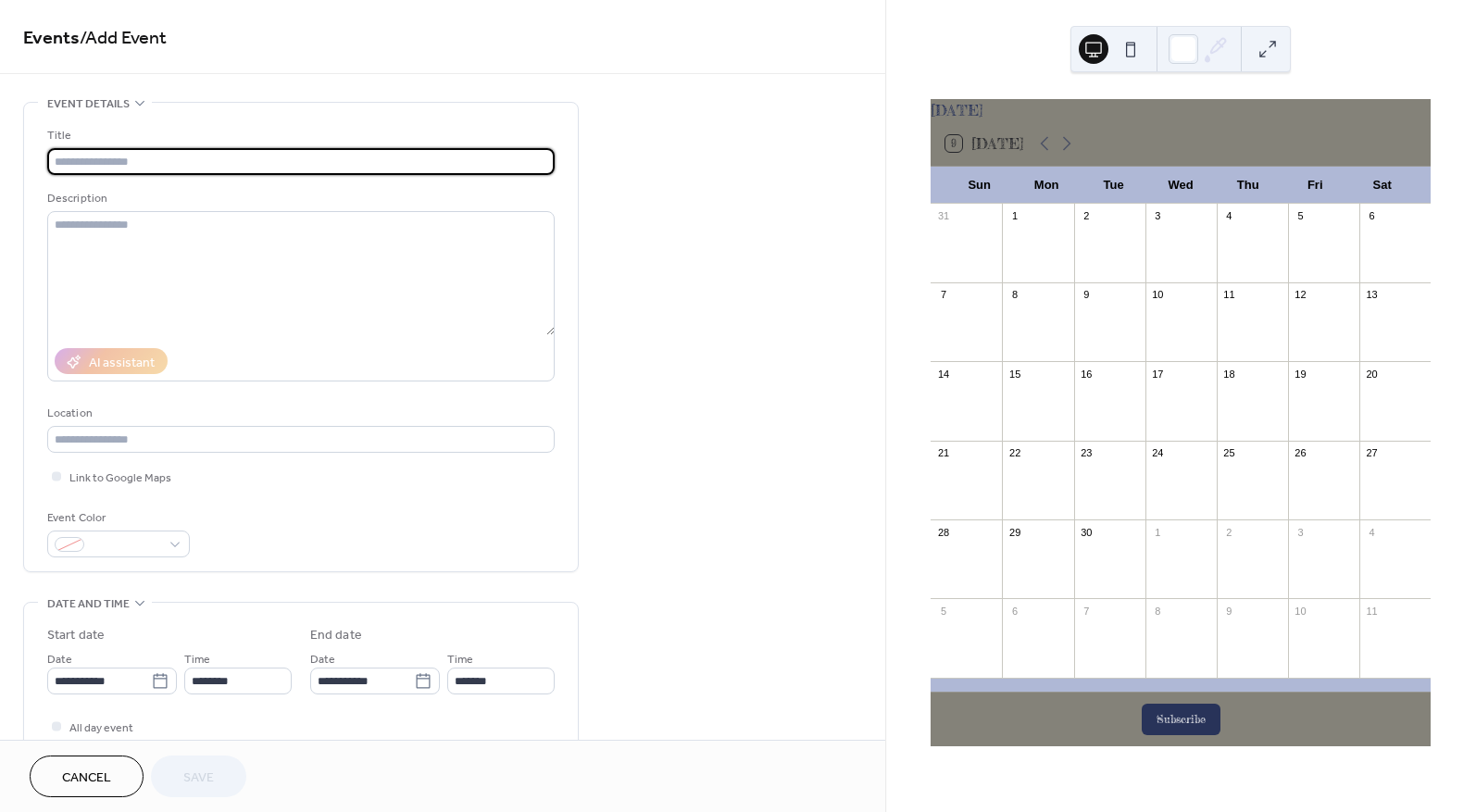 click at bounding box center [301, 161] 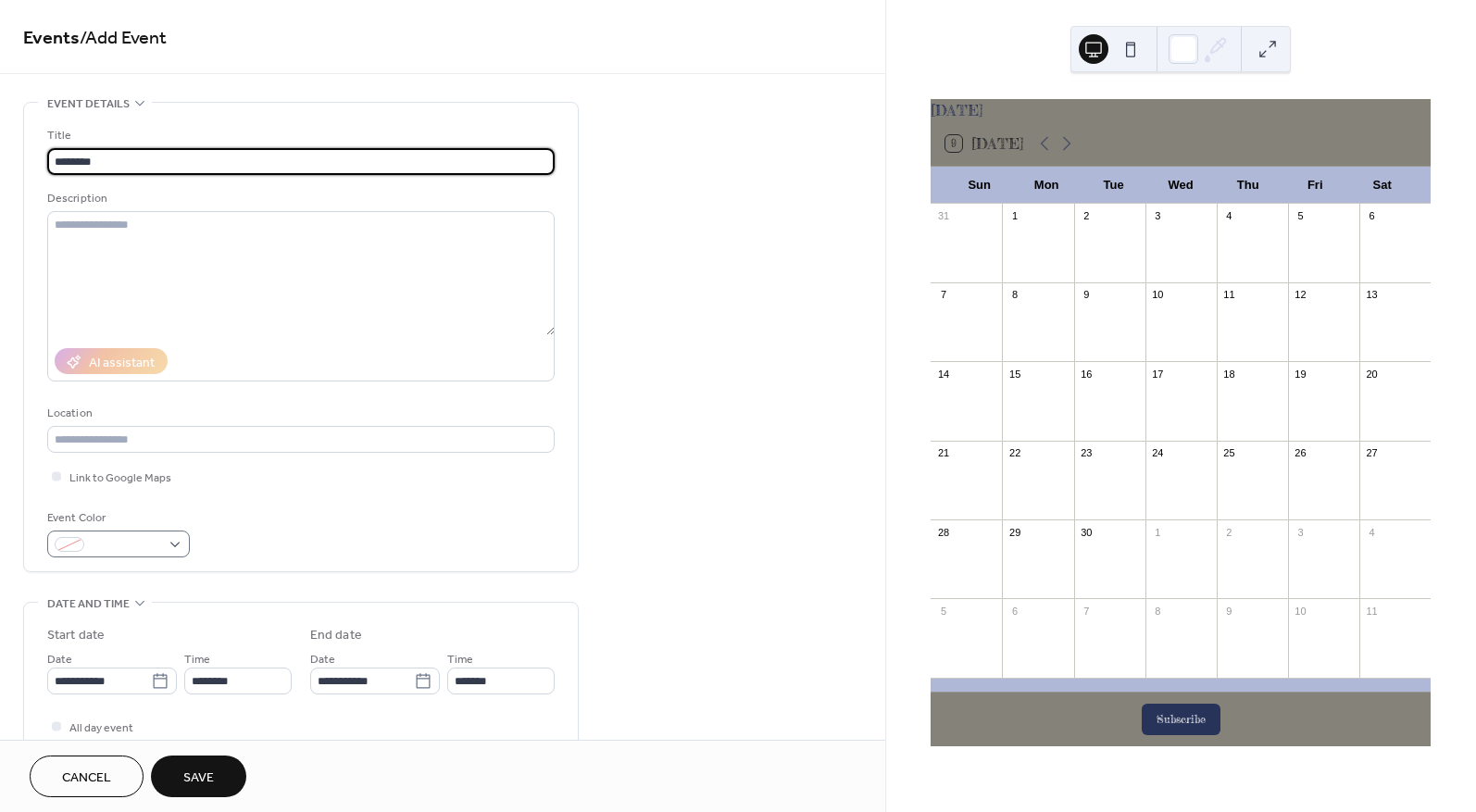type on "********" 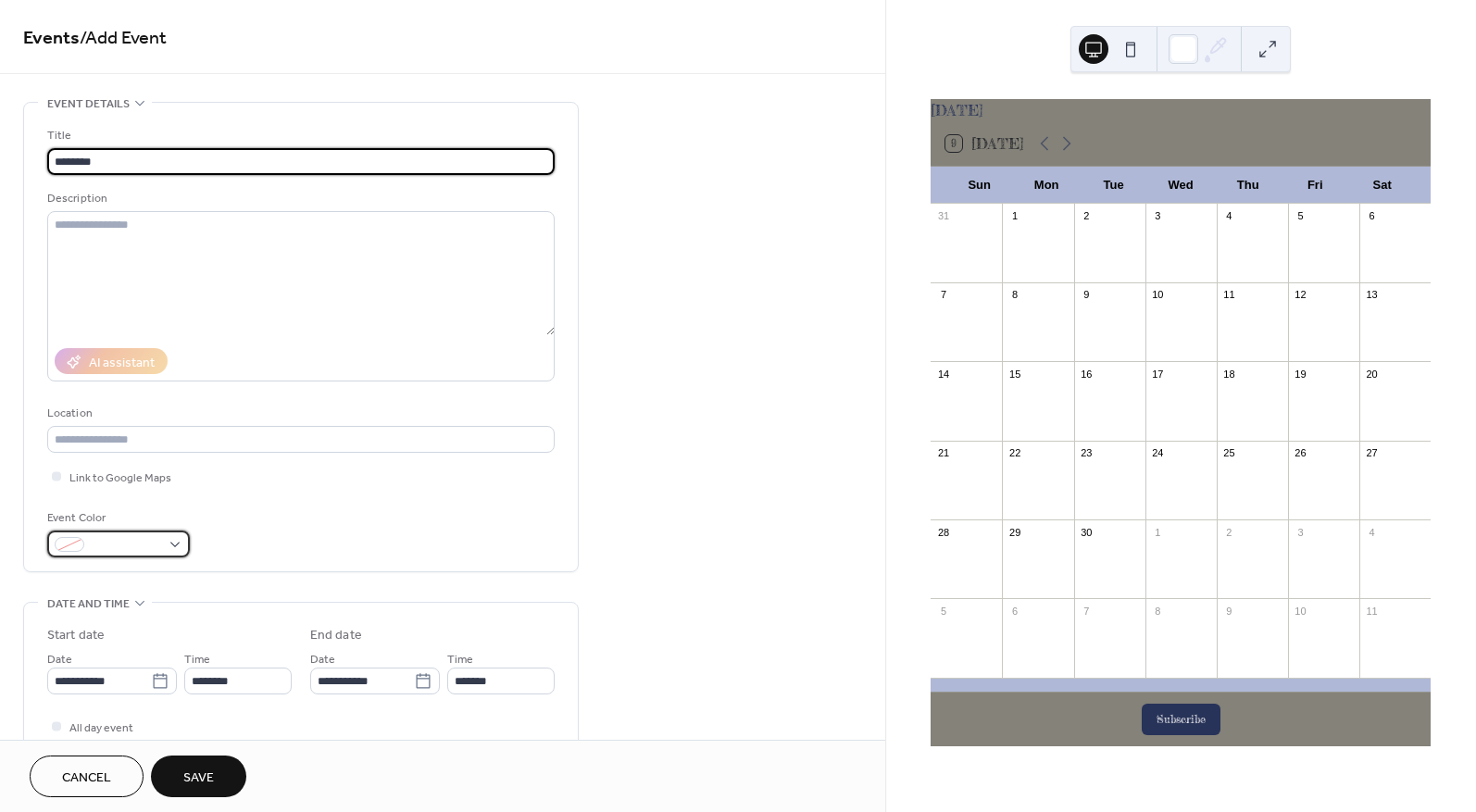 click at bounding box center (126, 545) 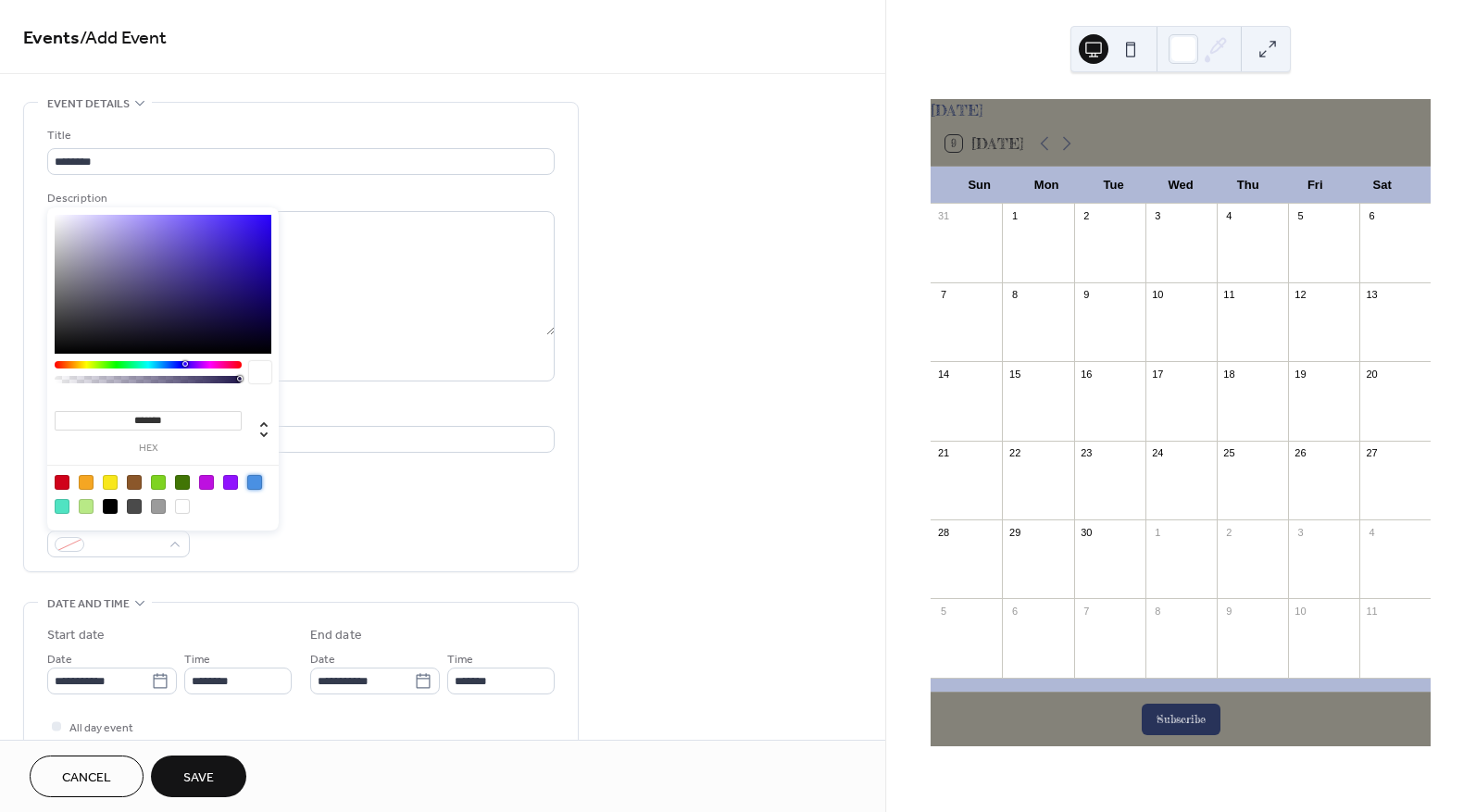 click at bounding box center (255, 482) 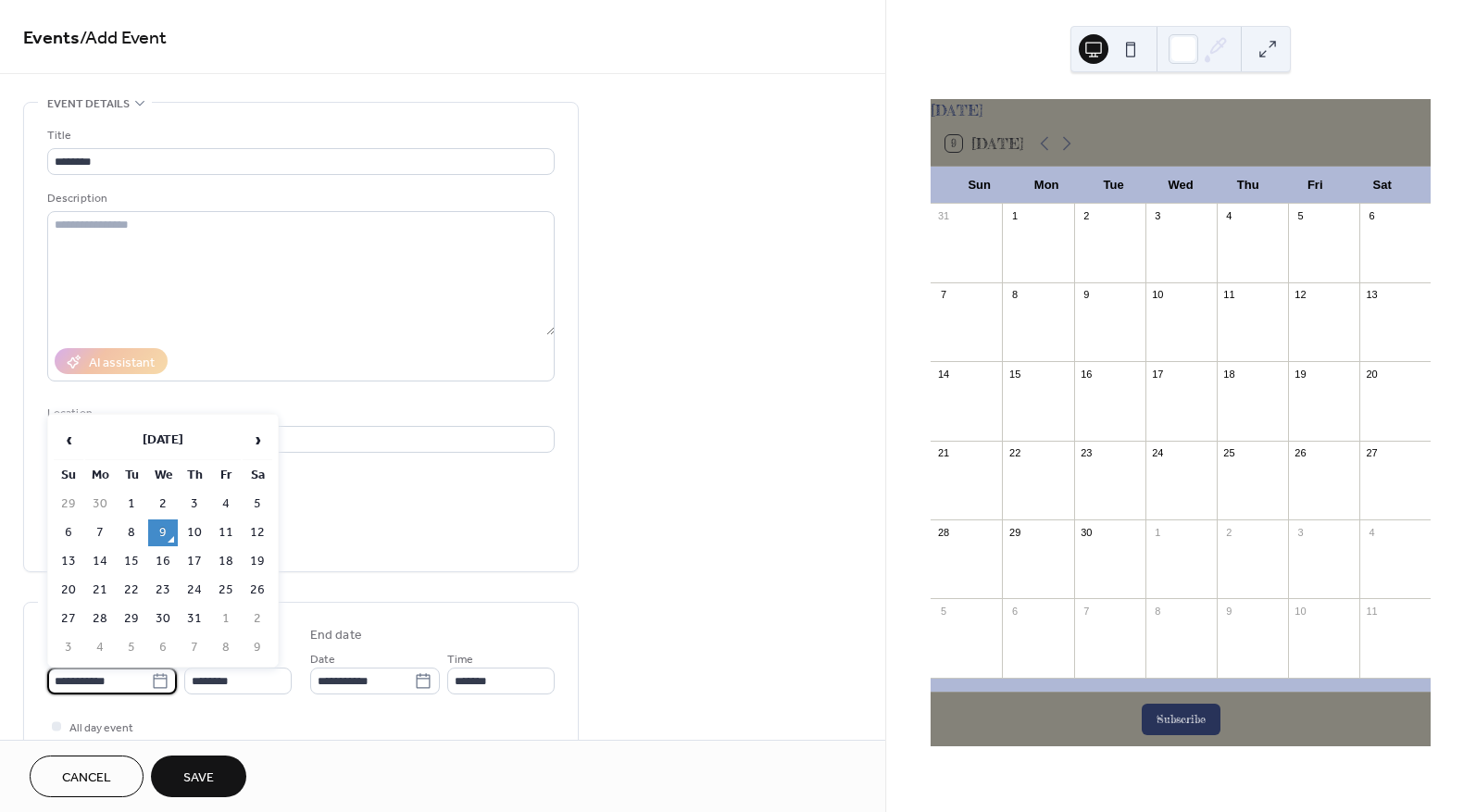 click on "**********" at bounding box center [99, 681] 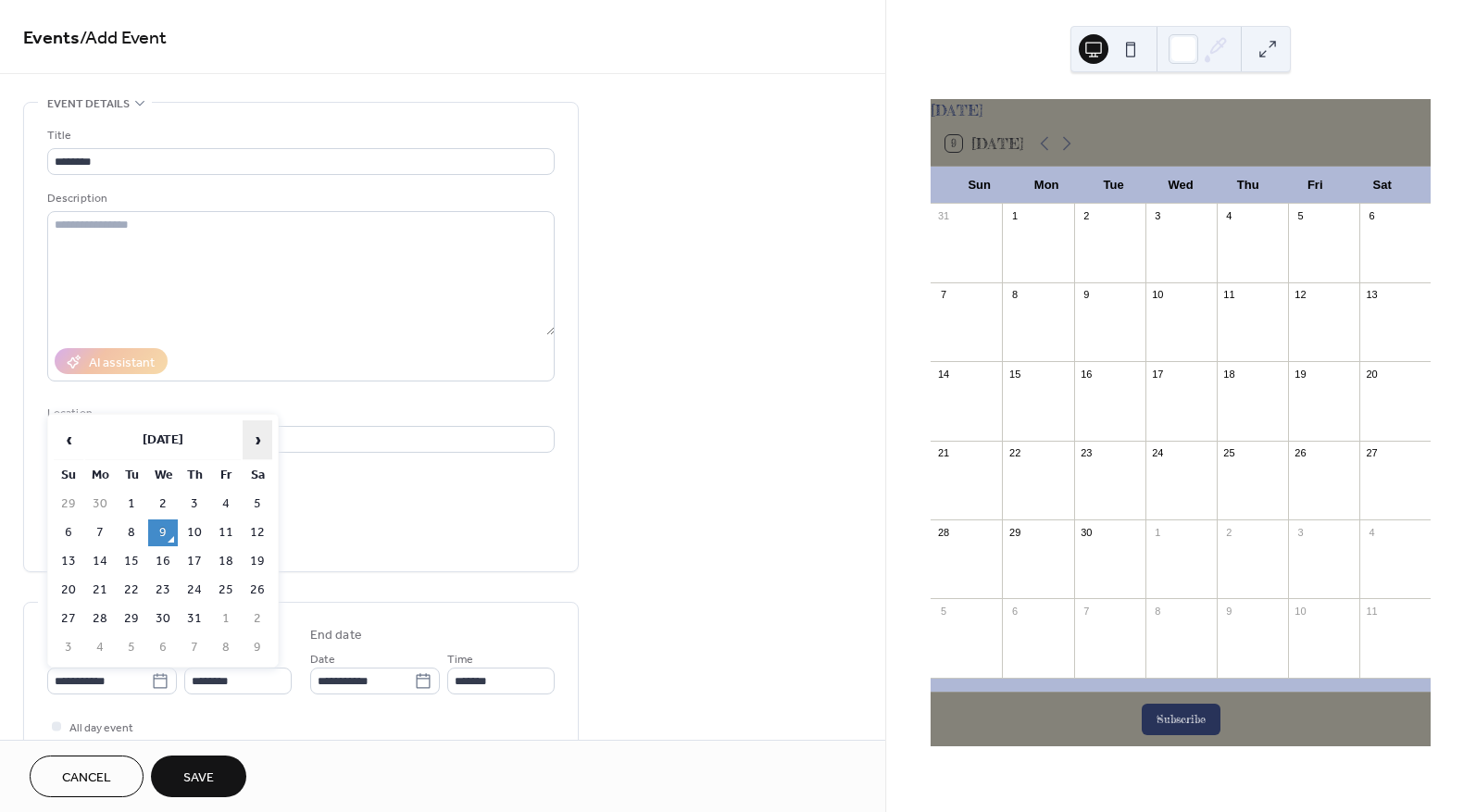 click on "›" at bounding box center [257, 440] 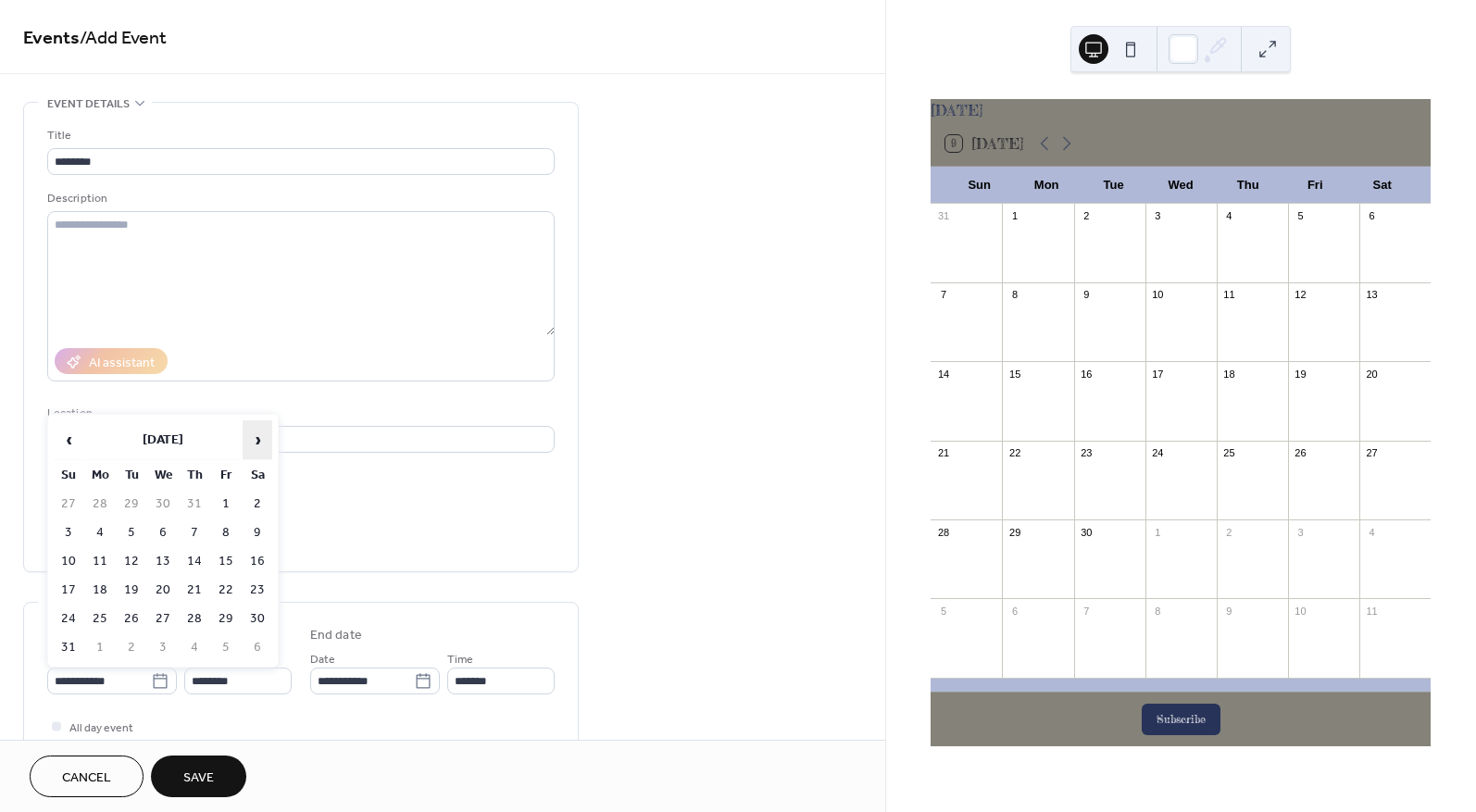 click on "›" at bounding box center [257, 440] 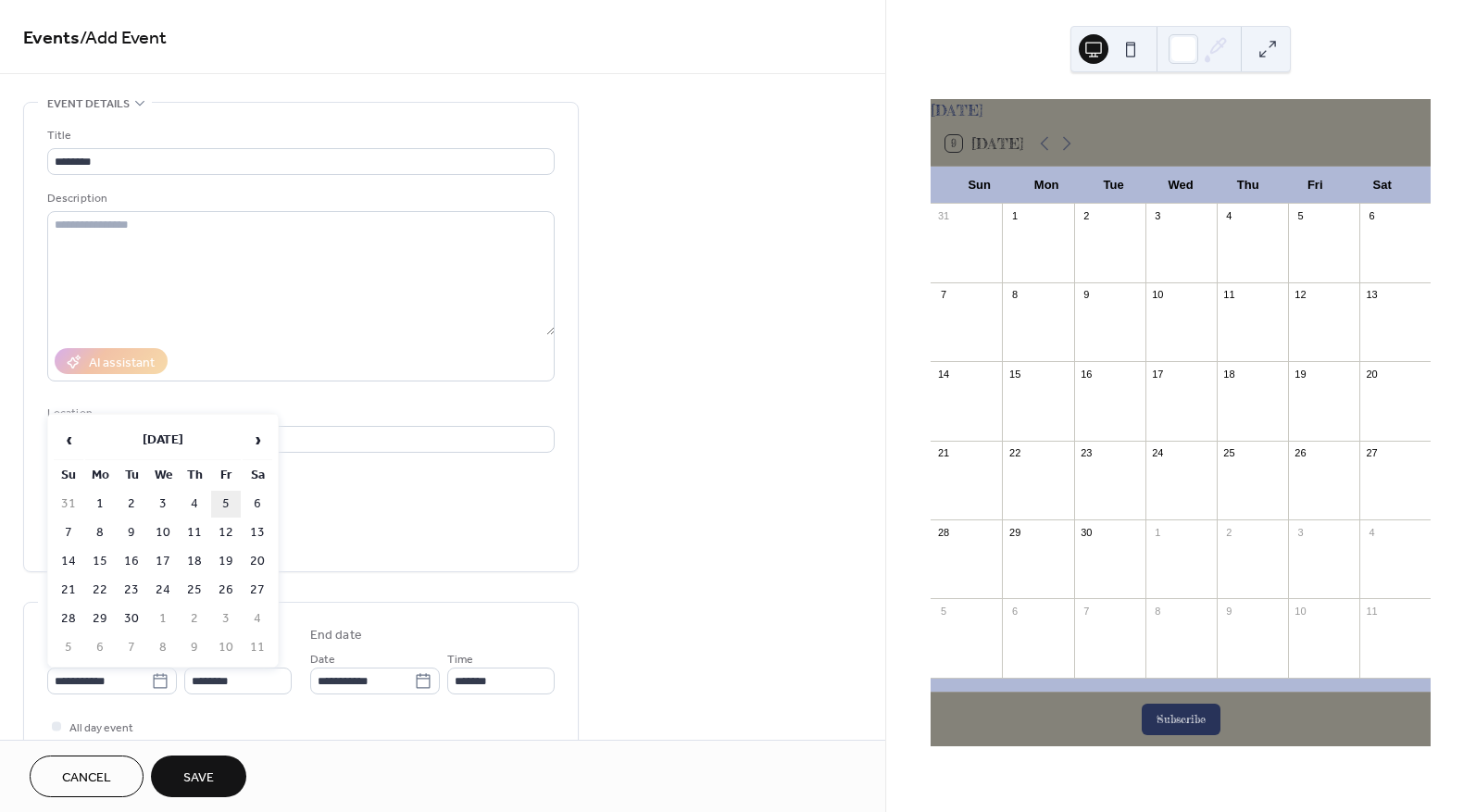 click on "5" at bounding box center (226, 504) 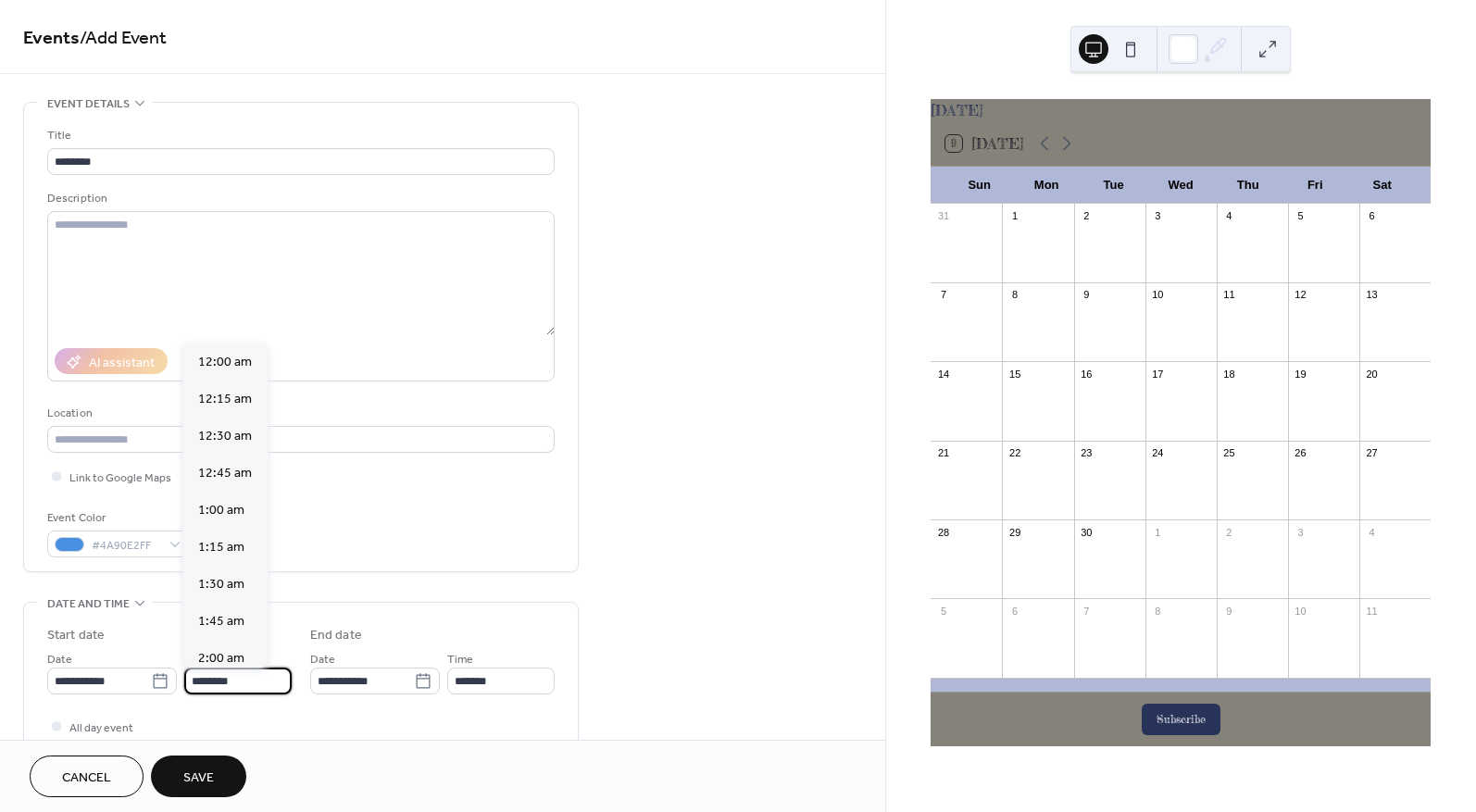 scroll, scrollTop: 1822, scrollLeft: 0, axis: vertical 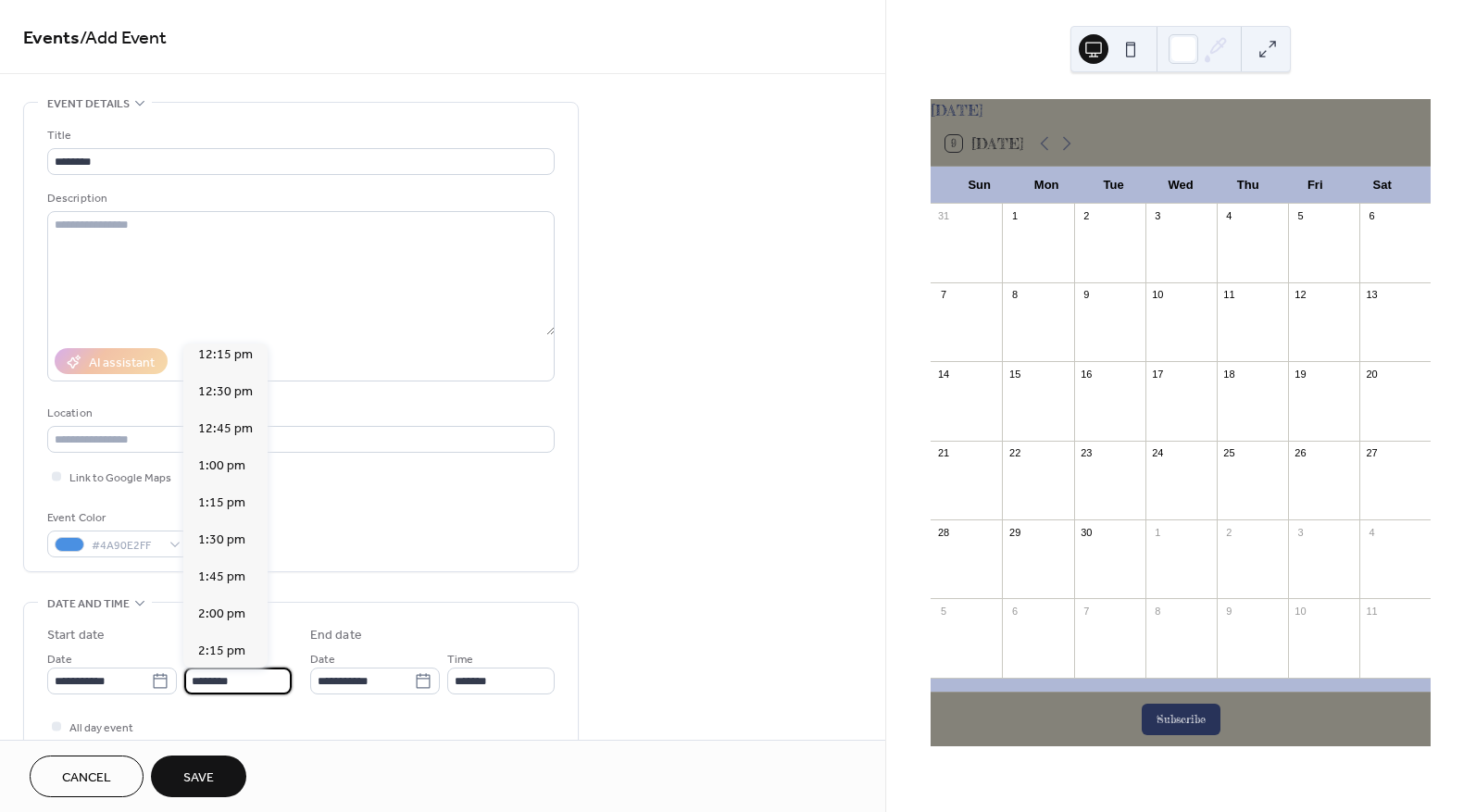 click on "********" at bounding box center [238, 681] 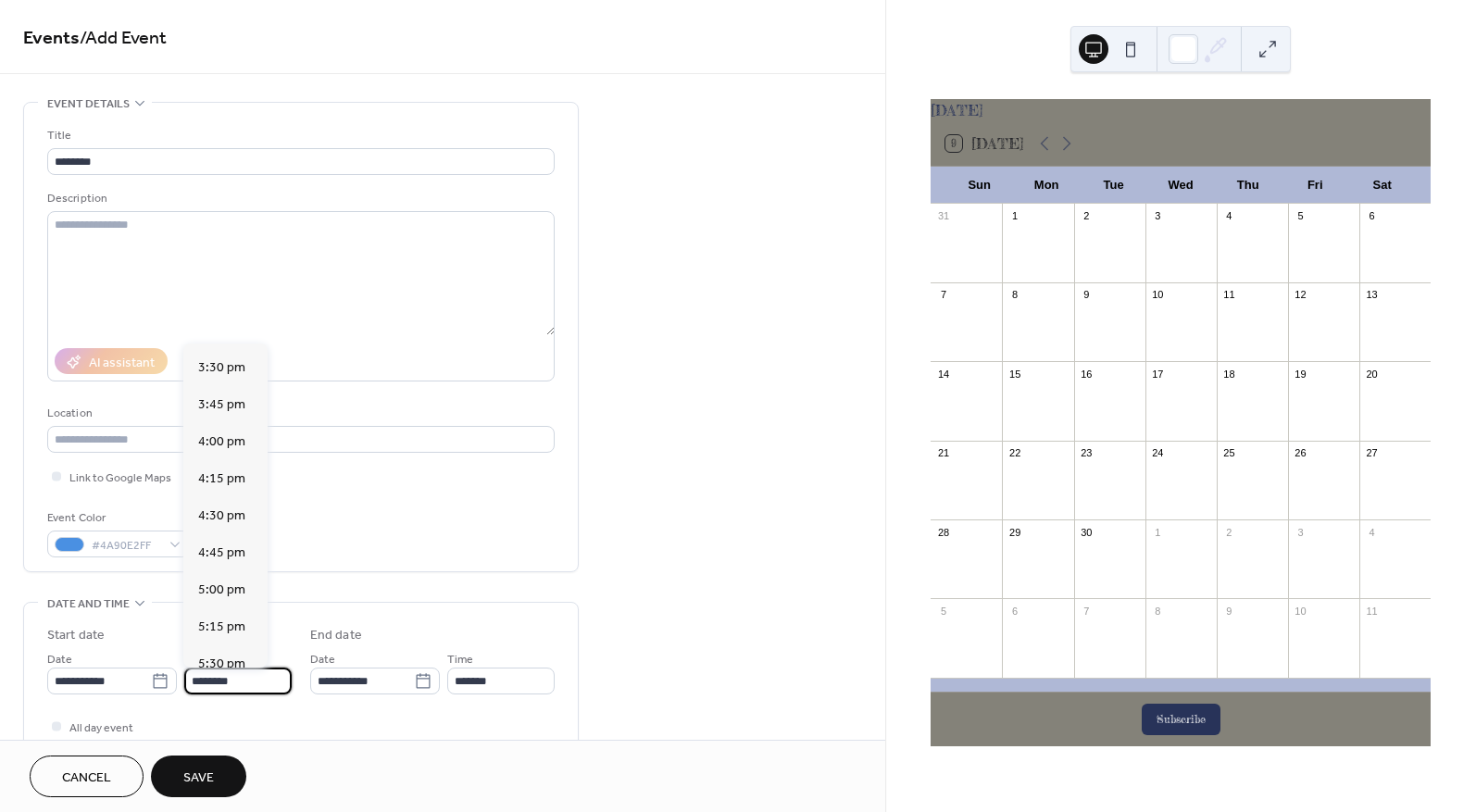 scroll, scrollTop: 2470, scrollLeft: 0, axis: vertical 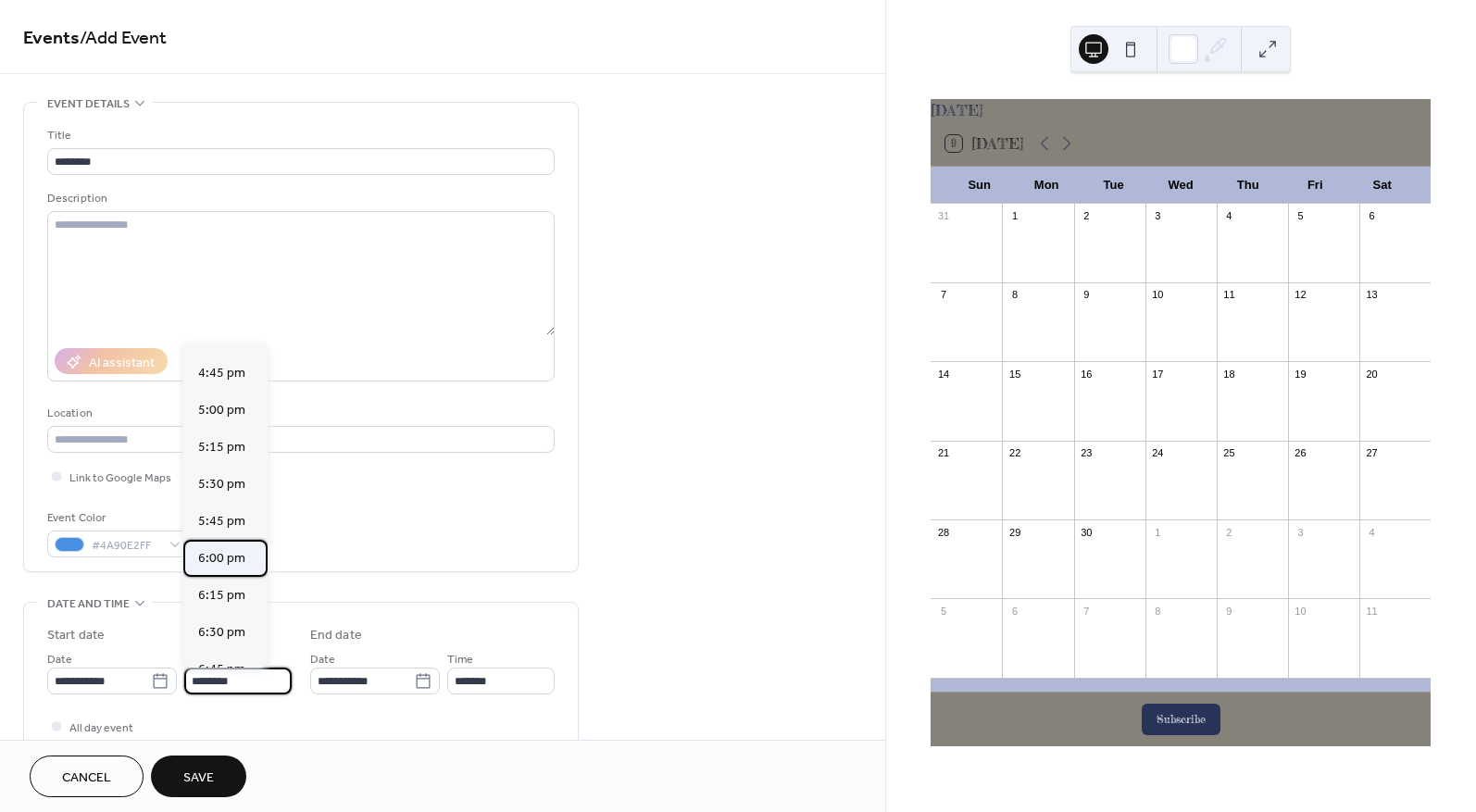 click on "6:00 pm" at bounding box center [221, 558] 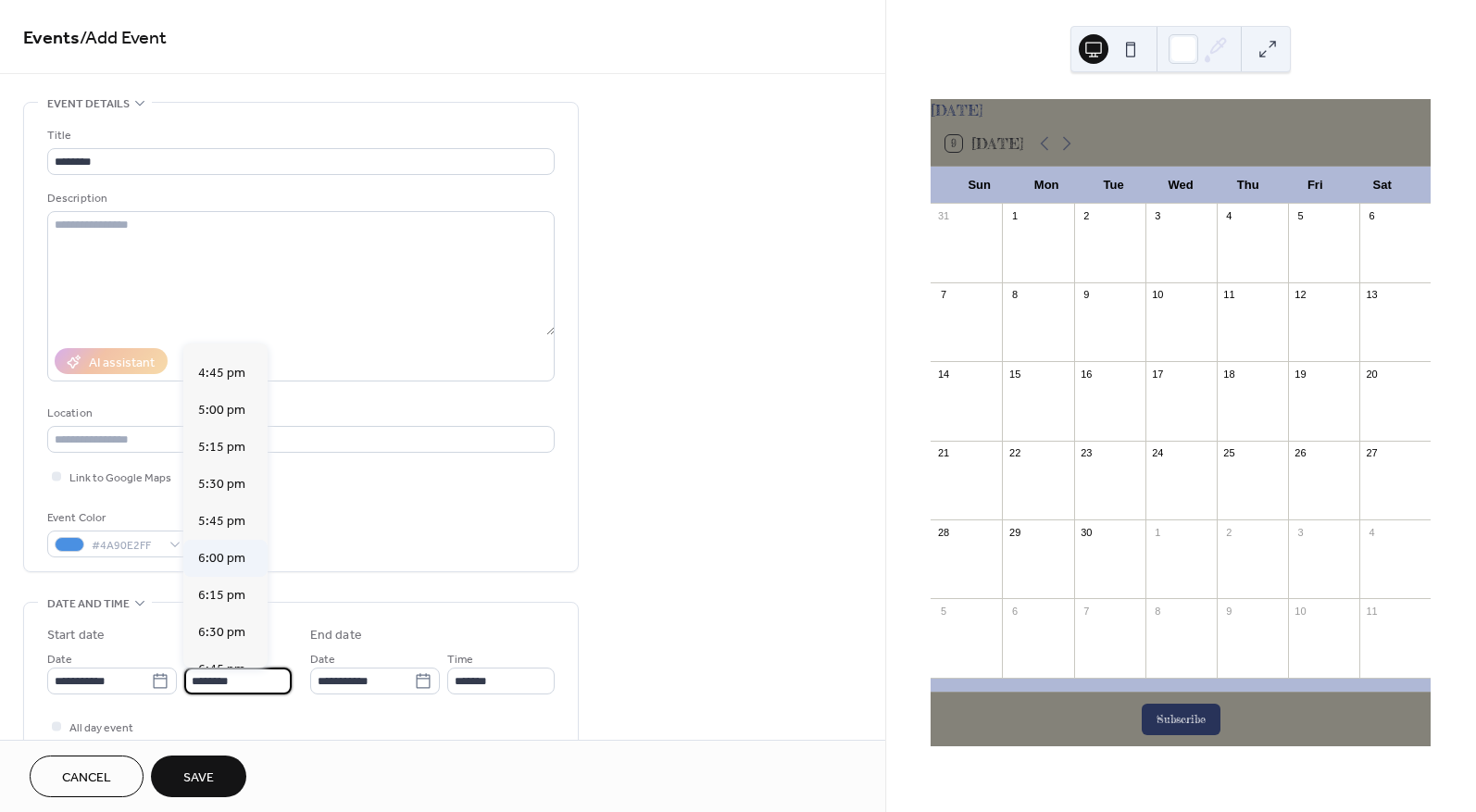 type on "*******" 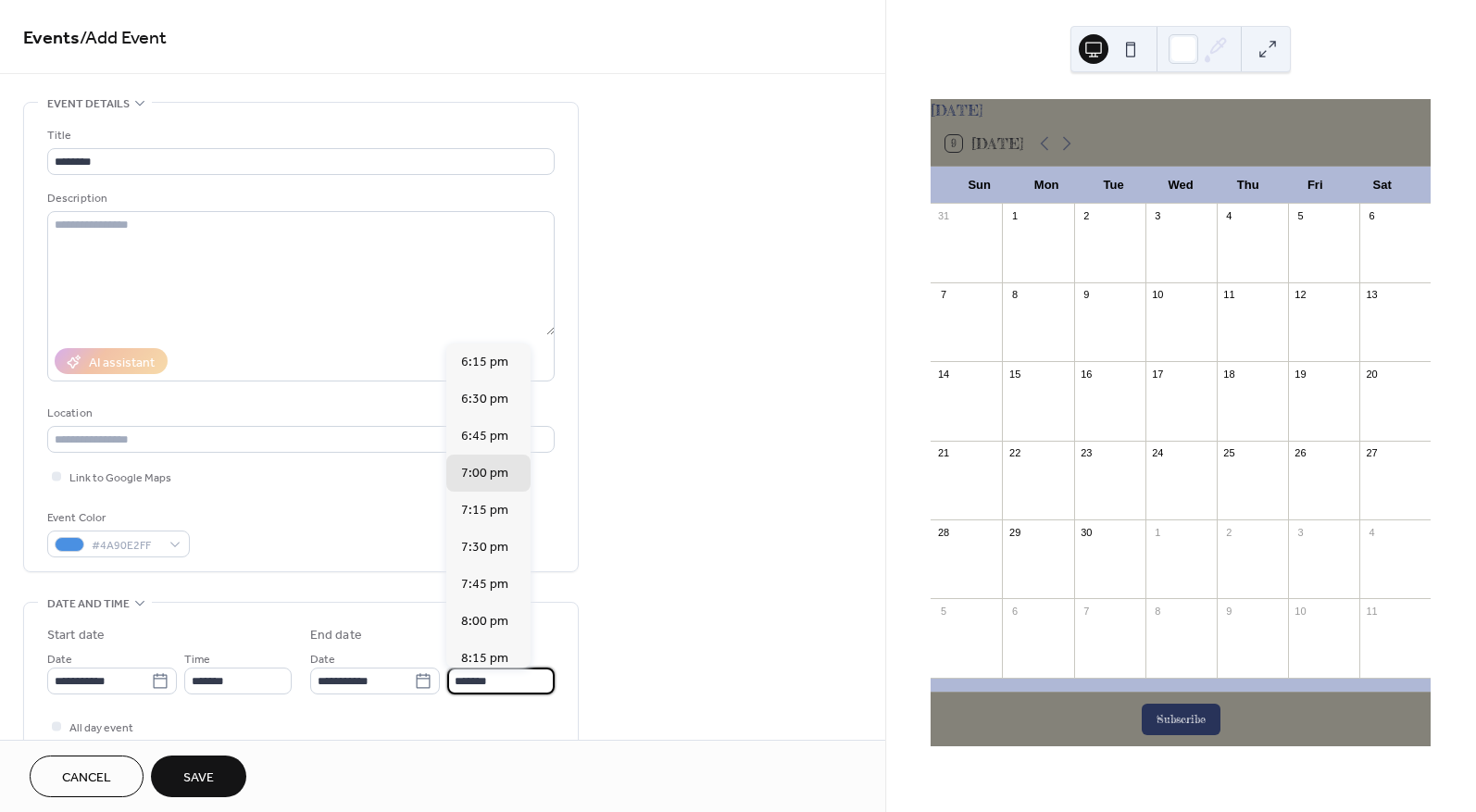 click on "*******" at bounding box center (501, 681) 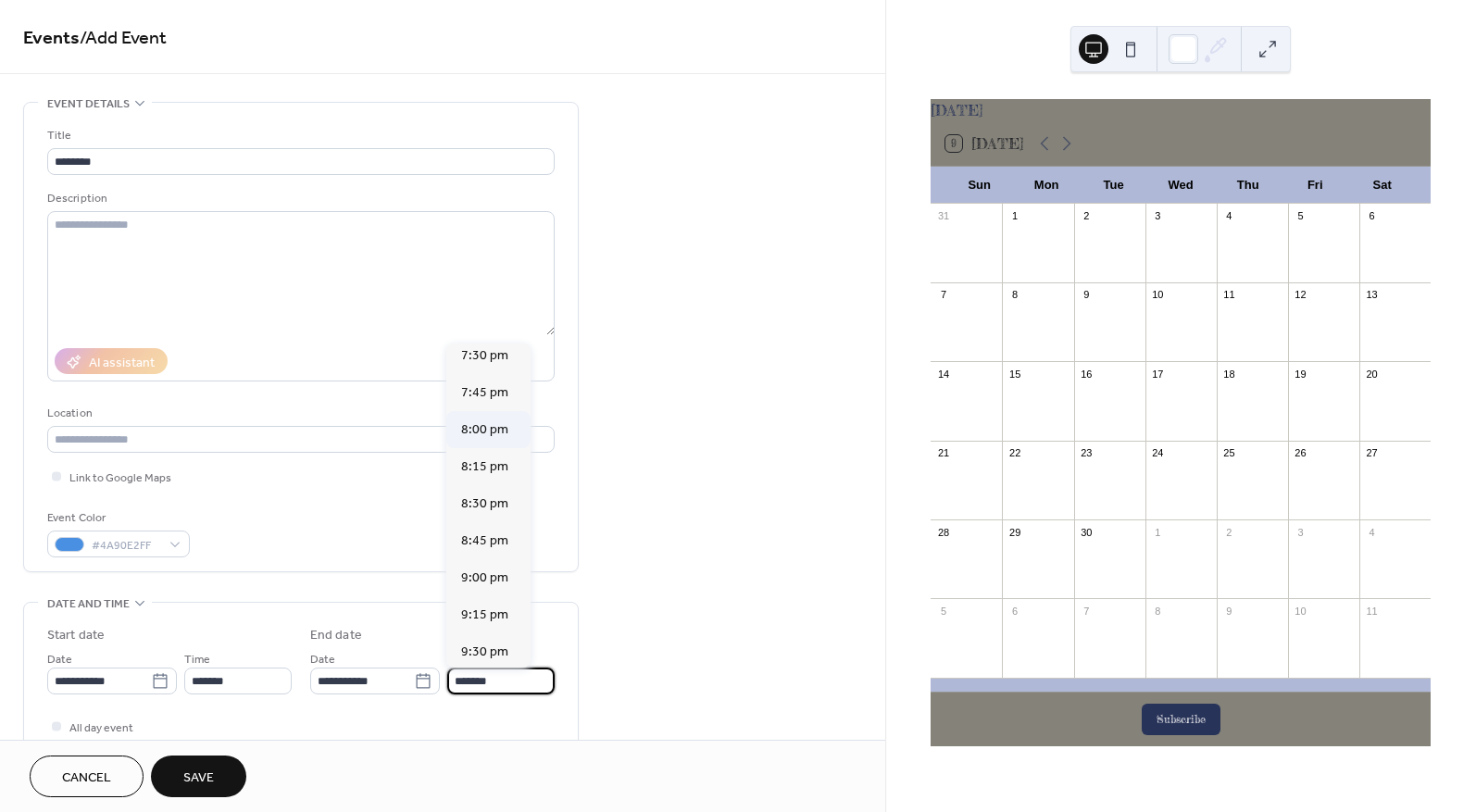 scroll, scrollTop: 278, scrollLeft: 0, axis: vertical 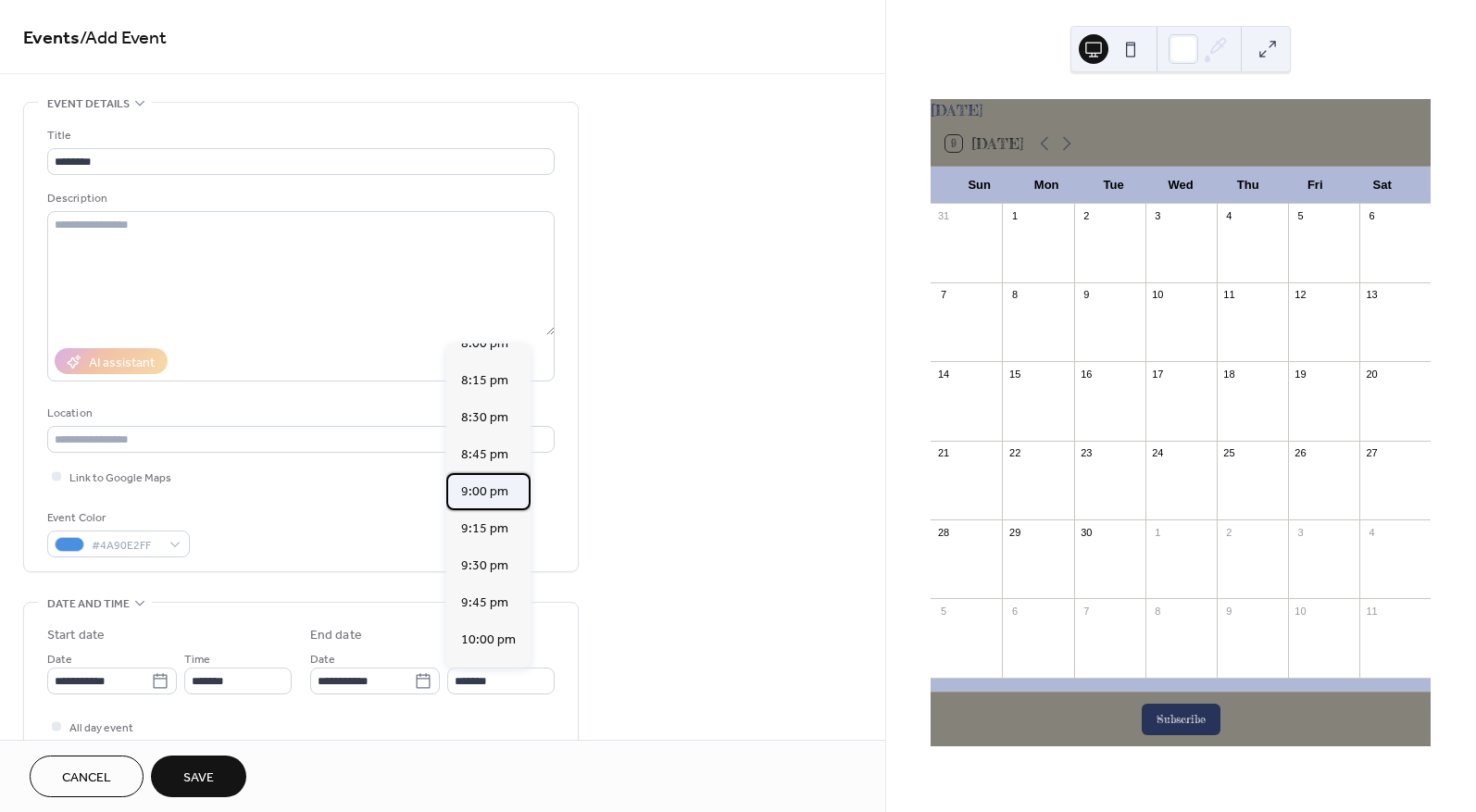 click on "9:00 pm" at bounding box center [484, 492] 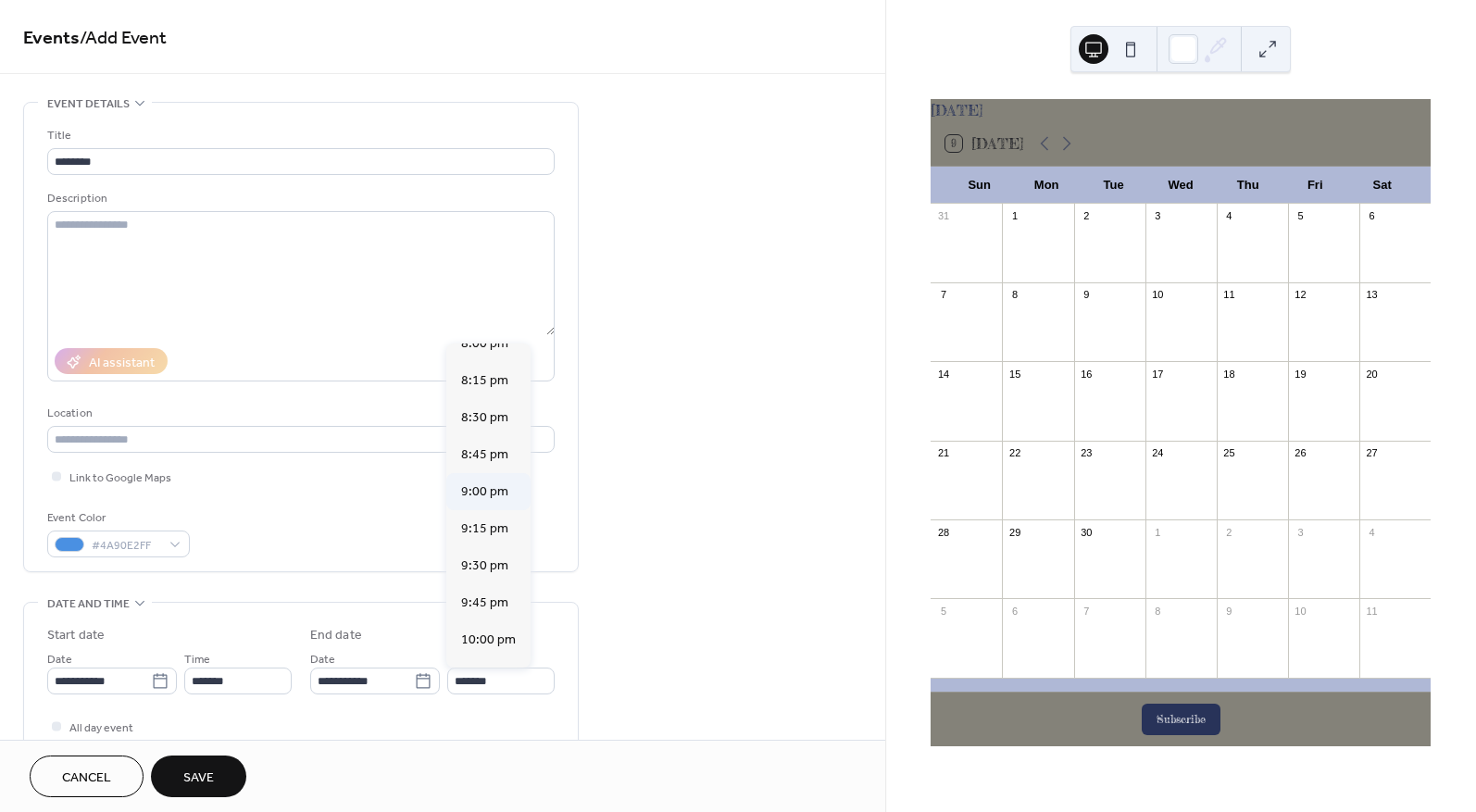 type on "*******" 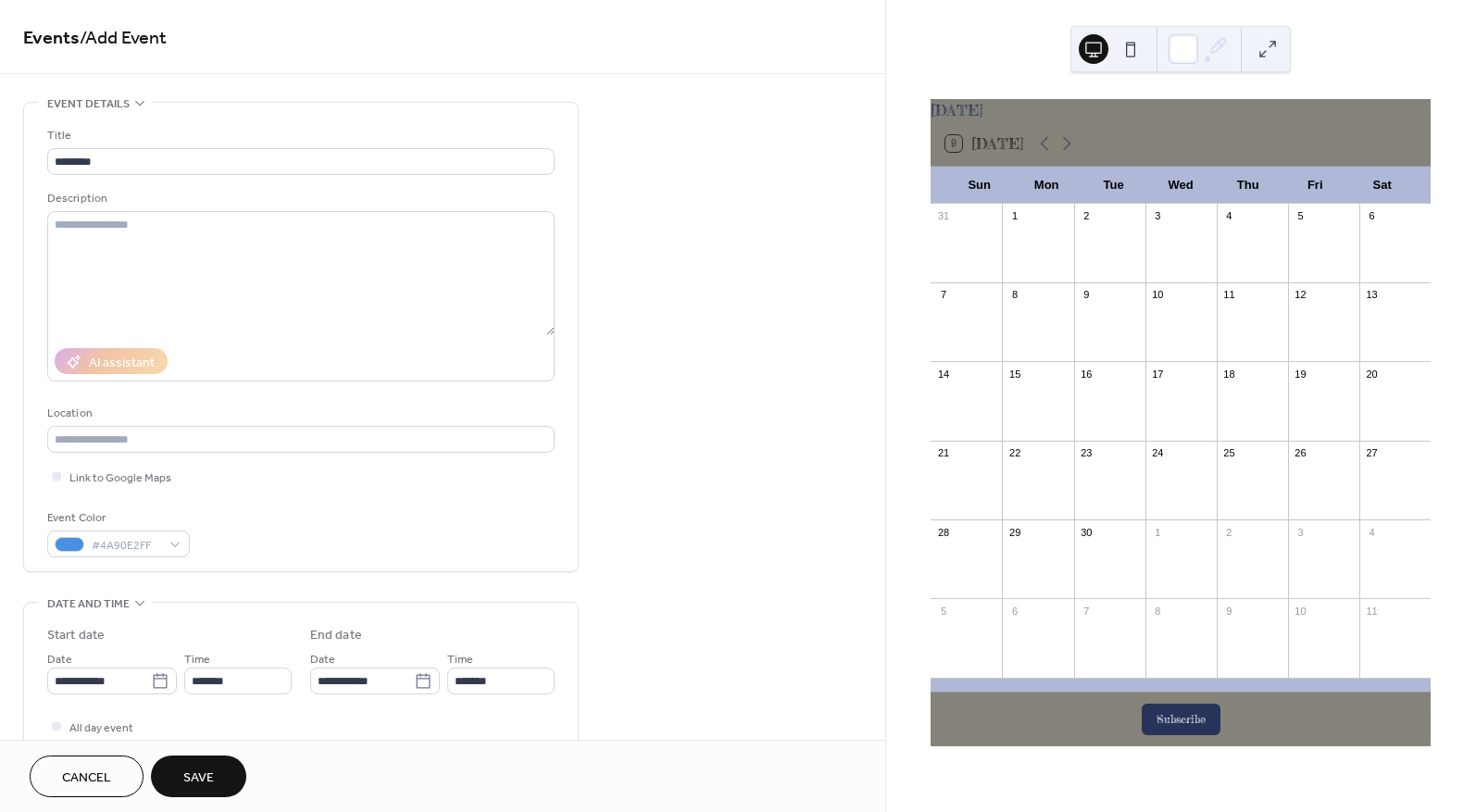 click on "Save" at bounding box center (198, 778) 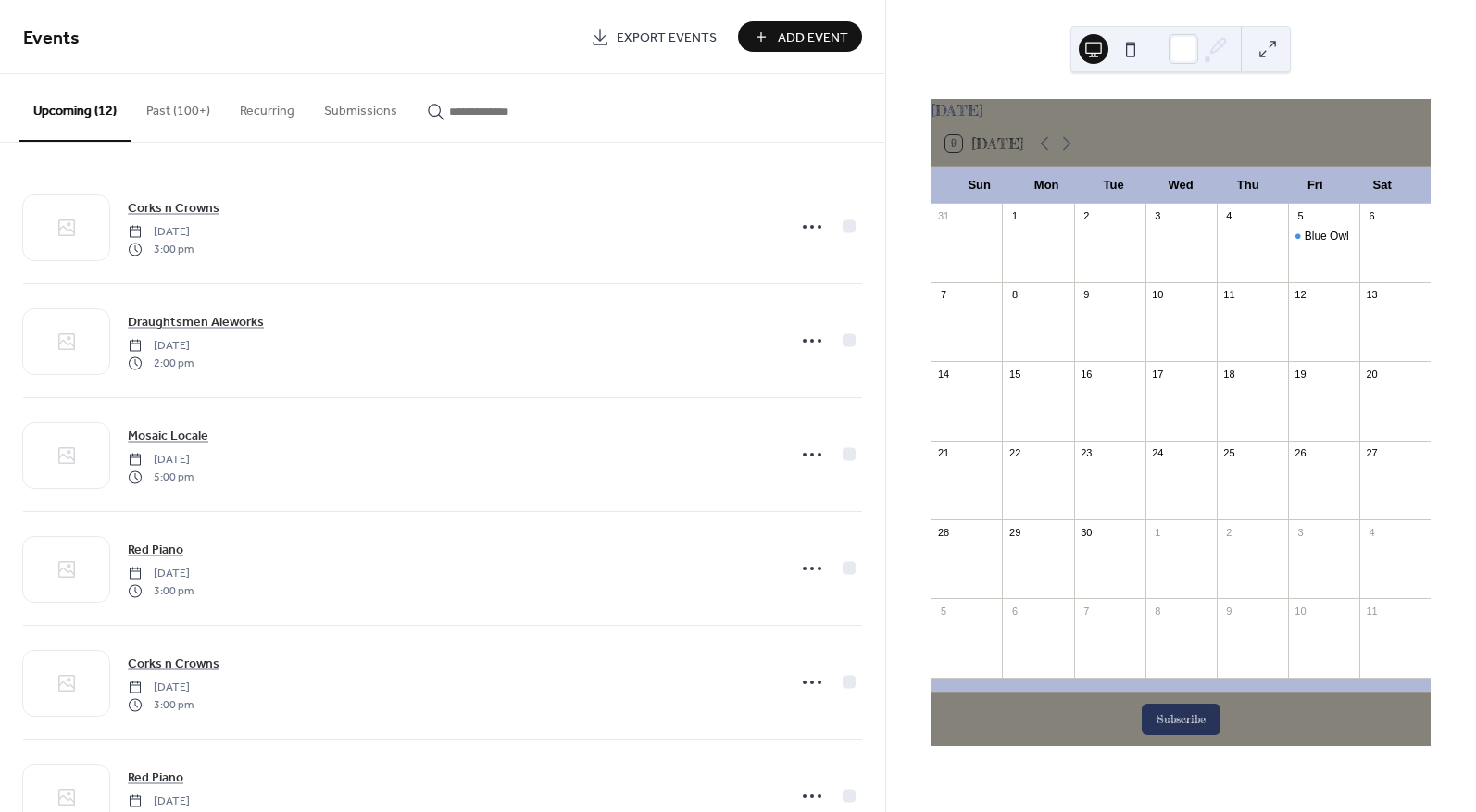 click on "Add Event" at bounding box center [813, 38] 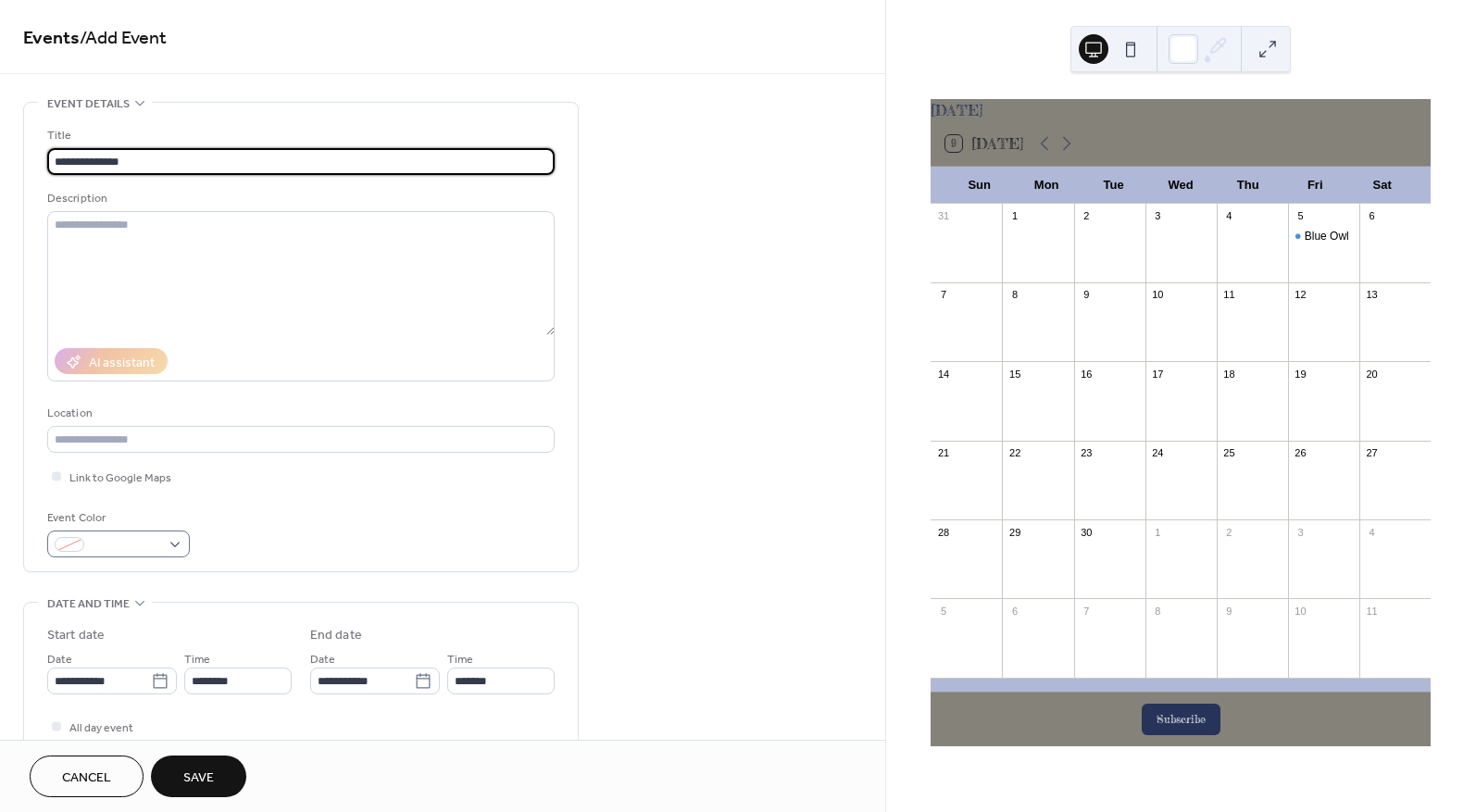 type on "**********" 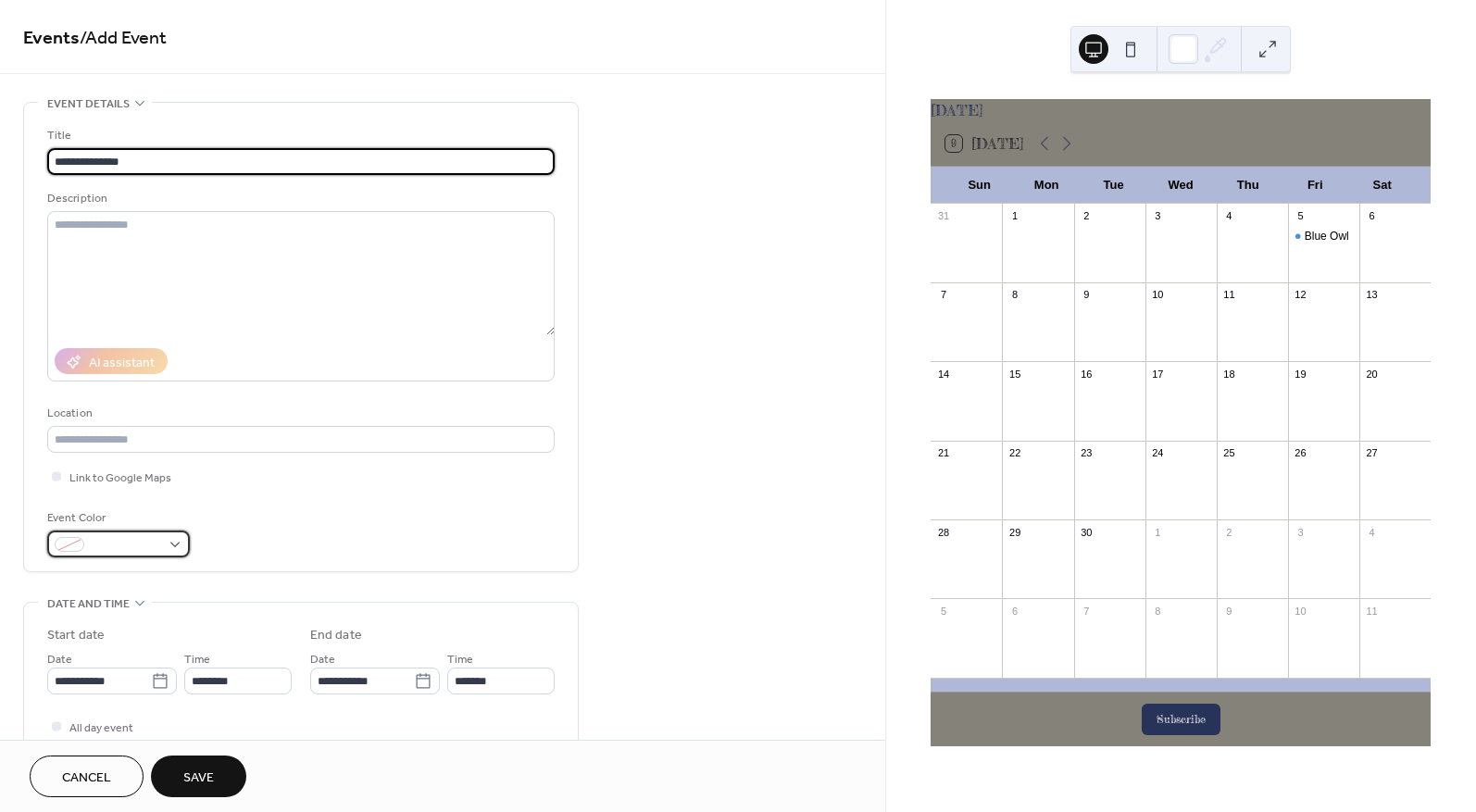 click at bounding box center (126, 545) 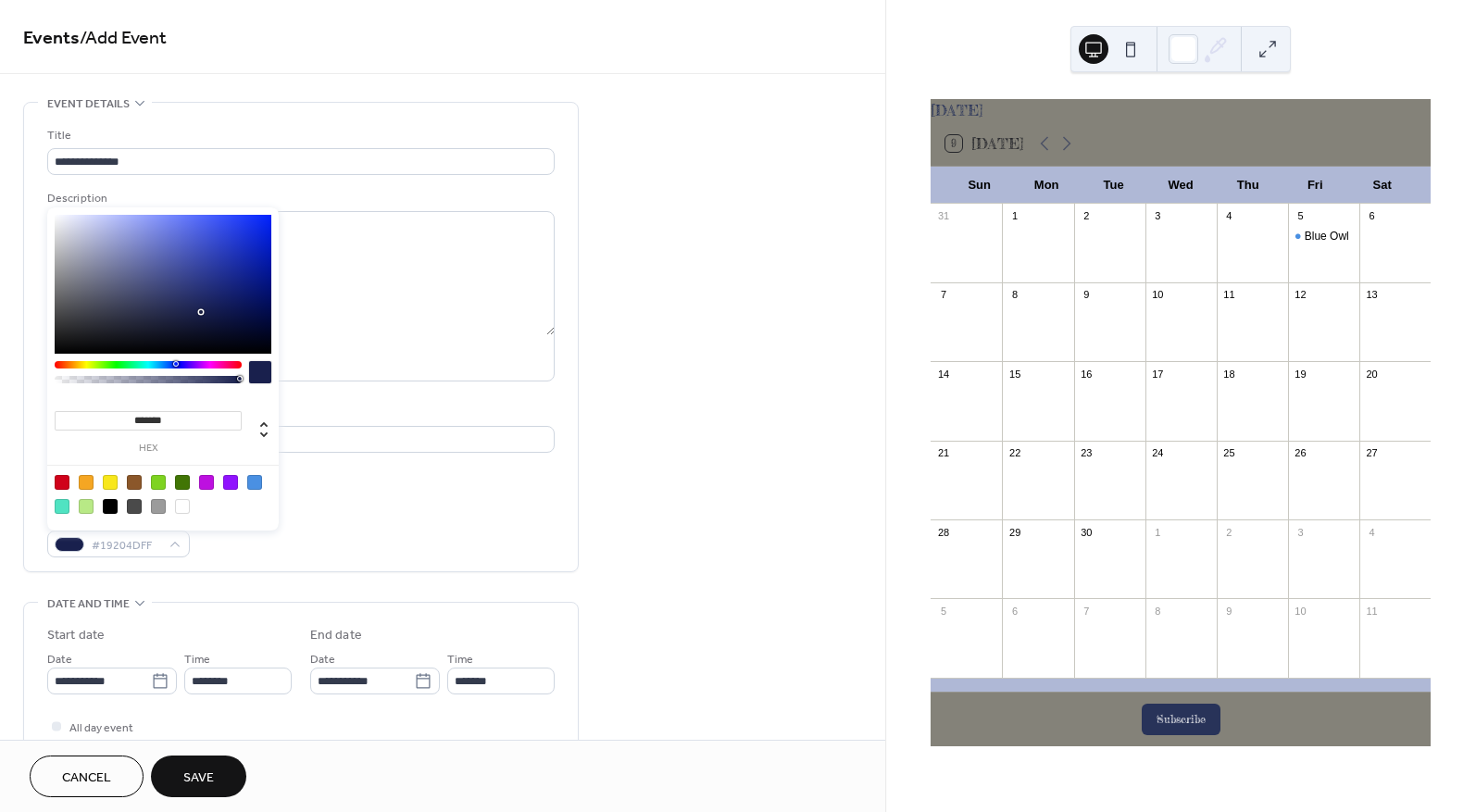 click at bounding box center [176, 364] 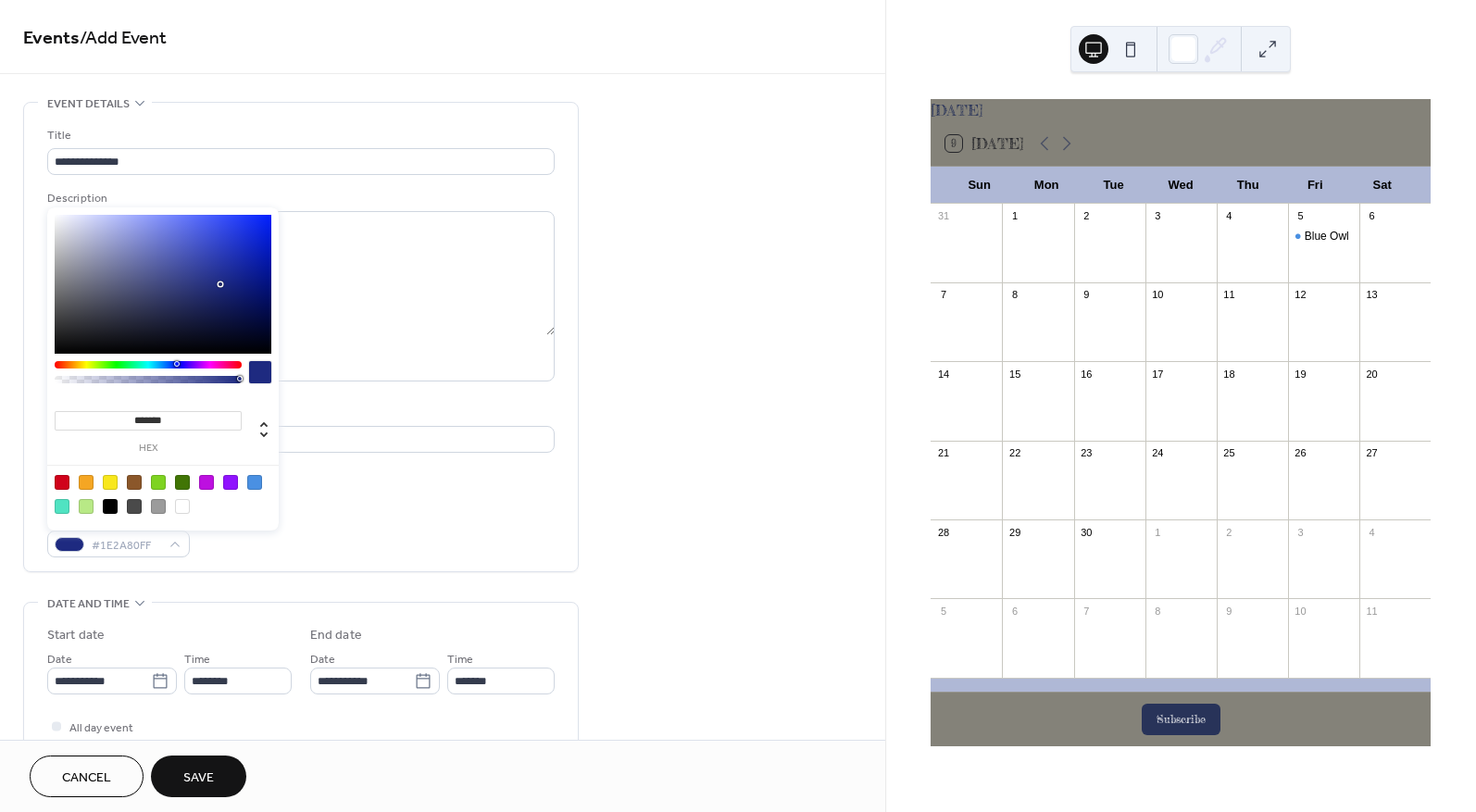 type on "*******" 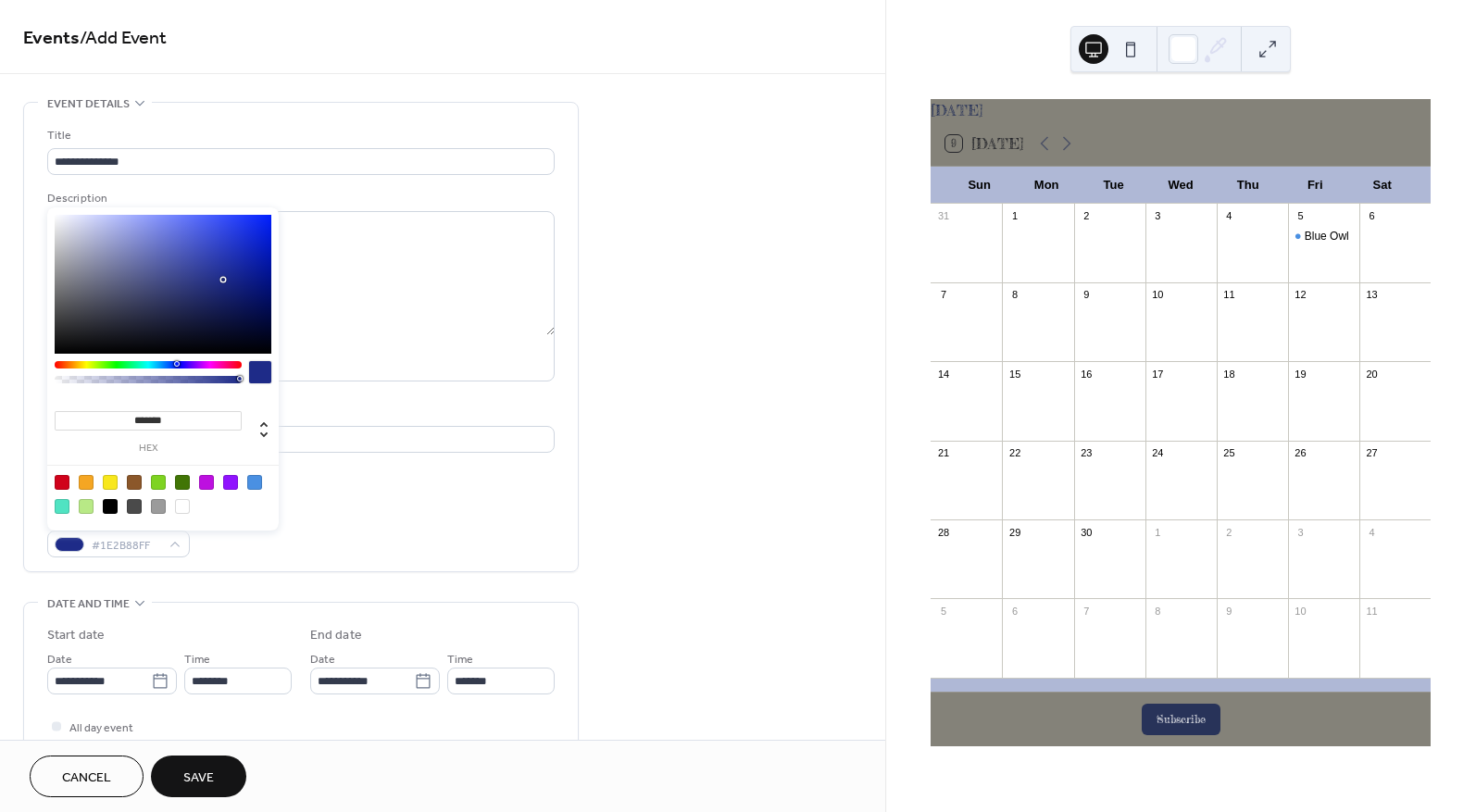 drag, startPoint x: 198, startPoint y: 311, endPoint x: 224, endPoint y: 280, distance: 40.45986 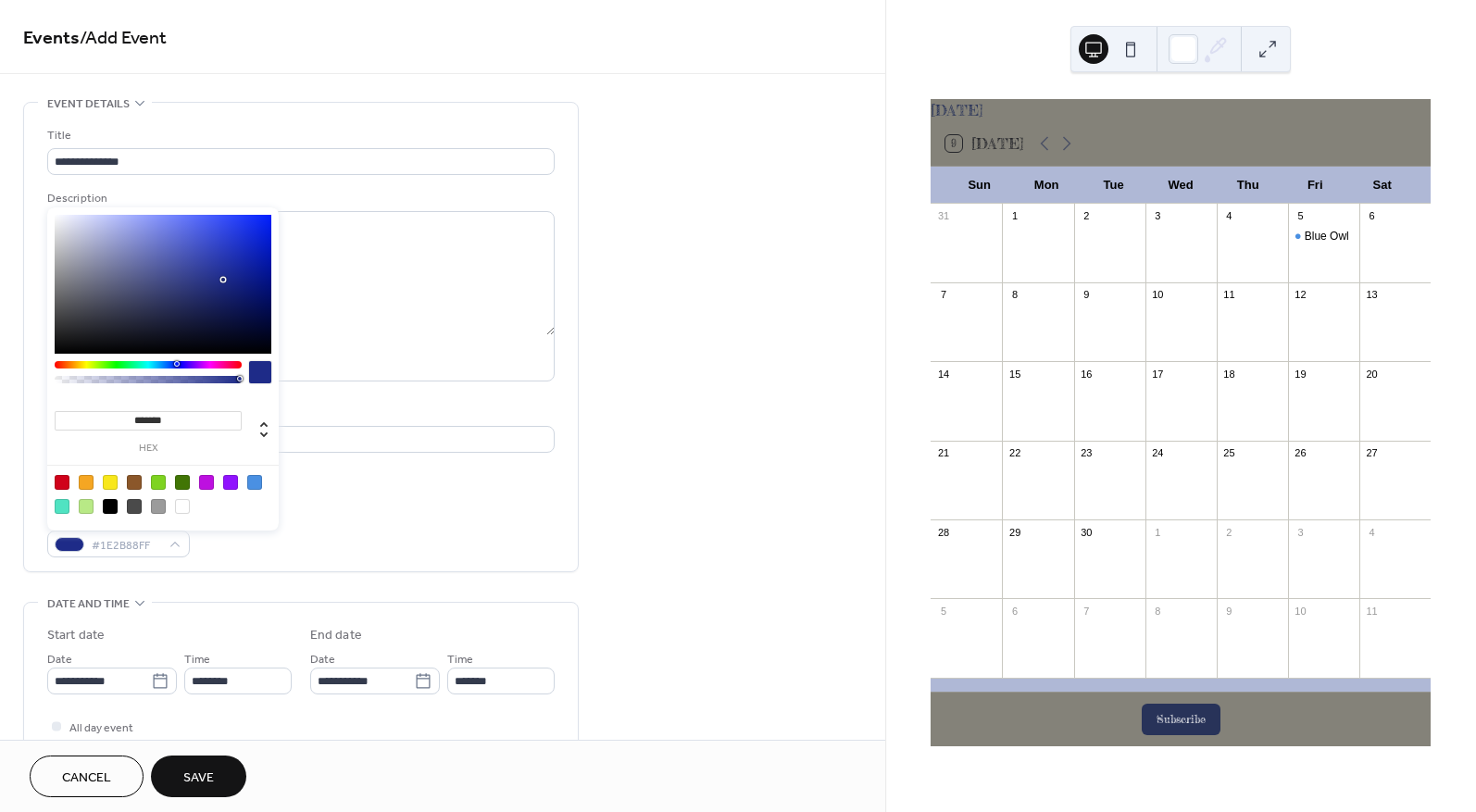 click at bounding box center [223, 280] 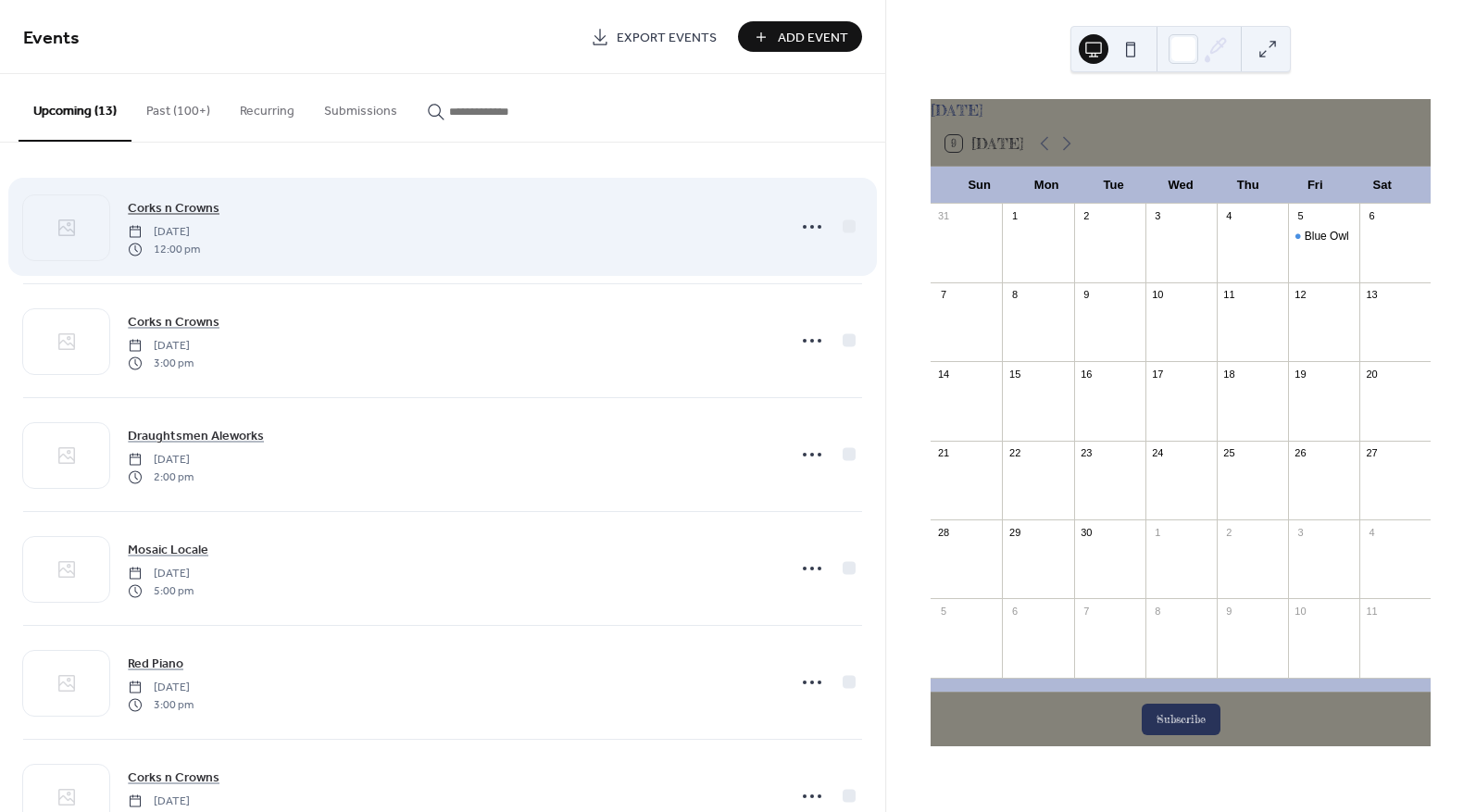 click on "Corks n Crowns" at bounding box center [173, 208] 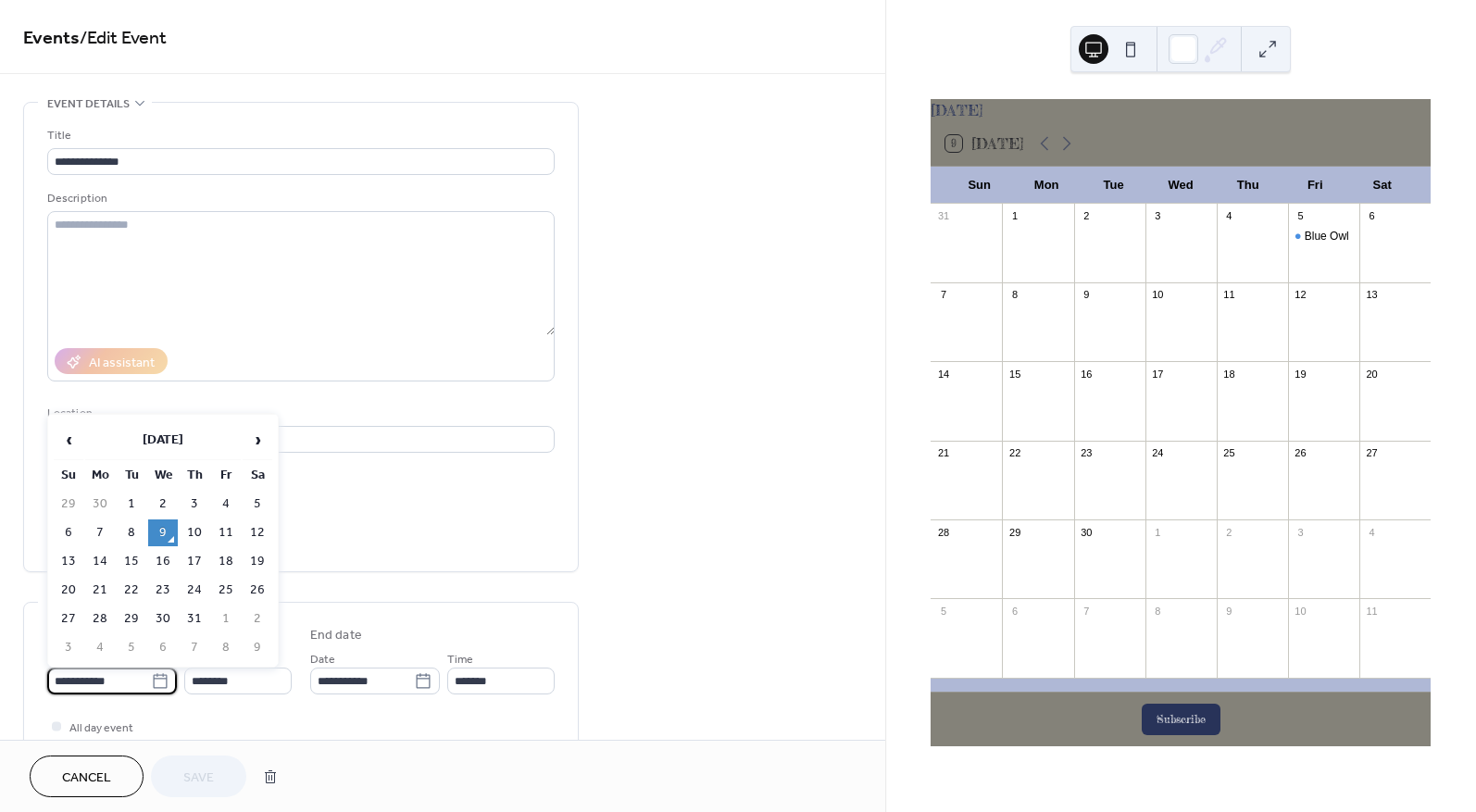 click on "**********" at bounding box center [99, 681] 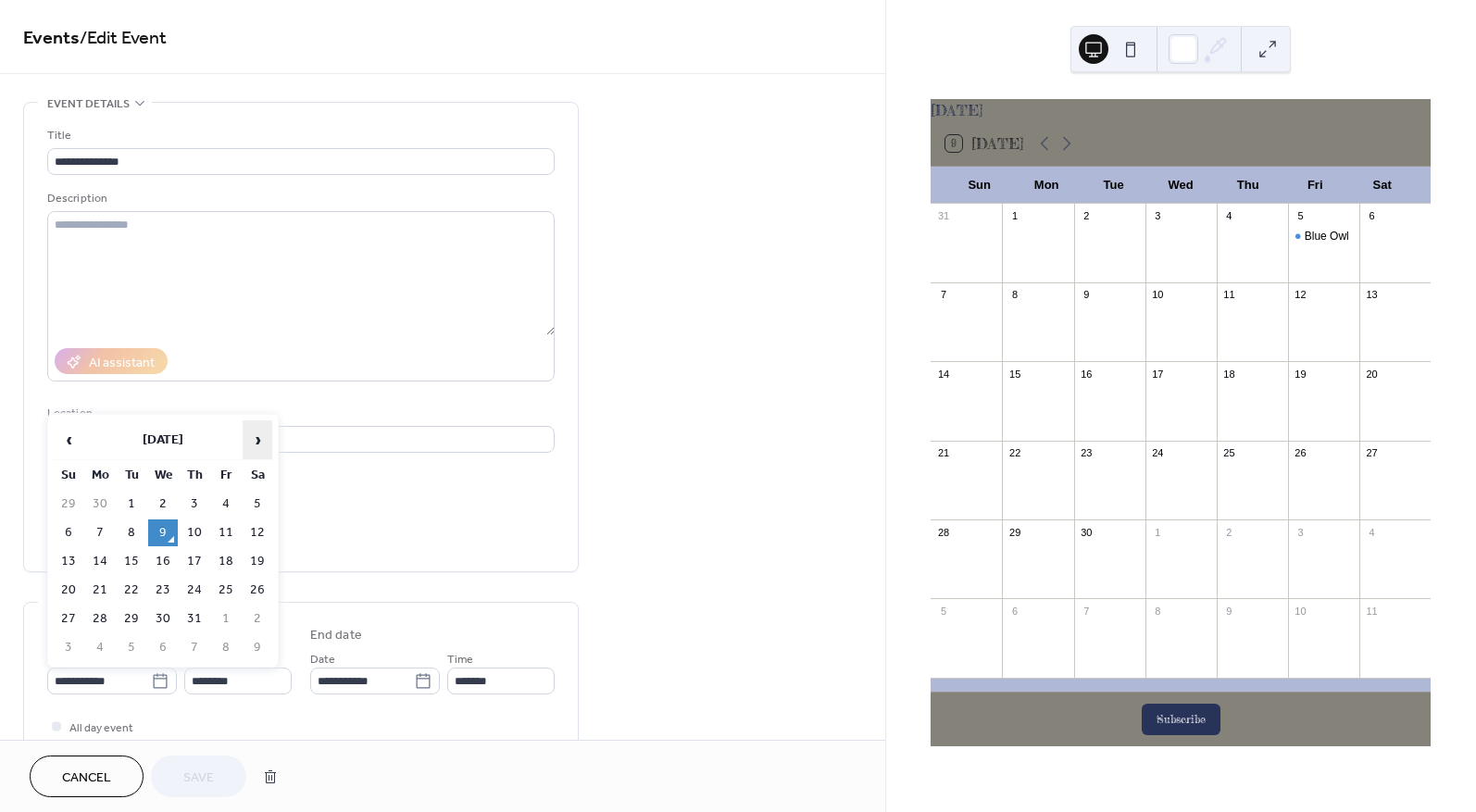 click on "›" at bounding box center [257, 440] 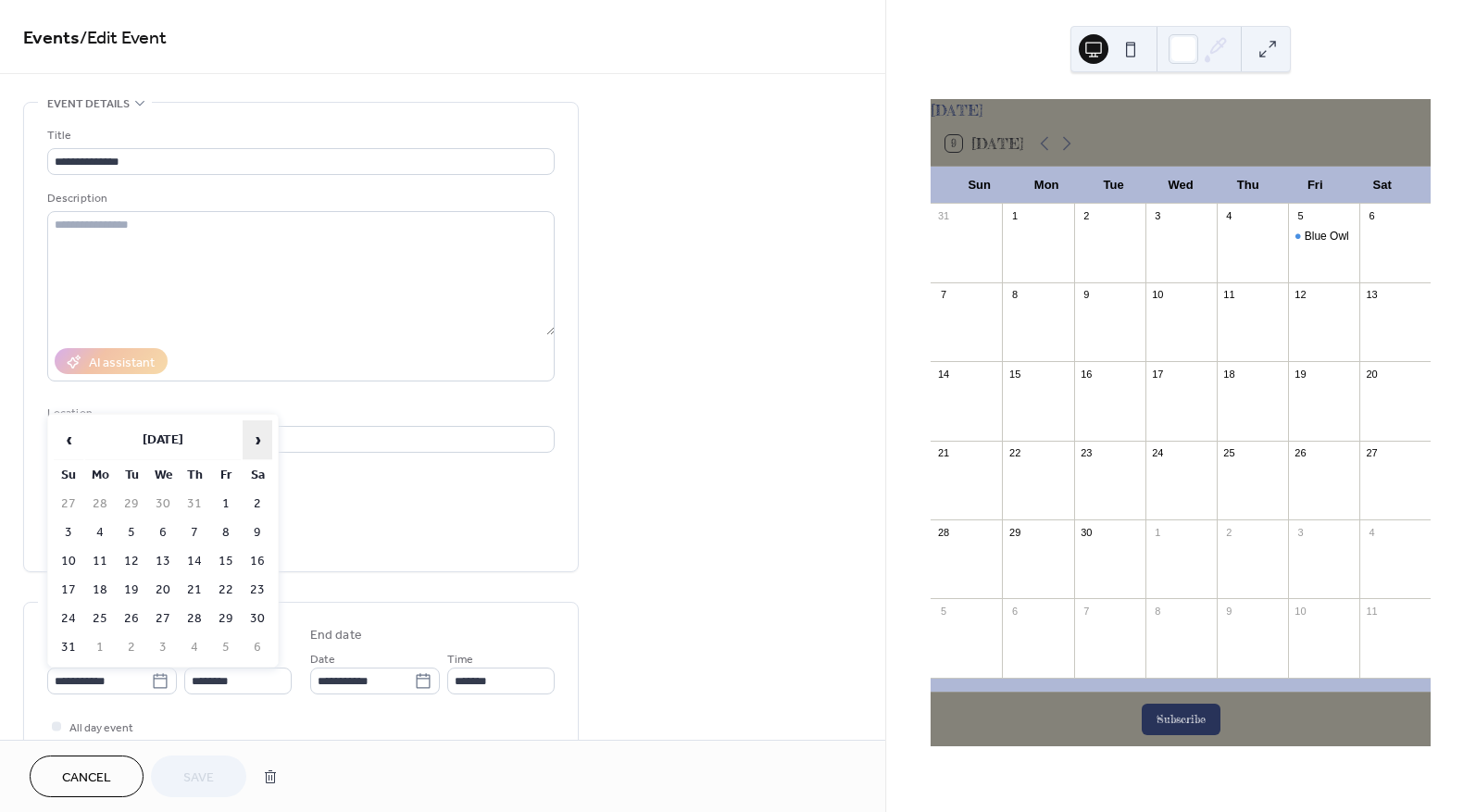 click on "›" at bounding box center [257, 440] 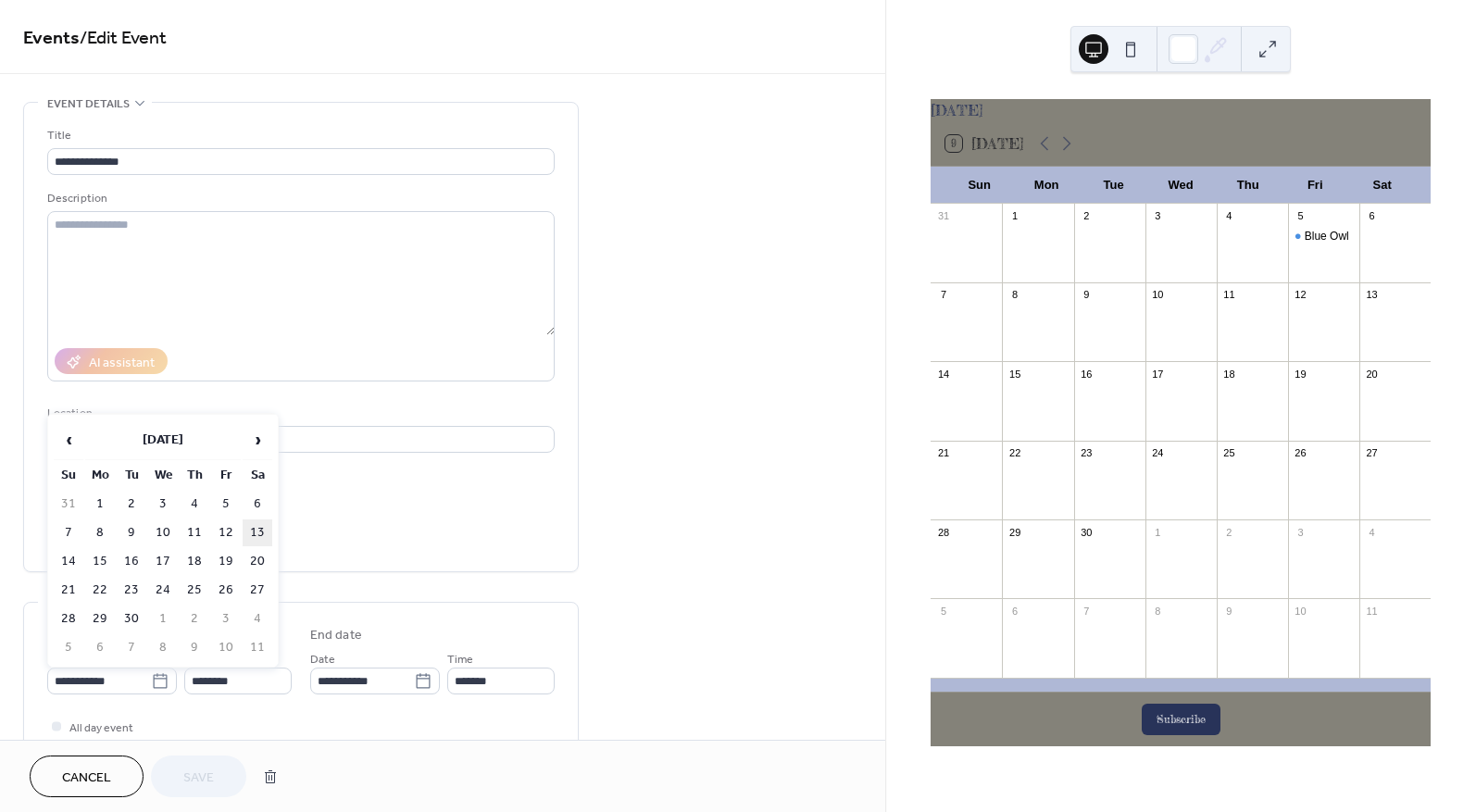 click on "13" at bounding box center (257, 532) 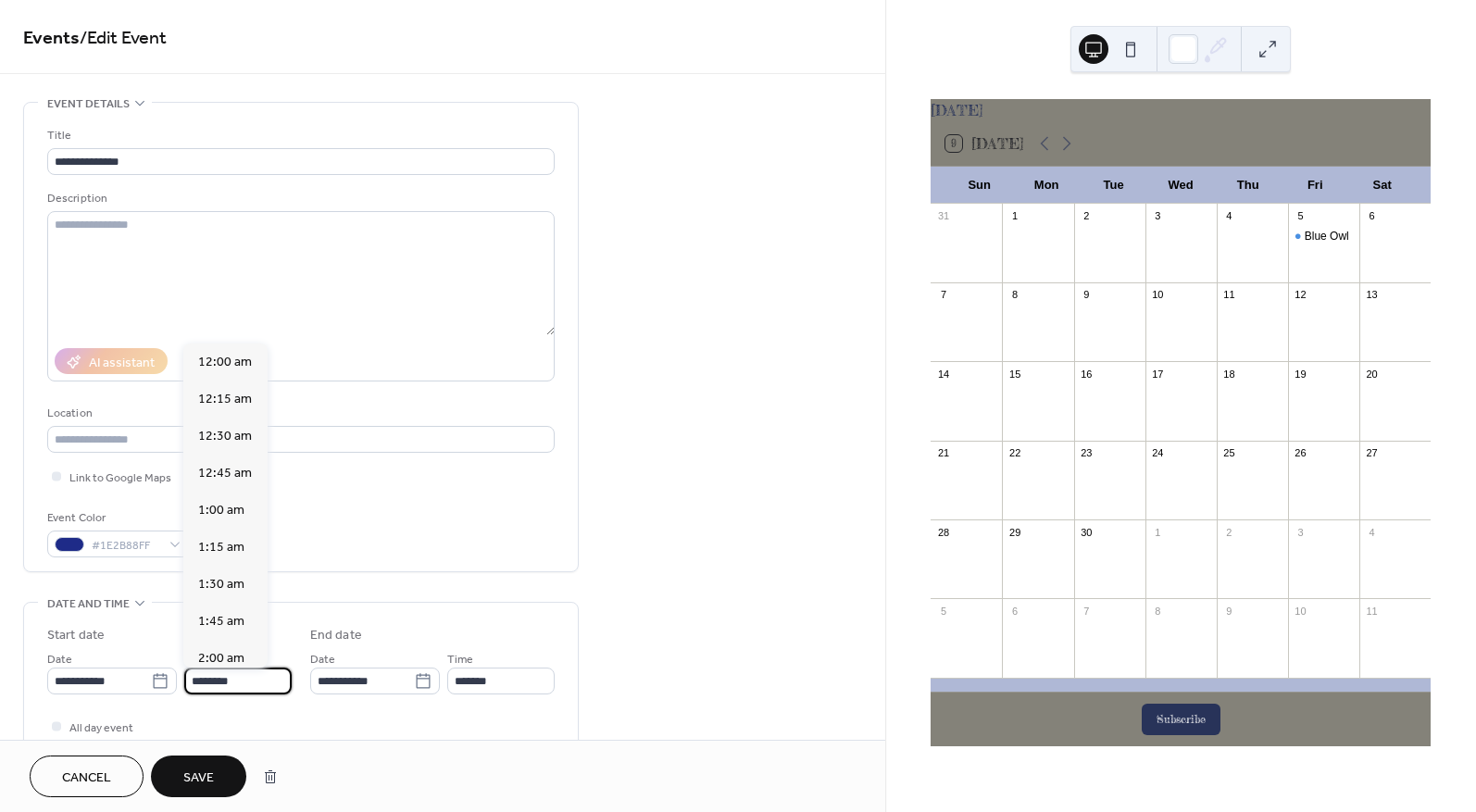 click on "********" at bounding box center (238, 681) 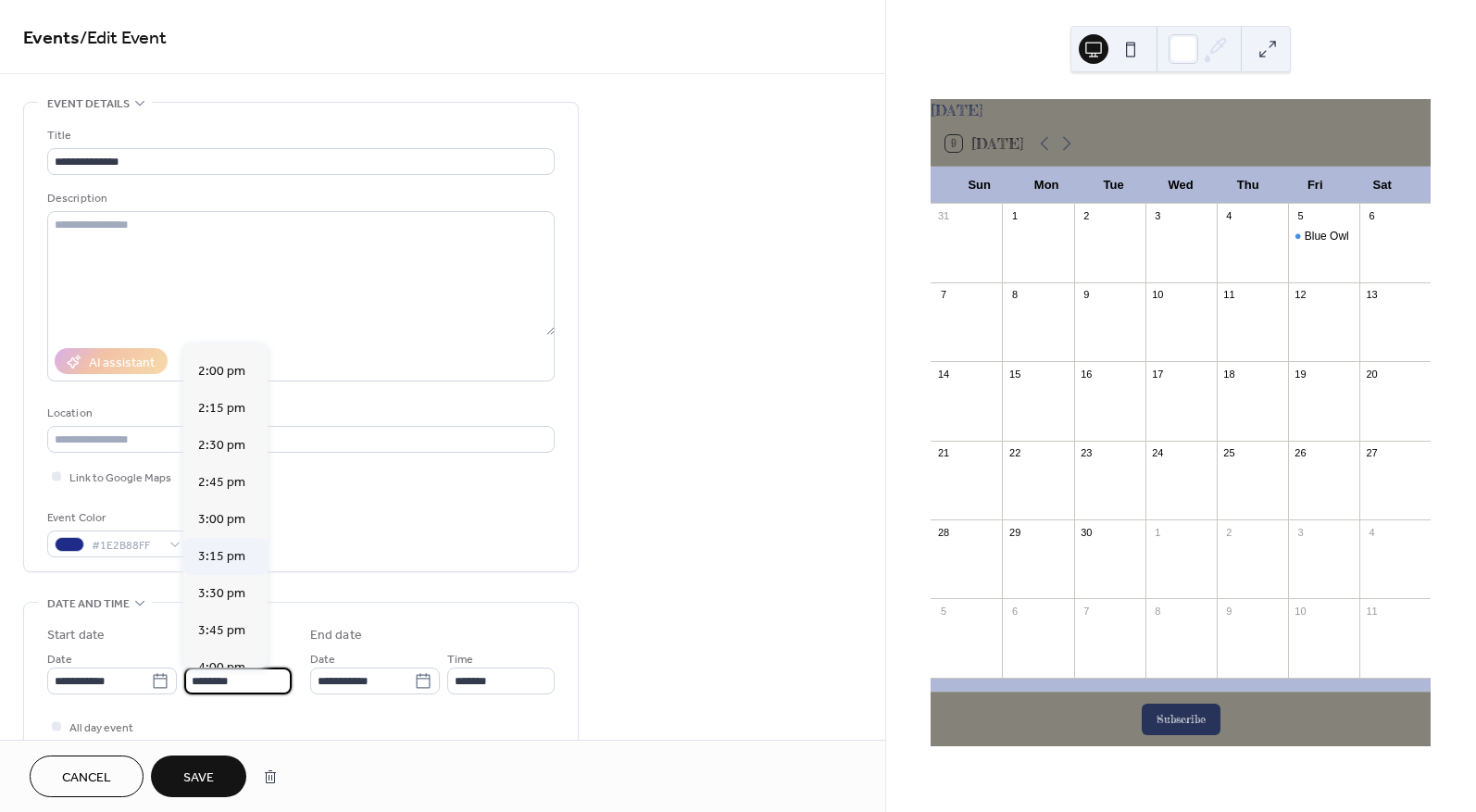 scroll, scrollTop: 2192, scrollLeft: 0, axis: vertical 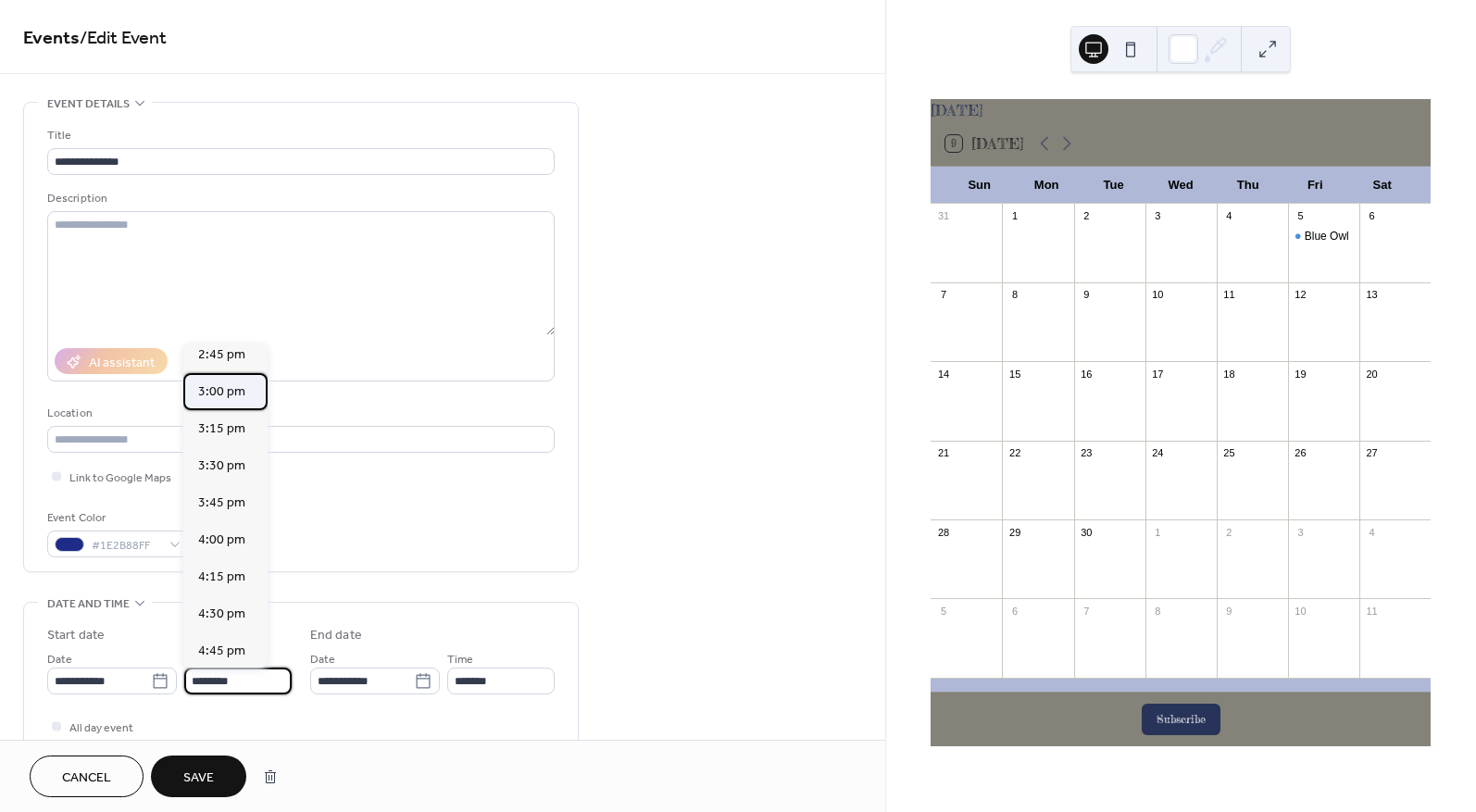 click on "3:00 pm" at bounding box center [221, 392] 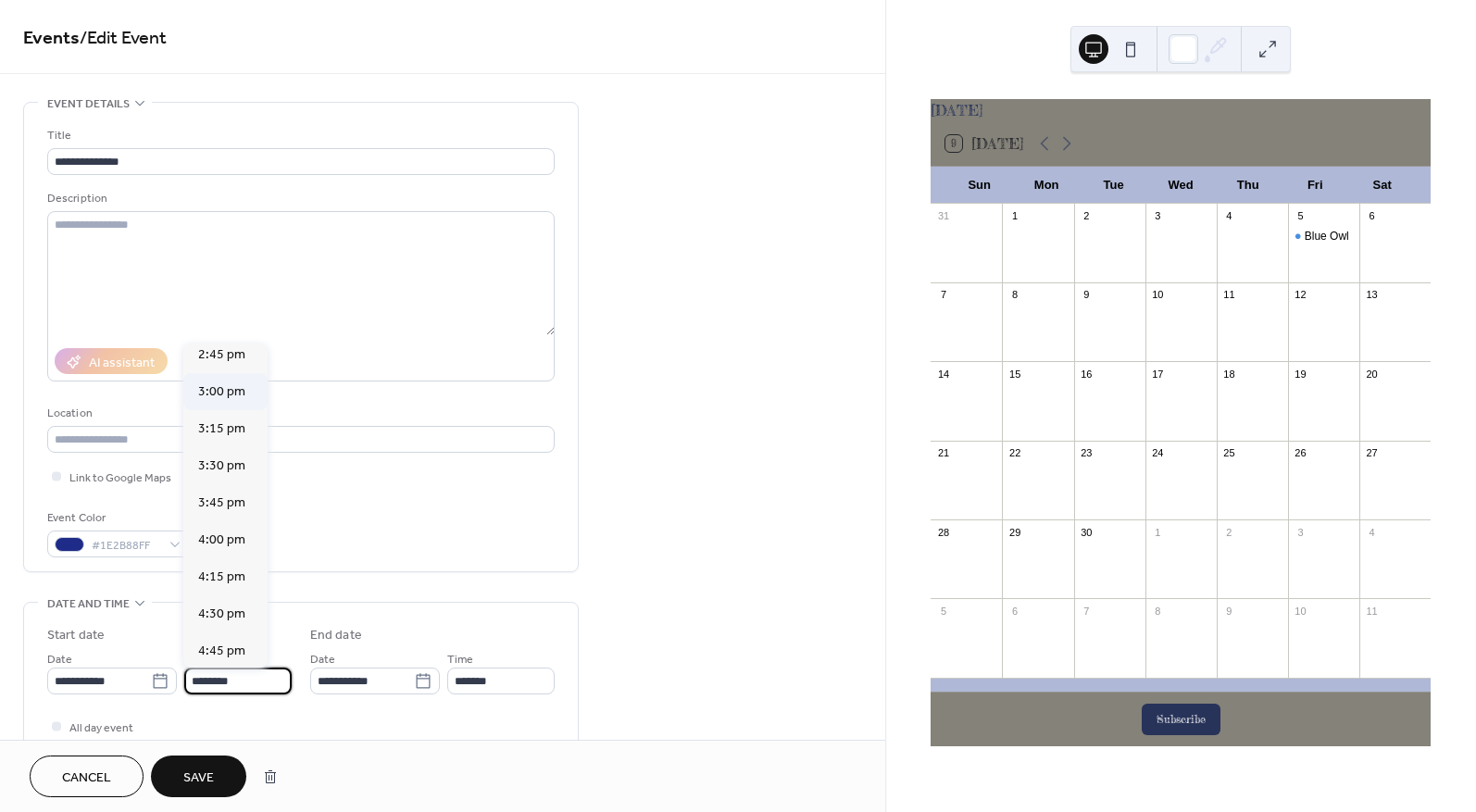 type on "*******" 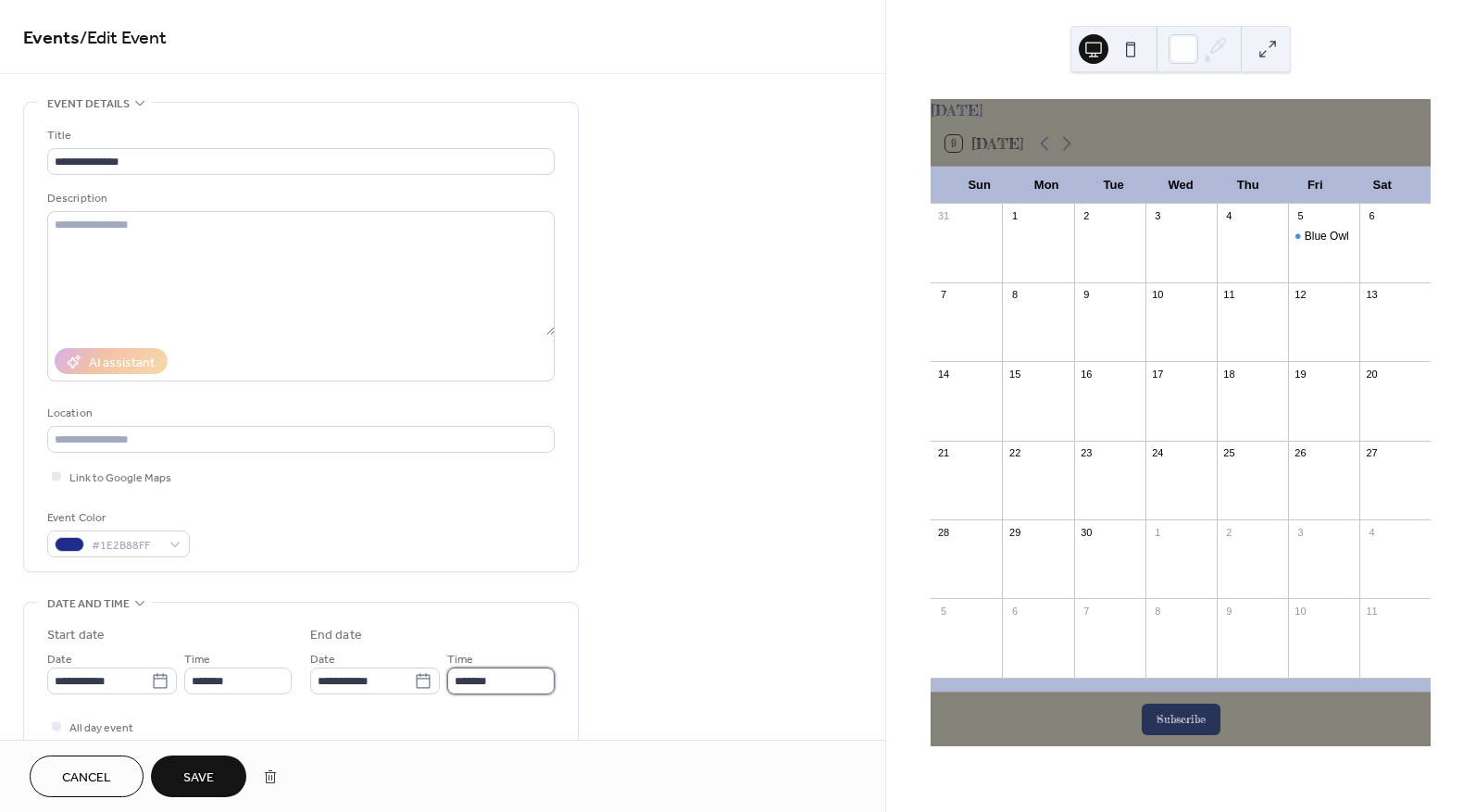 click on "*******" at bounding box center (501, 681) 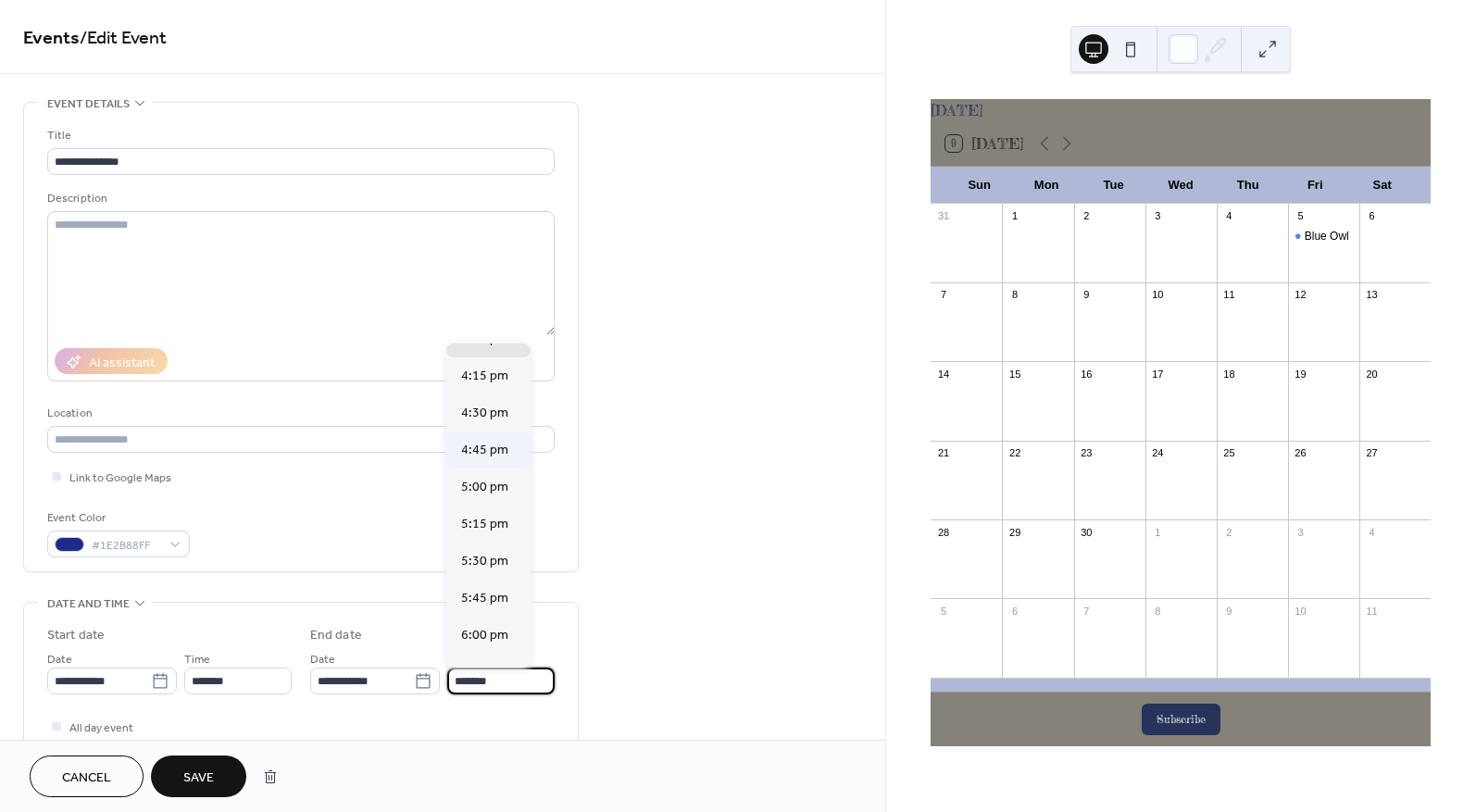 scroll, scrollTop: 185, scrollLeft: 0, axis: vertical 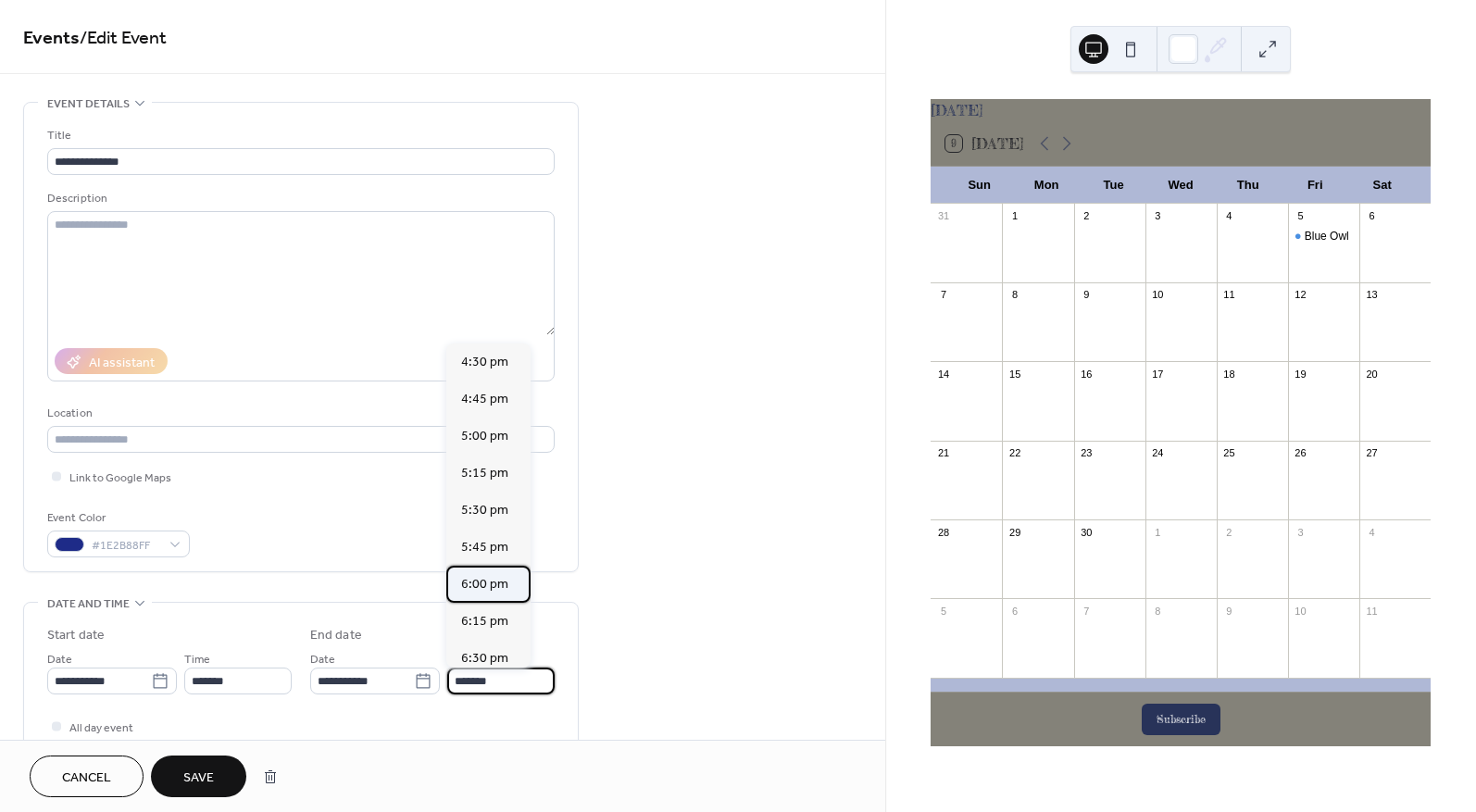 click on "6:00 pm" at bounding box center (484, 584) 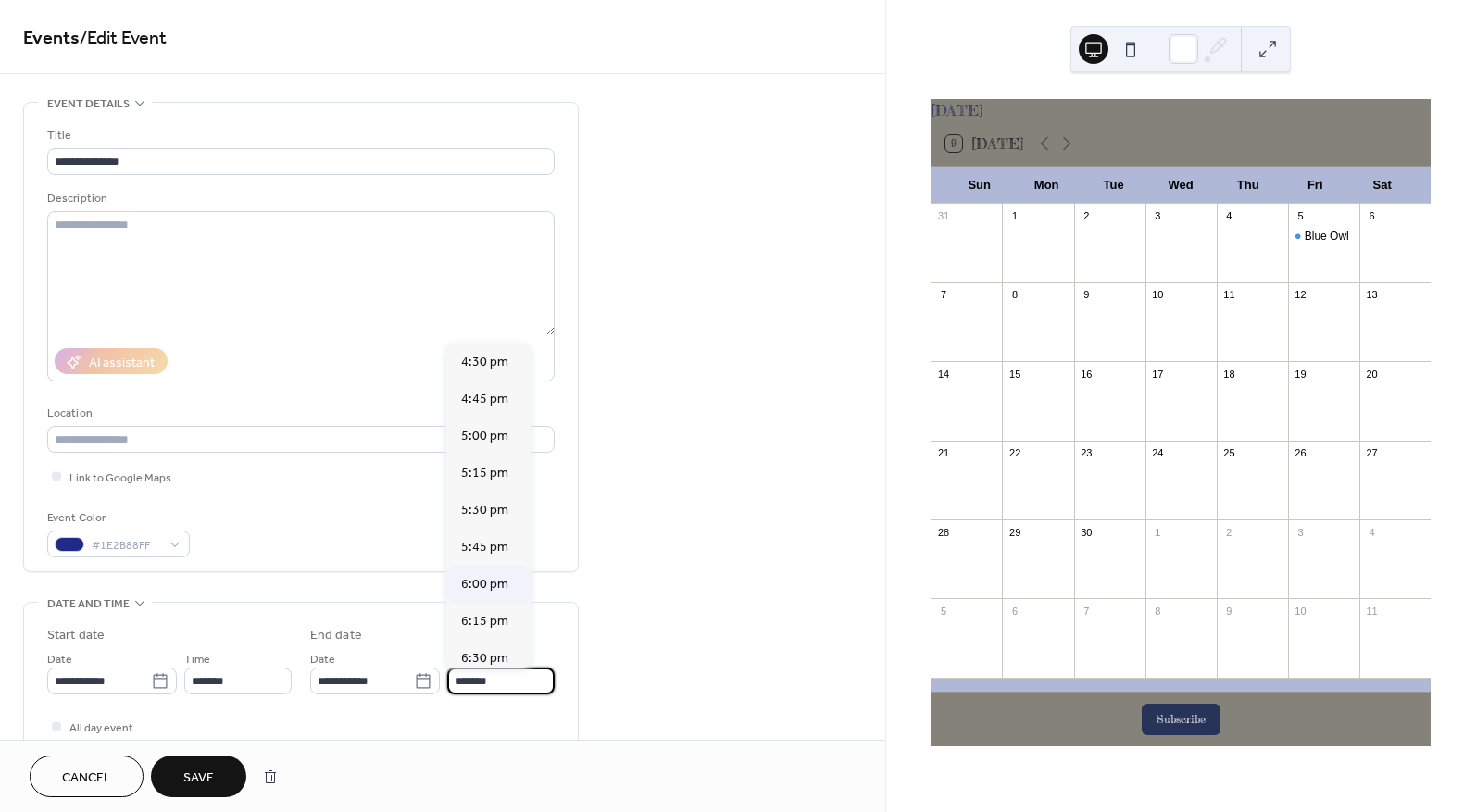 type on "*******" 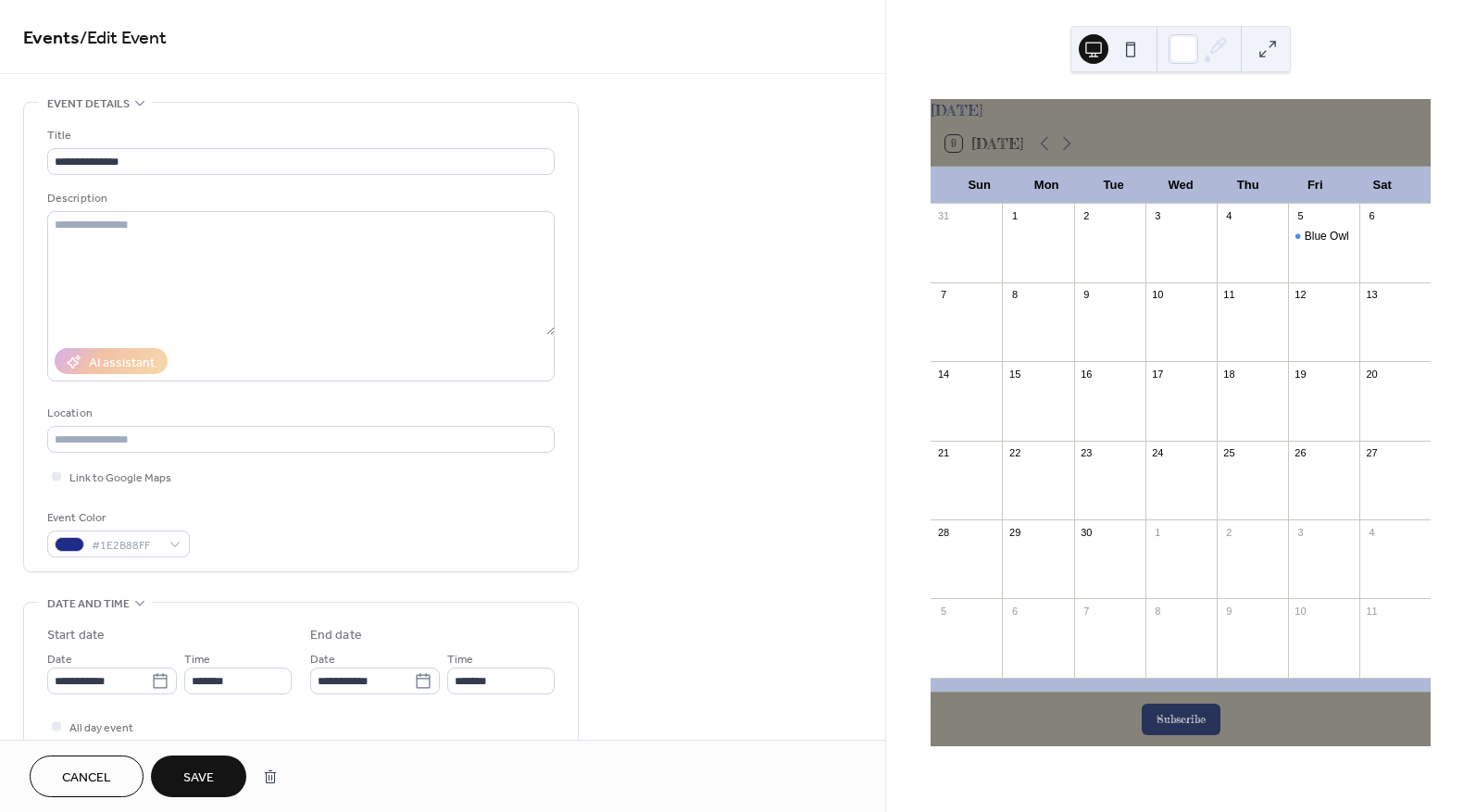 click on "Save" at bounding box center (198, 778) 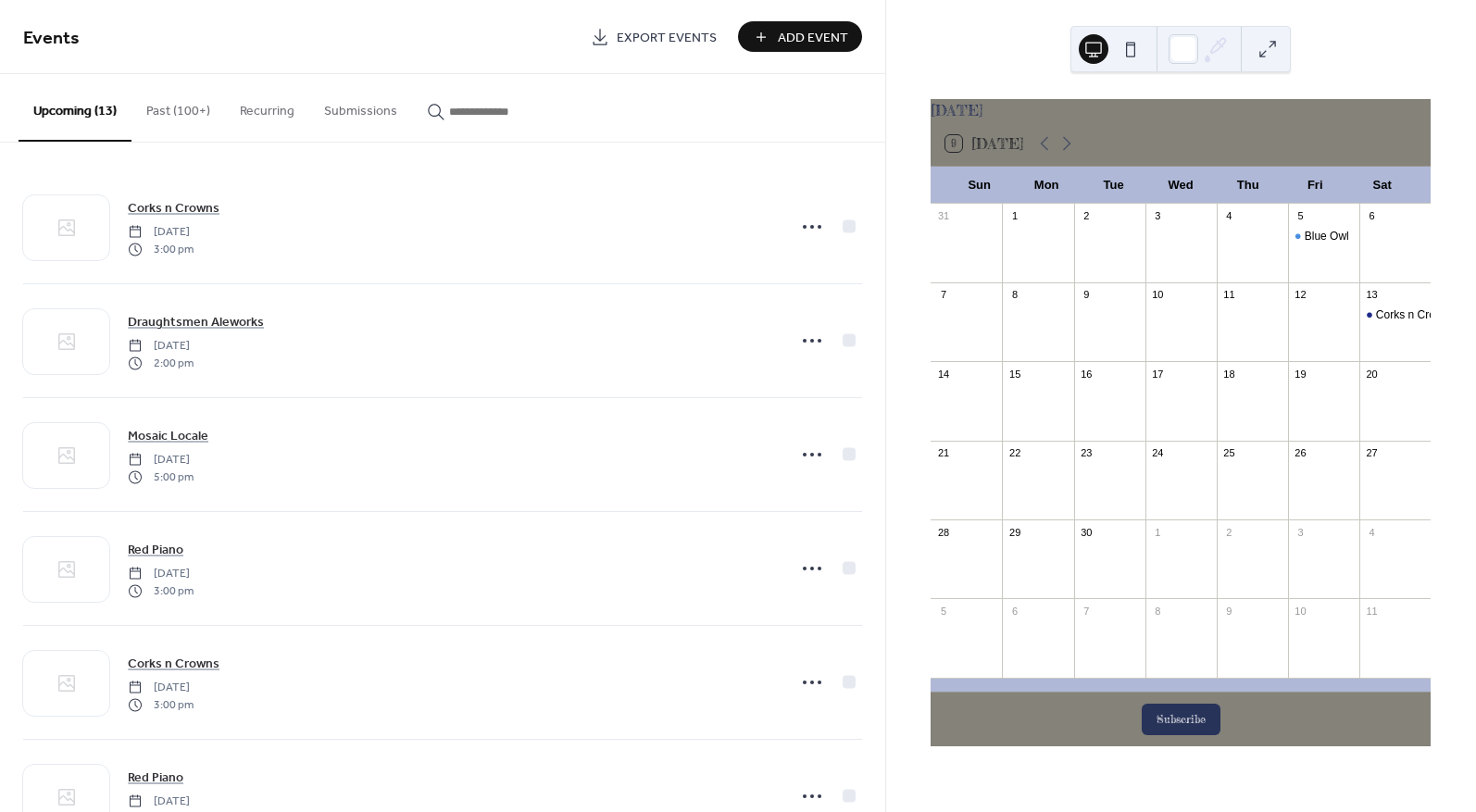 click on "Add Event" at bounding box center (813, 38) 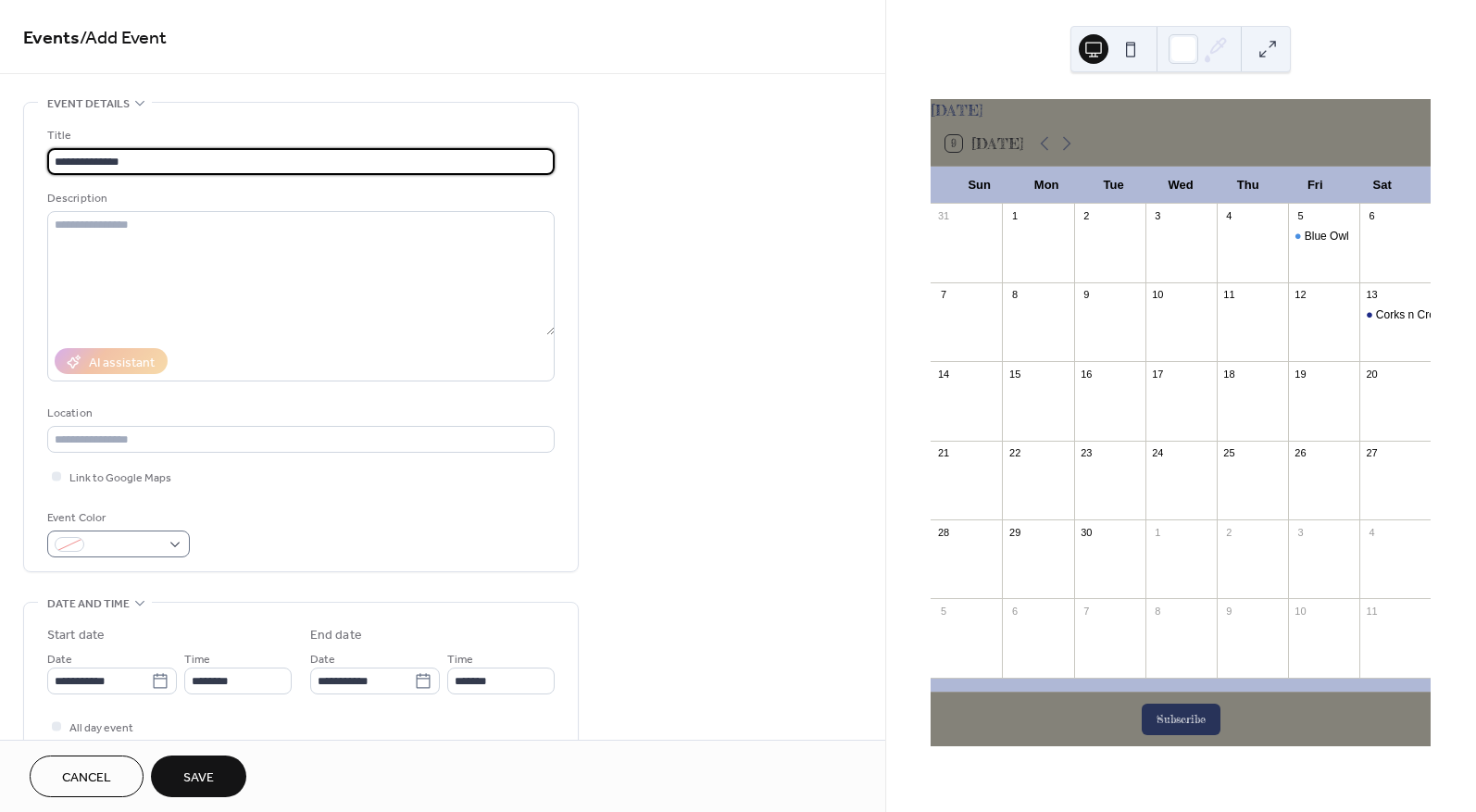 type on "**********" 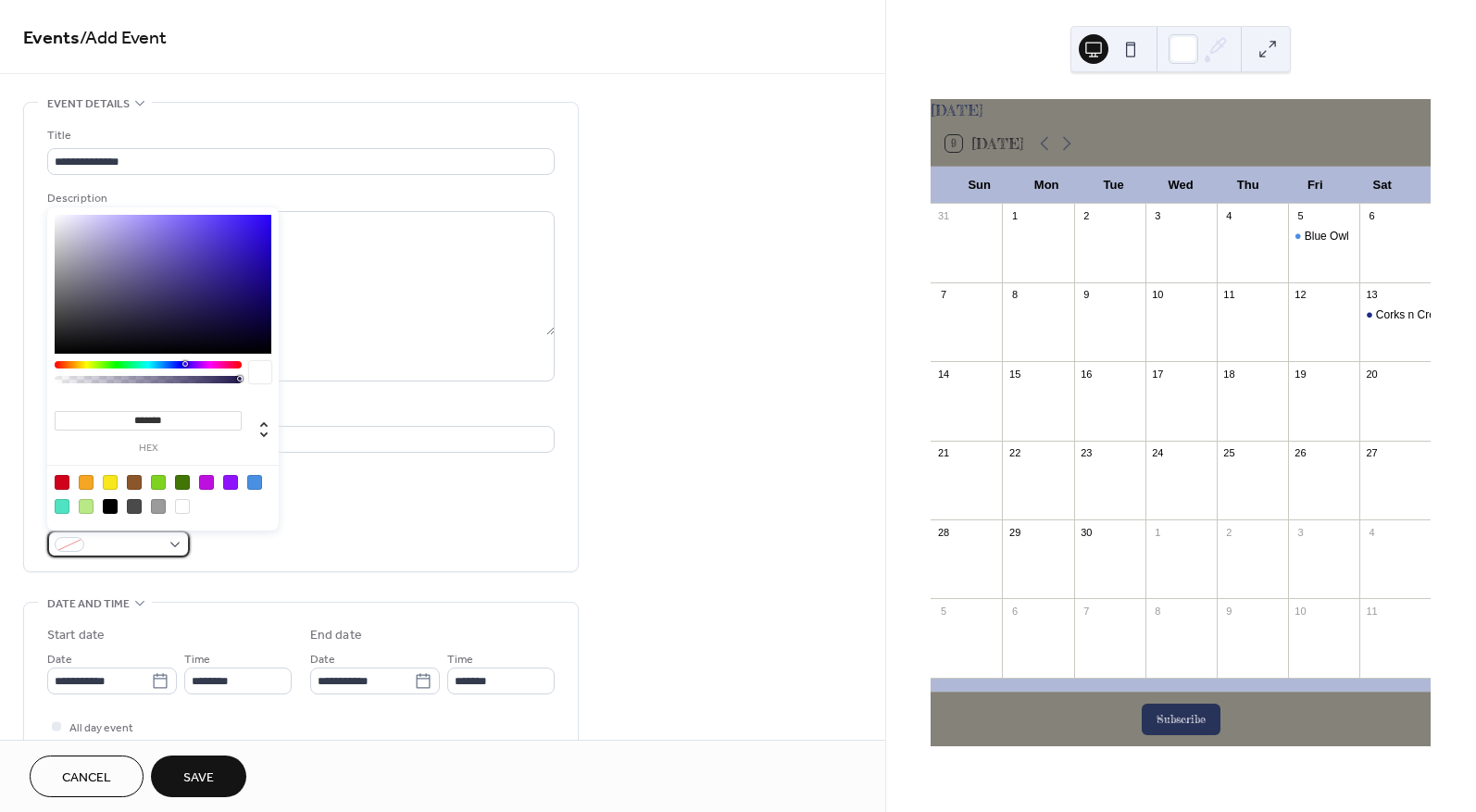 click at bounding box center (126, 545) 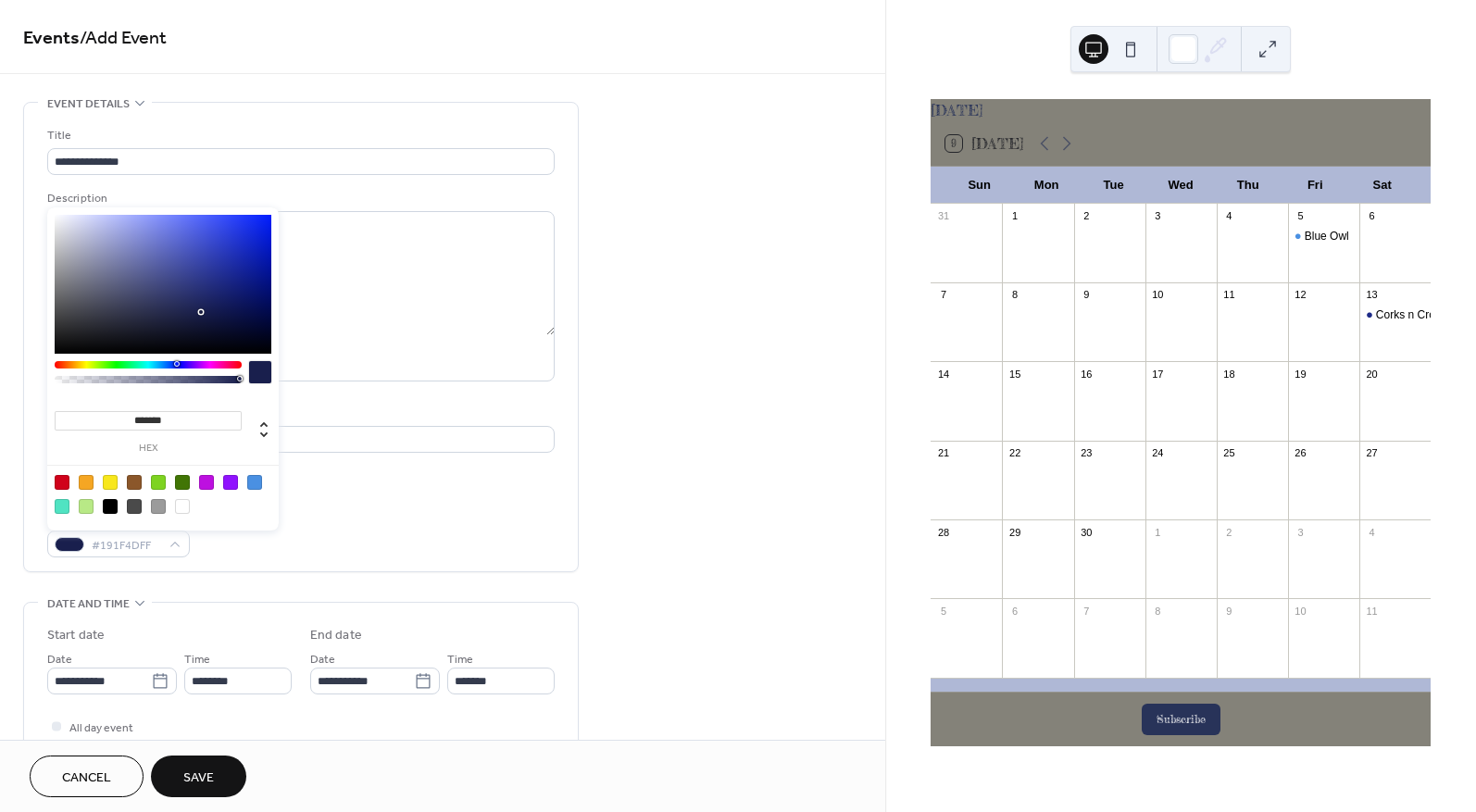 drag, startPoint x: 185, startPoint y: 362, endPoint x: 176, endPoint y: 364, distance: 9.219544 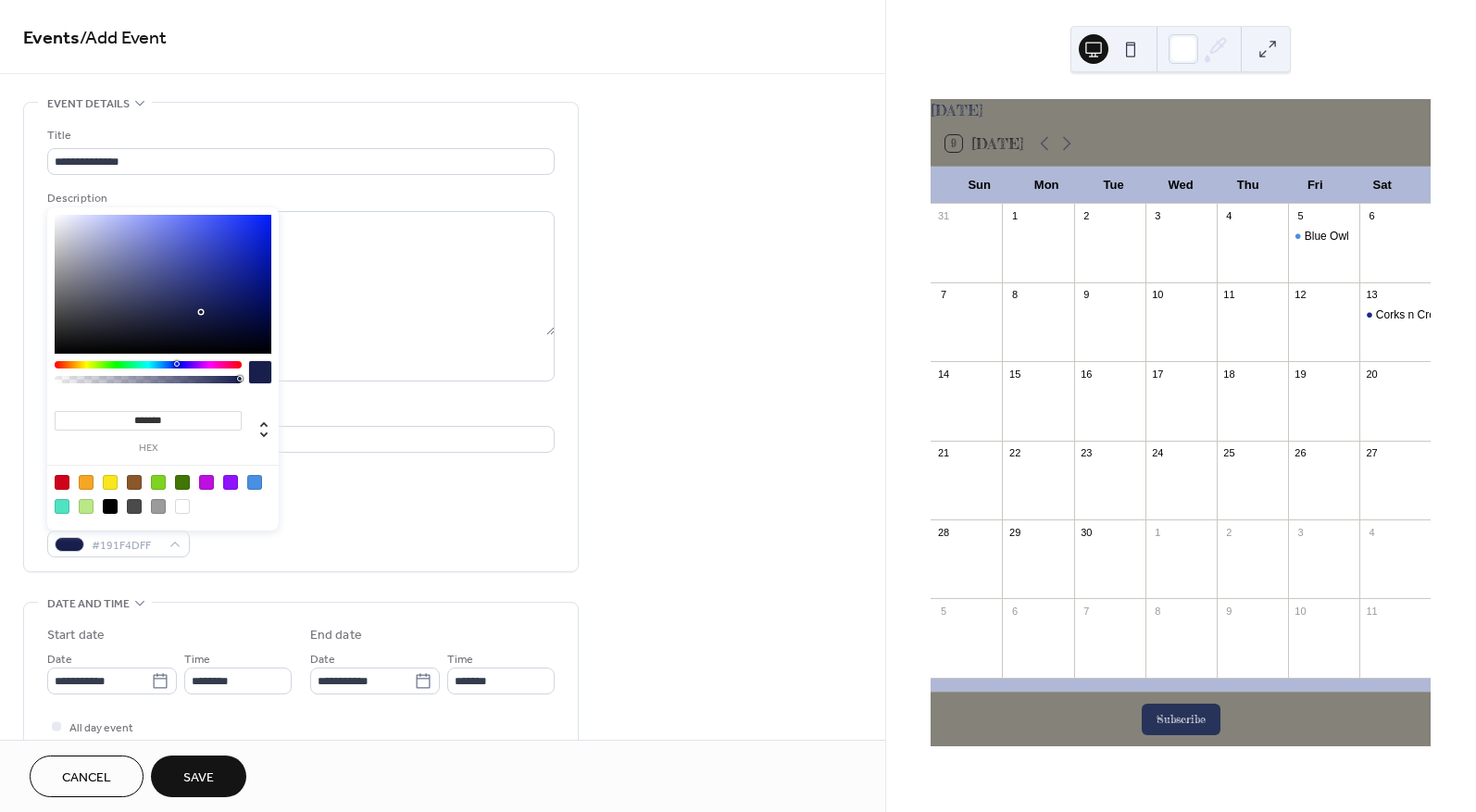 click at bounding box center (177, 364) 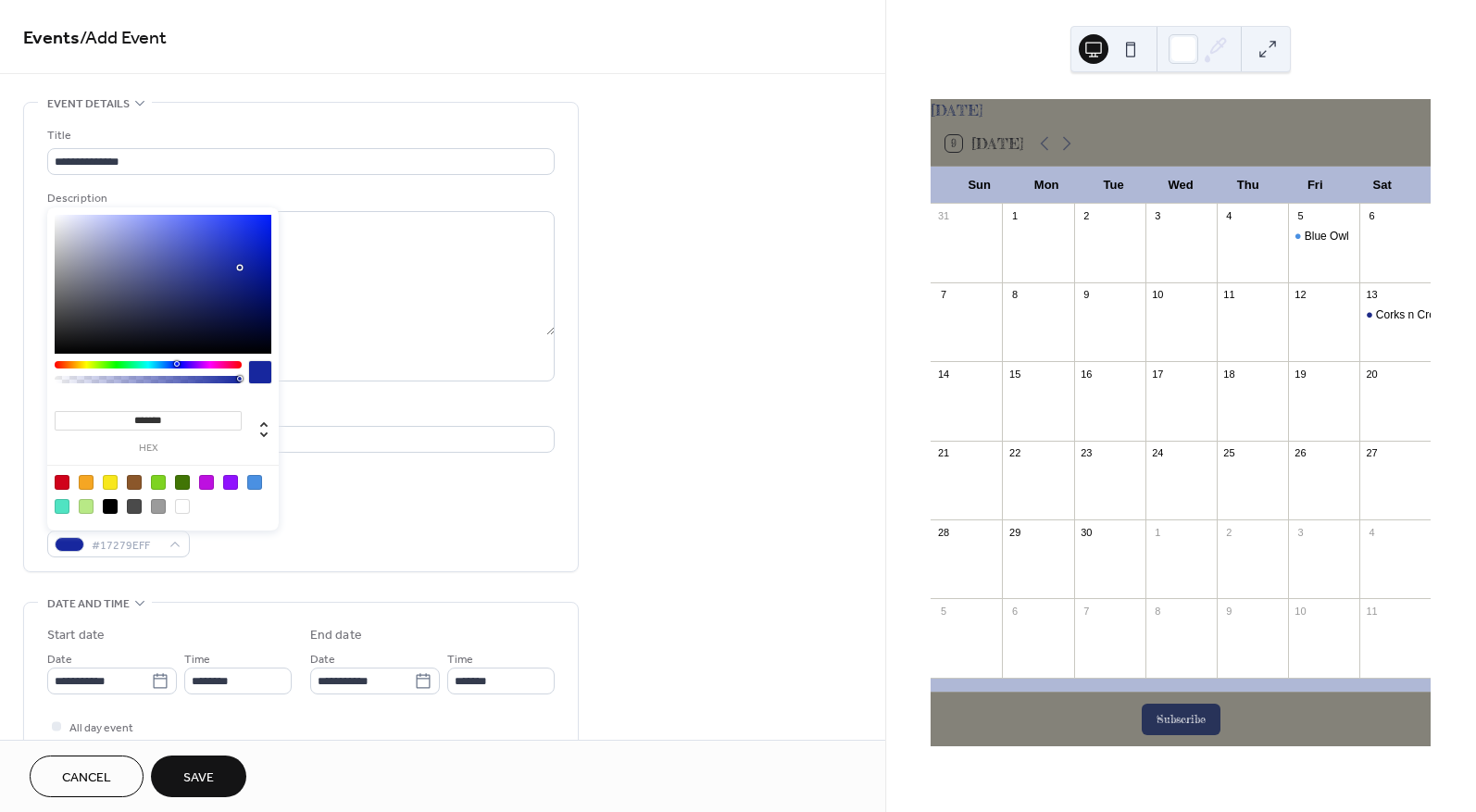 type on "*******" 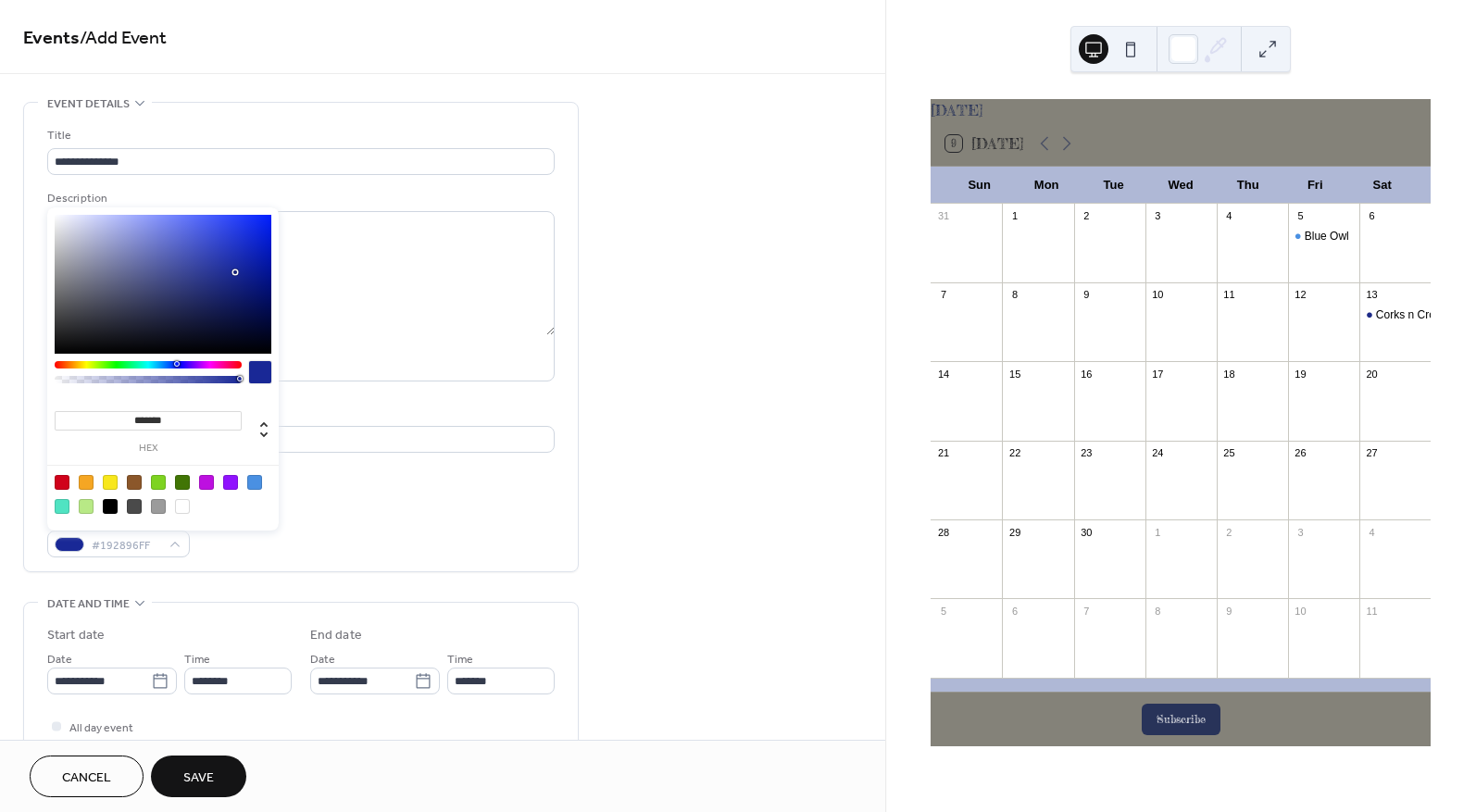 drag, startPoint x: 201, startPoint y: 306, endPoint x: 235, endPoint y: 272, distance: 48.0833 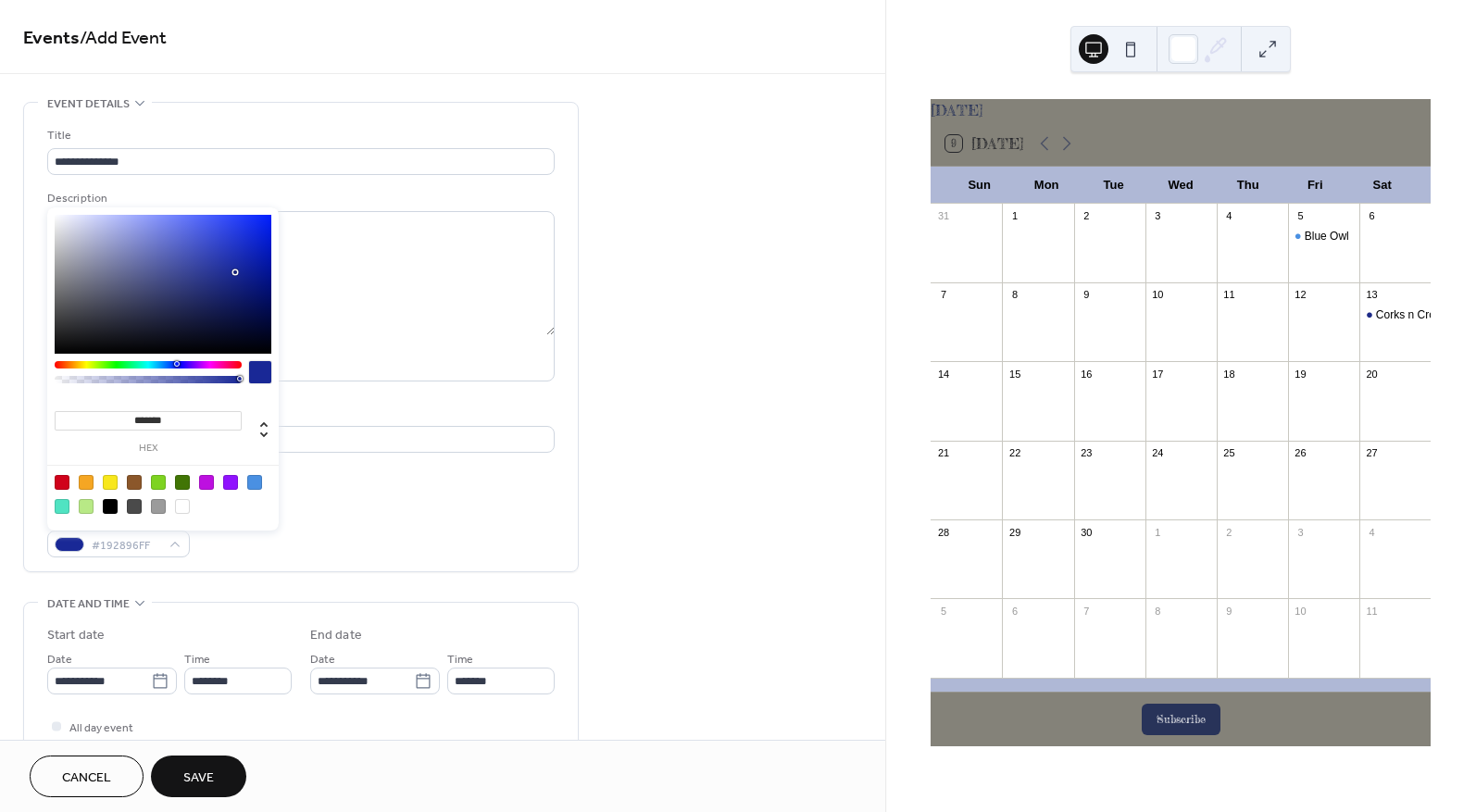 click at bounding box center [163, 284] 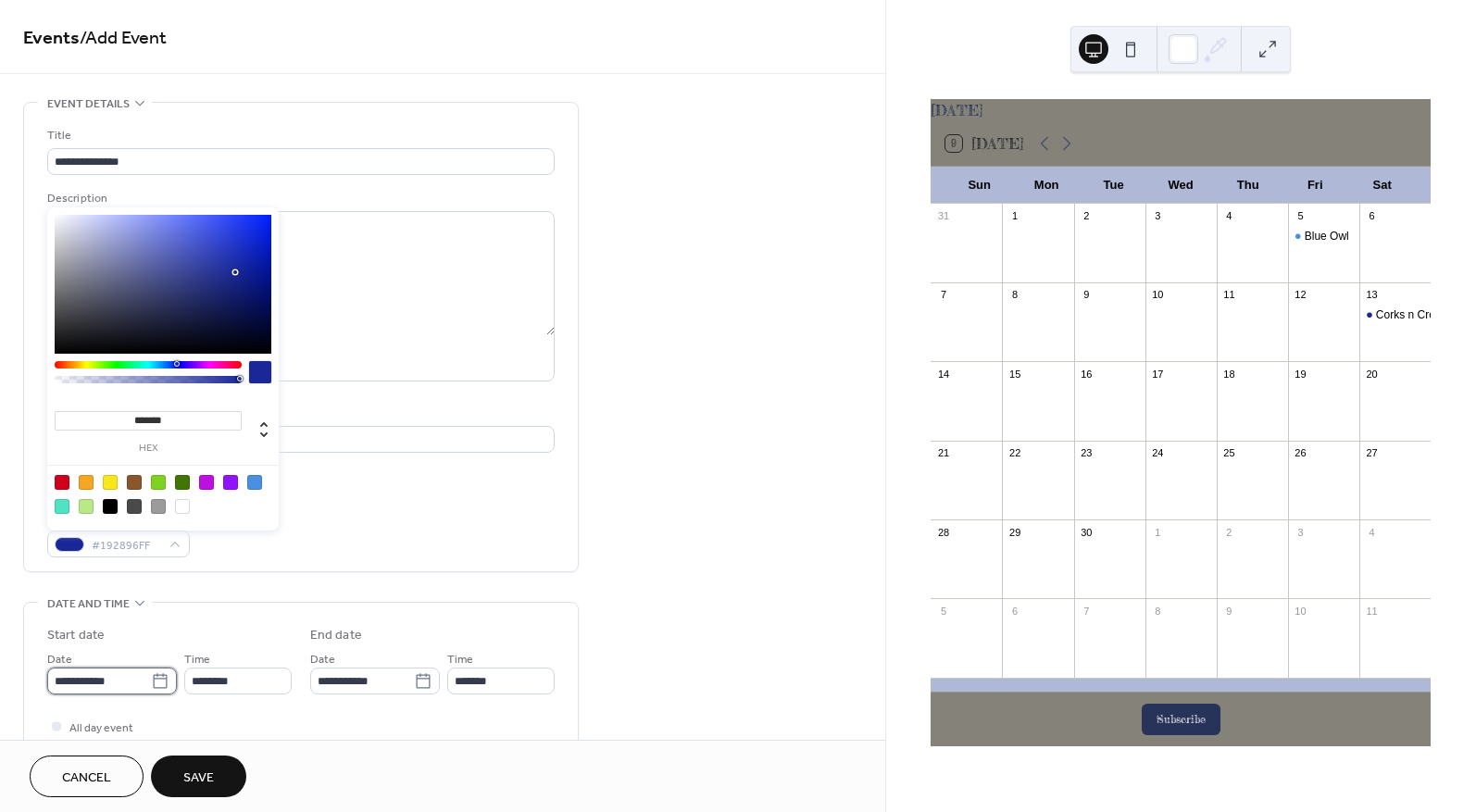 click on "**********" at bounding box center (99, 681) 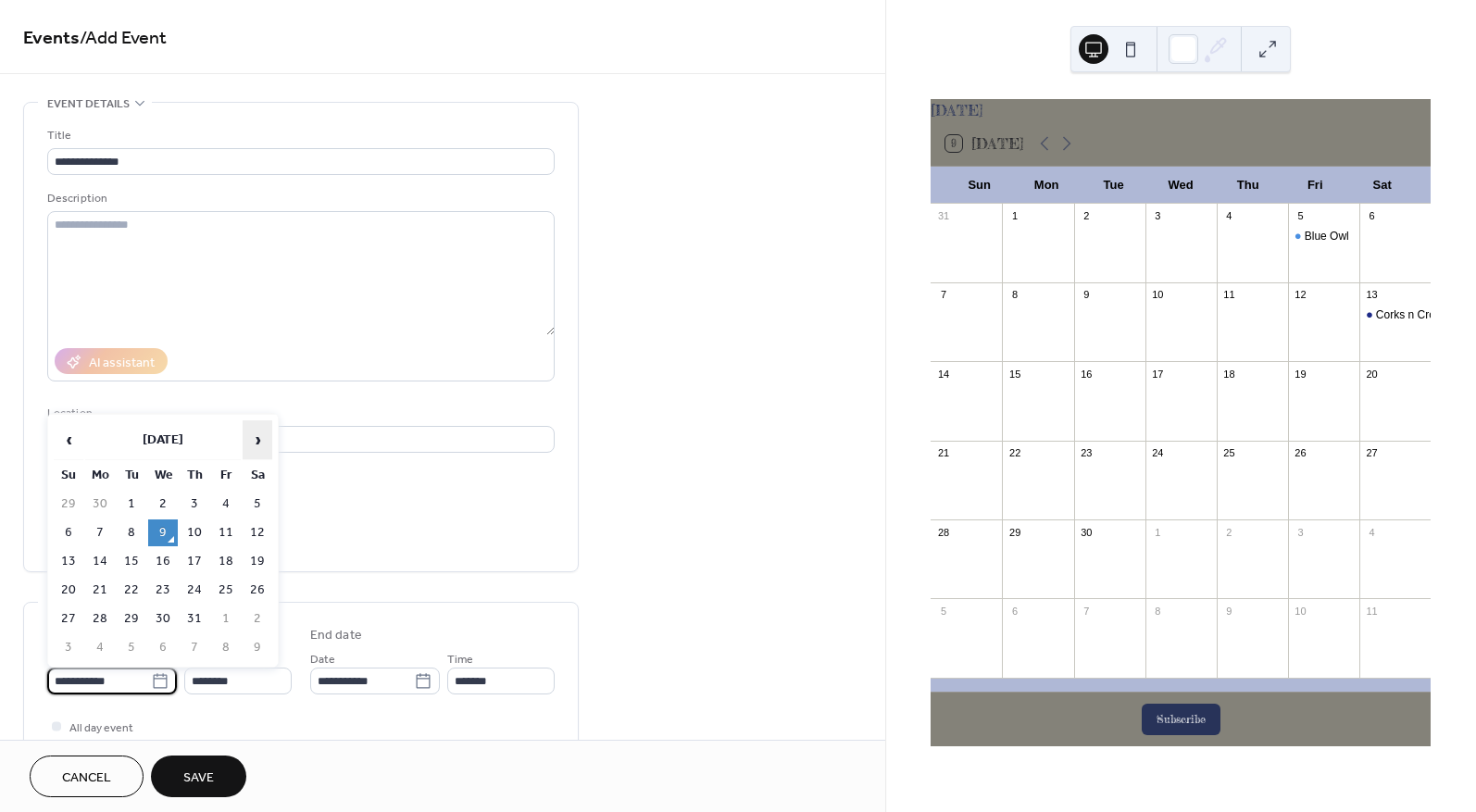 click on "›" at bounding box center [257, 440] 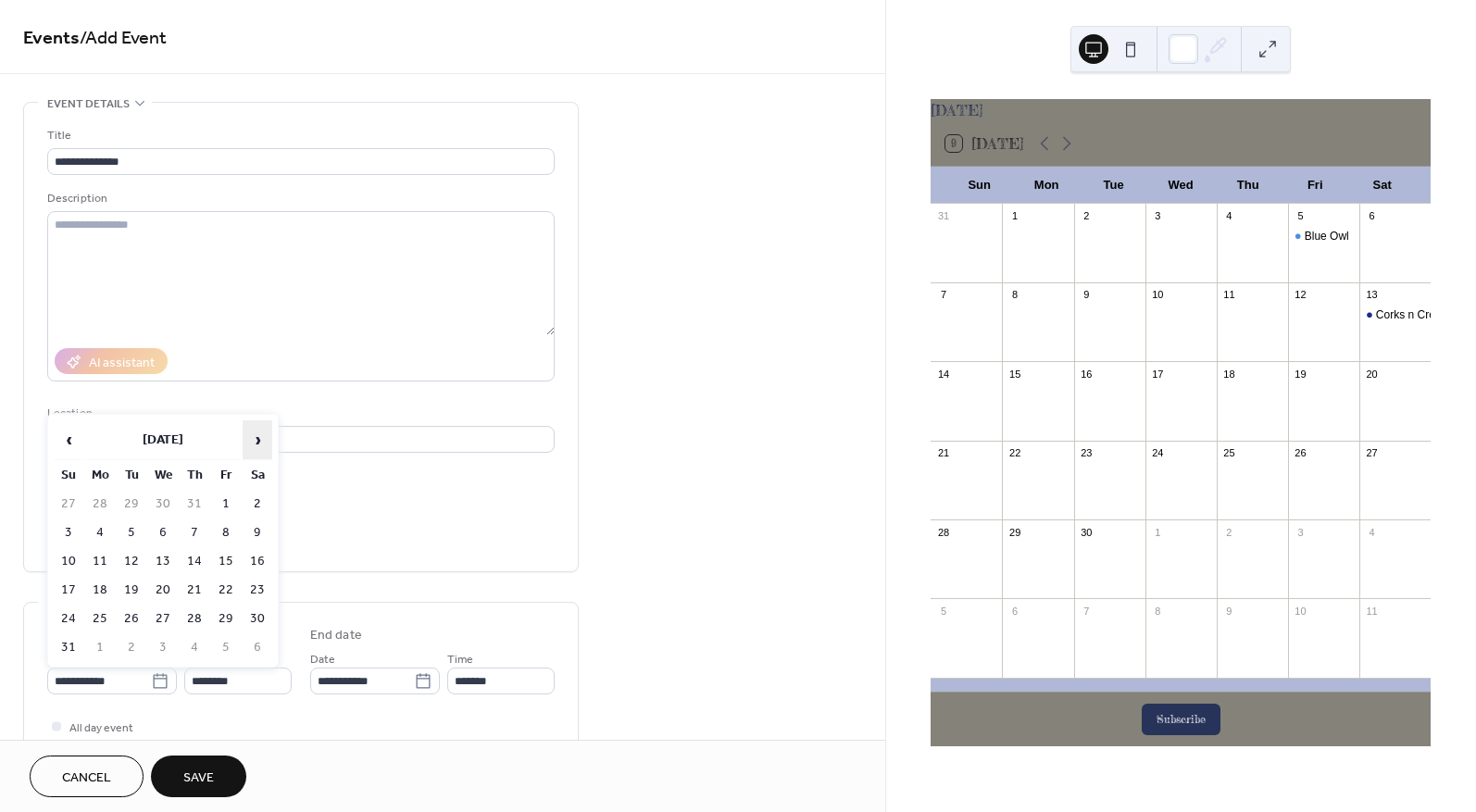 click on "›" at bounding box center [257, 440] 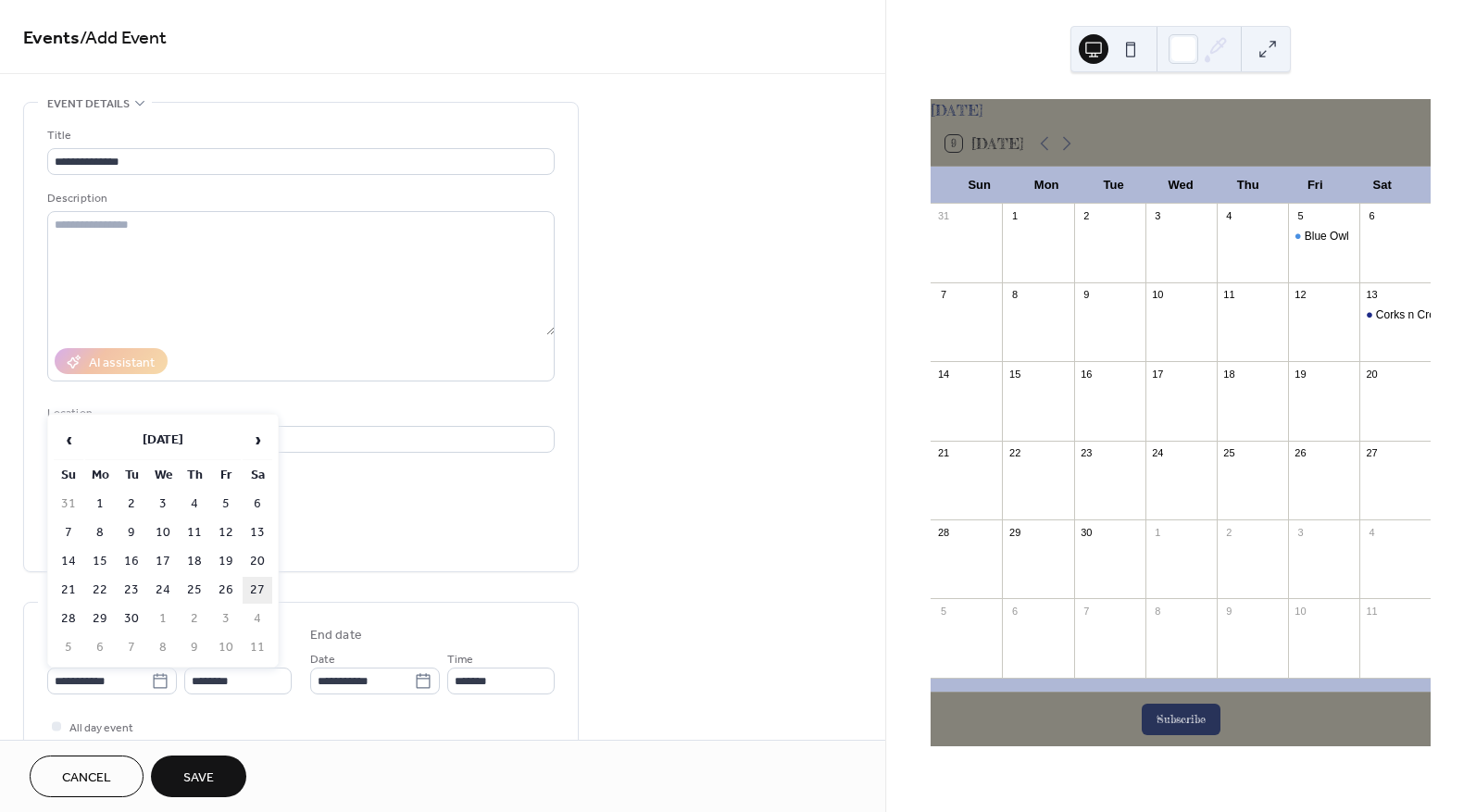 click on "27" at bounding box center (257, 590) 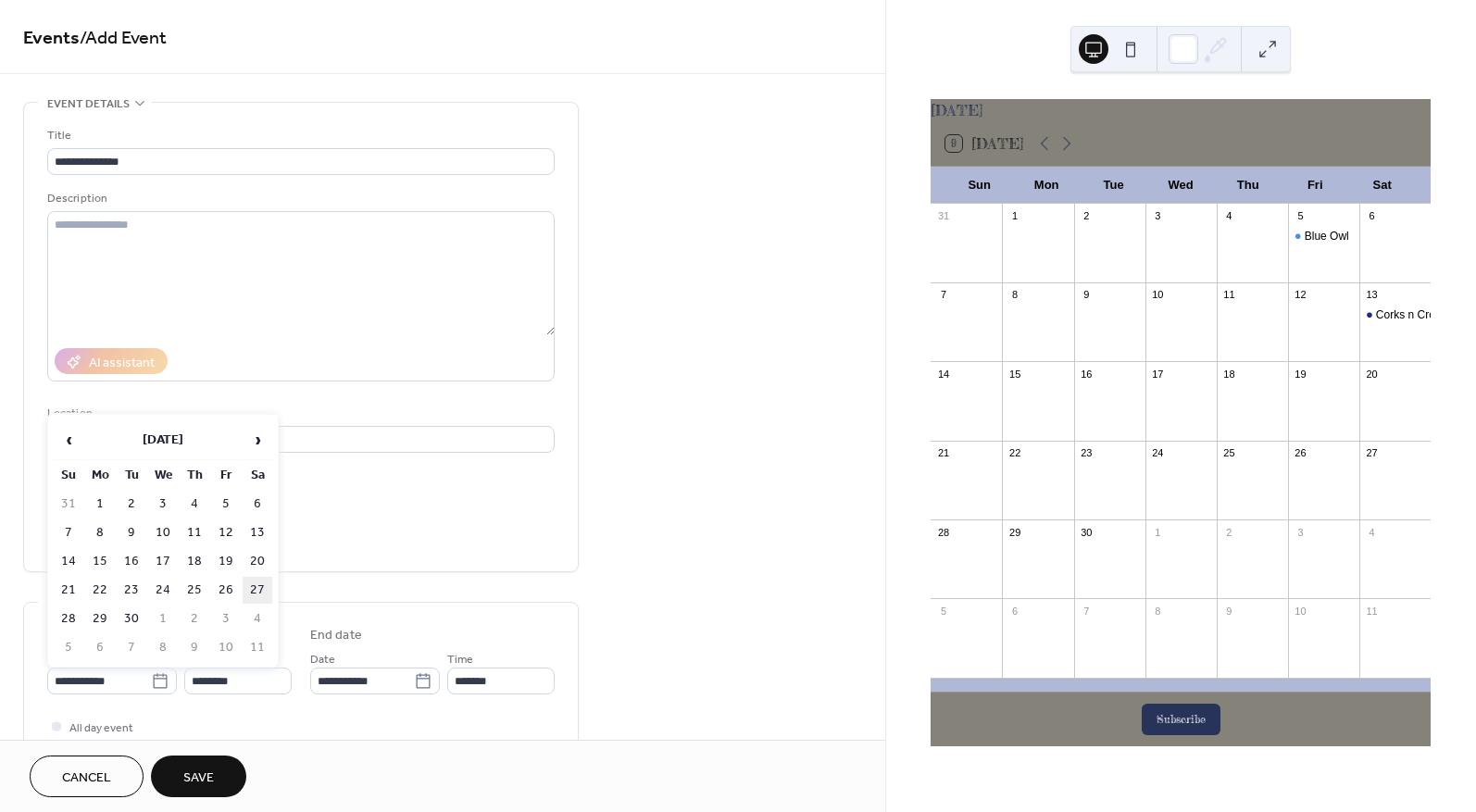 type on "**********" 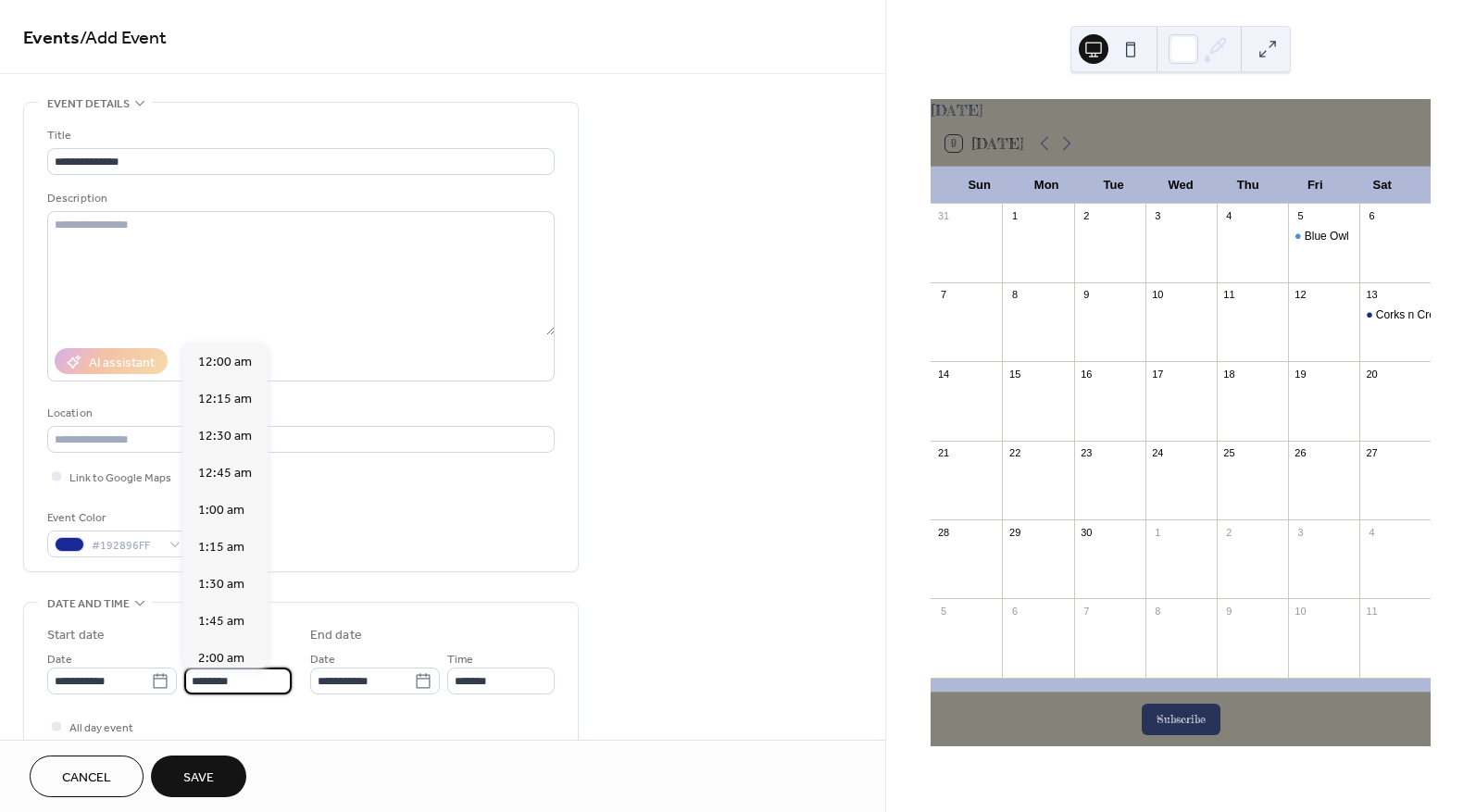 click on "********" at bounding box center (238, 681) 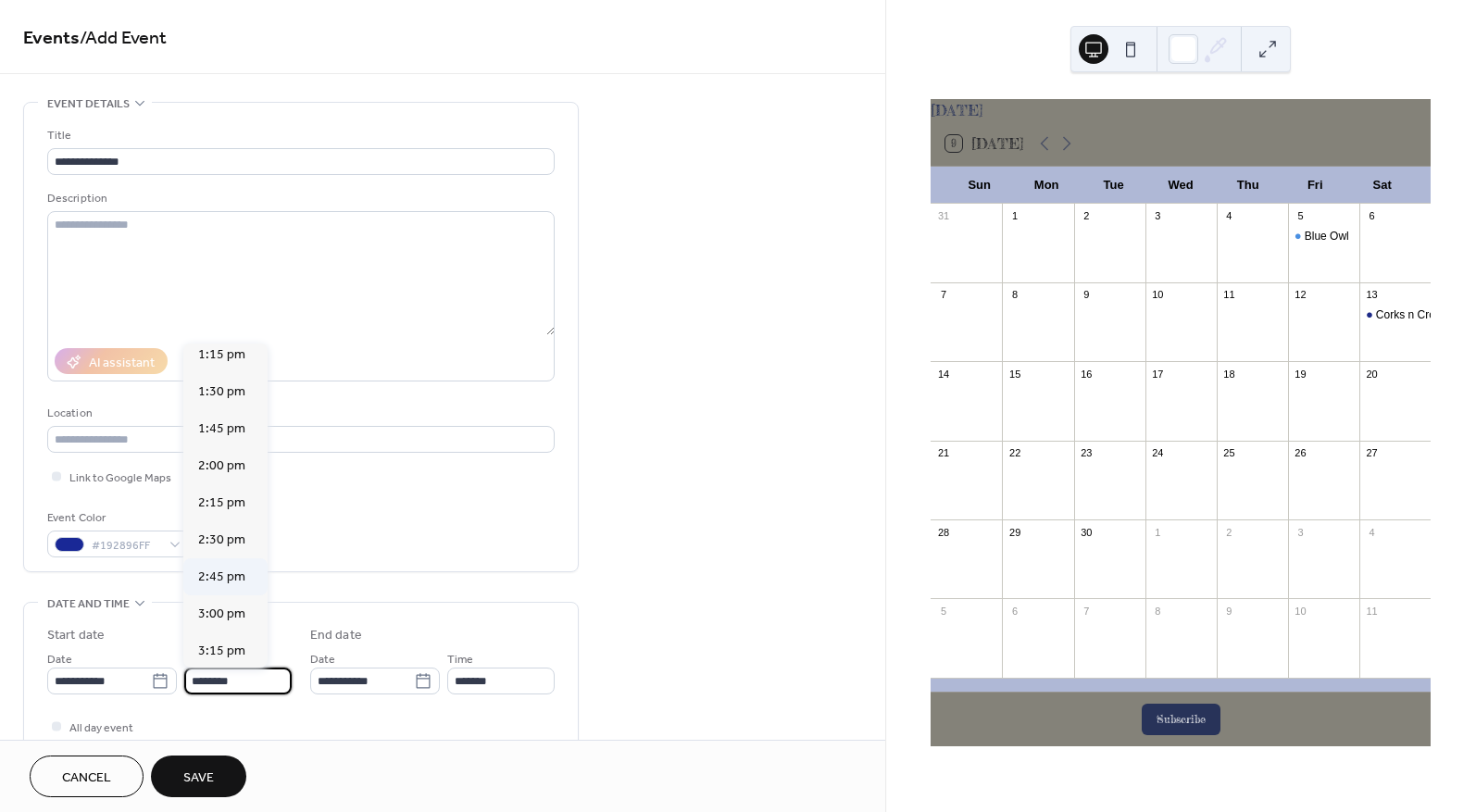 scroll, scrollTop: 2007, scrollLeft: 0, axis: vertical 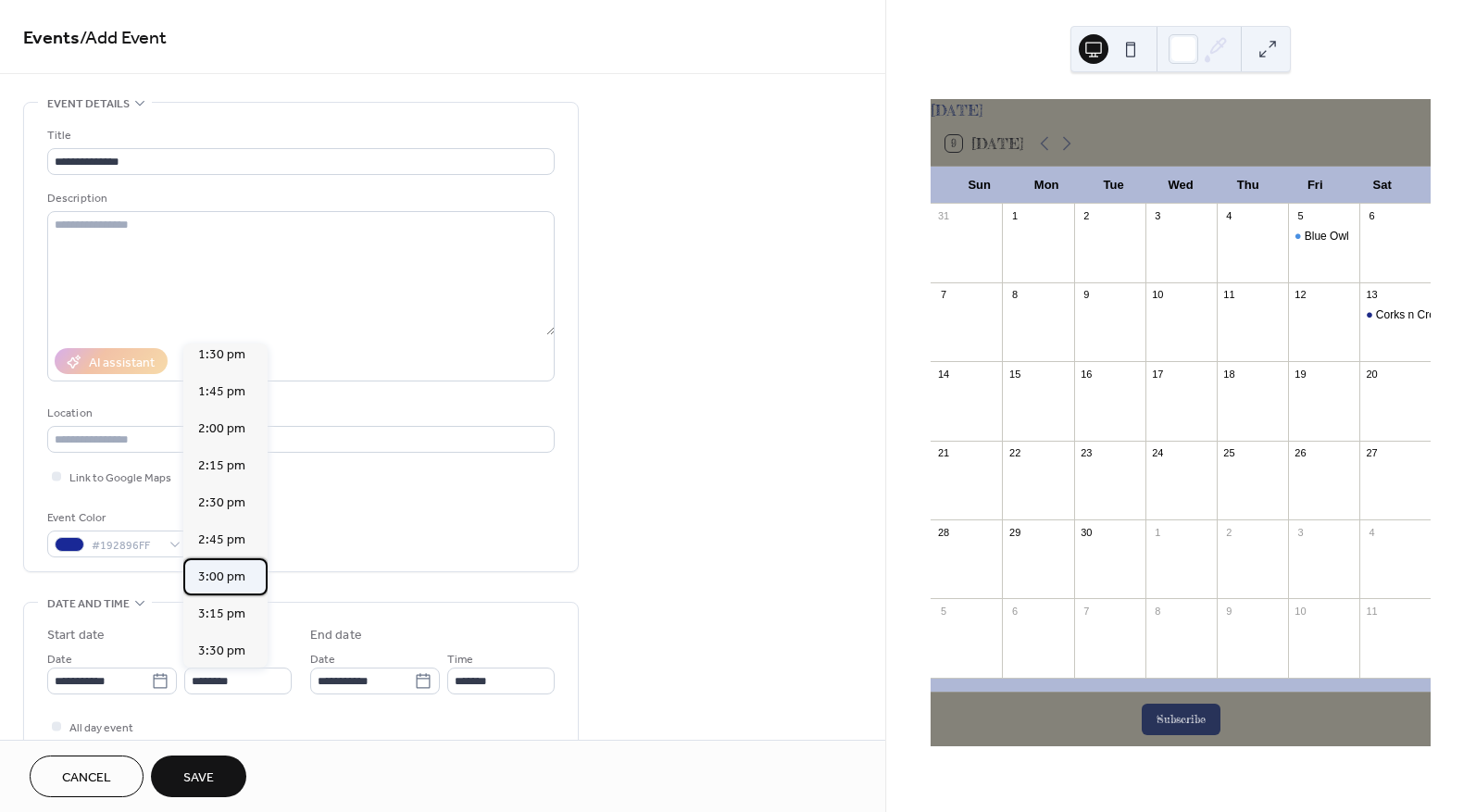 click on "3:00 pm" at bounding box center (221, 577) 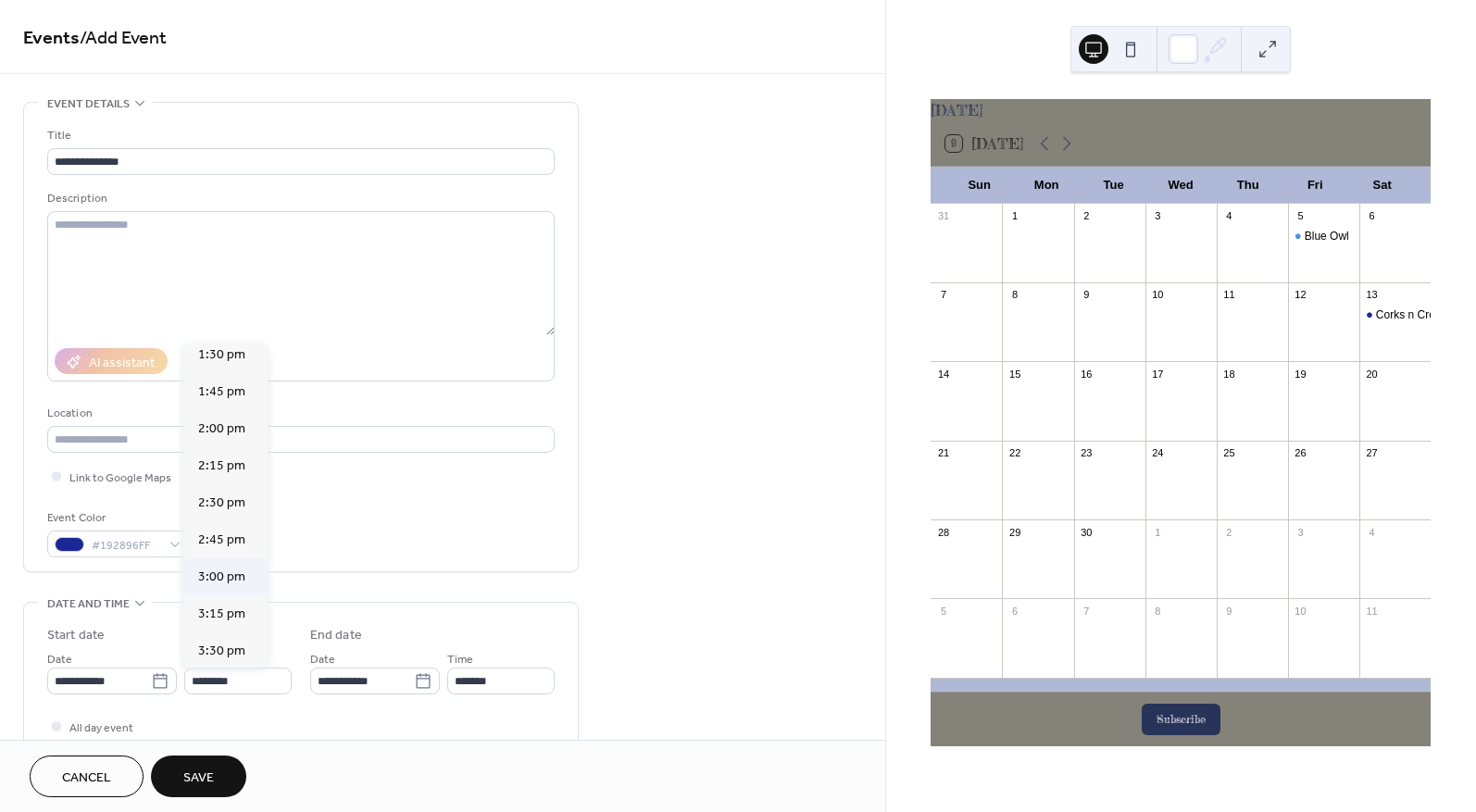 type on "*******" 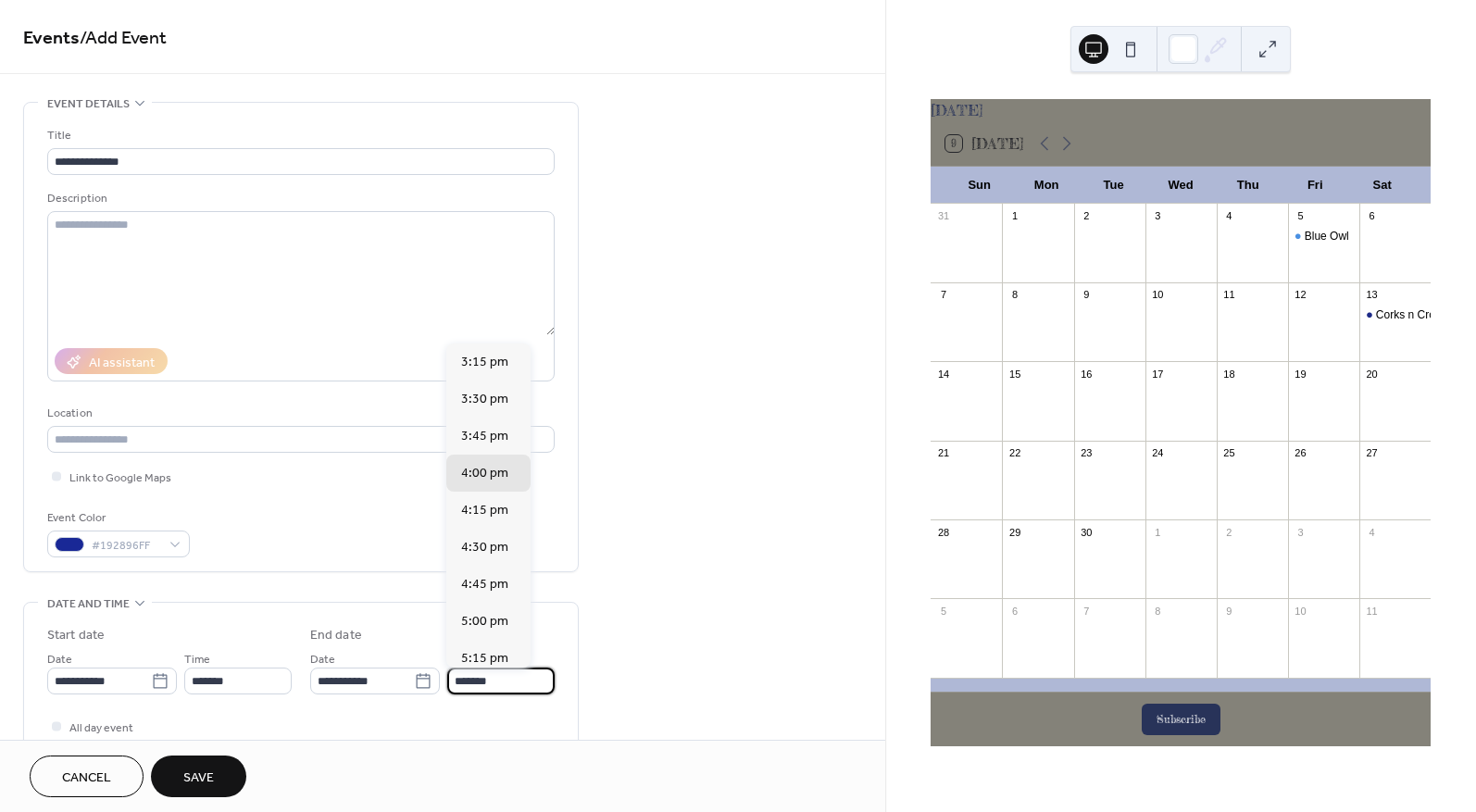 click on "*******" at bounding box center [501, 681] 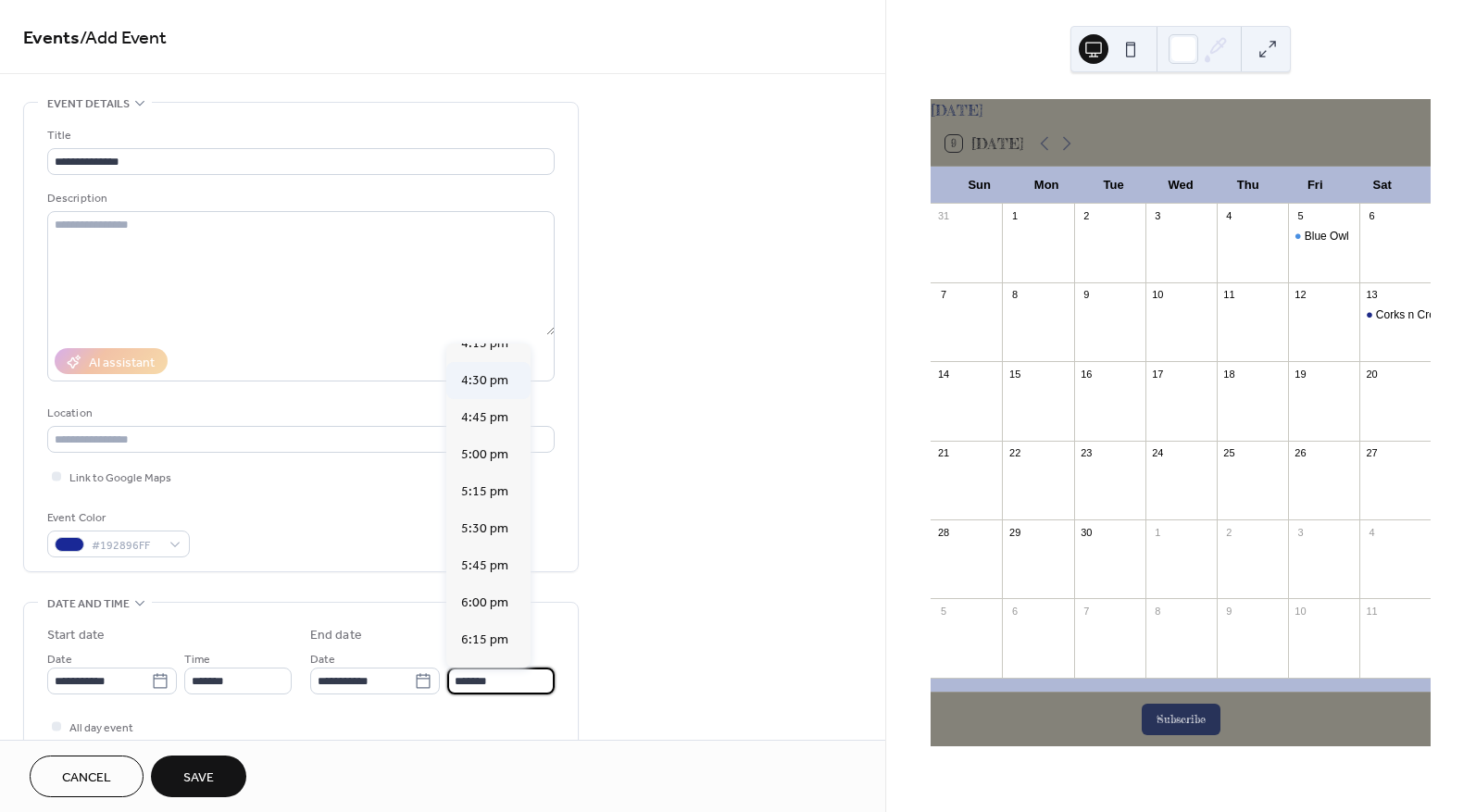 scroll, scrollTop: 278, scrollLeft: 0, axis: vertical 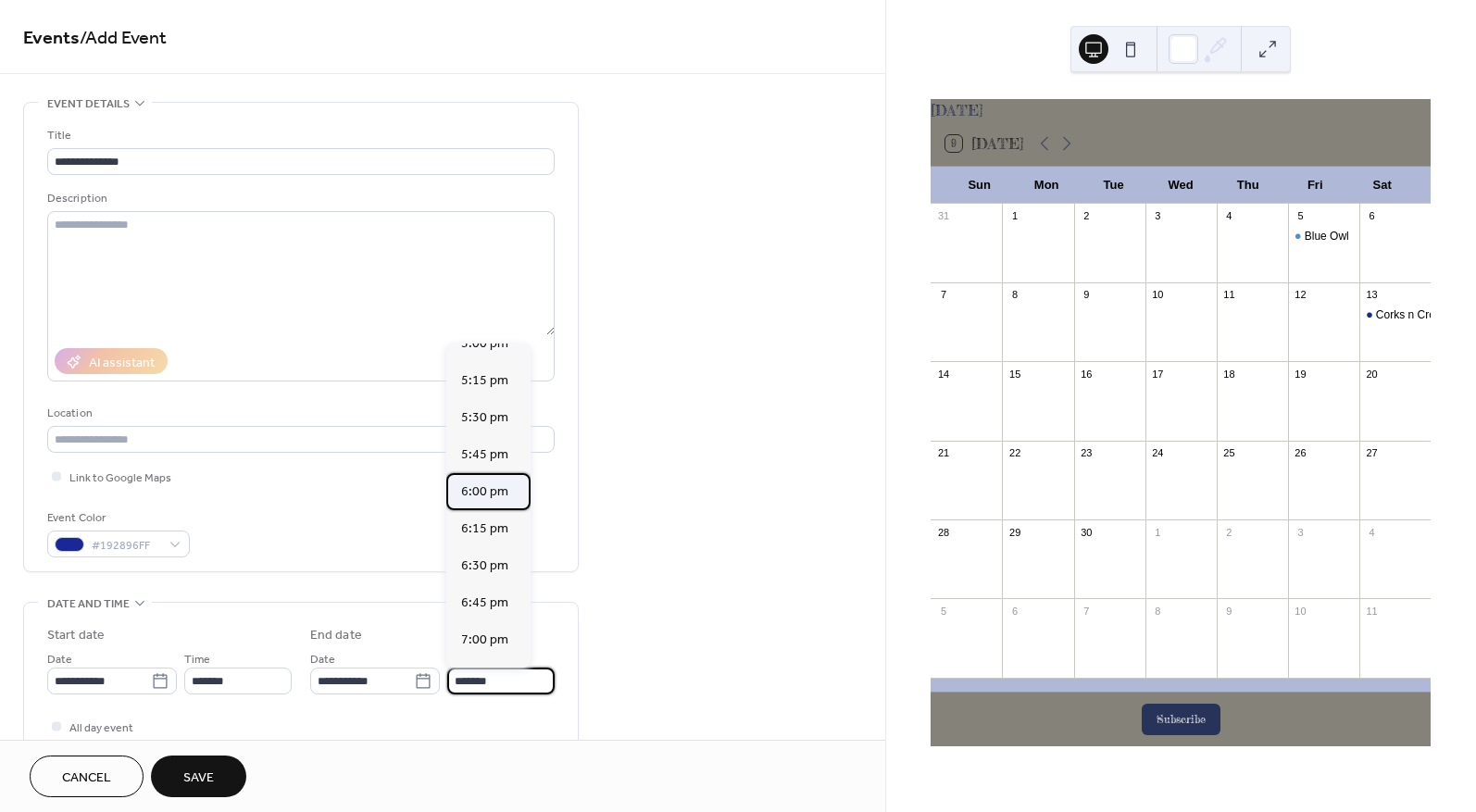 click on "6:00 pm" at bounding box center (484, 492) 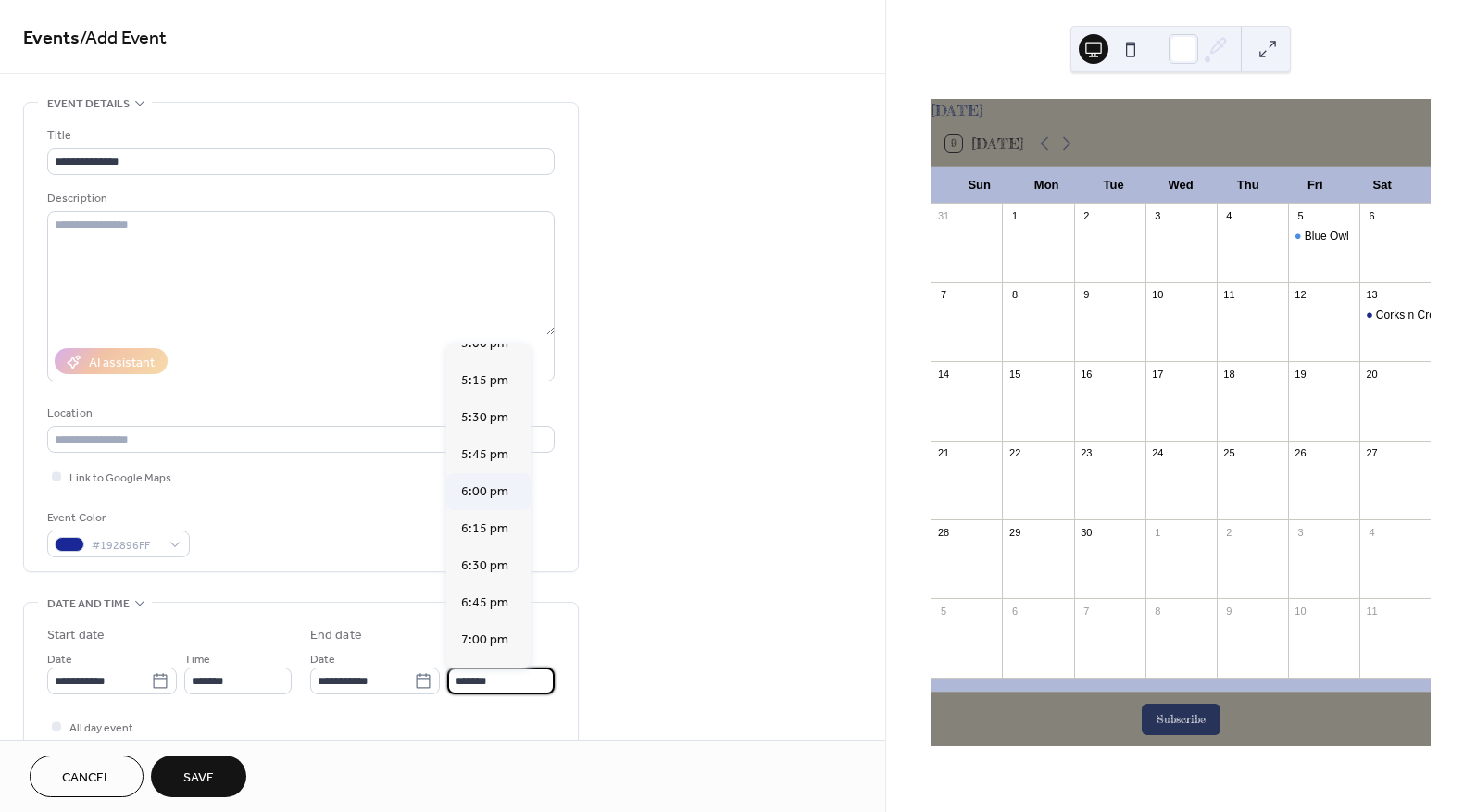 type on "*******" 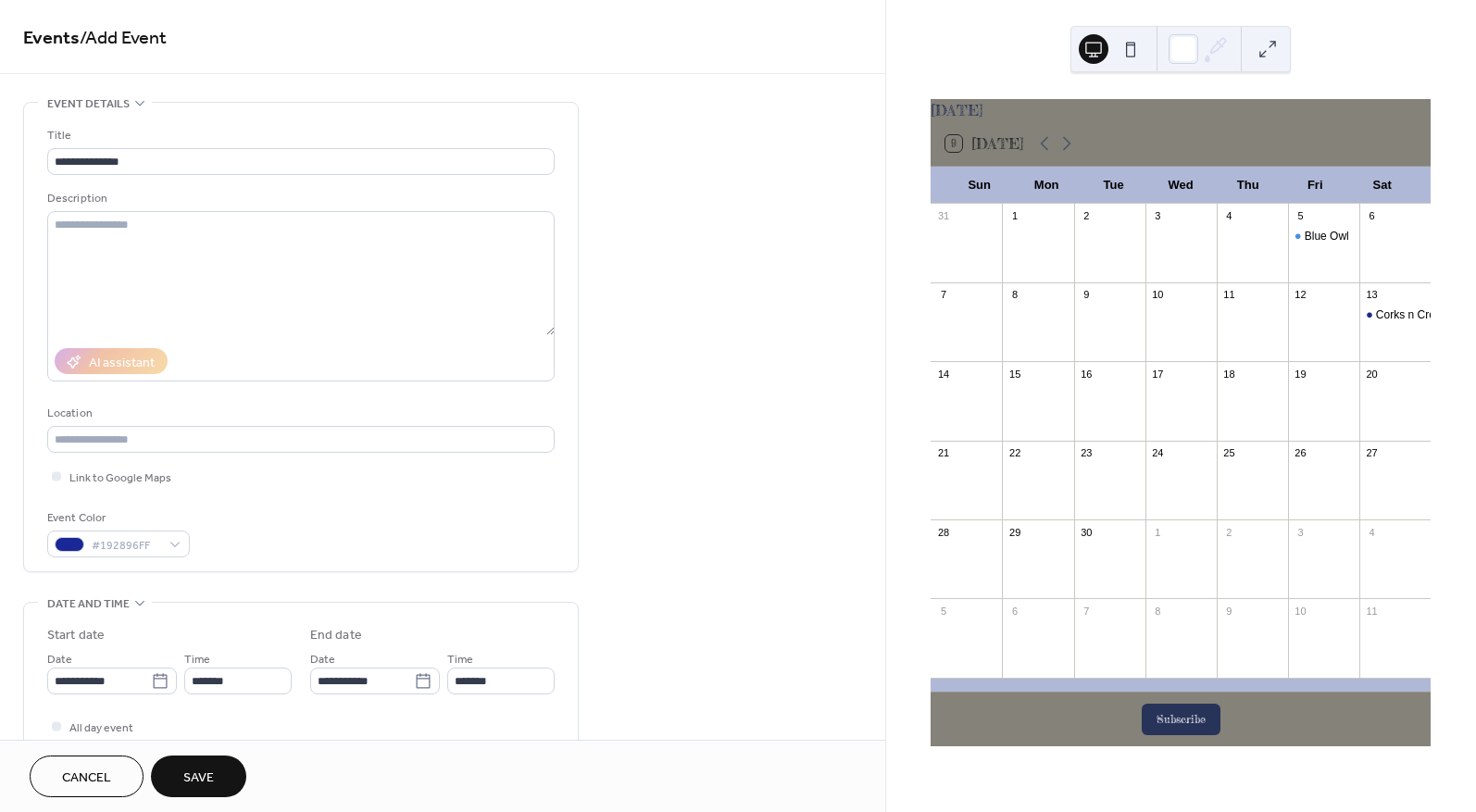 click on "Save" at bounding box center [198, 778] 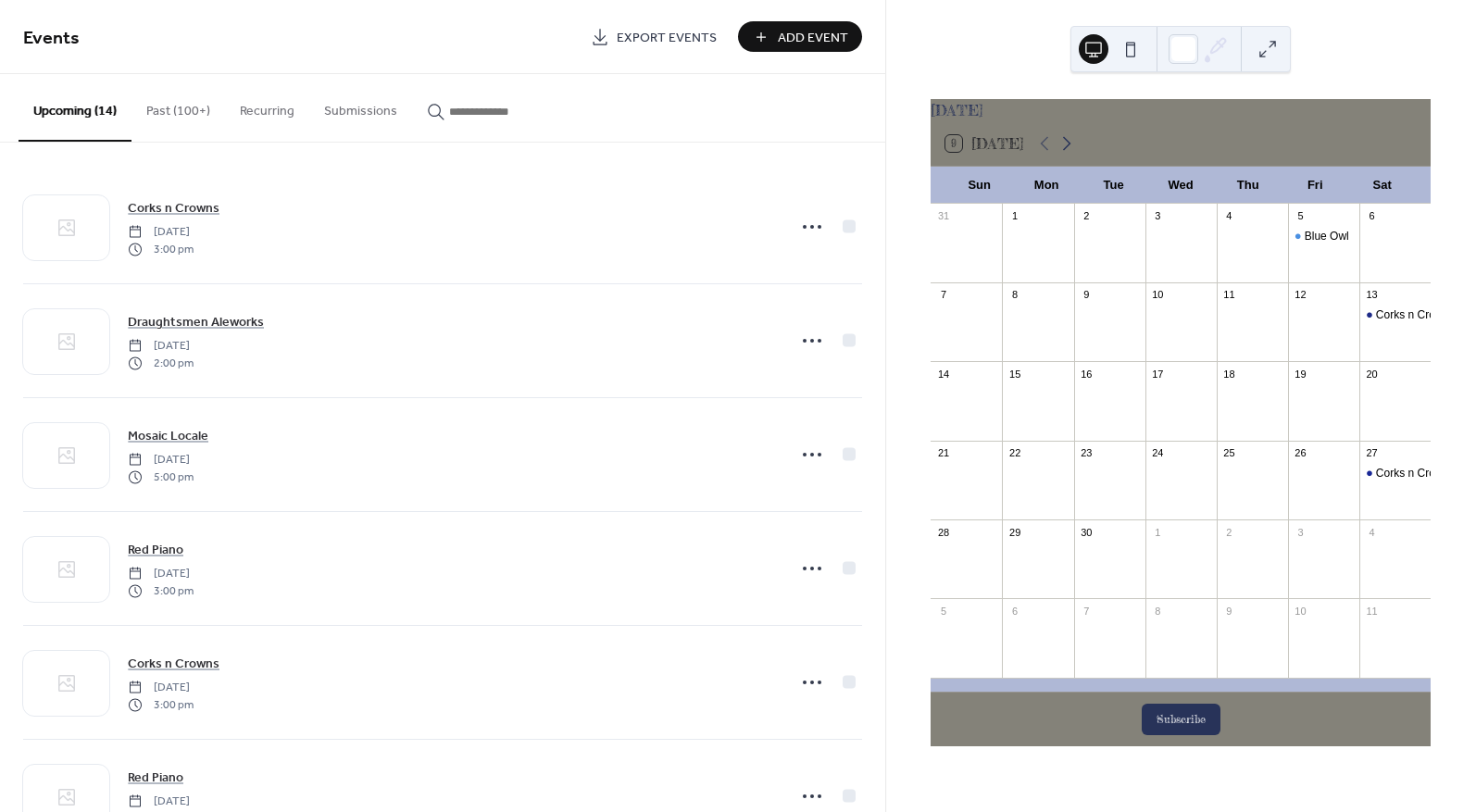 click 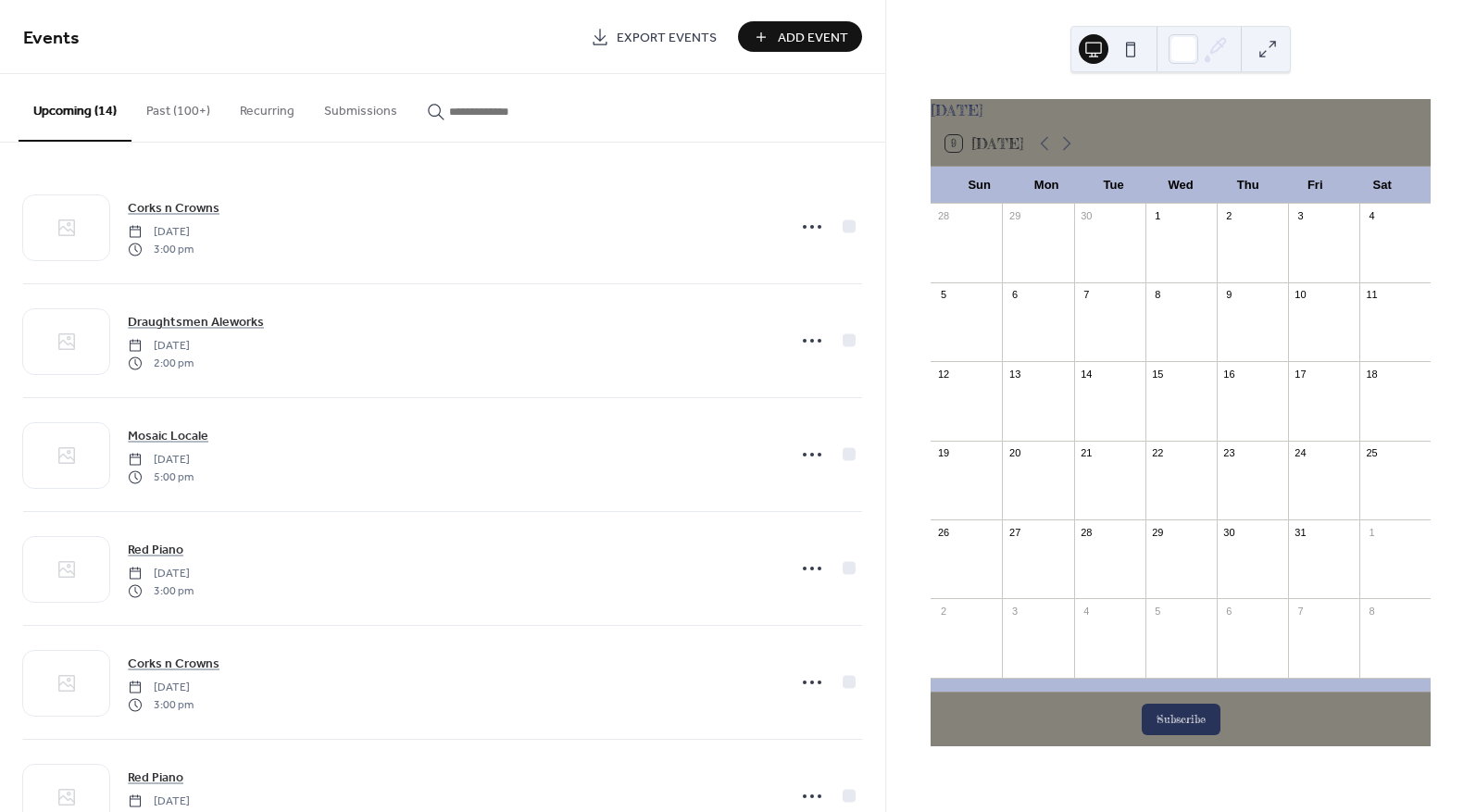 click on "Add Event" at bounding box center [813, 38] 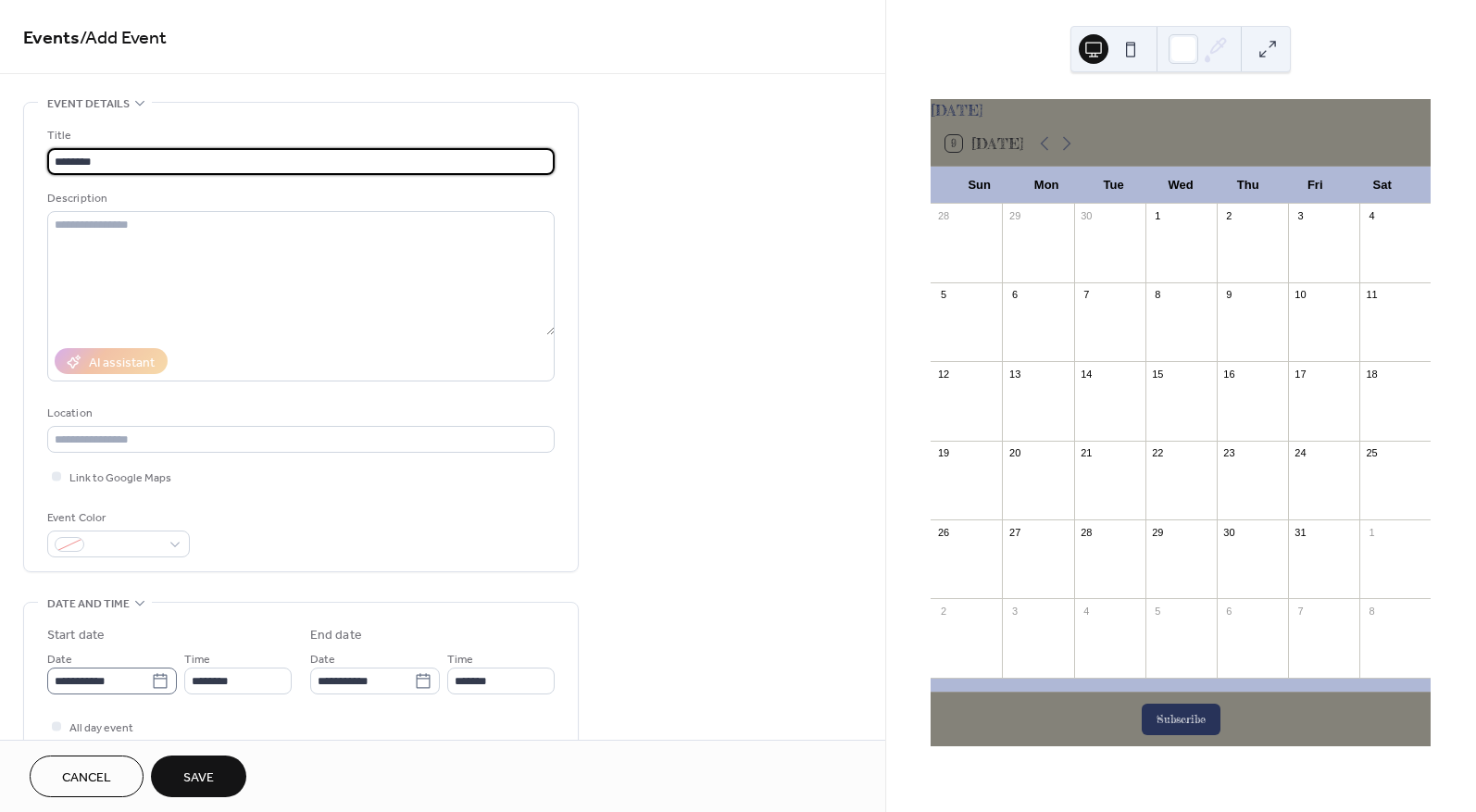 type on "********" 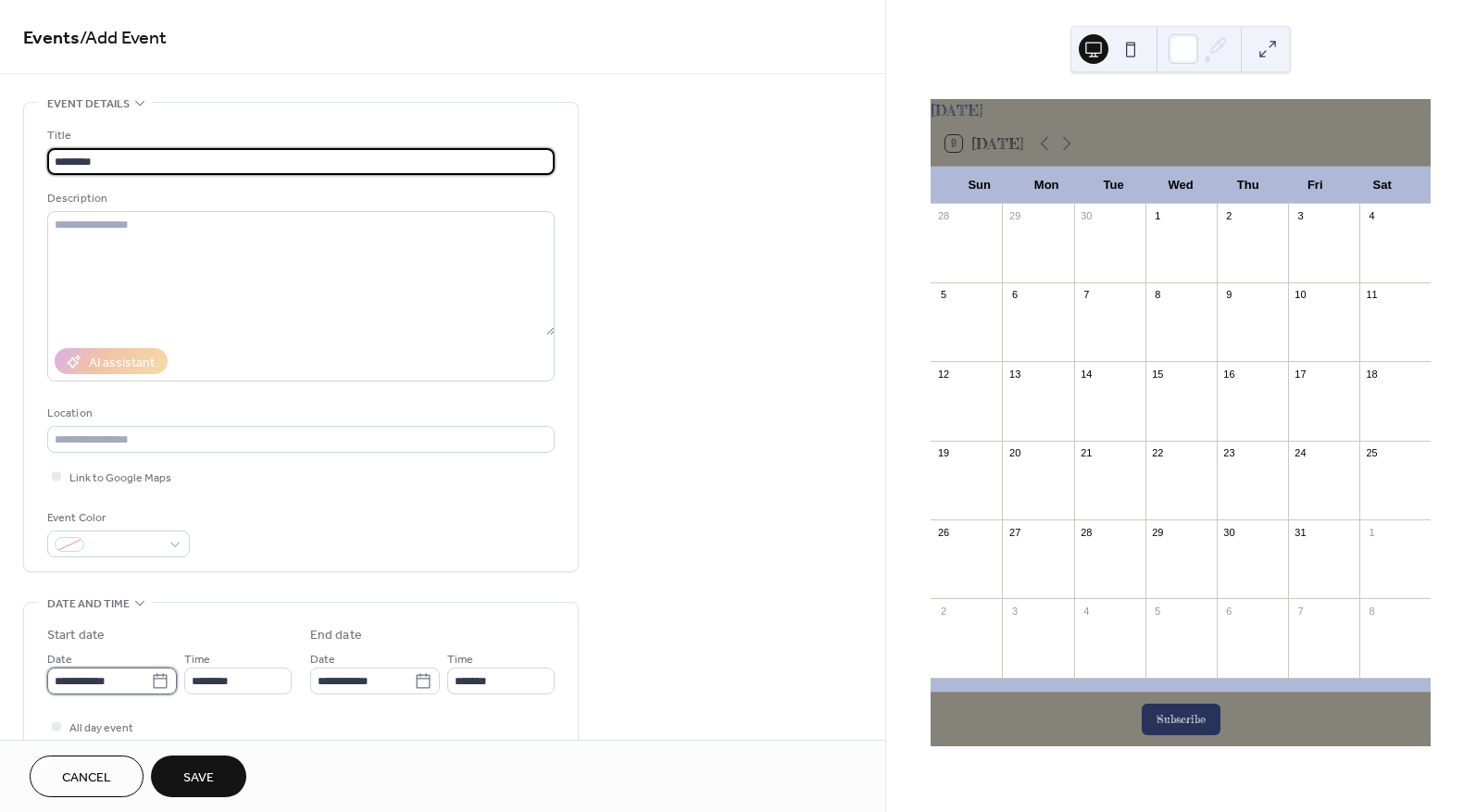 click on "**********" at bounding box center (99, 681) 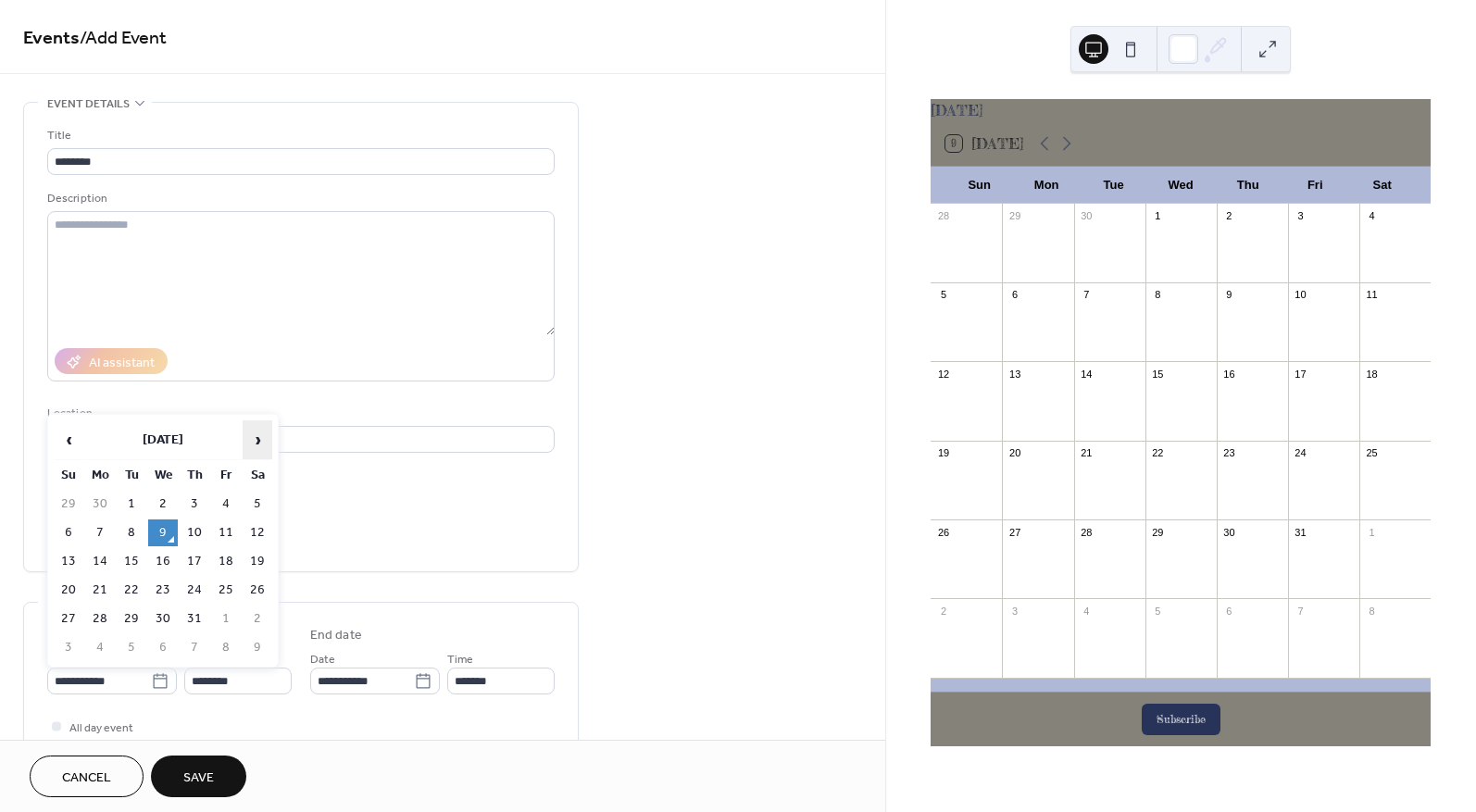 click on "›" at bounding box center [257, 440] 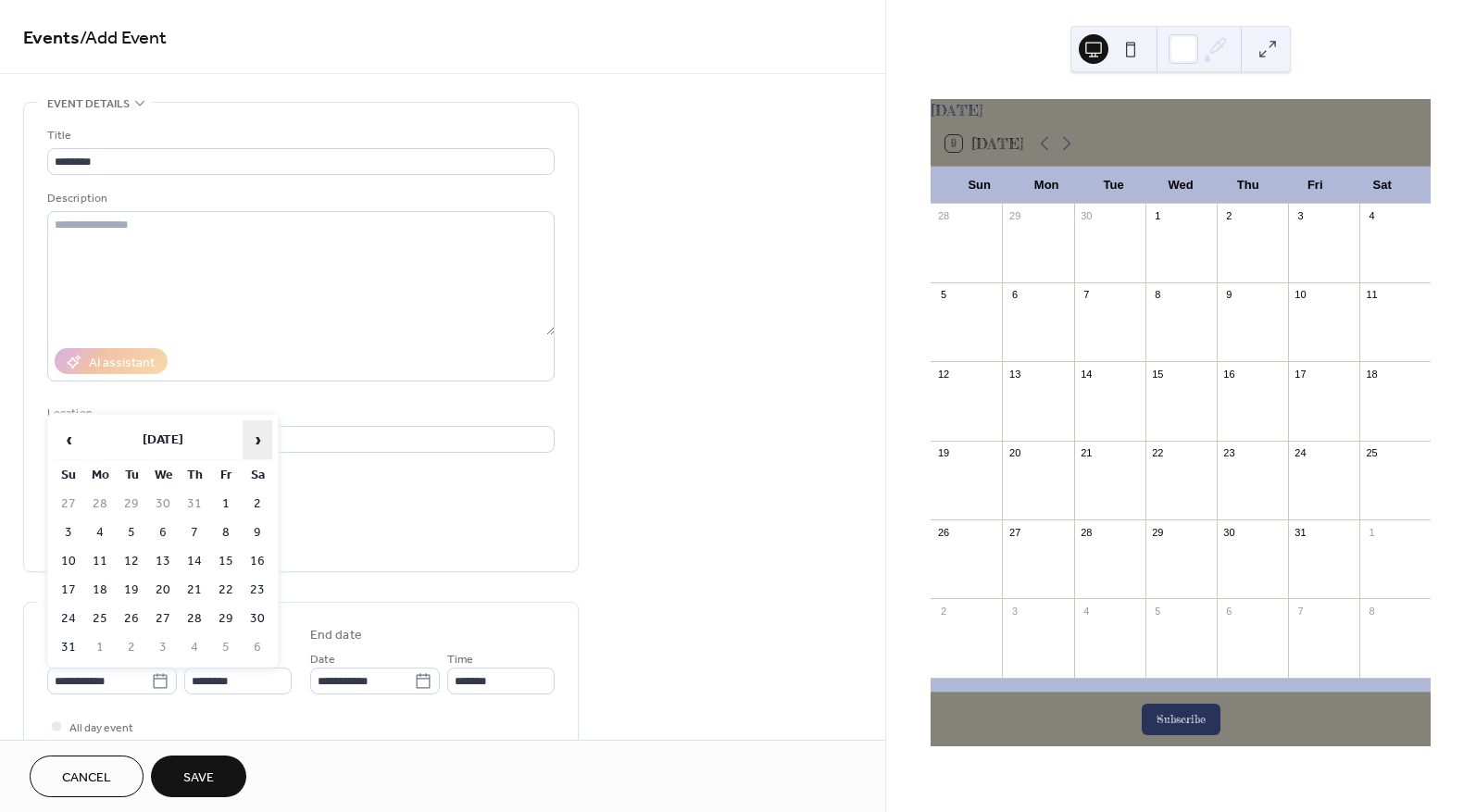 click on "›" at bounding box center (257, 440) 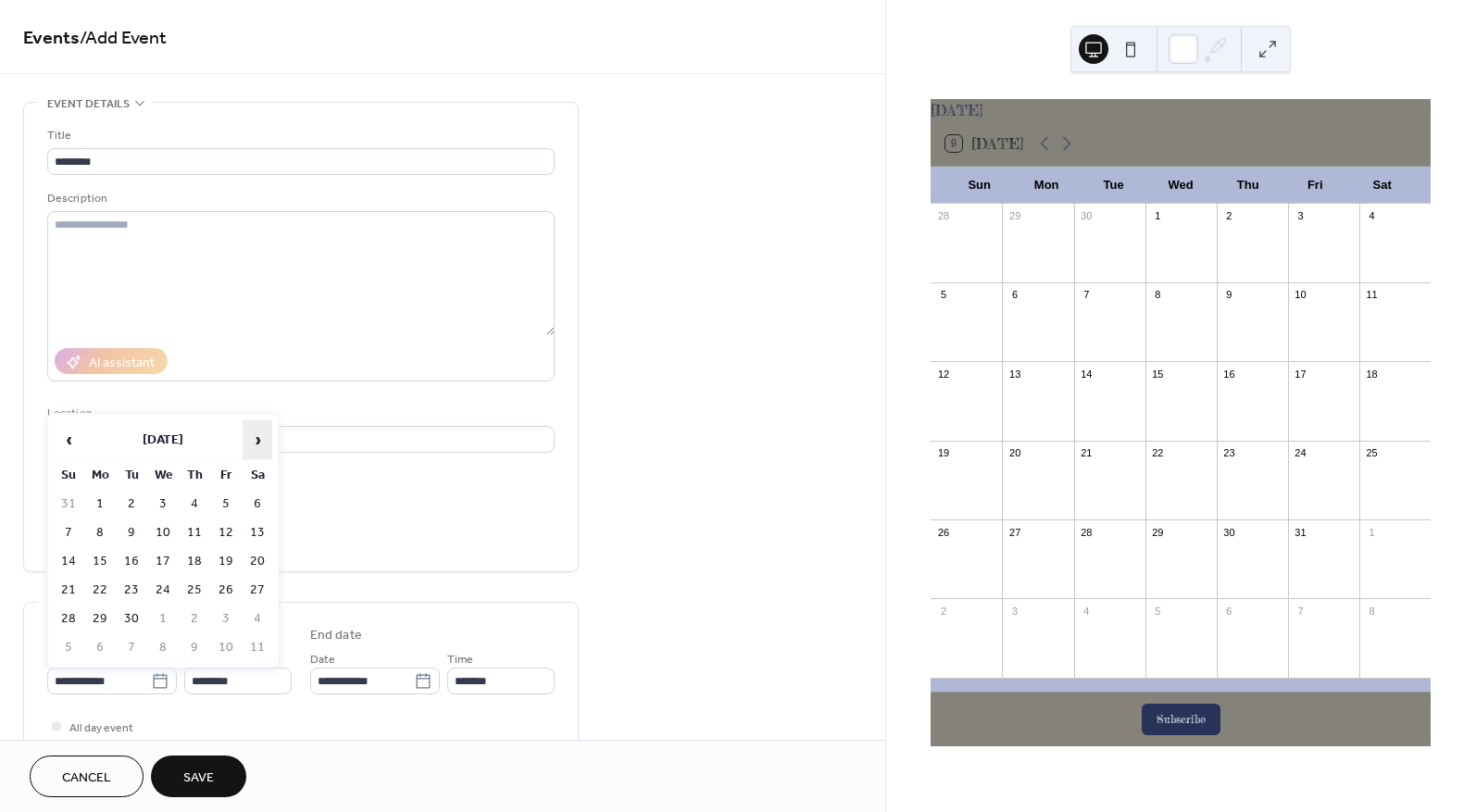 click on "›" at bounding box center [257, 440] 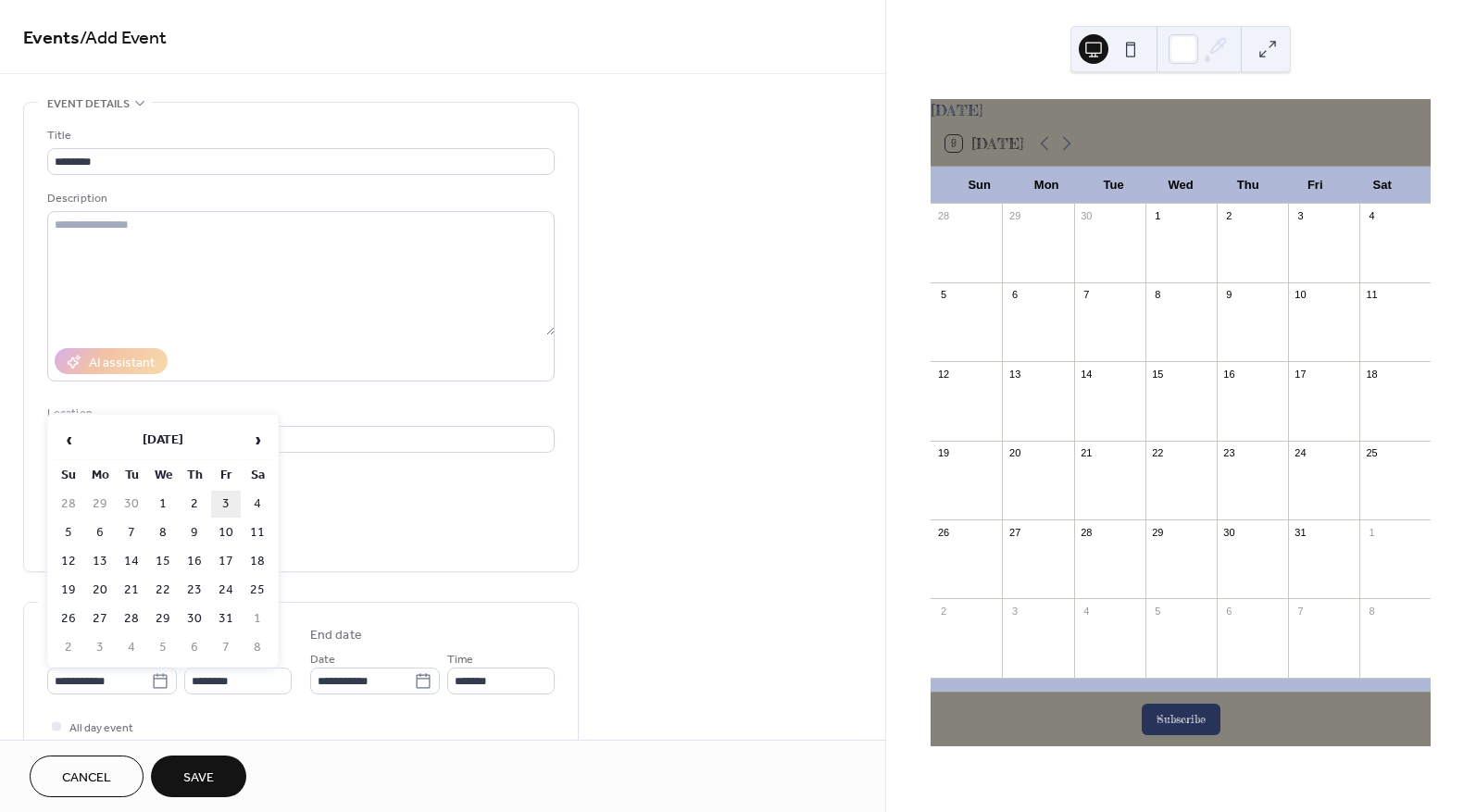 click on "3" at bounding box center (226, 504) 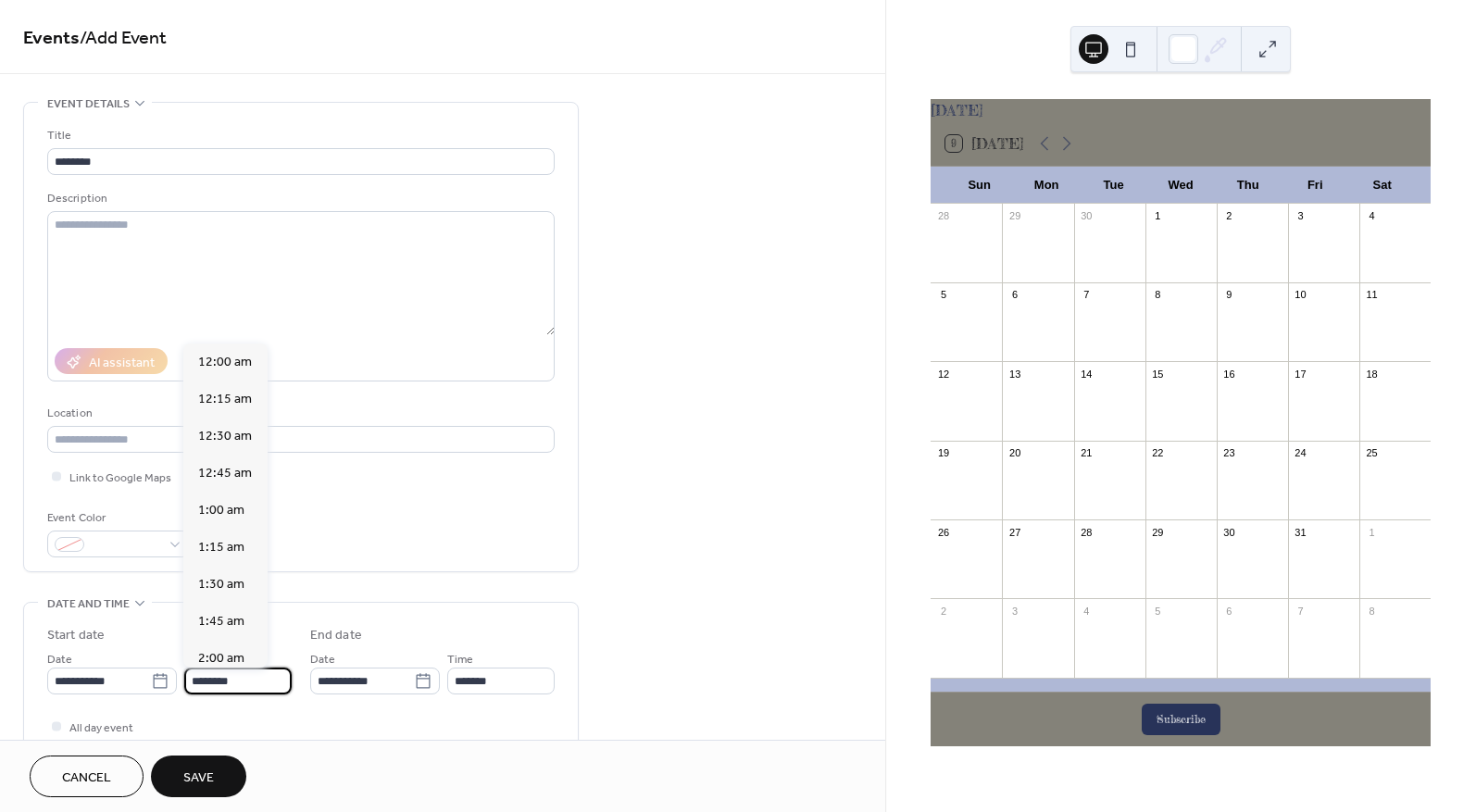 click on "********" at bounding box center (238, 681) 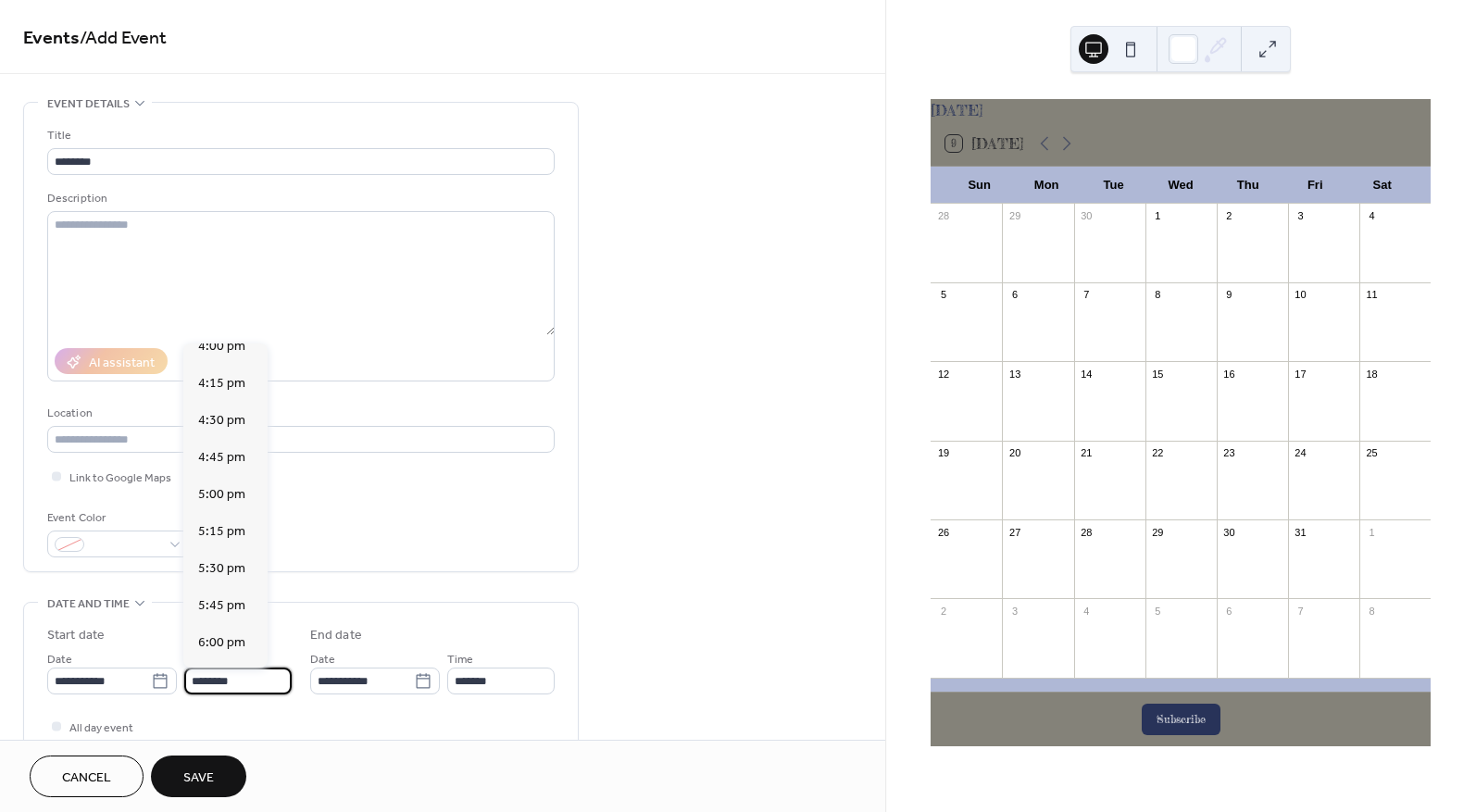 scroll, scrollTop: 2470, scrollLeft: 0, axis: vertical 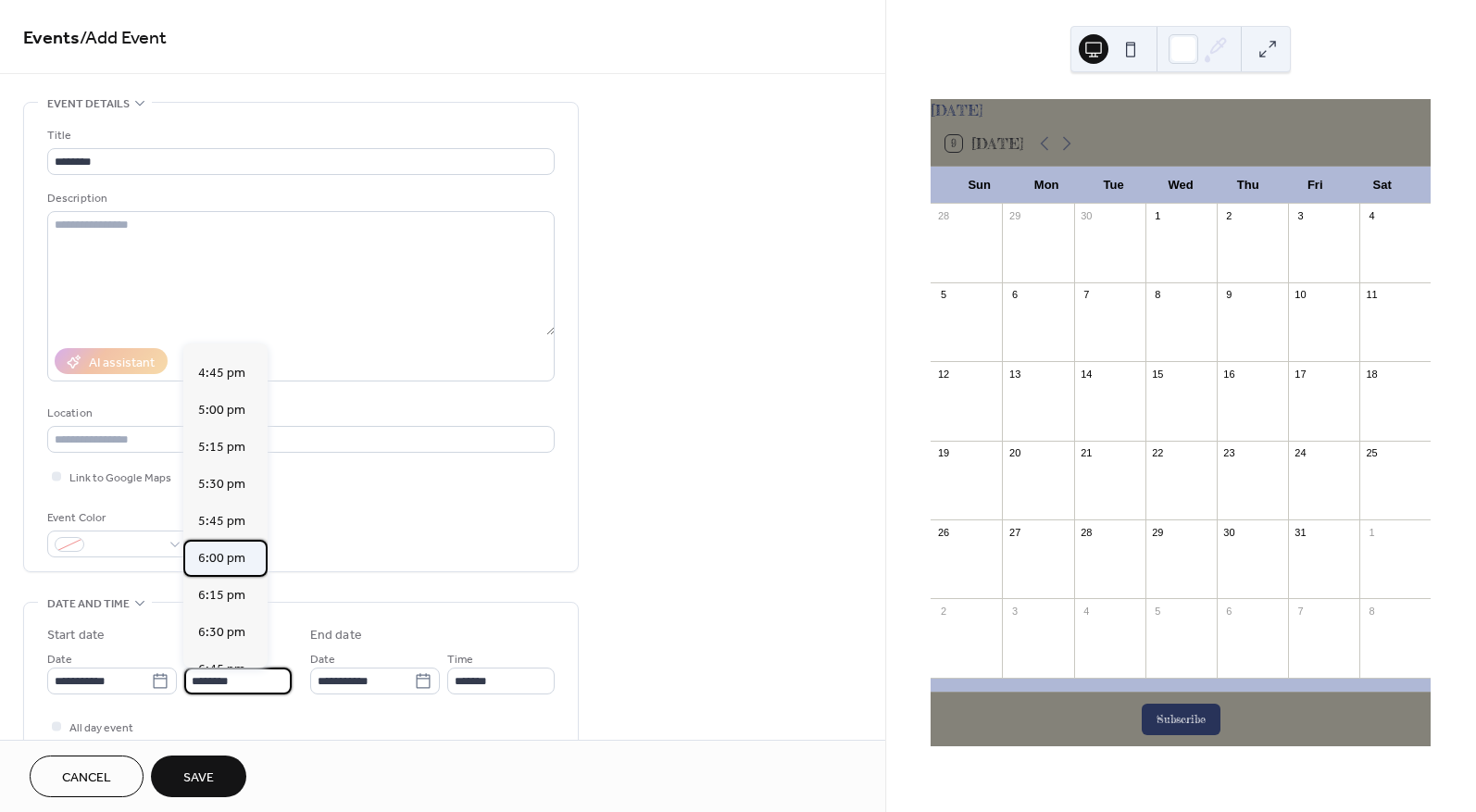 click on "6:00 pm" at bounding box center [221, 558] 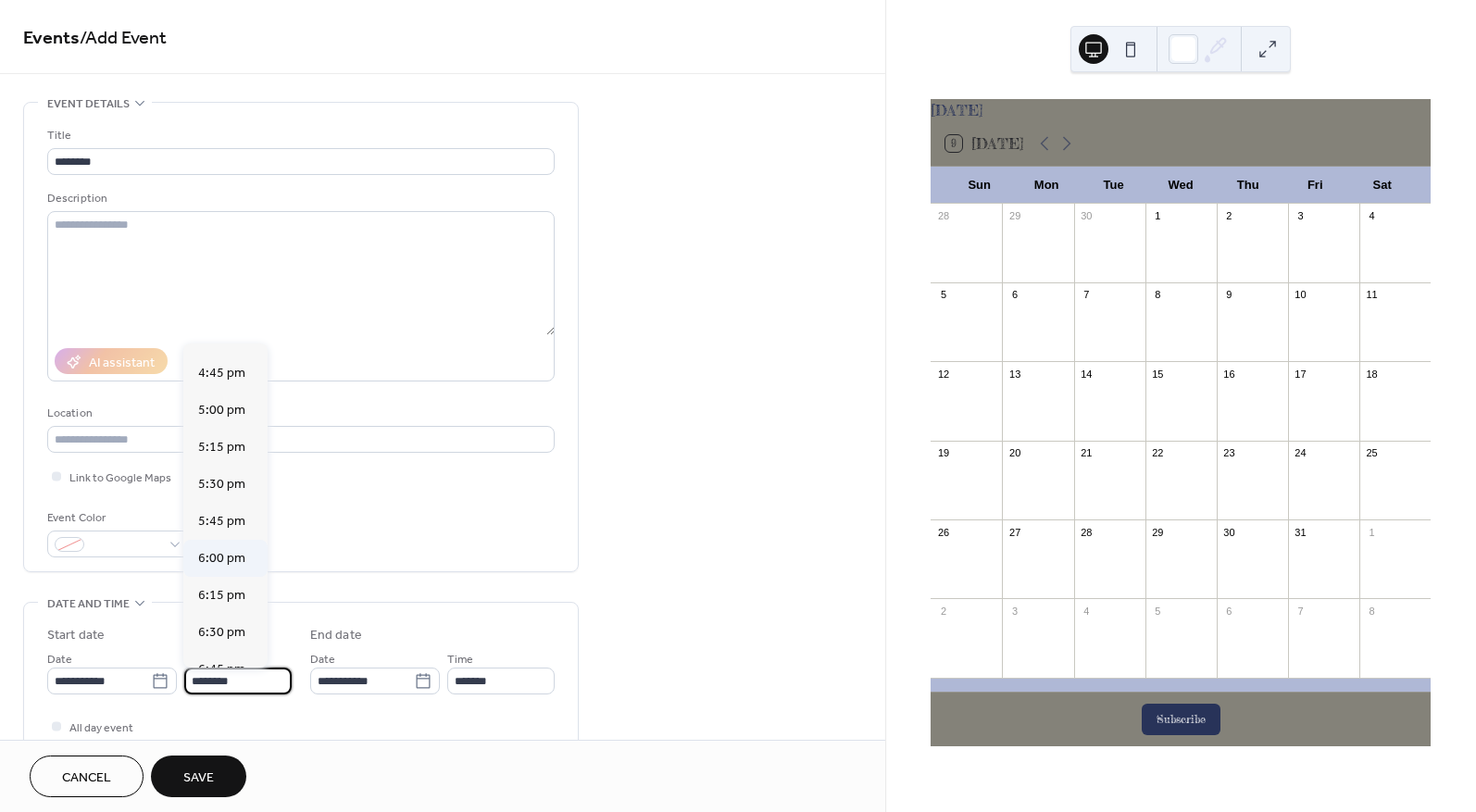 type on "*******" 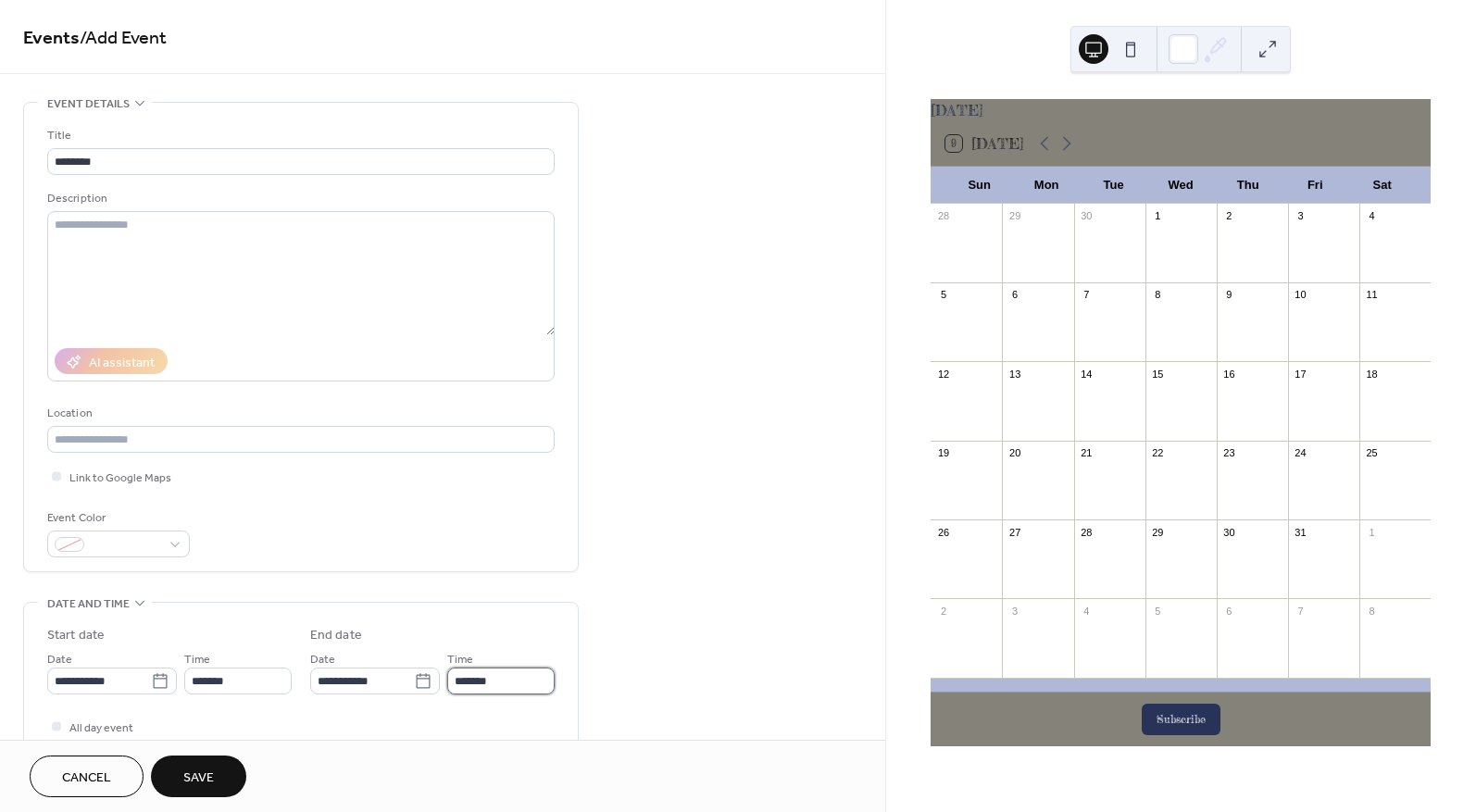 click on "*******" at bounding box center [501, 681] 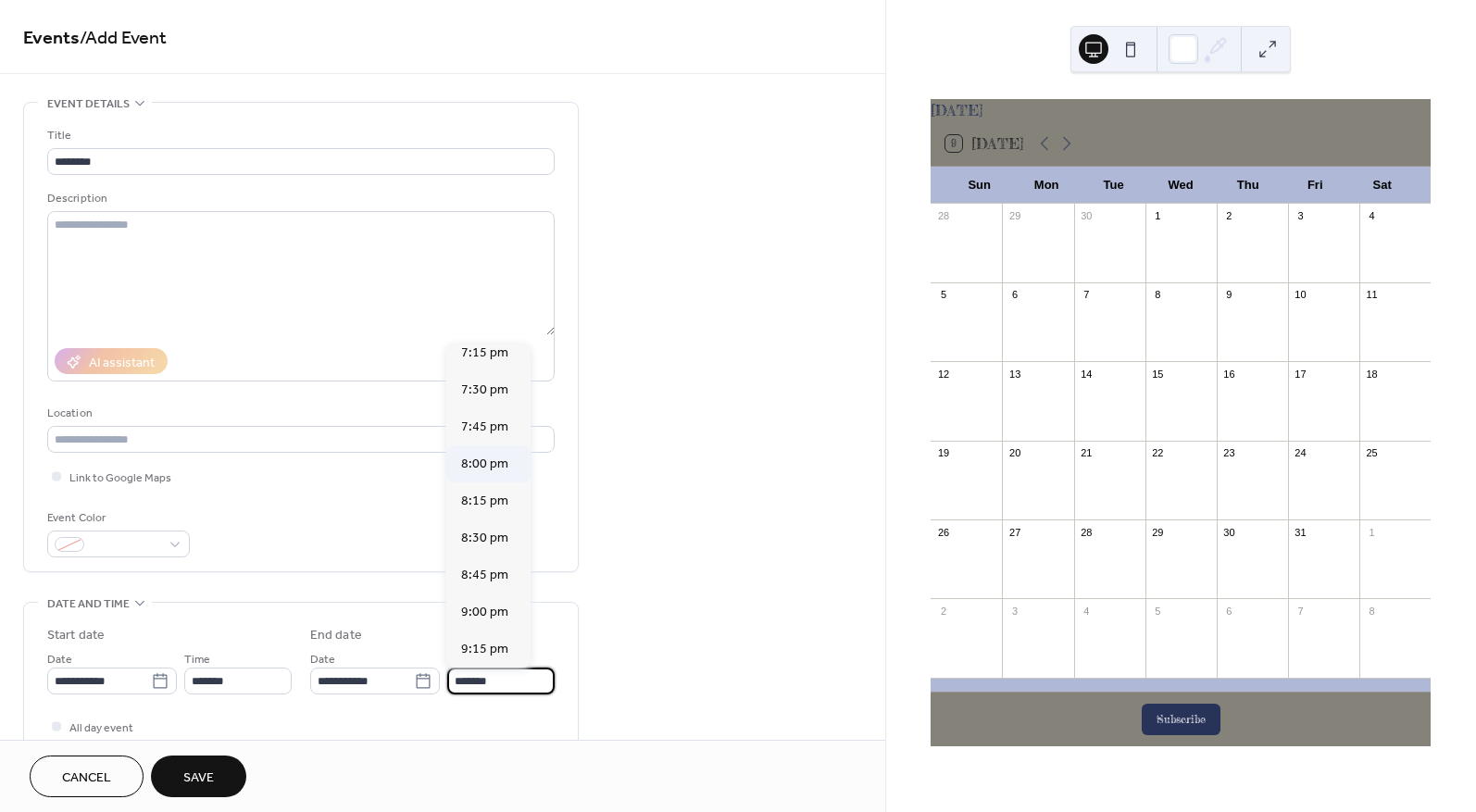 scroll, scrollTop: 185, scrollLeft: 0, axis: vertical 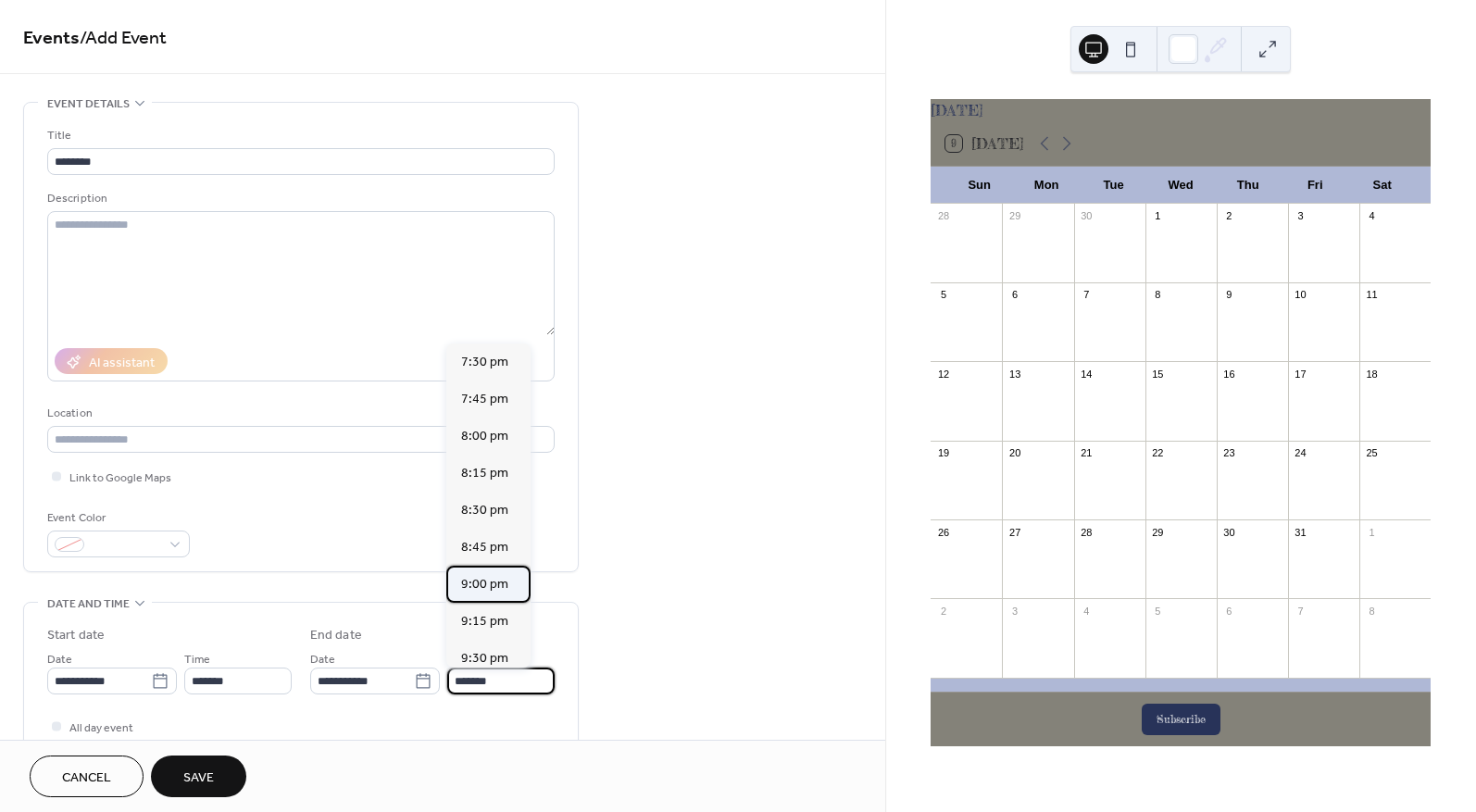click on "9:00 pm" at bounding box center (484, 584) 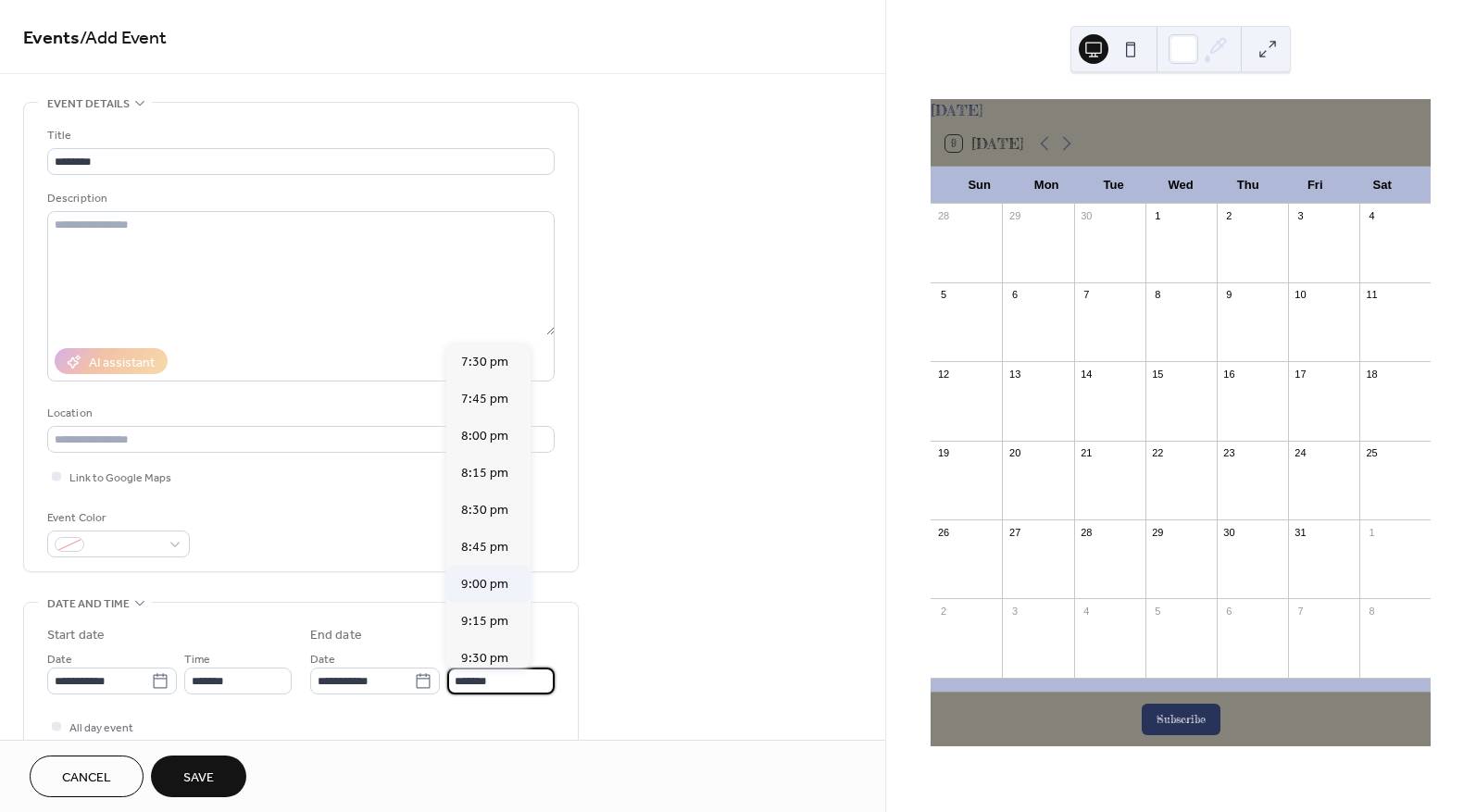 type on "*******" 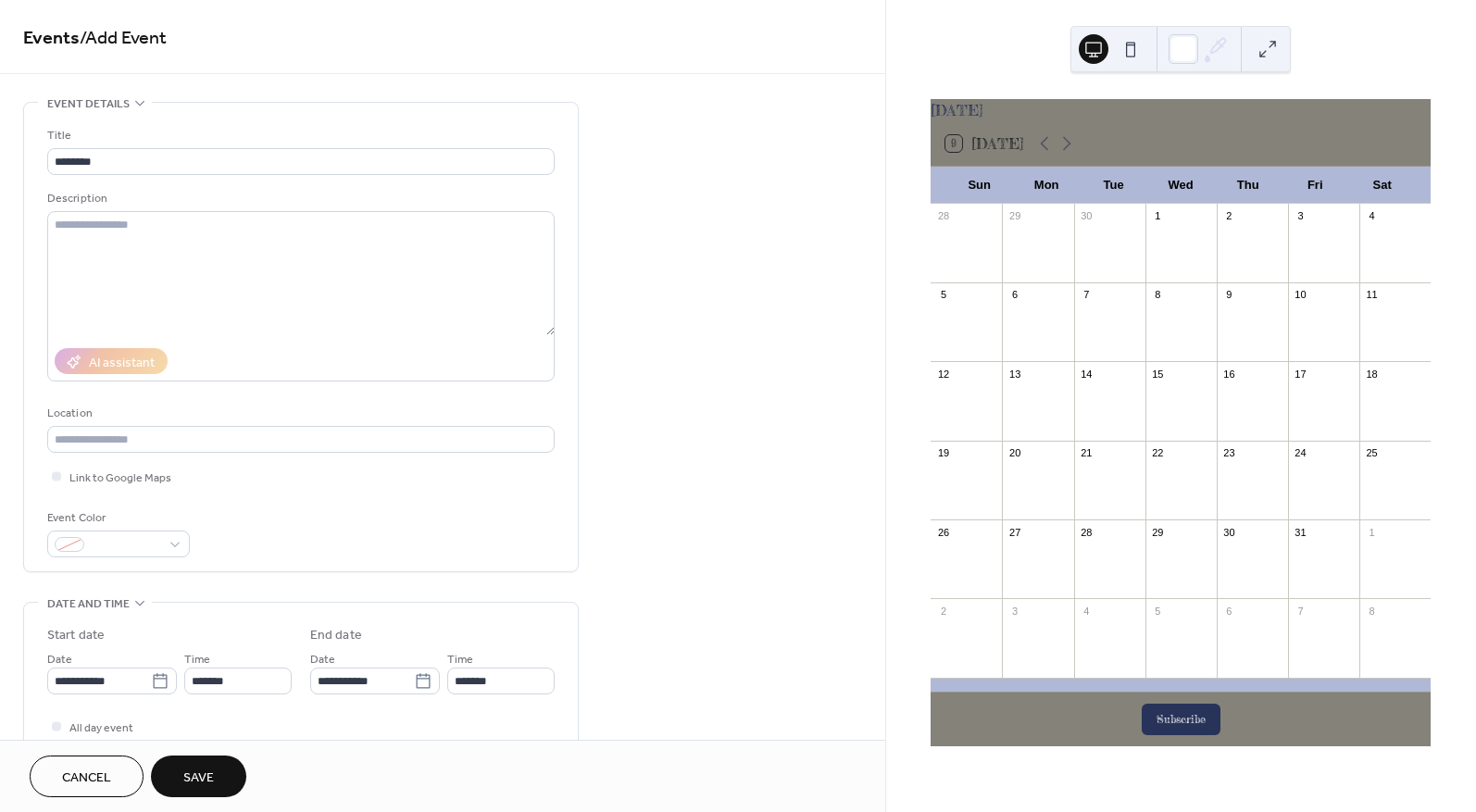 click on "Save" at bounding box center (198, 778) 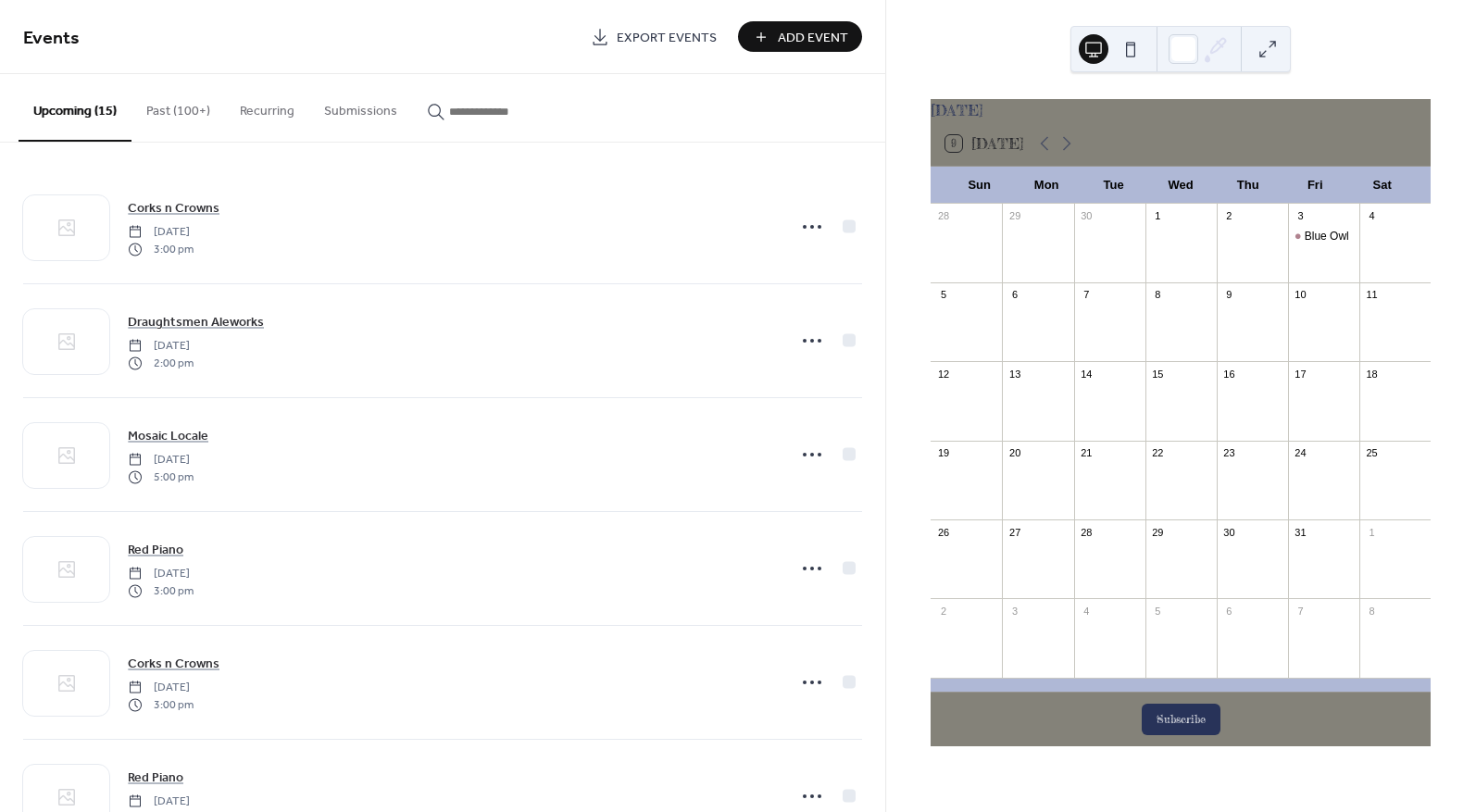 click on "Add Event" at bounding box center (813, 38) 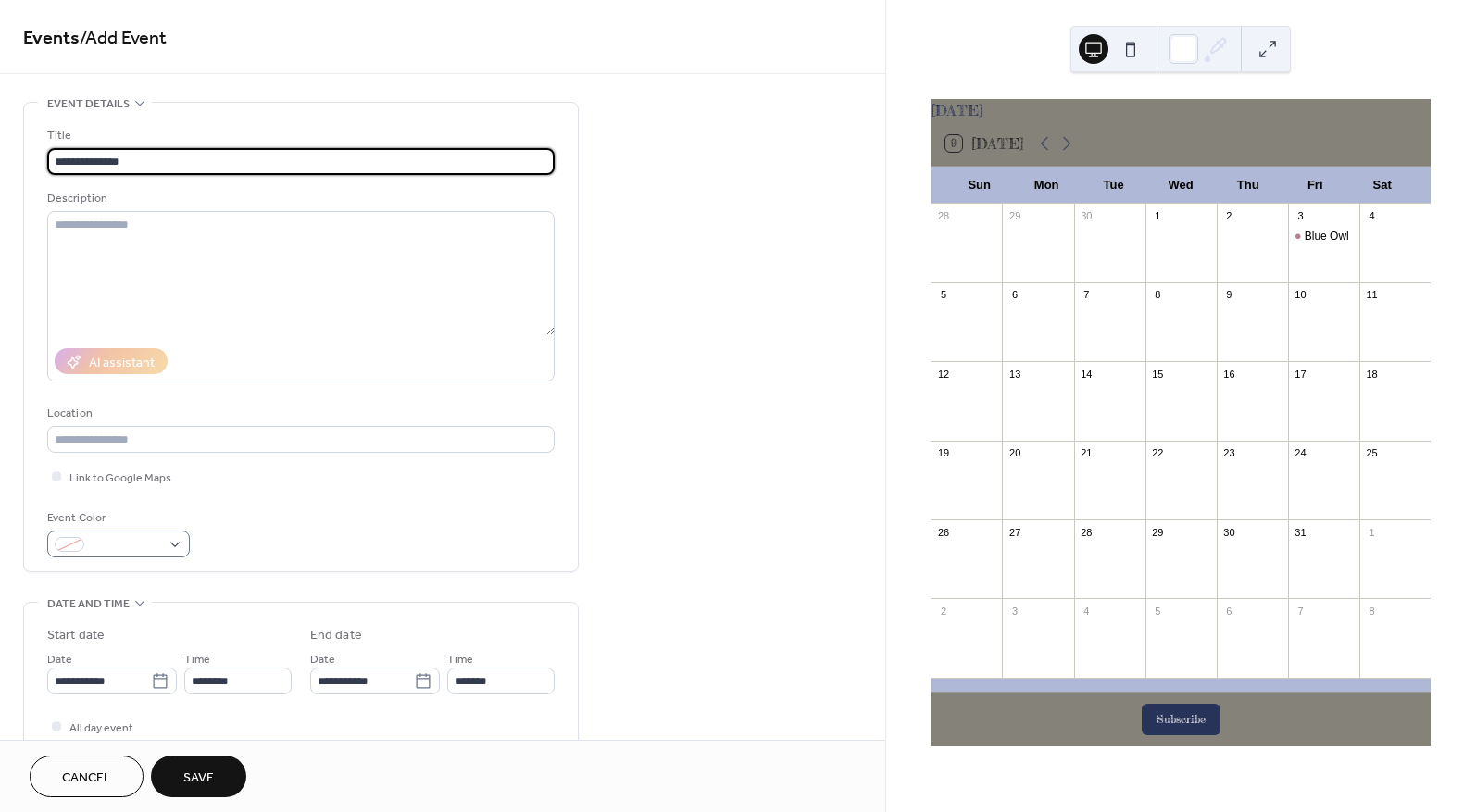 type on "**********" 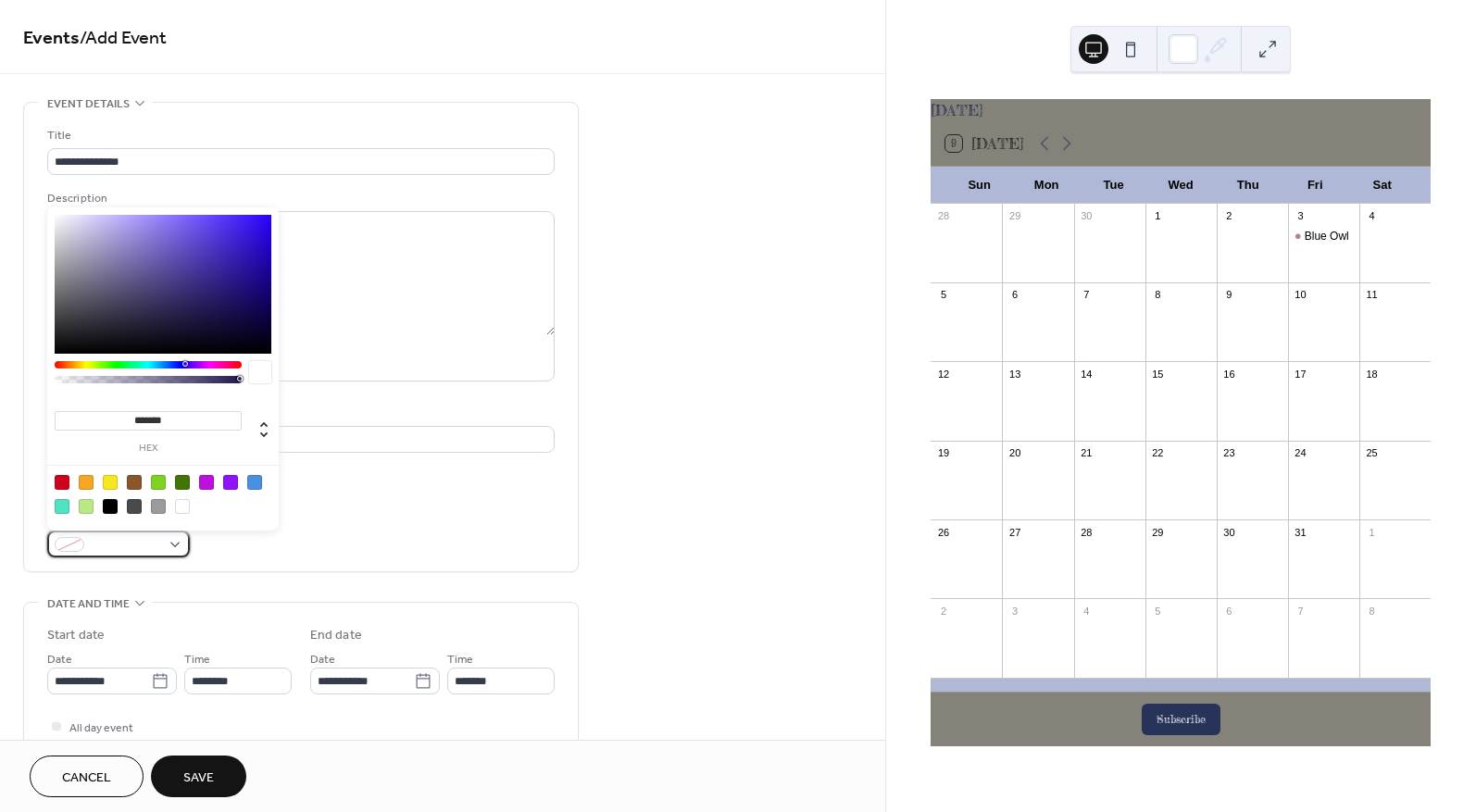 click at bounding box center [126, 545] 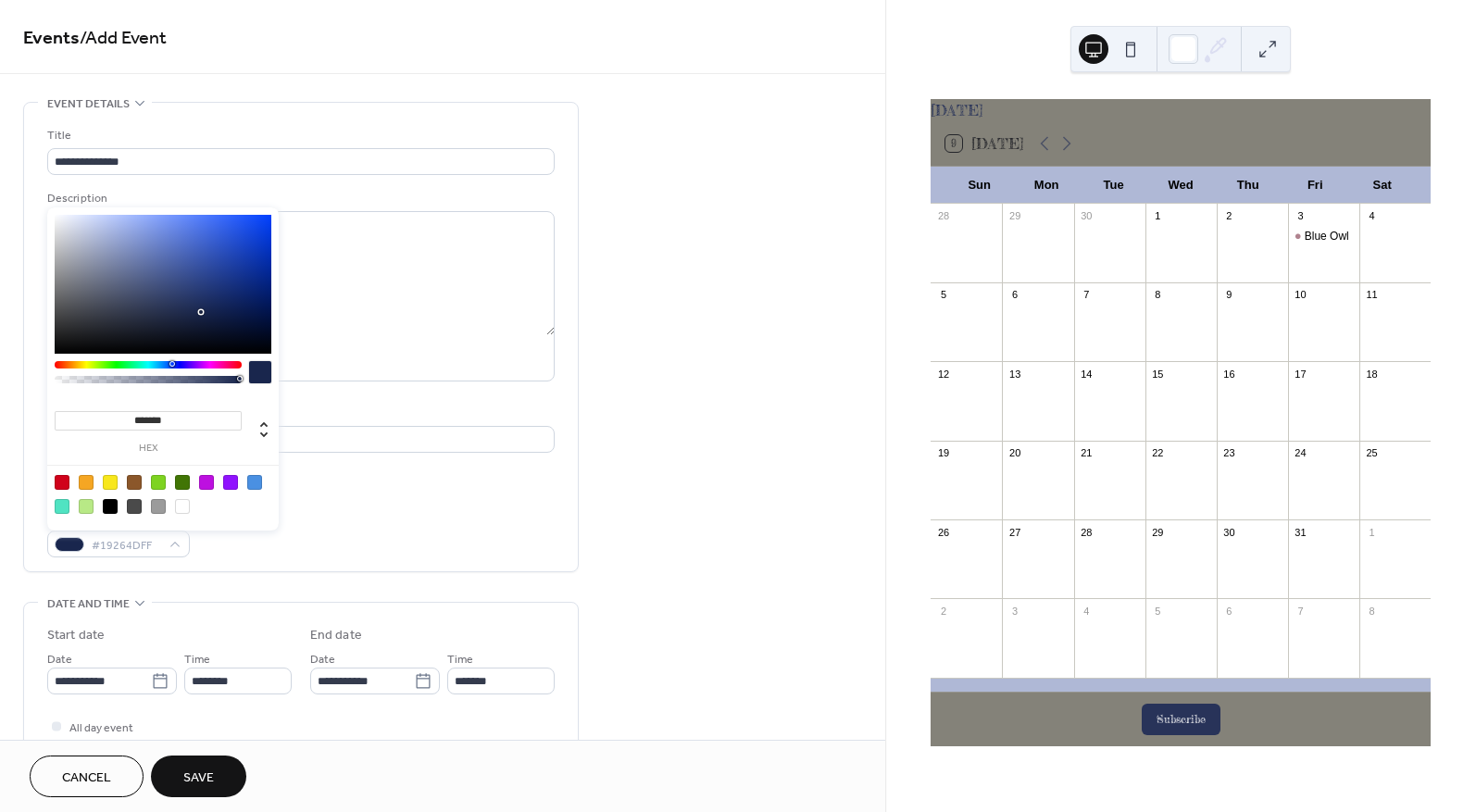 drag, startPoint x: 184, startPoint y: 362, endPoint x: 171, endPoint y: 366, distance: 13.60147 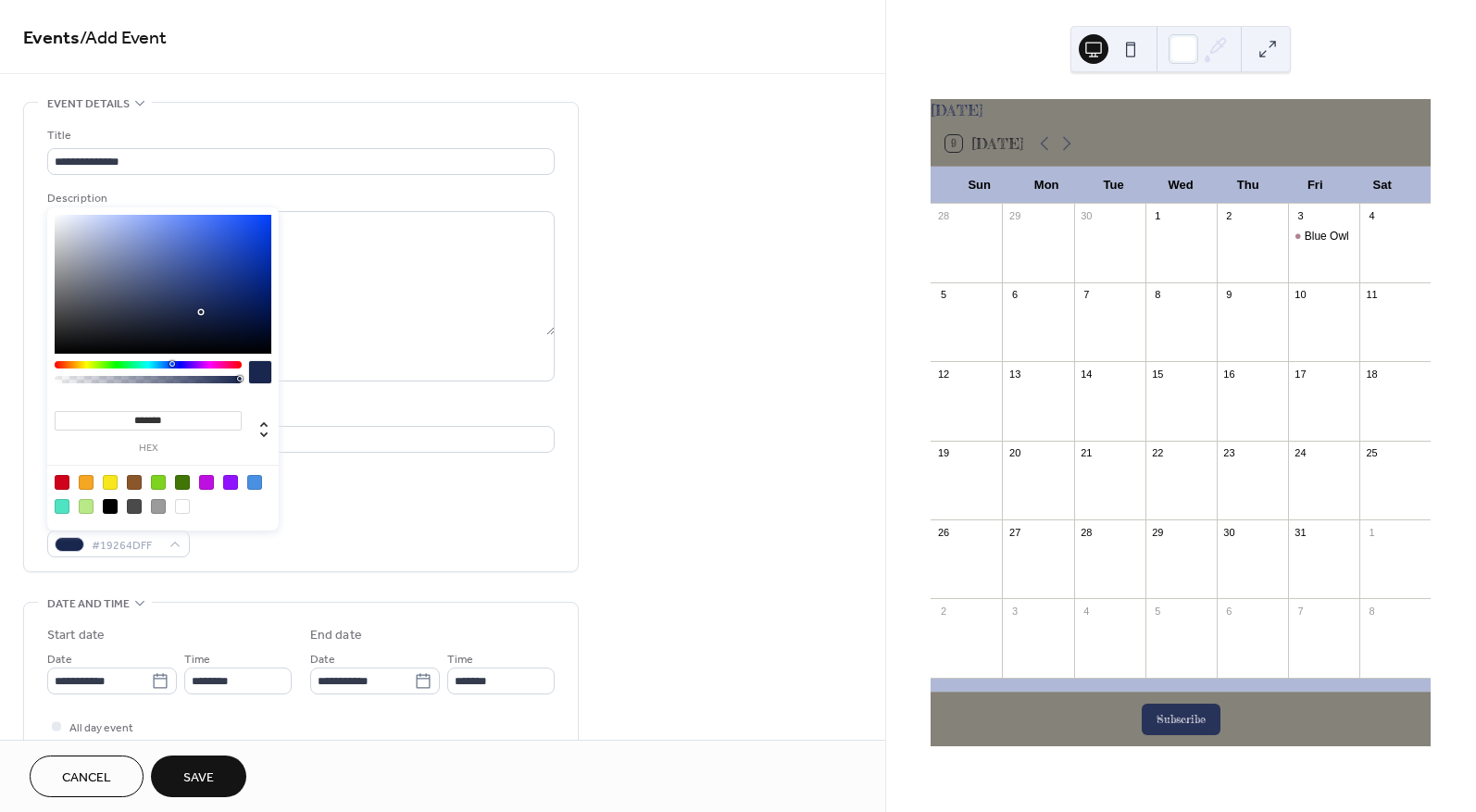 click at bounding box center [172, 364] 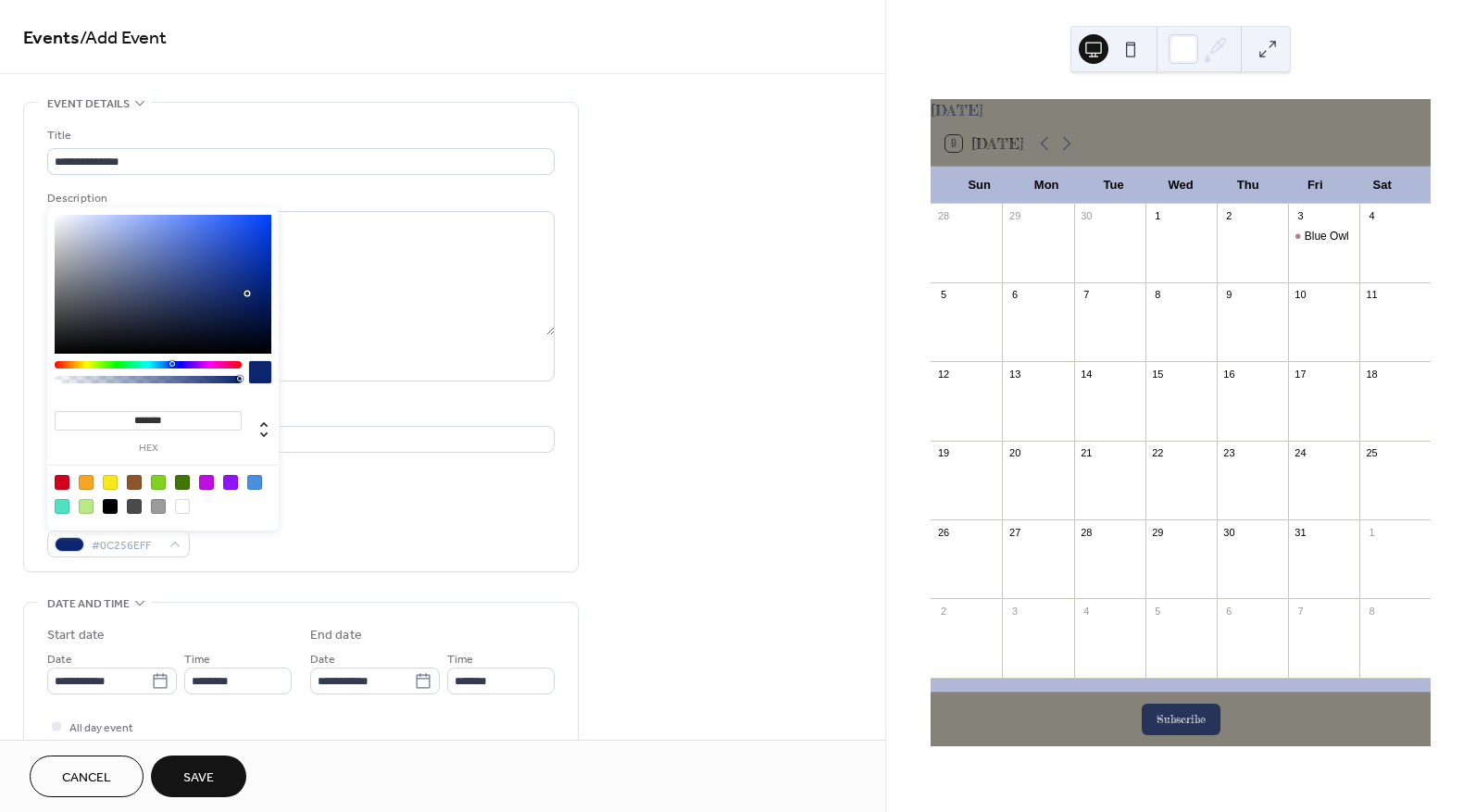 type on "*******" 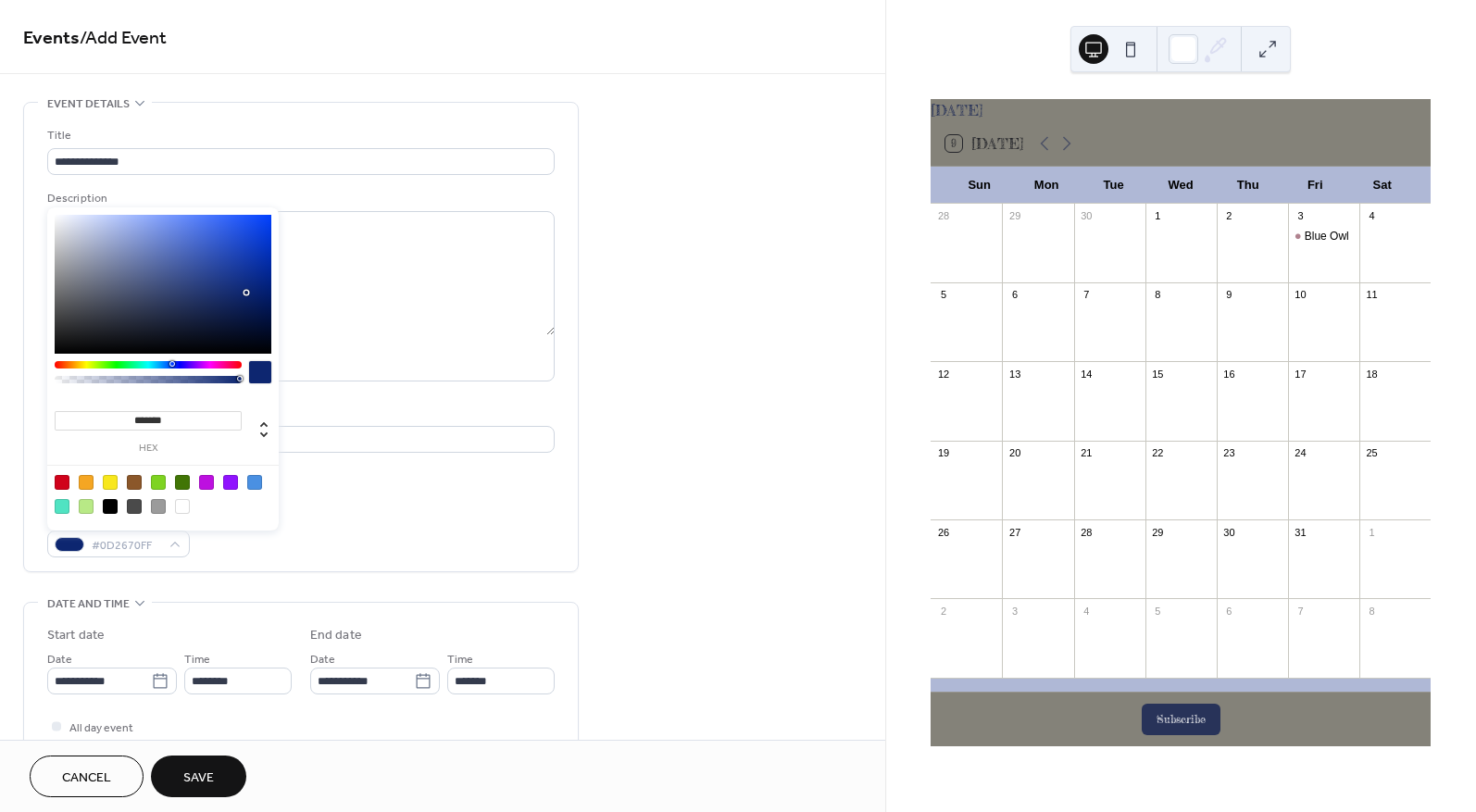 drag, startPoint x: 200, startPoint y: 308, endPoint x: 246, endPoint y: 293, distance: 48.383882 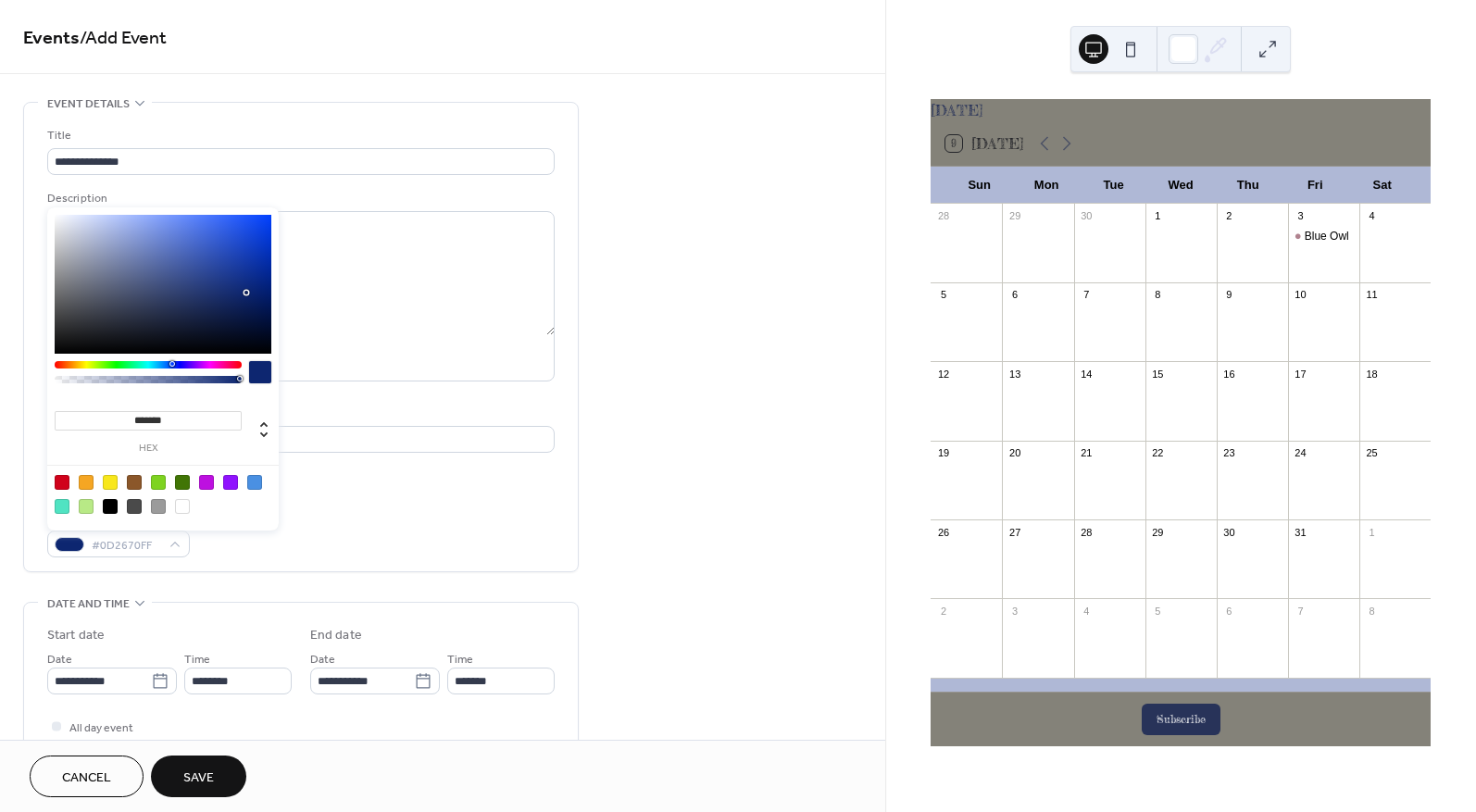 click at bounding box center (163, 284) 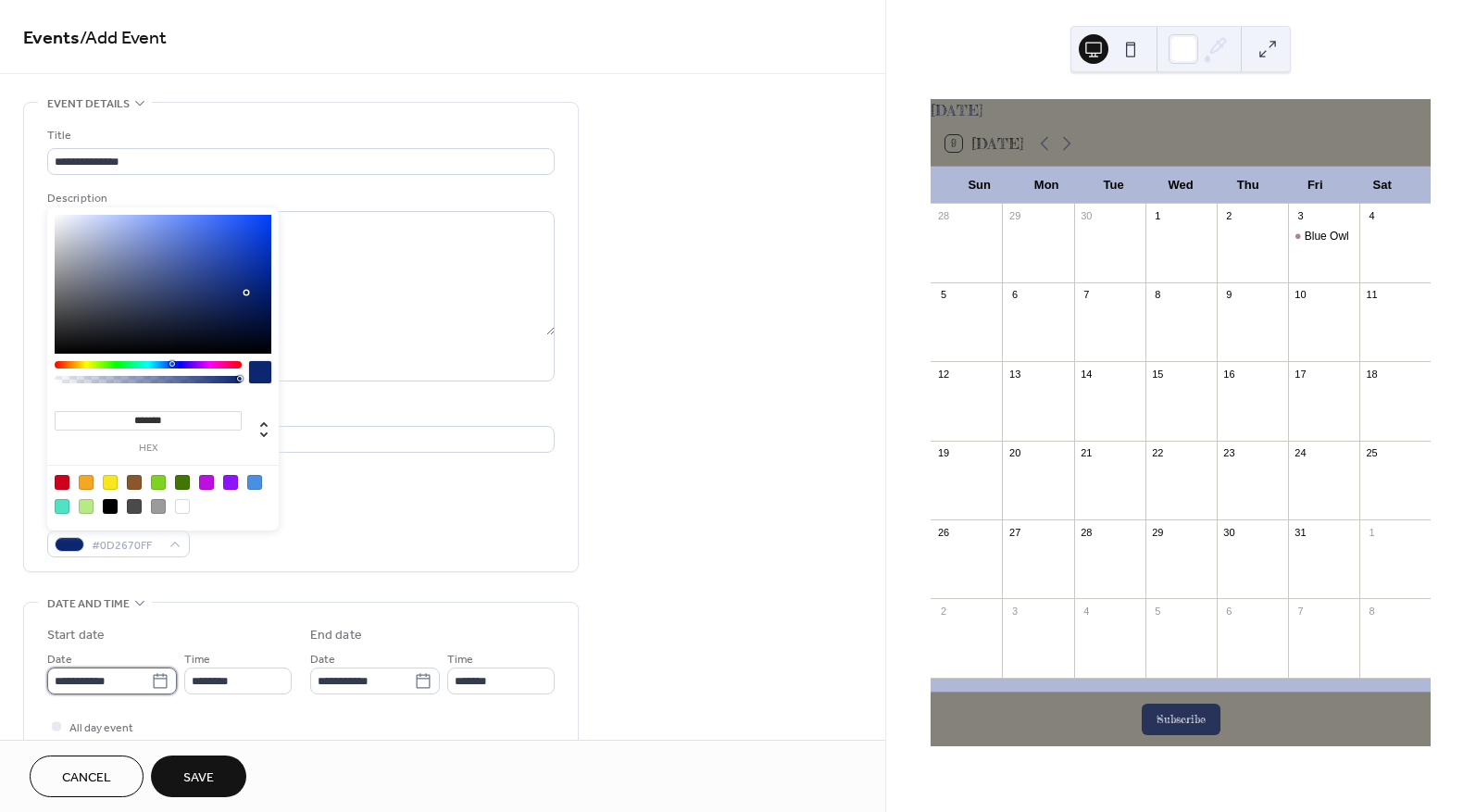 click on "**********" at bounding box center [99, 681] 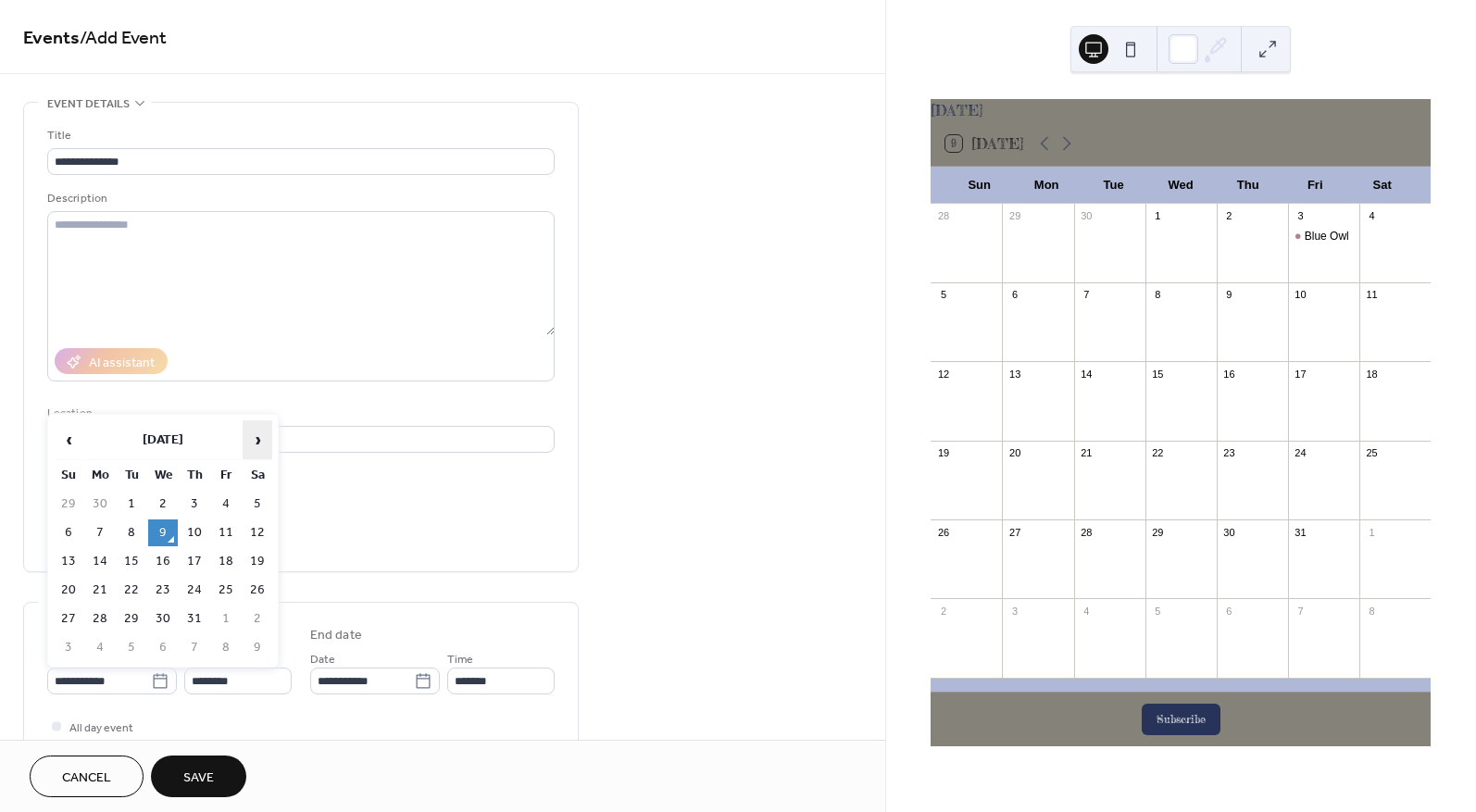 click on "›" at bounding box center [257, 440] 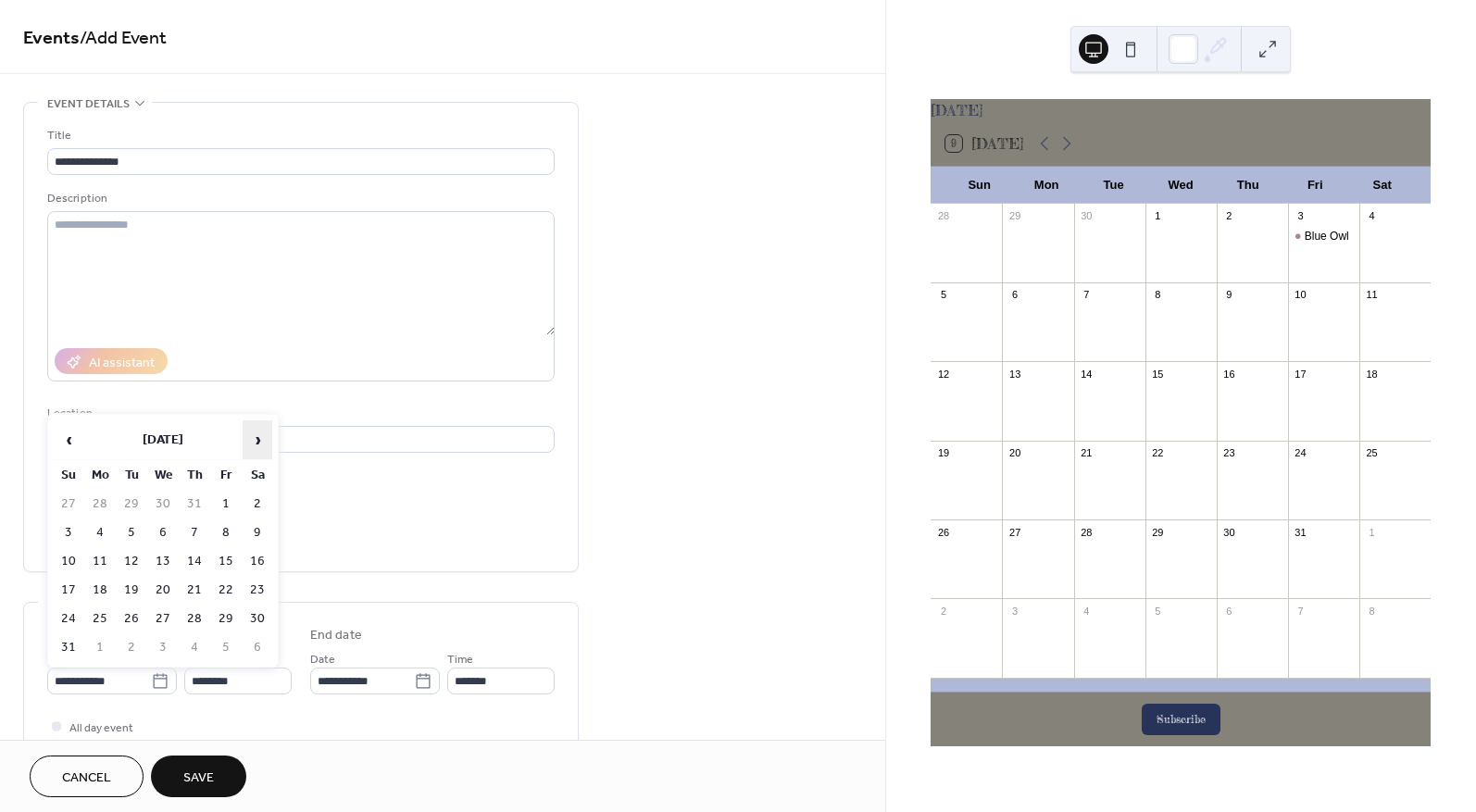 click on "›" at bounding box center [257, 440] 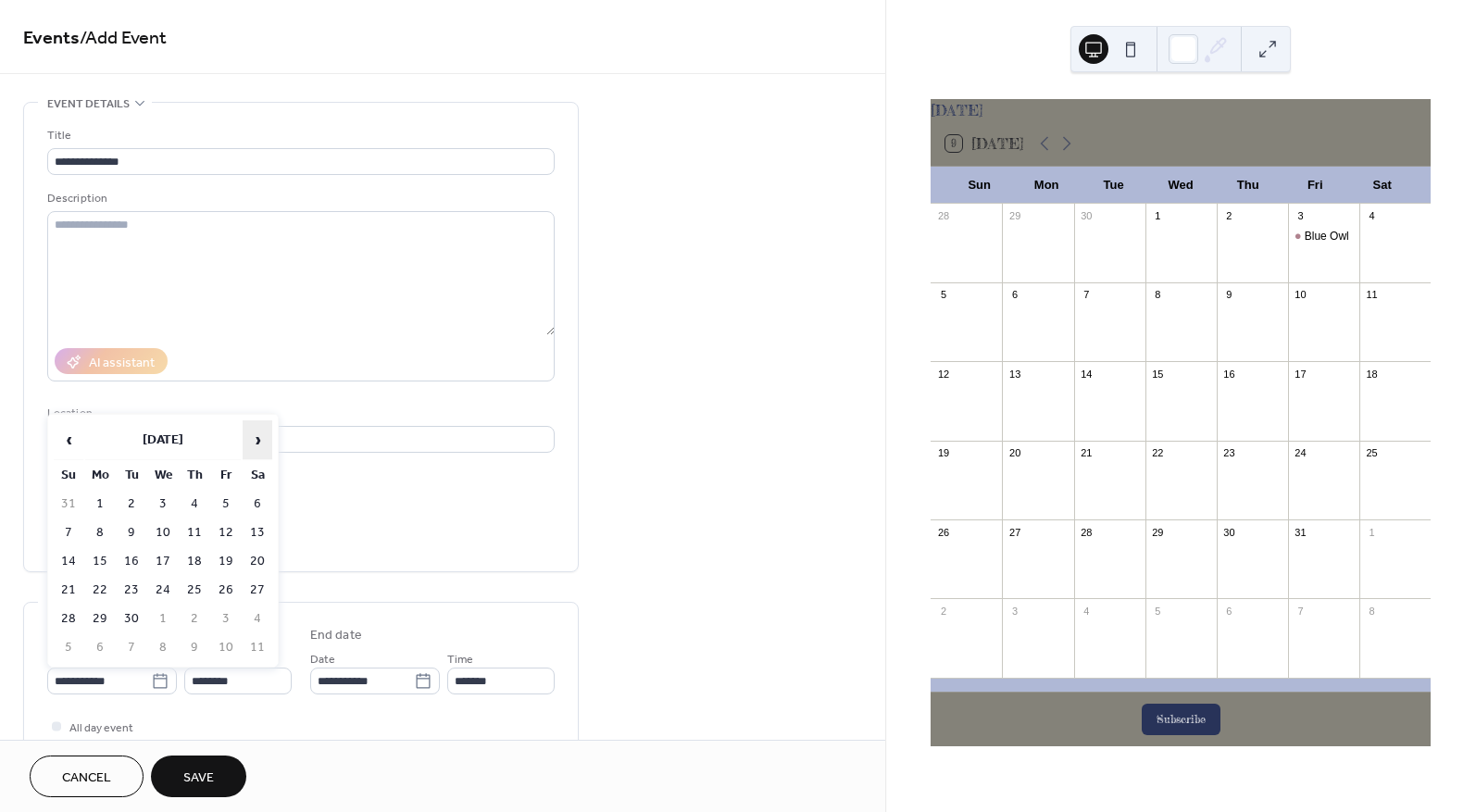 click on "›" at bounding box center (257, 440) 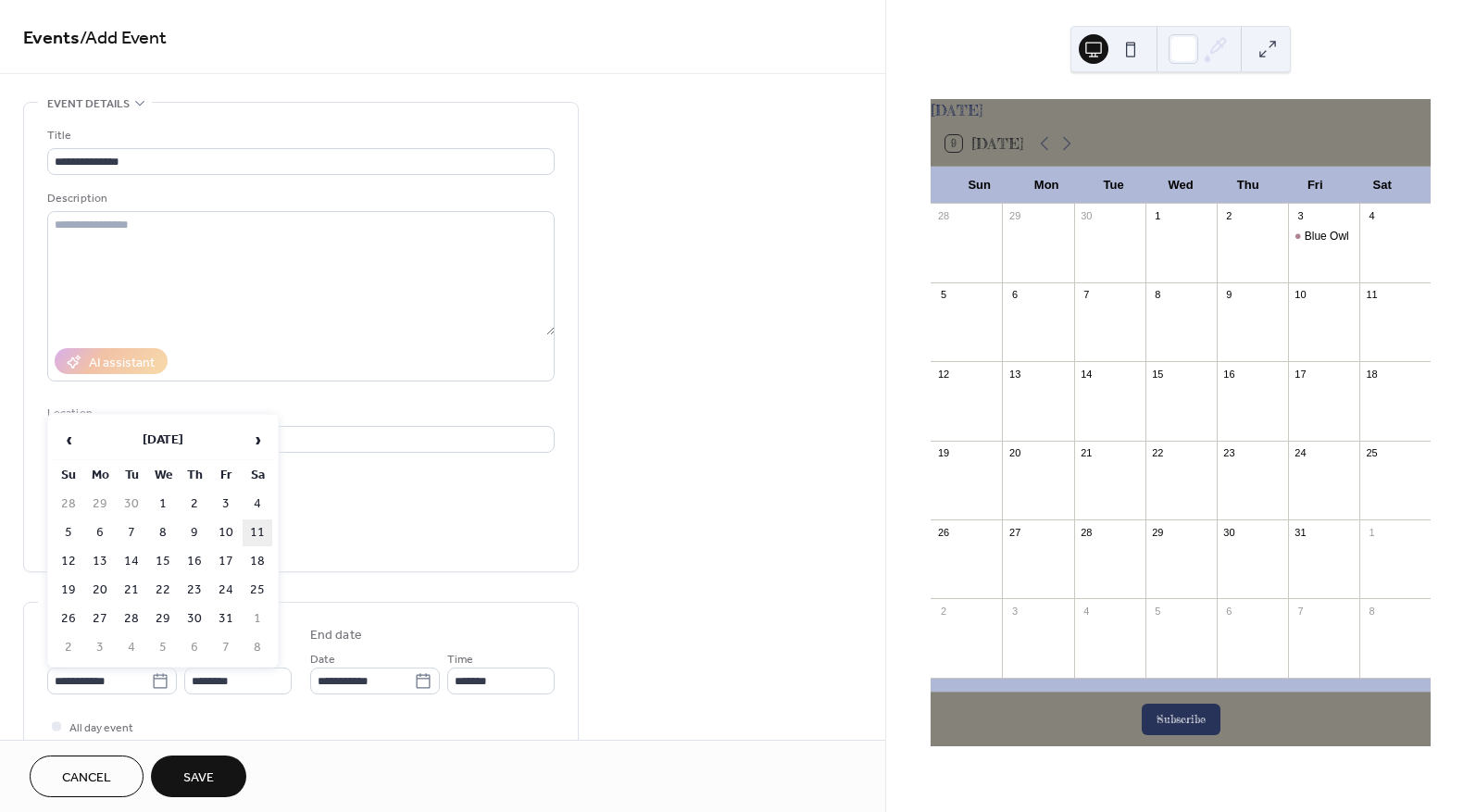 click on "11" at bounding box center [257, 532] 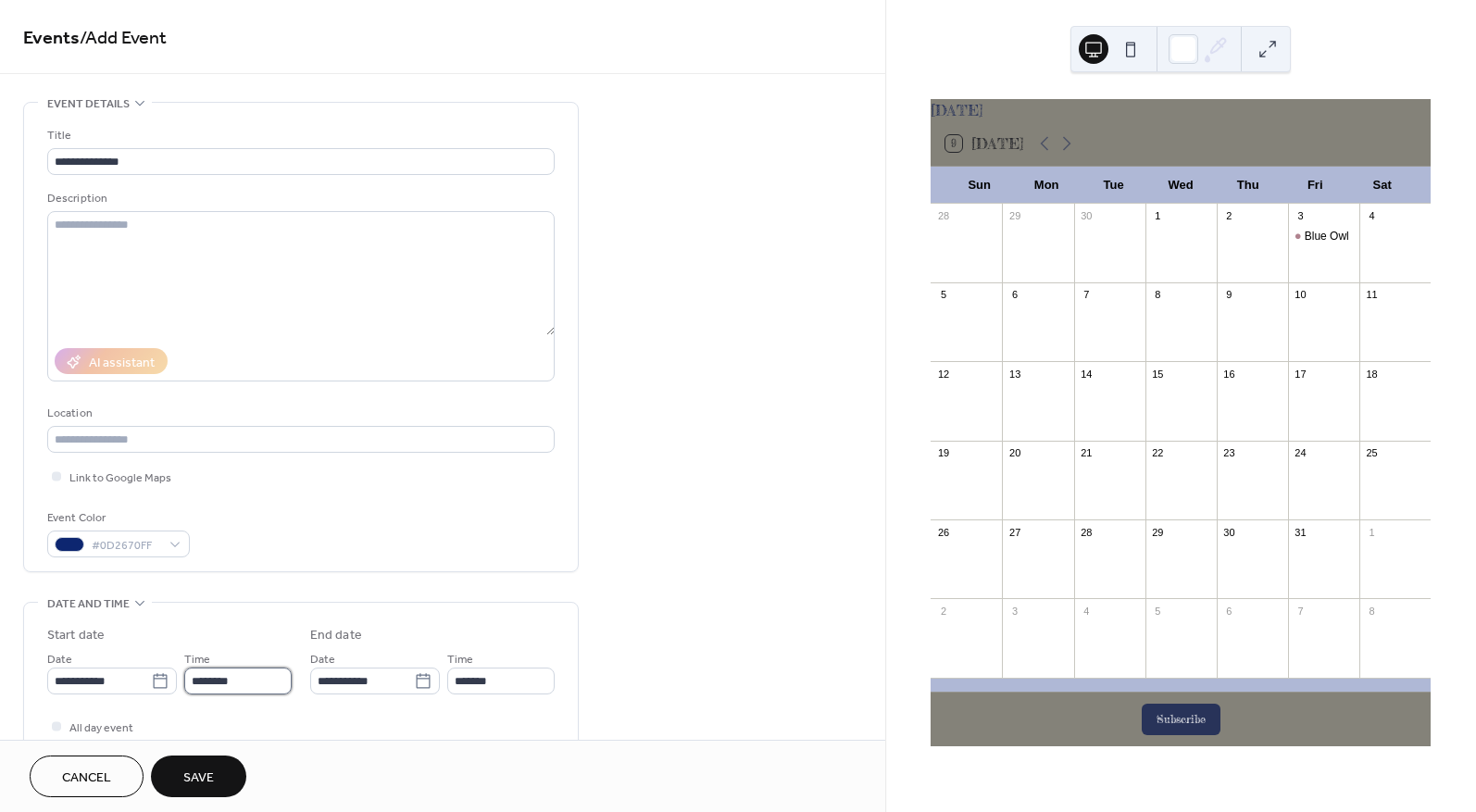click on "********" at bounding box center [238, 681] 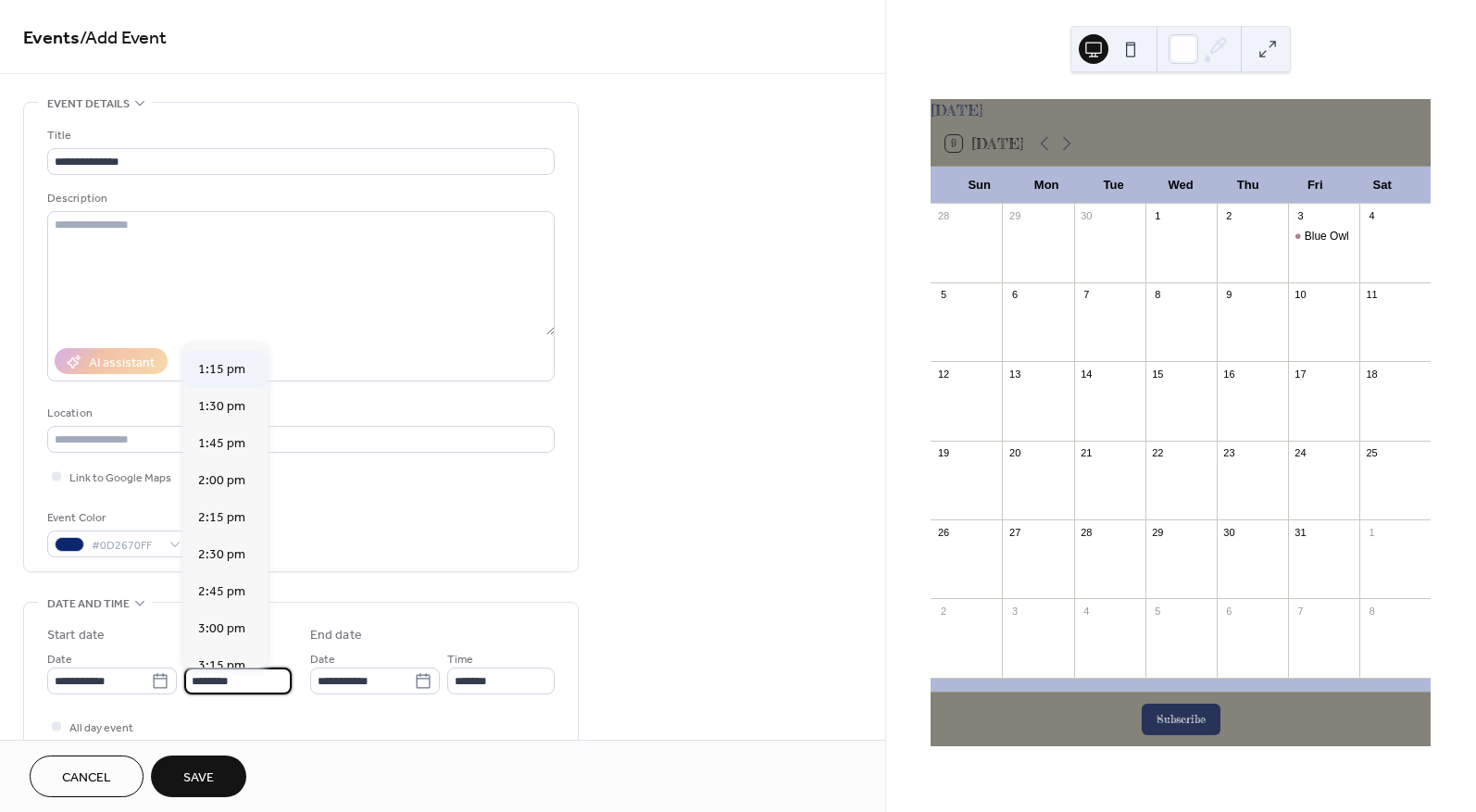 scroll, scrollTop: 2007, scrollLeft: 0, axis: vertical 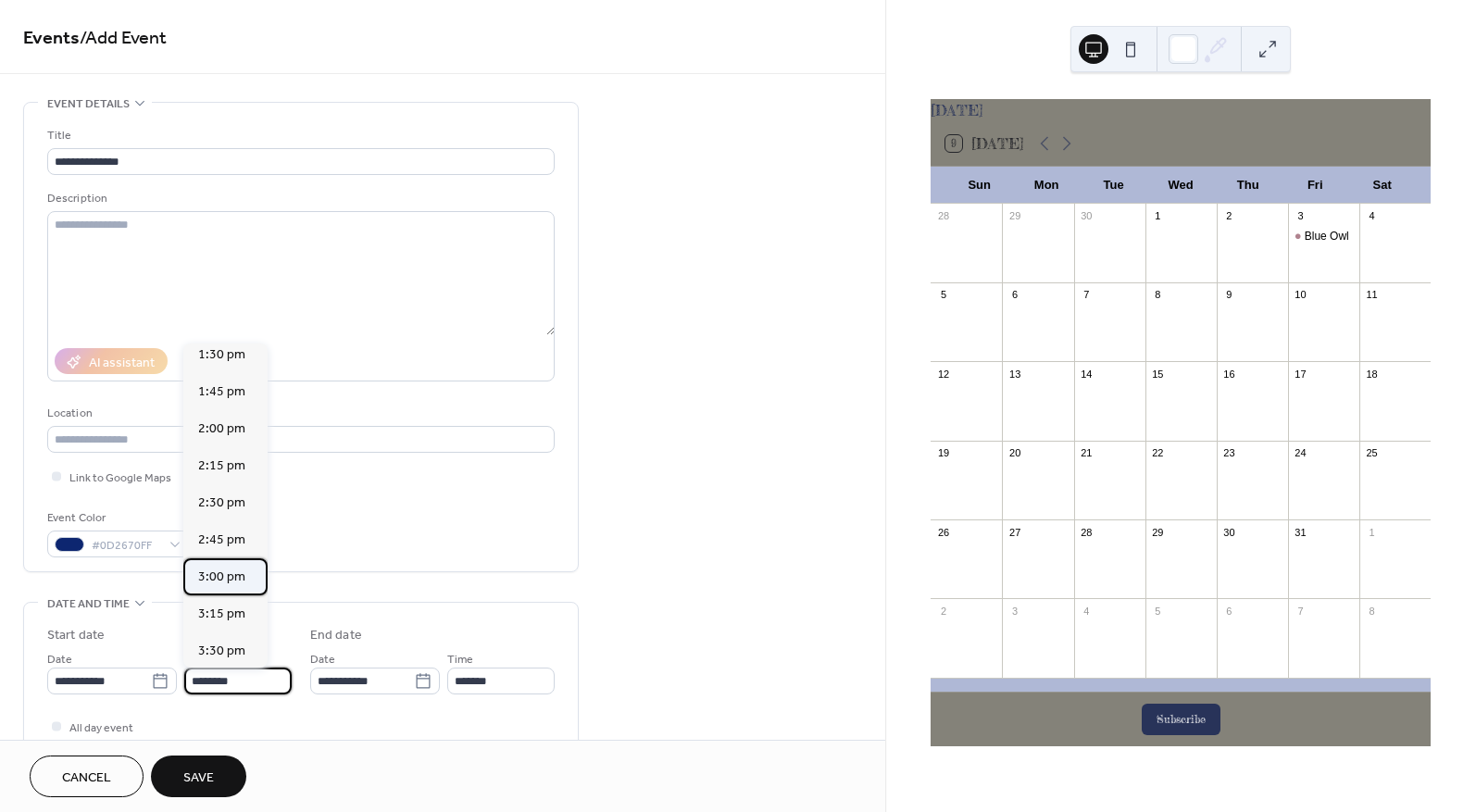 click on "3:00 pm" at bounding box center [221, 577] 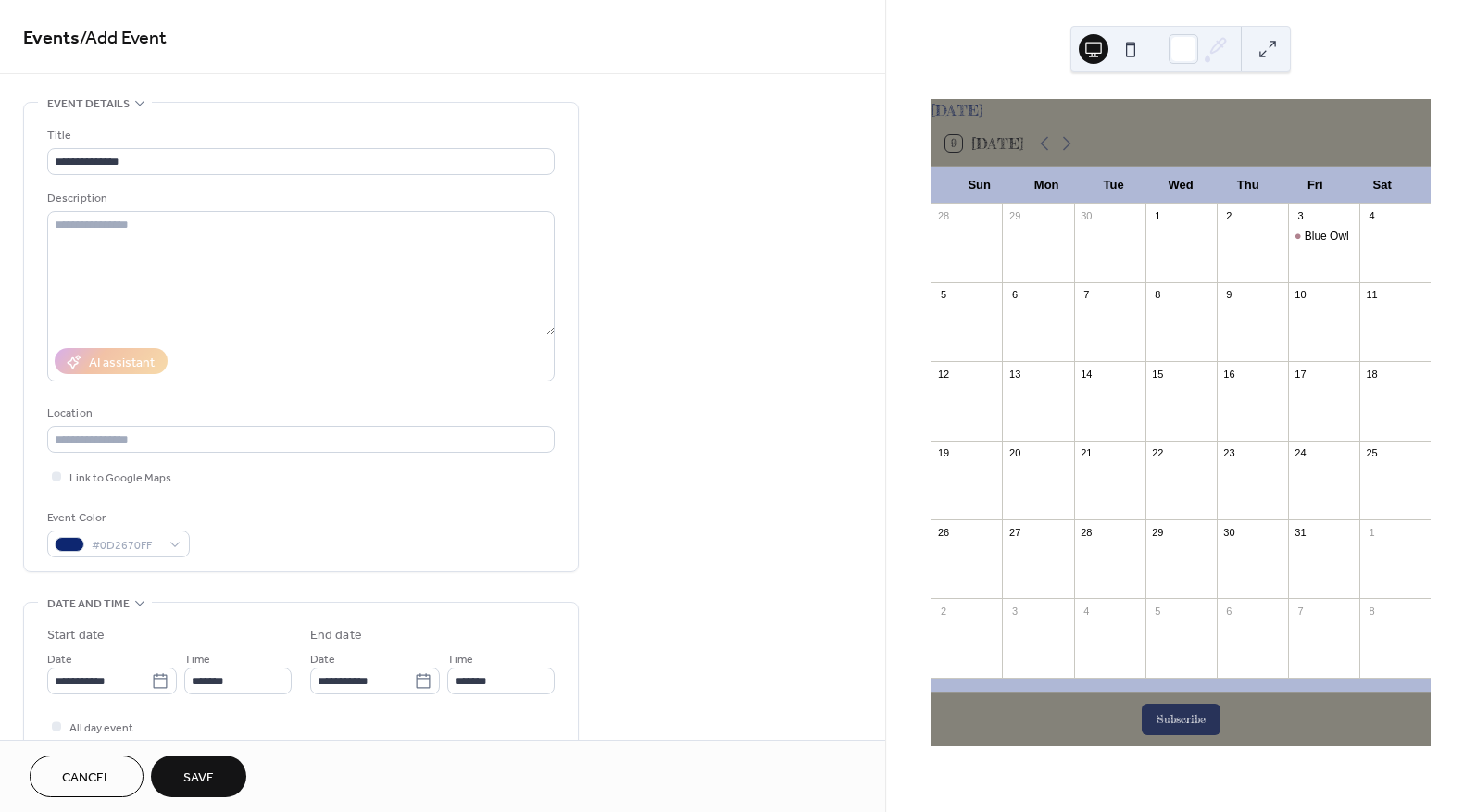 type on "*******" 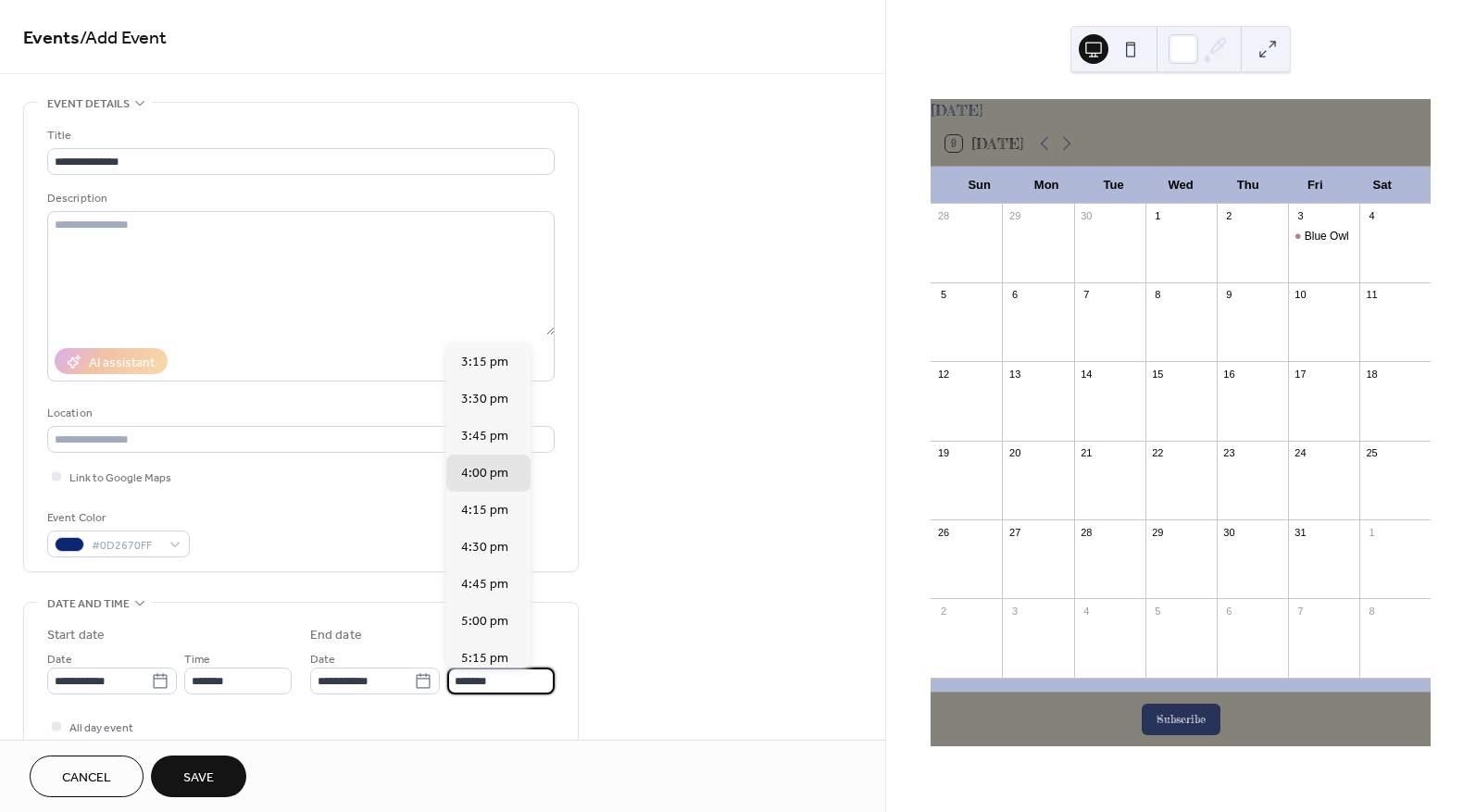 click on "*******" at bounding box center (501, 681) 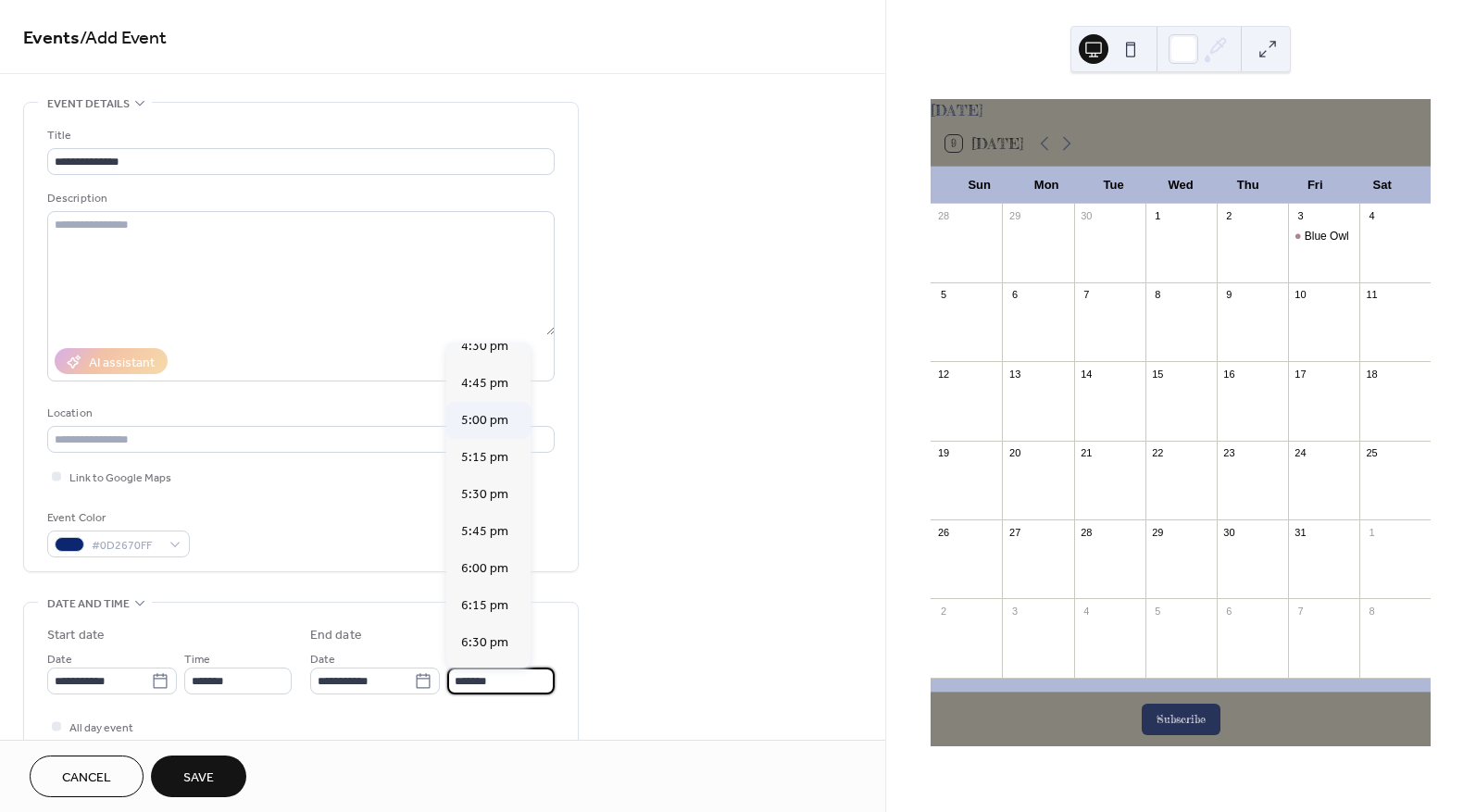 scroll, scrollTop: 278, scrollLeft: 0, axis: vertical 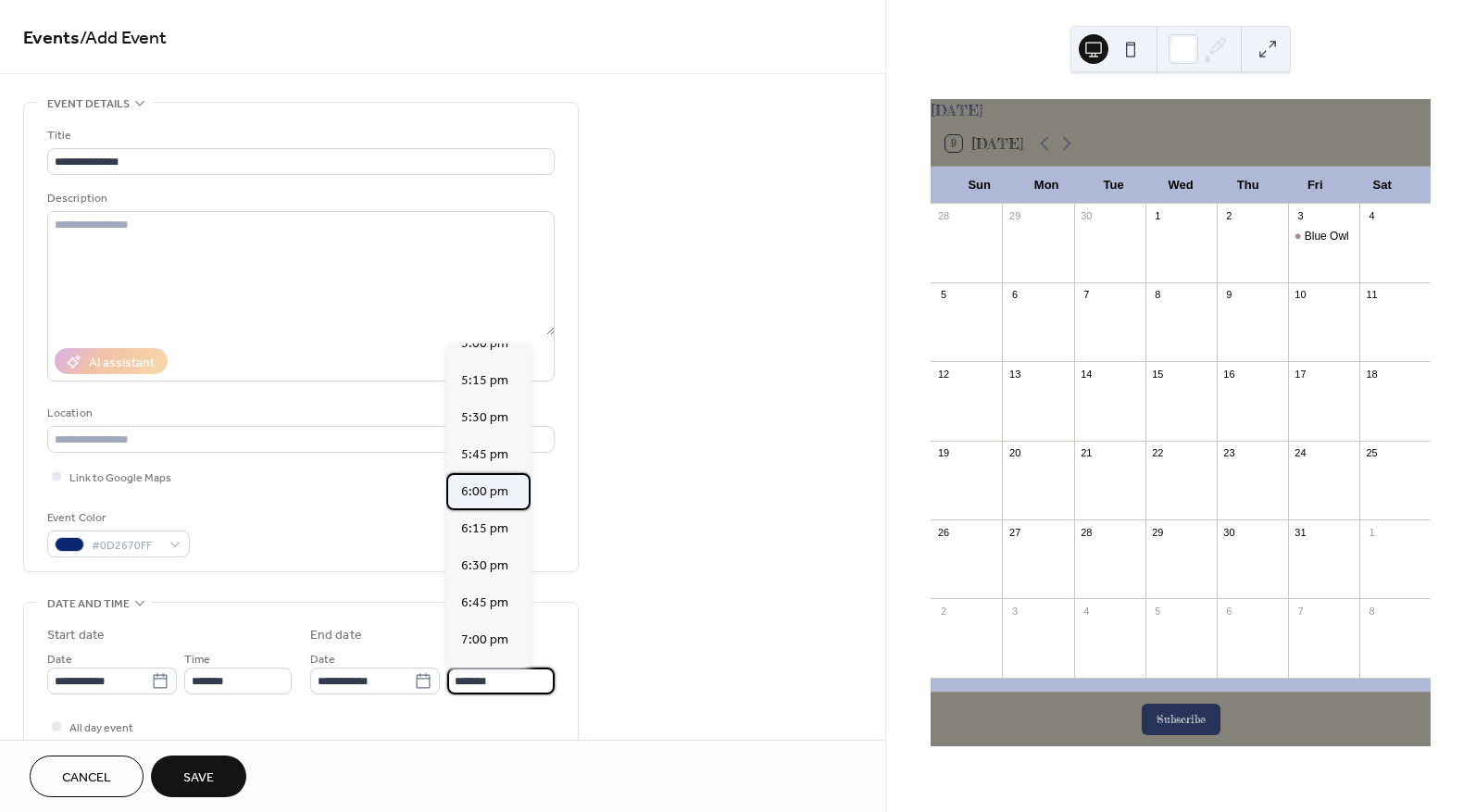 click on "6:00 pm" at bounding box center [484, 492] 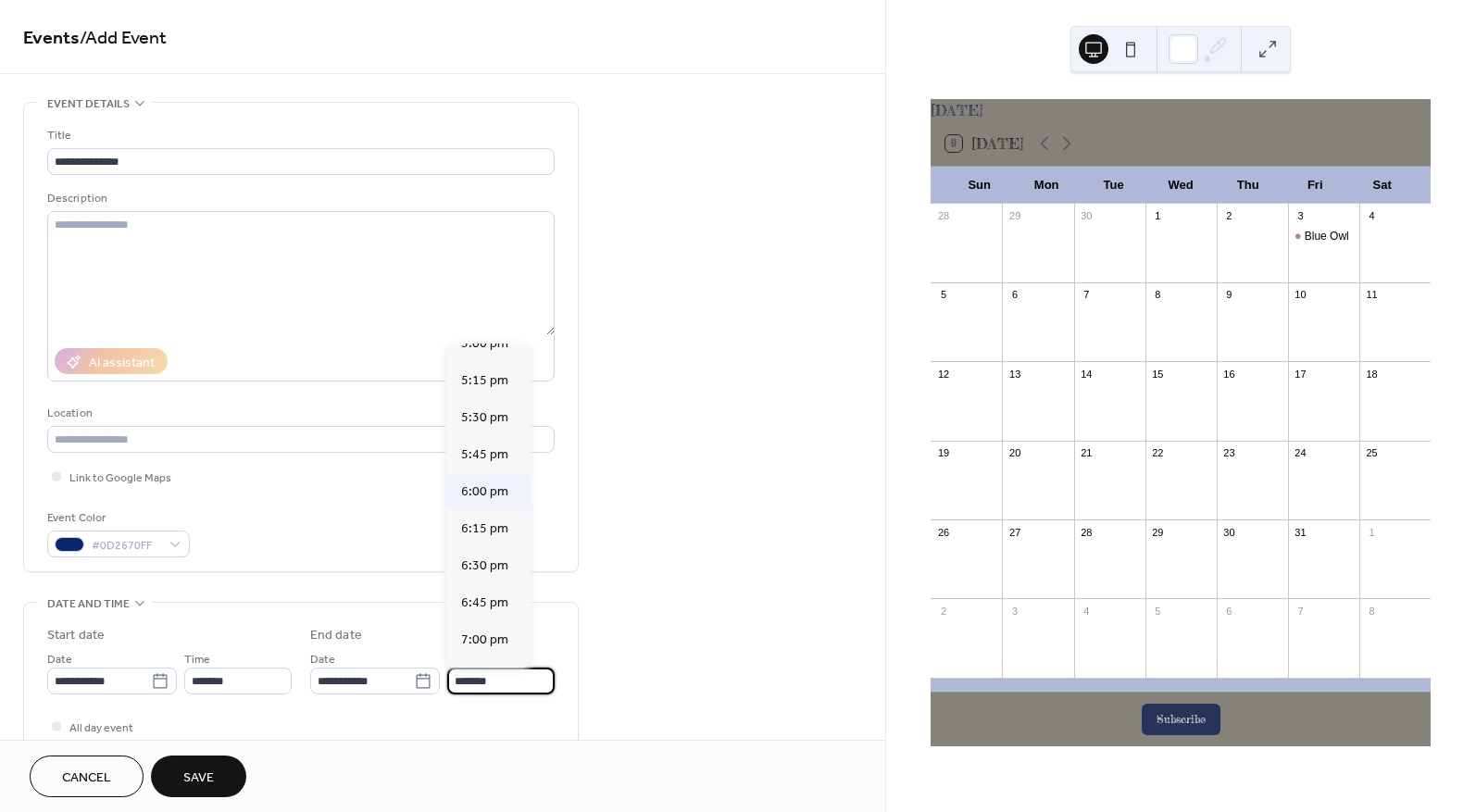 type on "*******" 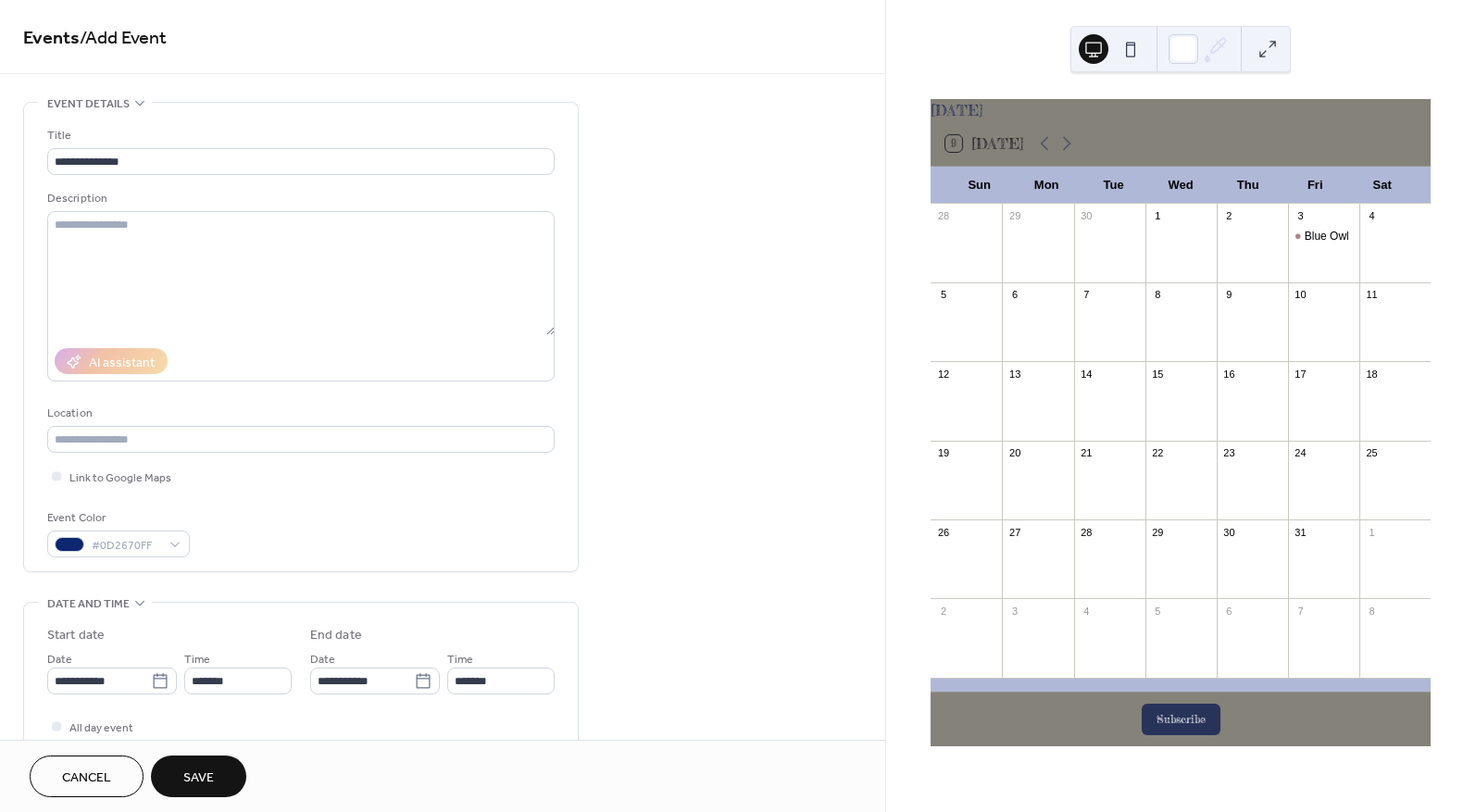 click on "Save" at bounding box center (198, 778) 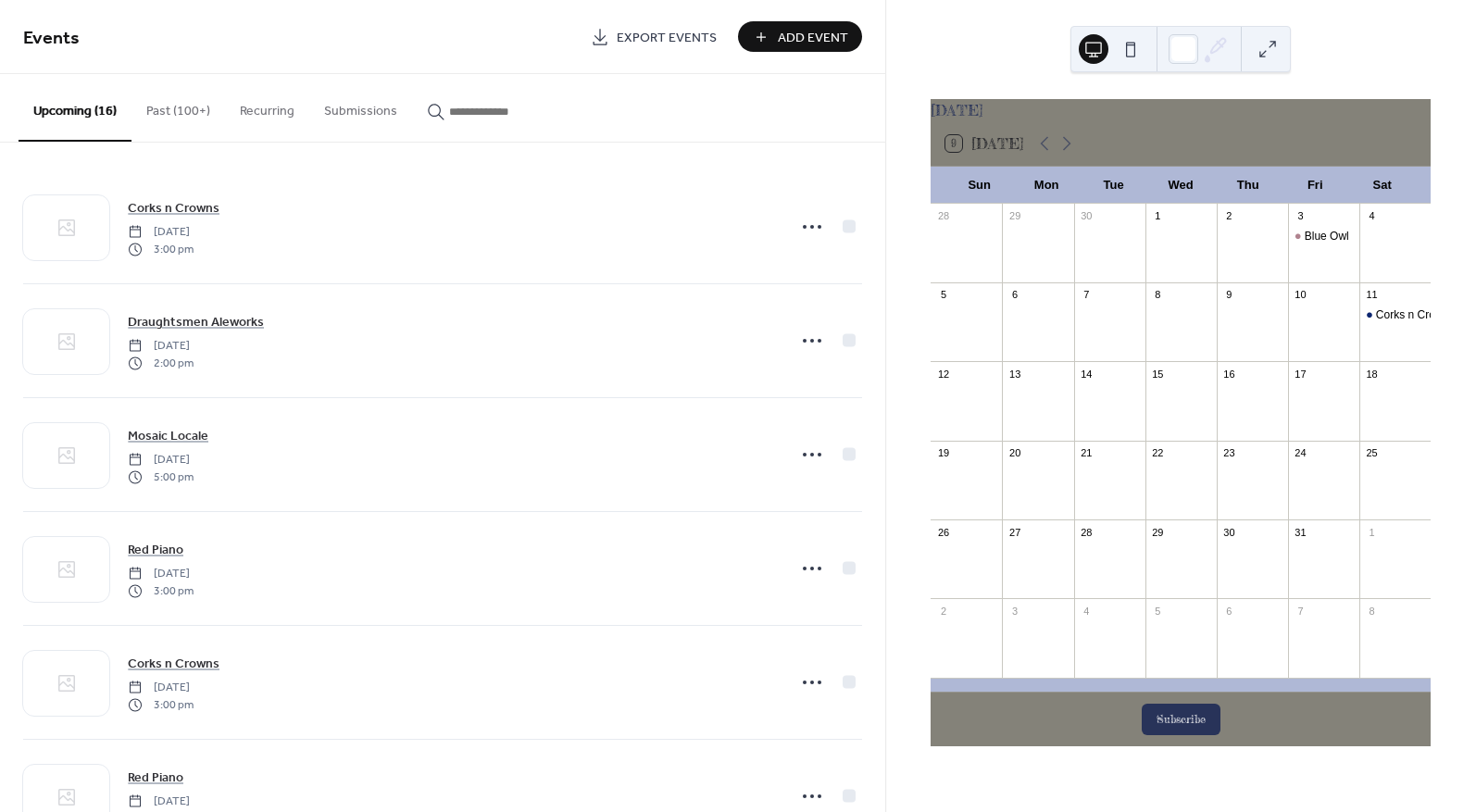 click on "Add Event" at bounding box center [813, 38] 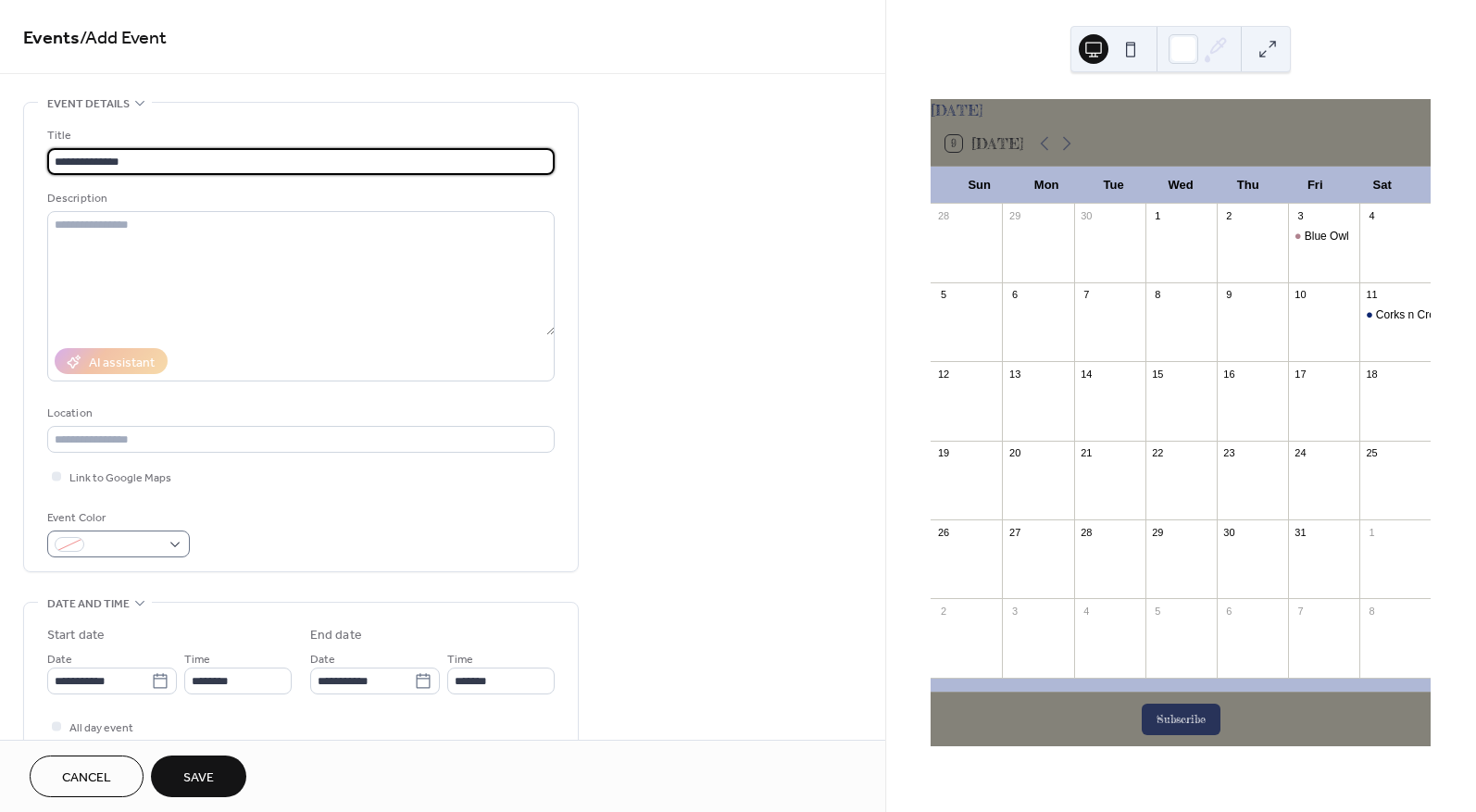 type on "**********" 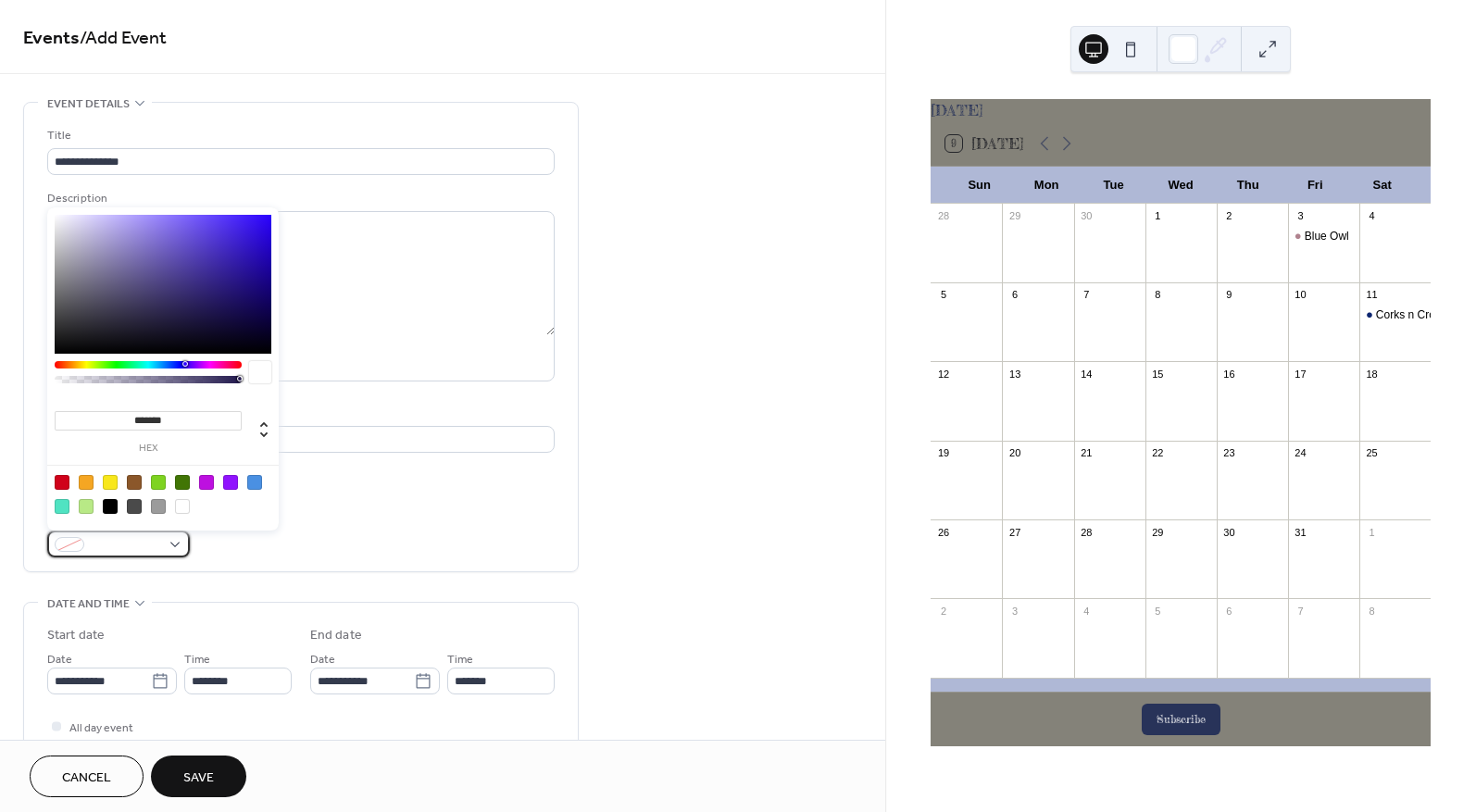 click at bounding box center [119, 543] 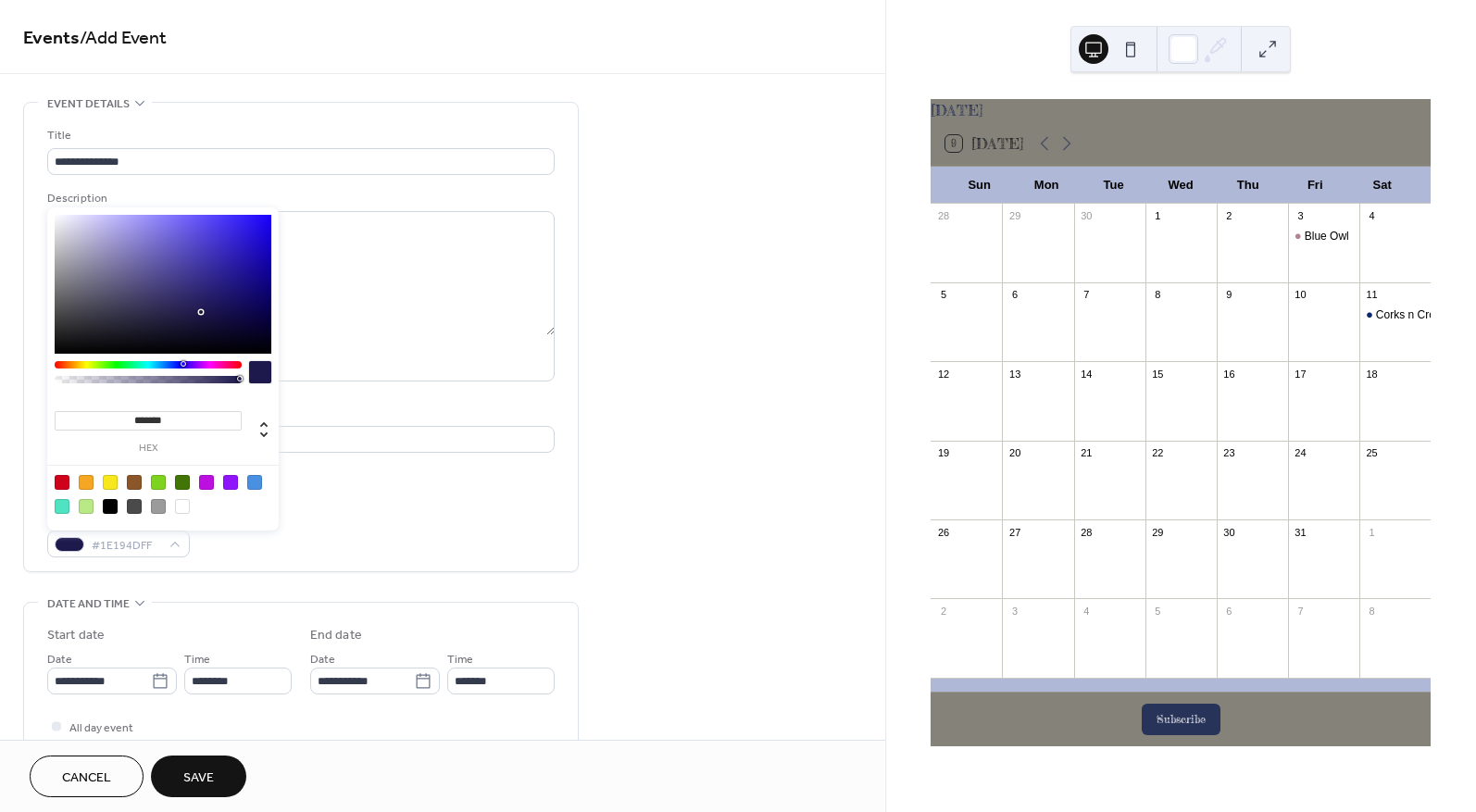 click at bounding box center (183, 364) 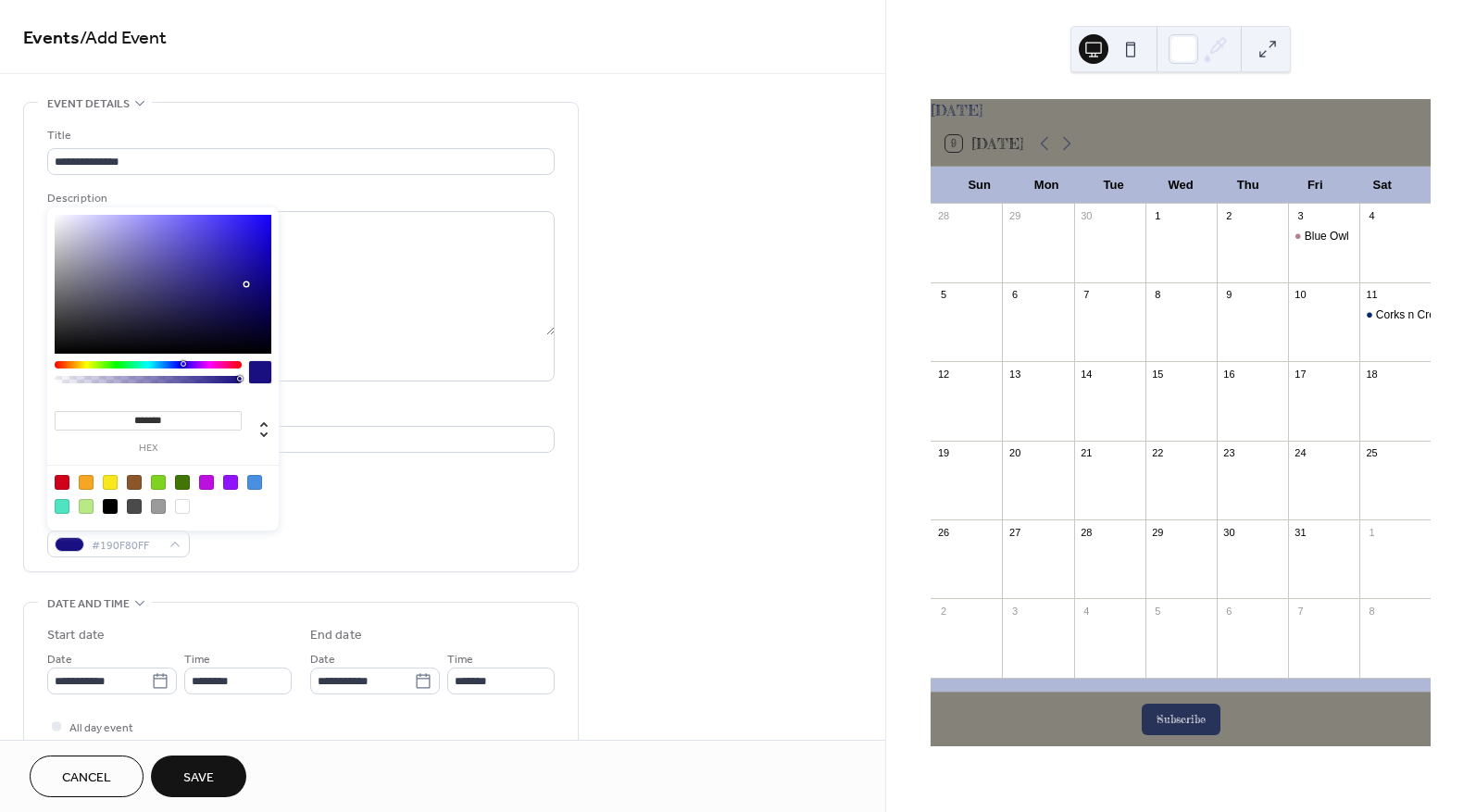 type on "*******" 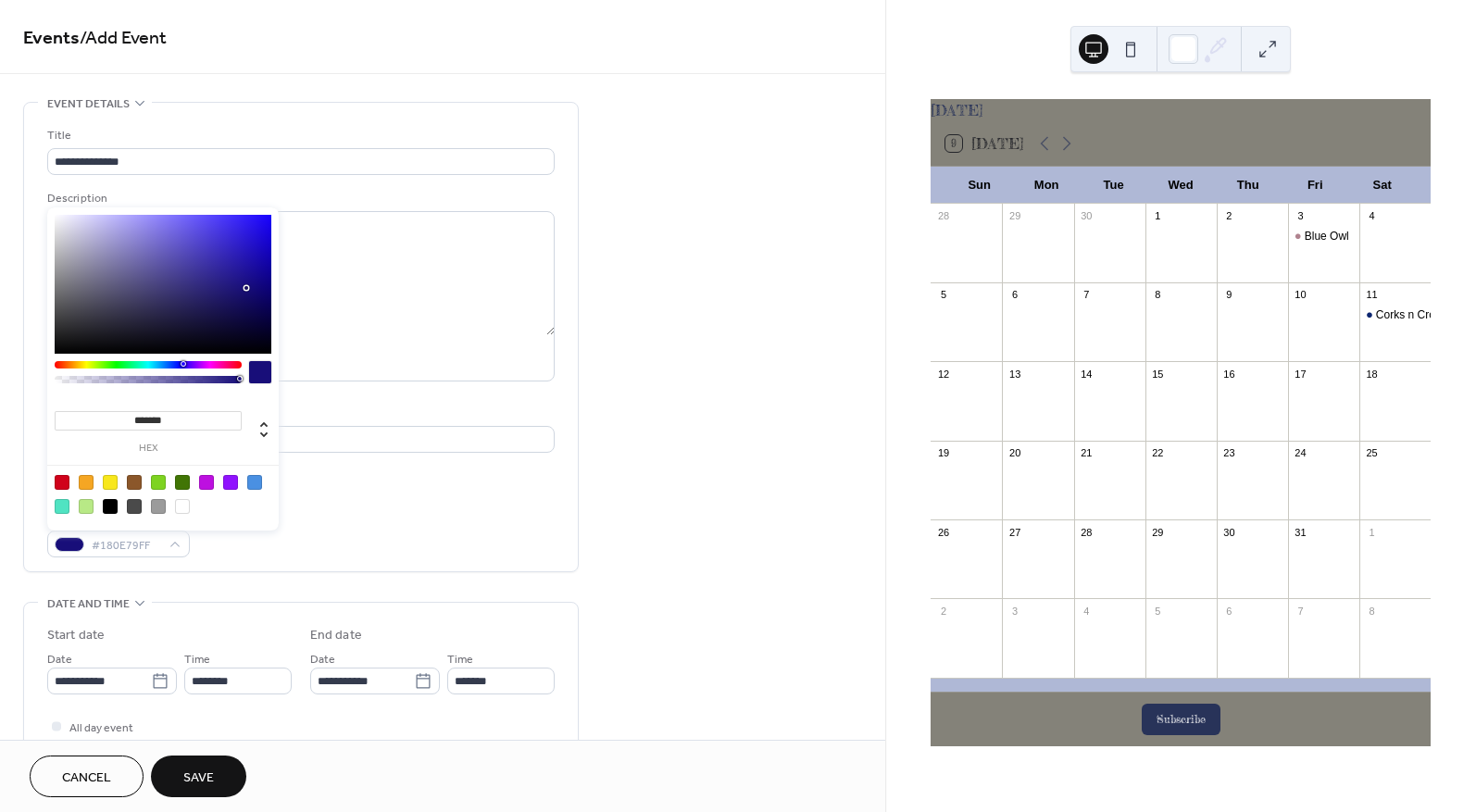 drag, startPoint x: 201, startPoint y: 308, endPoint x: 246, endPoint y: 288, distance: 49.244289 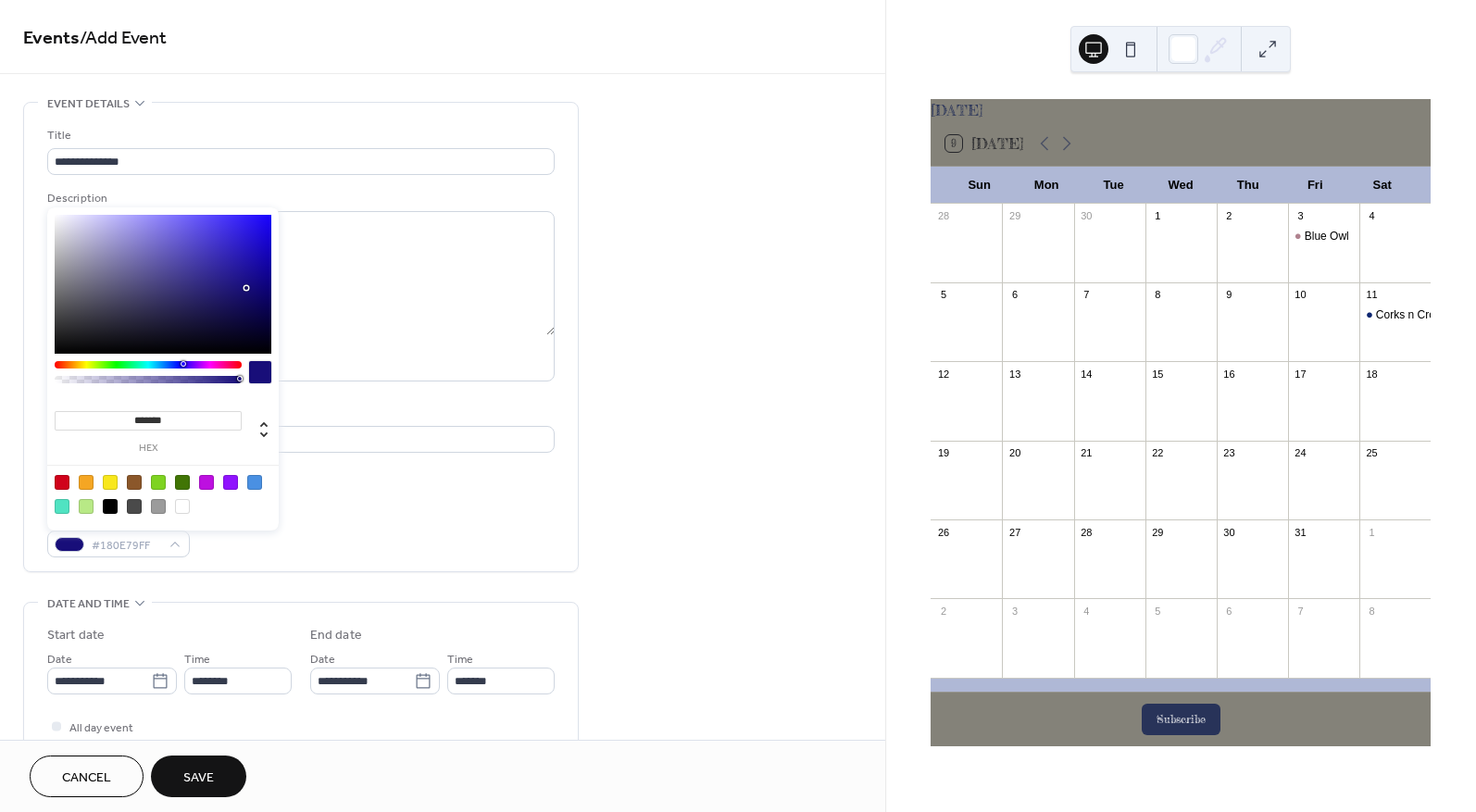 click at bounding box center [163, 284] 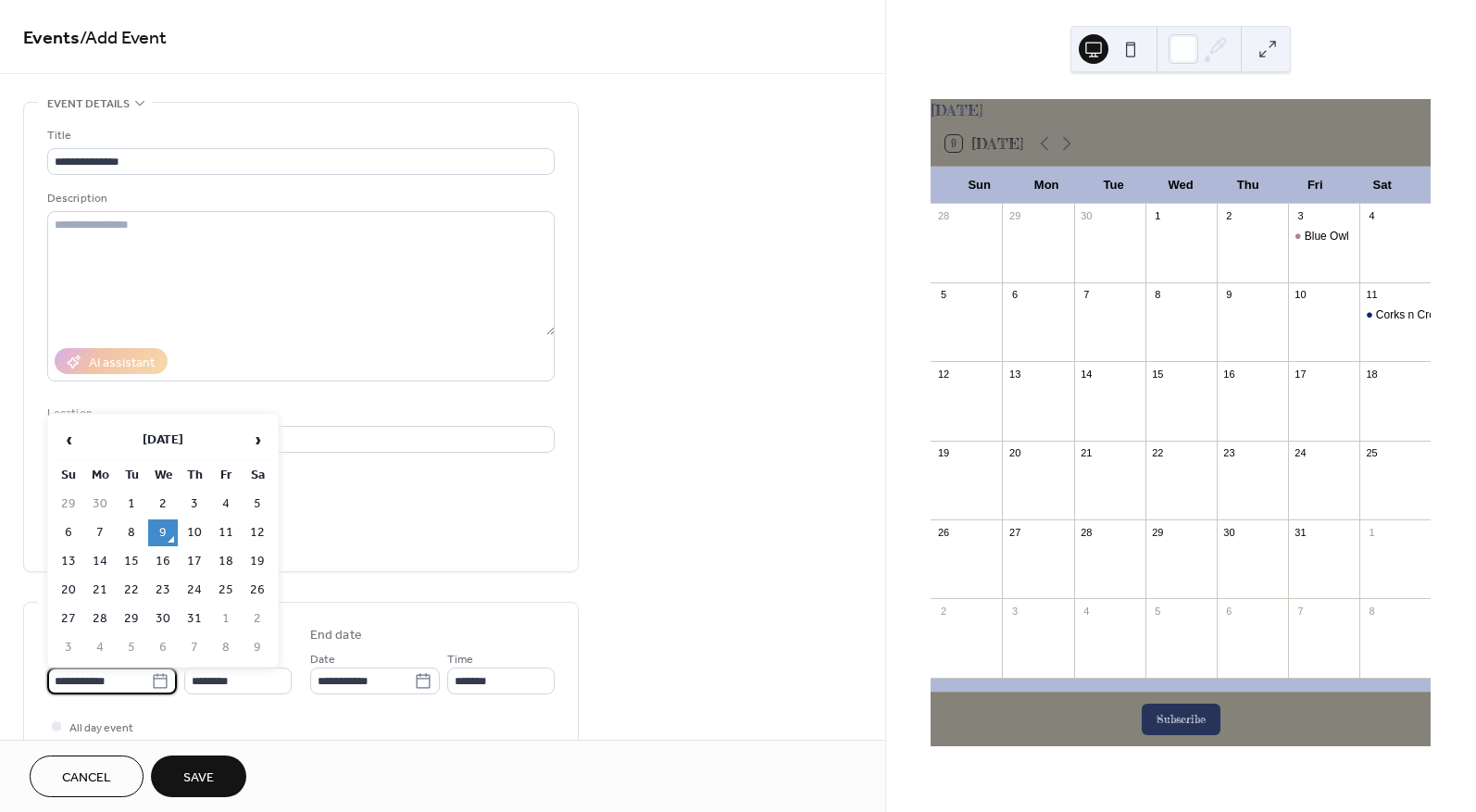 click on "**********" at bounding box center [99, 681] 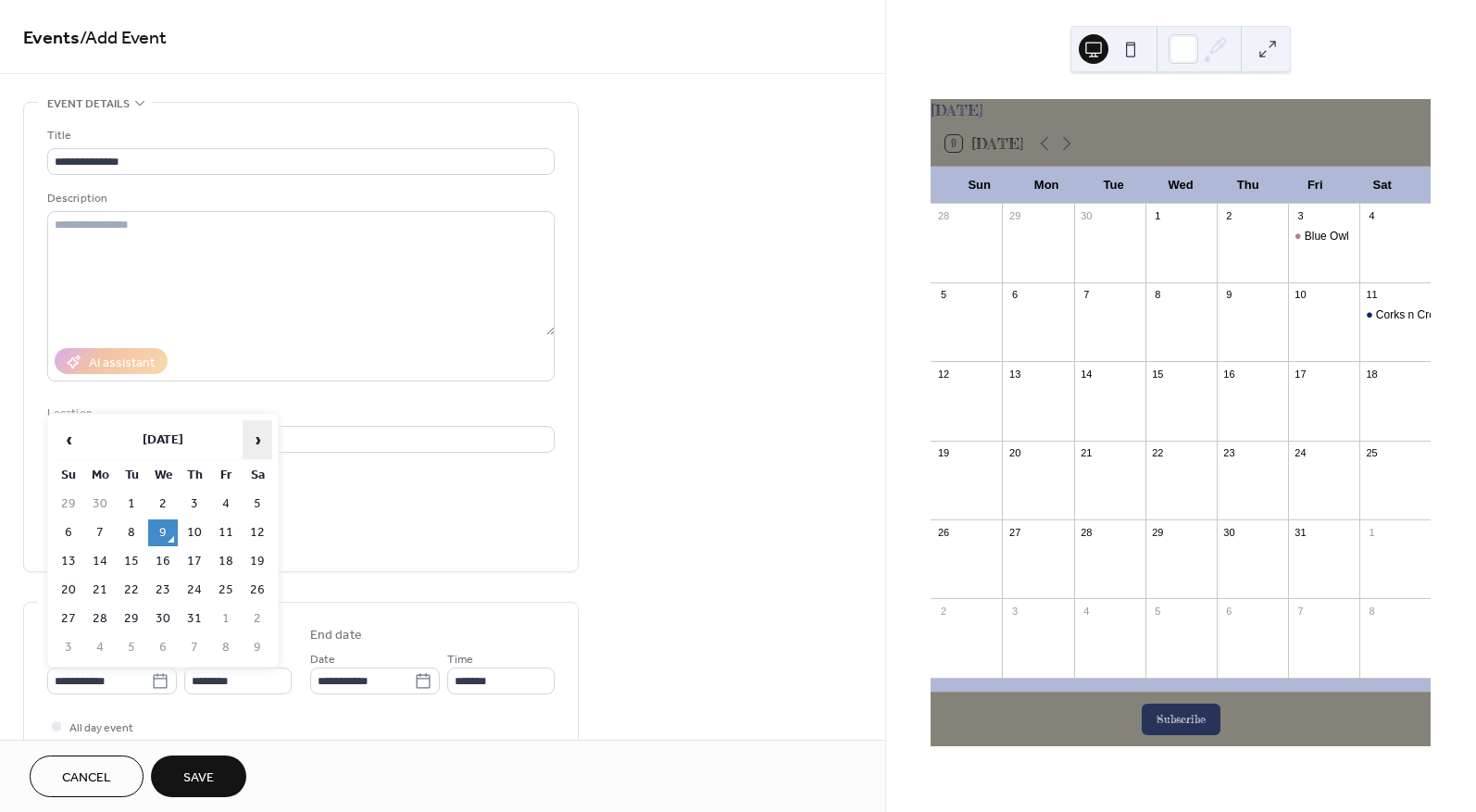 click on "›" at bounding box center [257, 440] 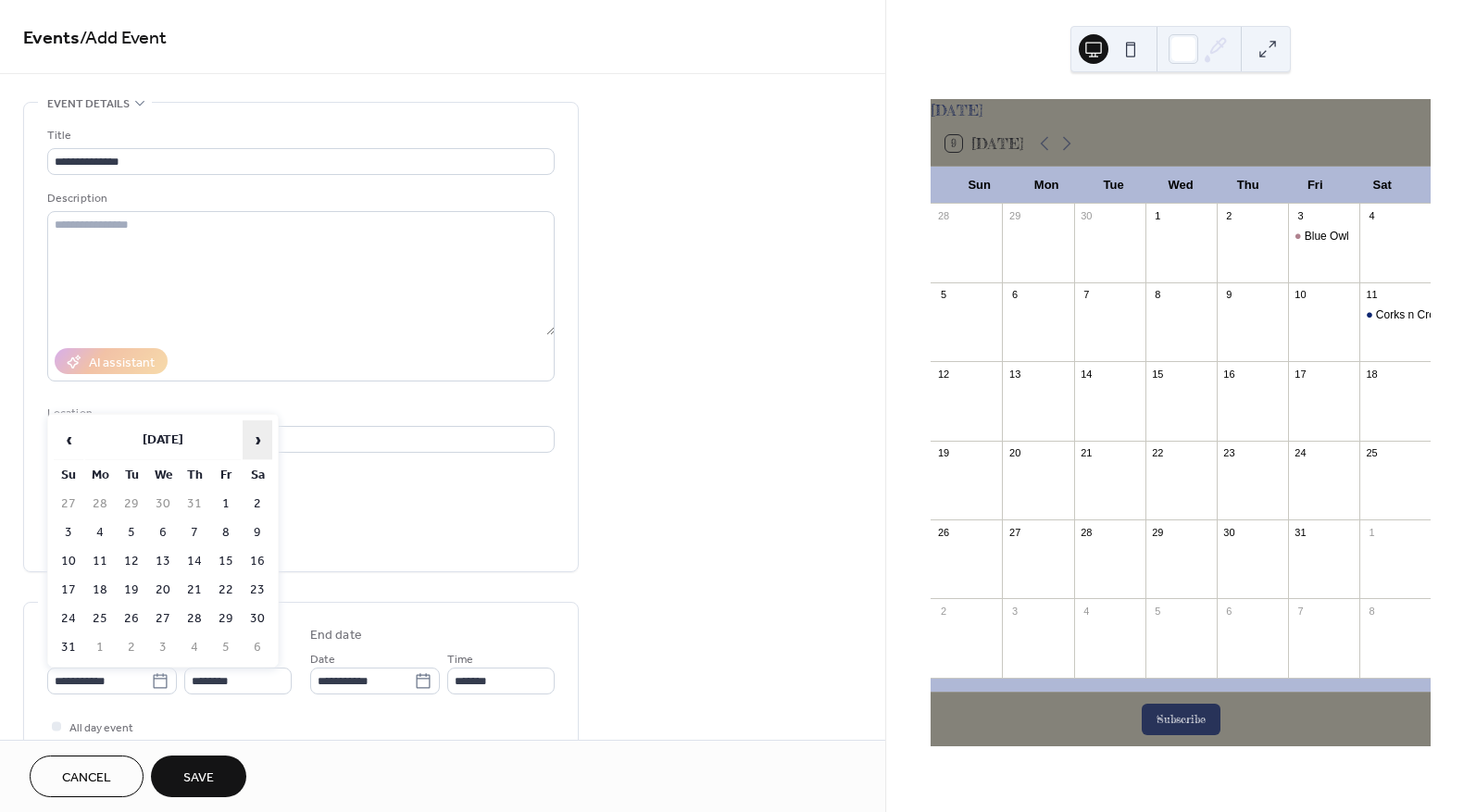click on "›" at bounding box center [257, 440] 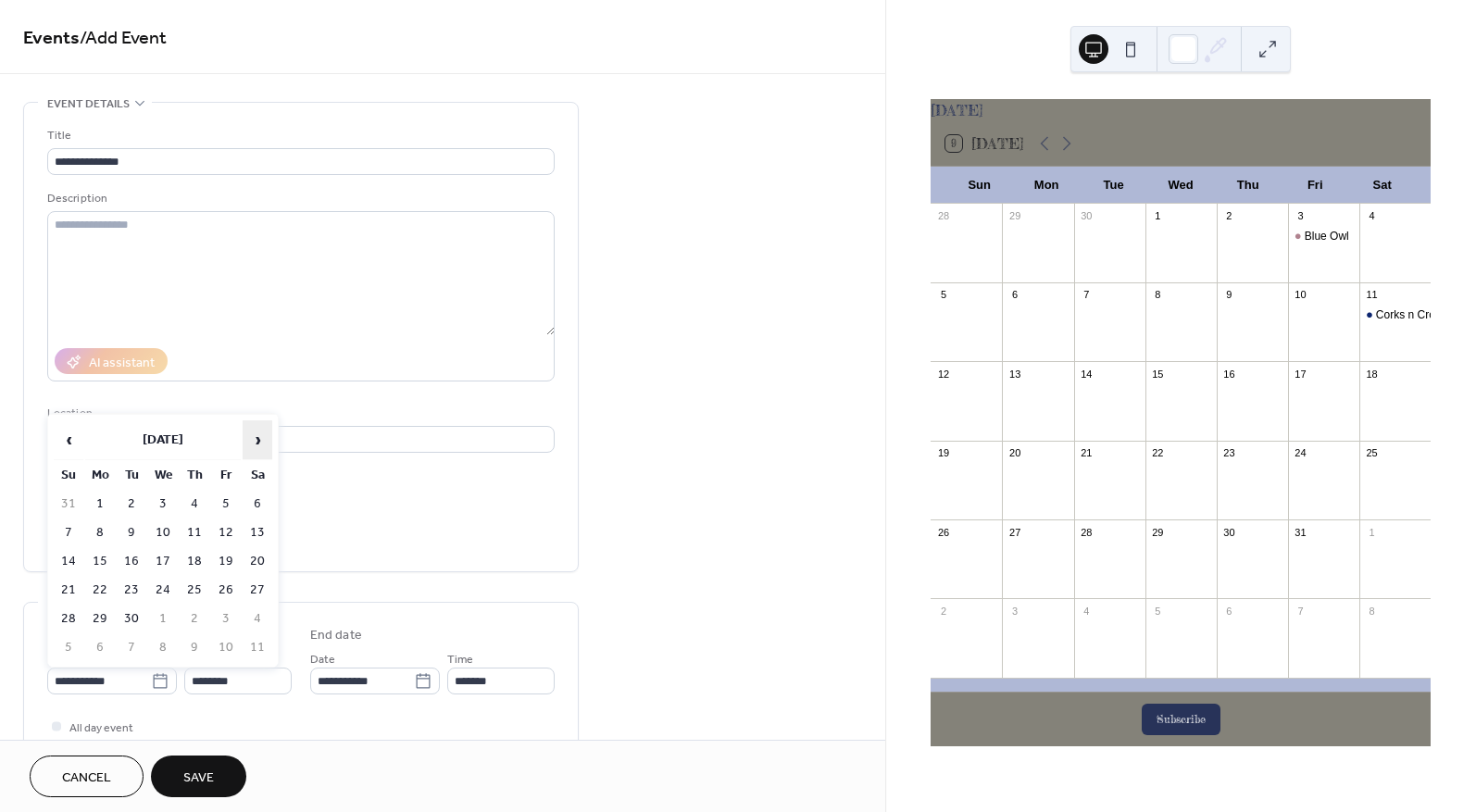 click on "›" at bounding box center [257, 440] 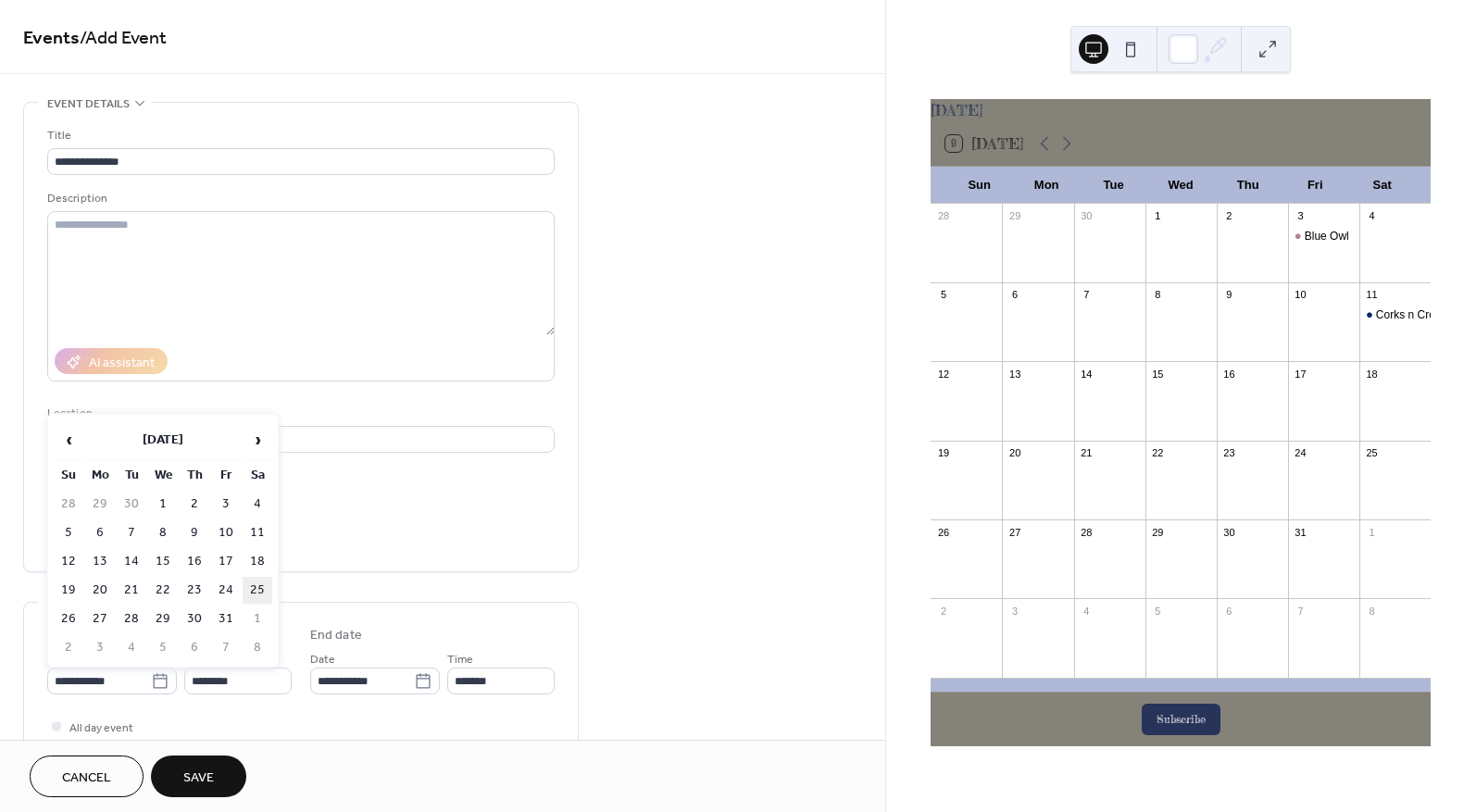click on "25" at bounding box center [257, 590] 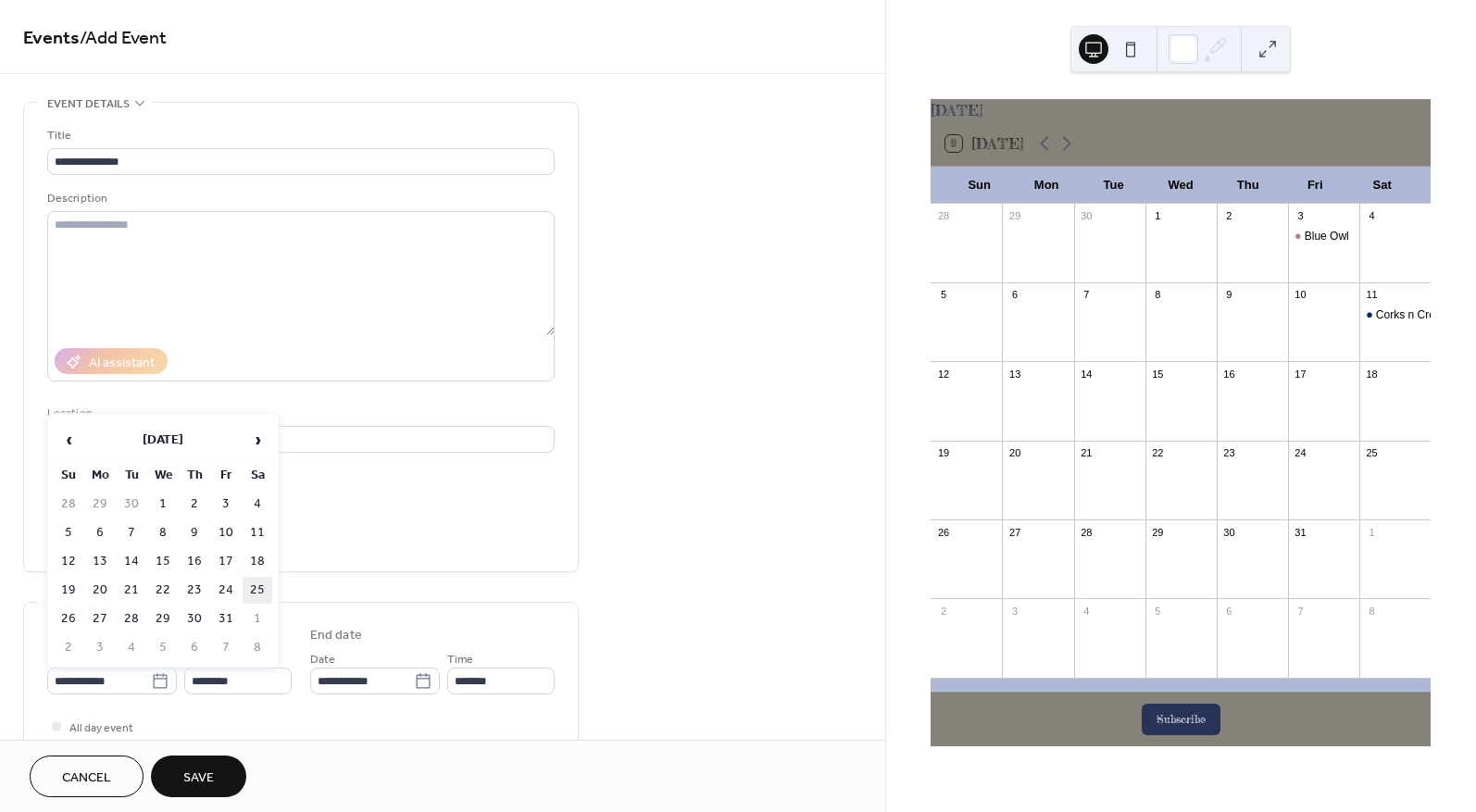 type on "**********" 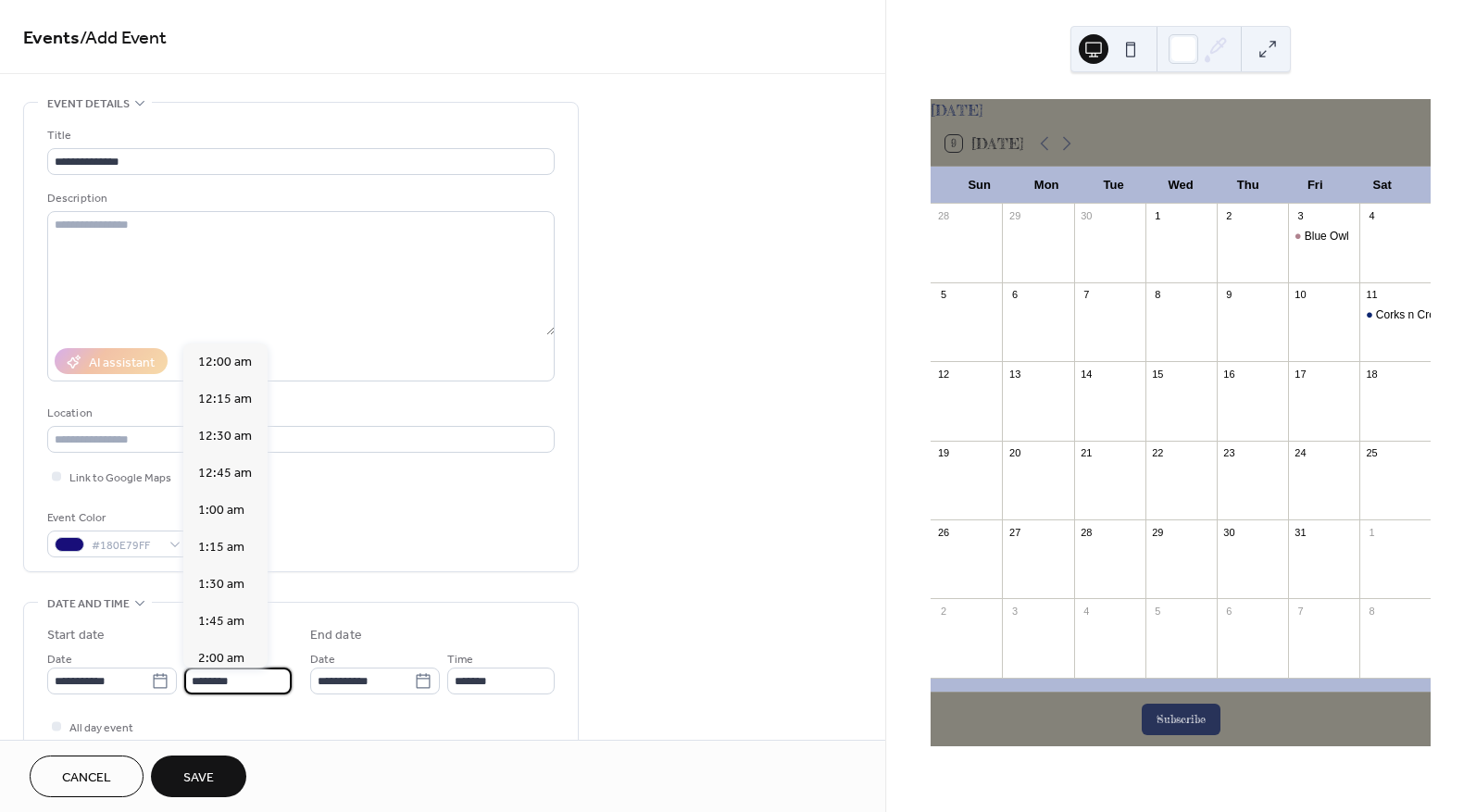 click on "********" at bounding box center [238, 681] 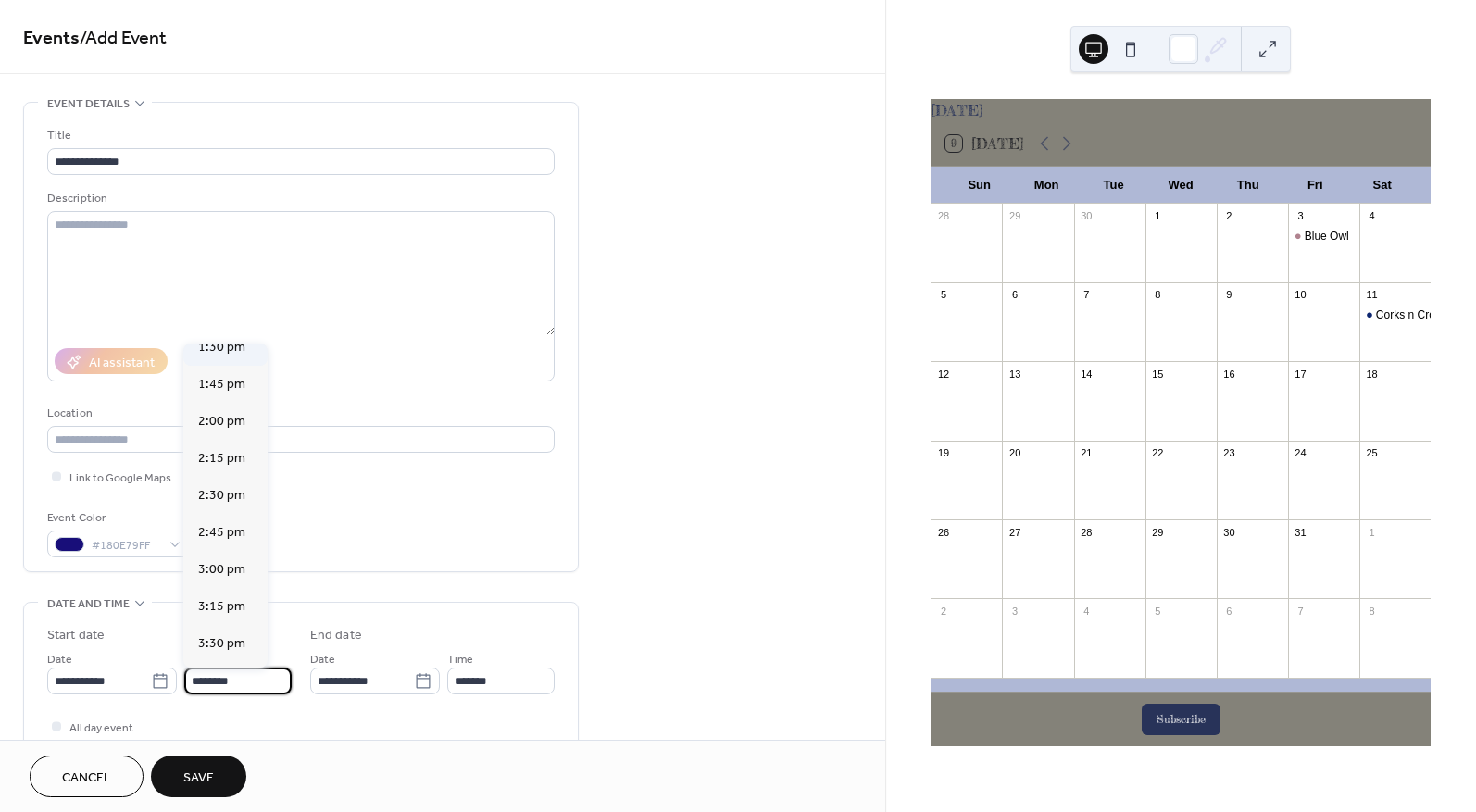 scroll, scrollTop: 2100, scrollLeft: 0, axis: vertical 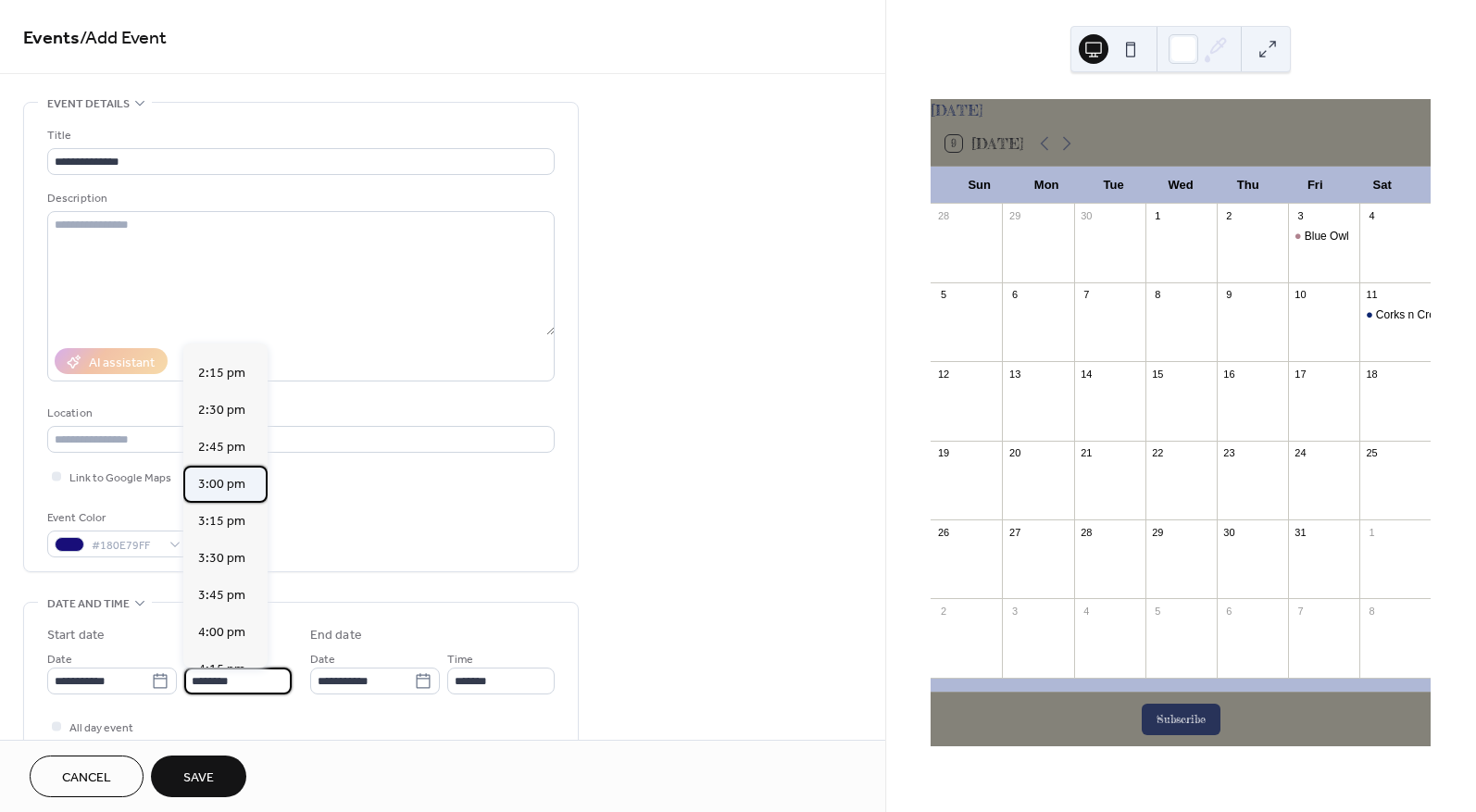 click on "3:00 pm" at bounding box center (221, 484) 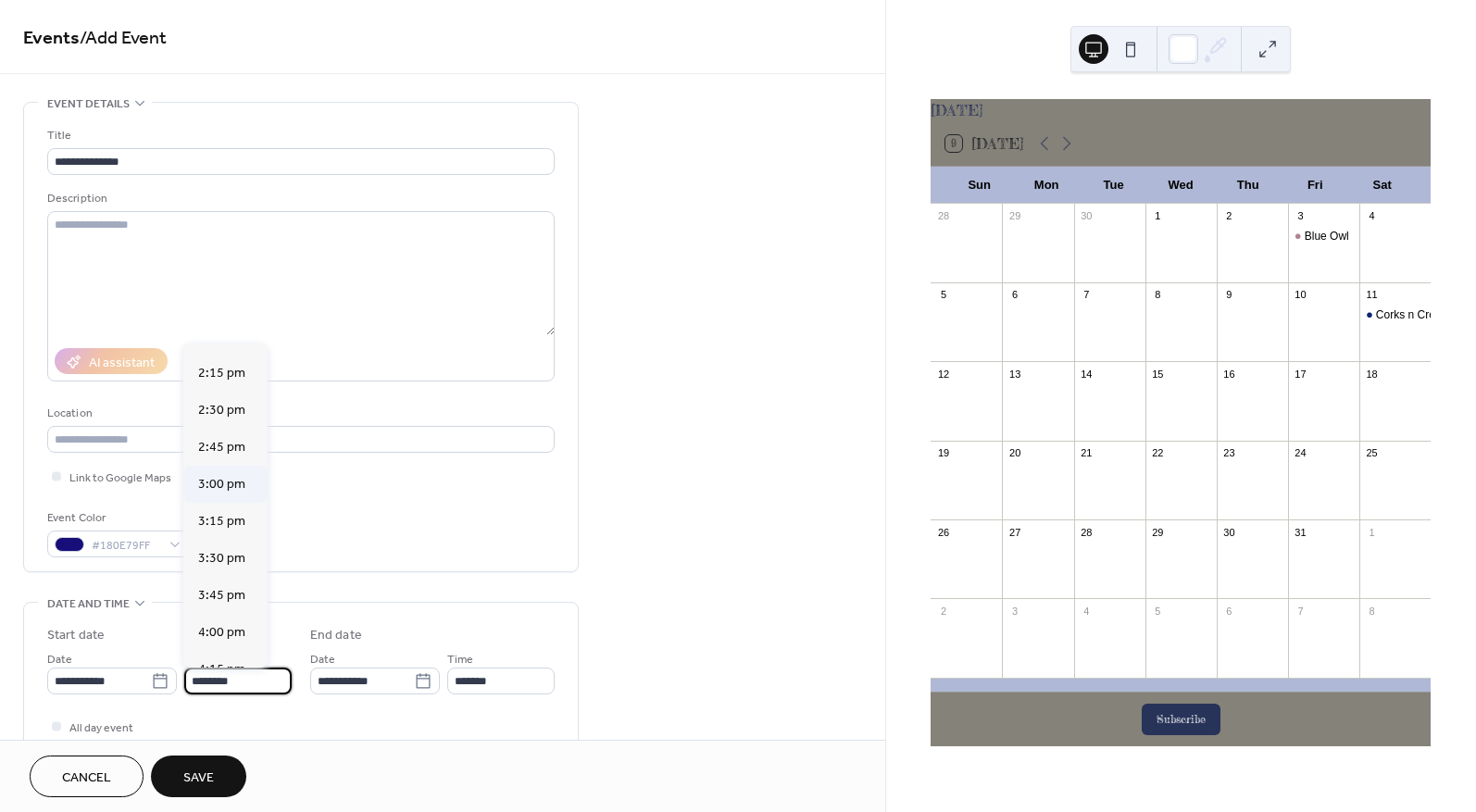 type on "*******" 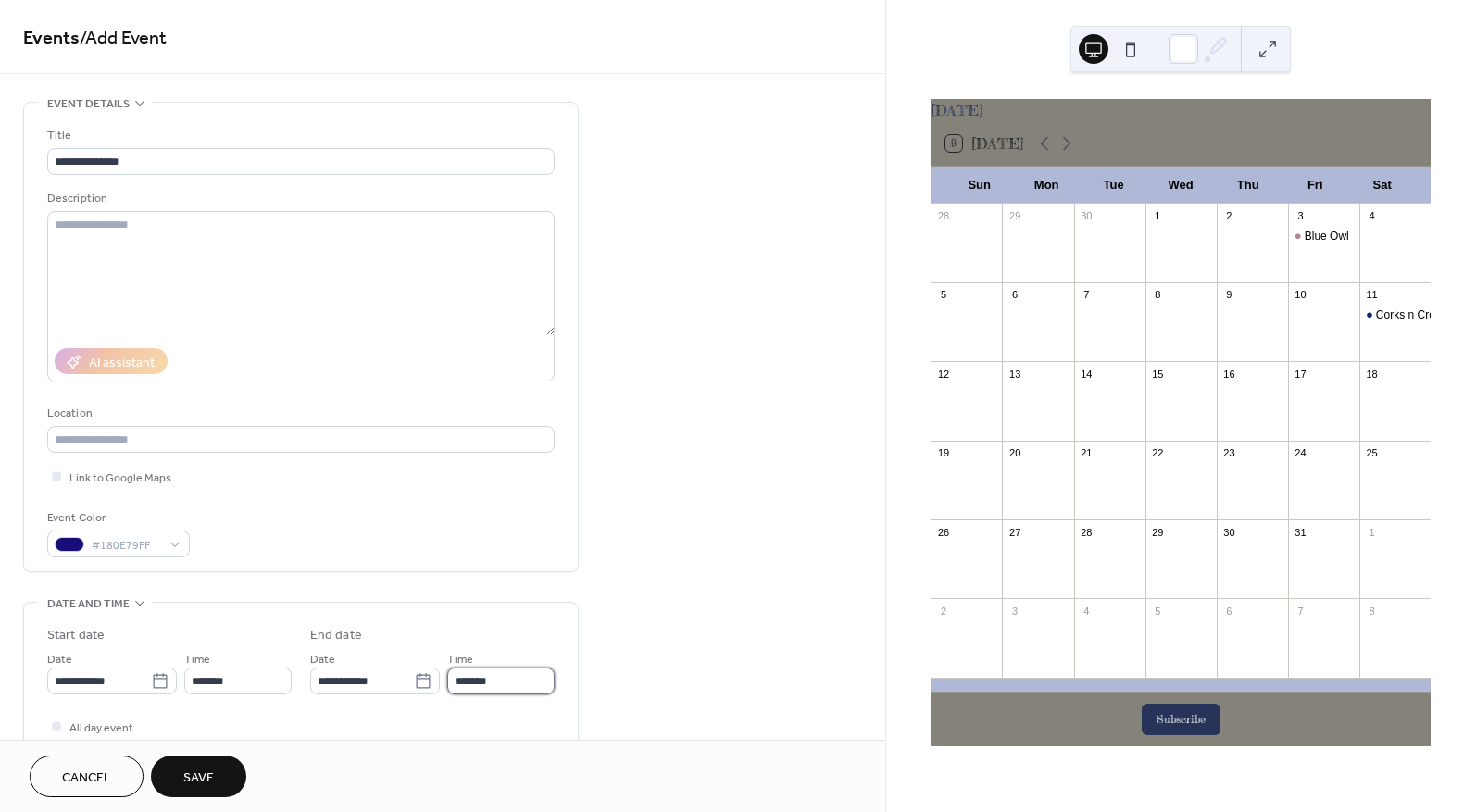click on "*******" at bounding box center (501, 681) 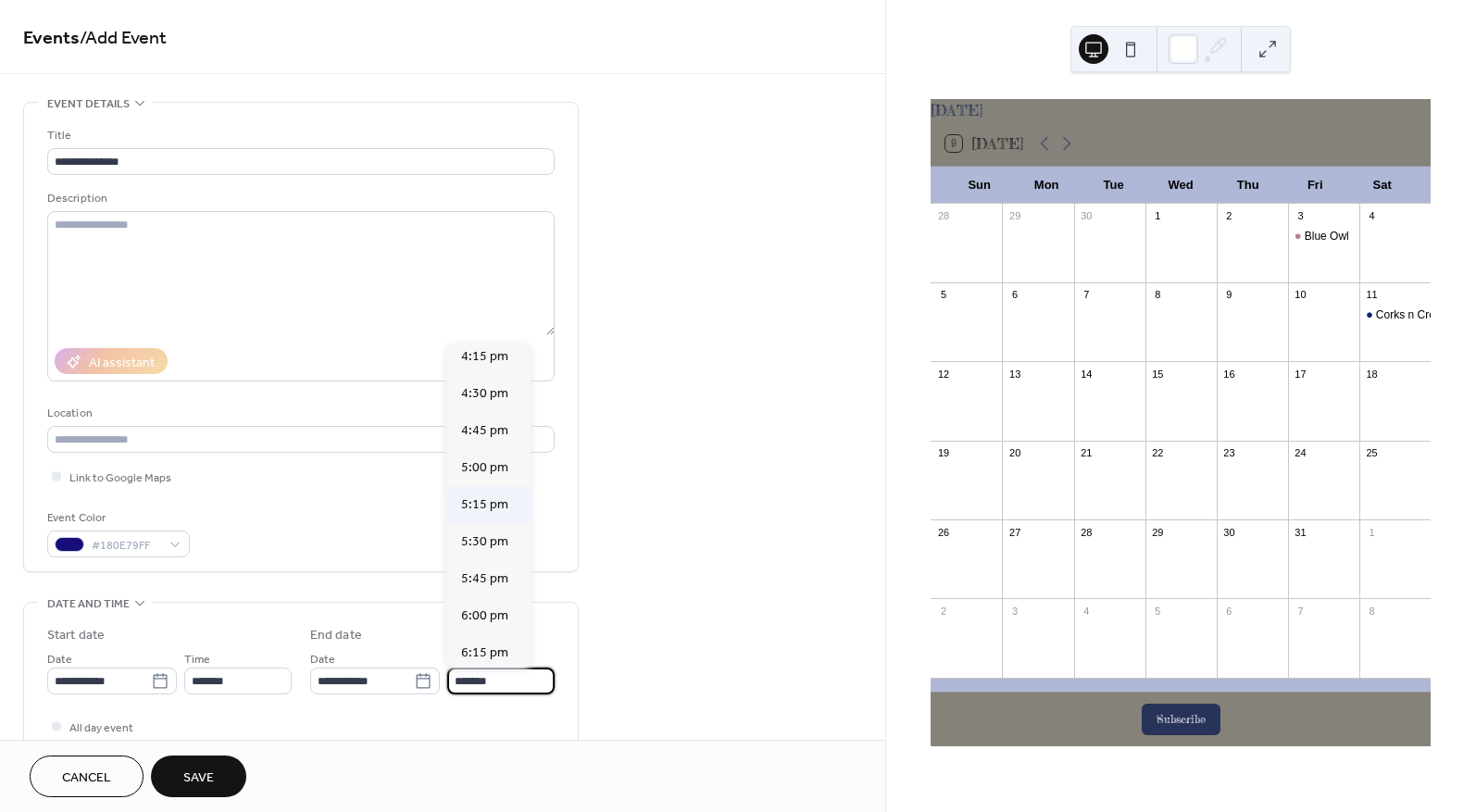 scroll, scrollTop: 185, scrollLeft: 0, axis: vertical 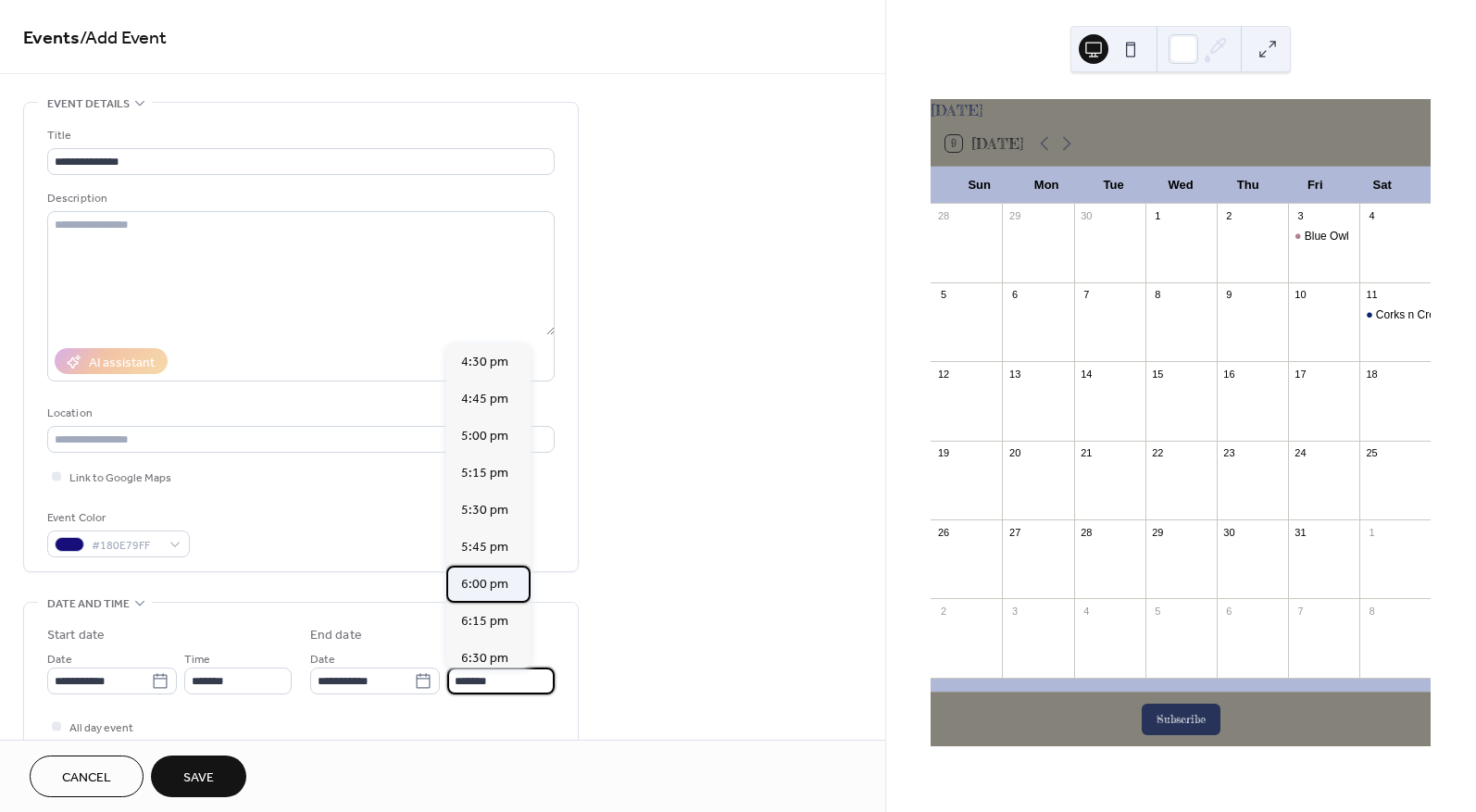 click on "6:00 pm" at bounding box center [484, 584] 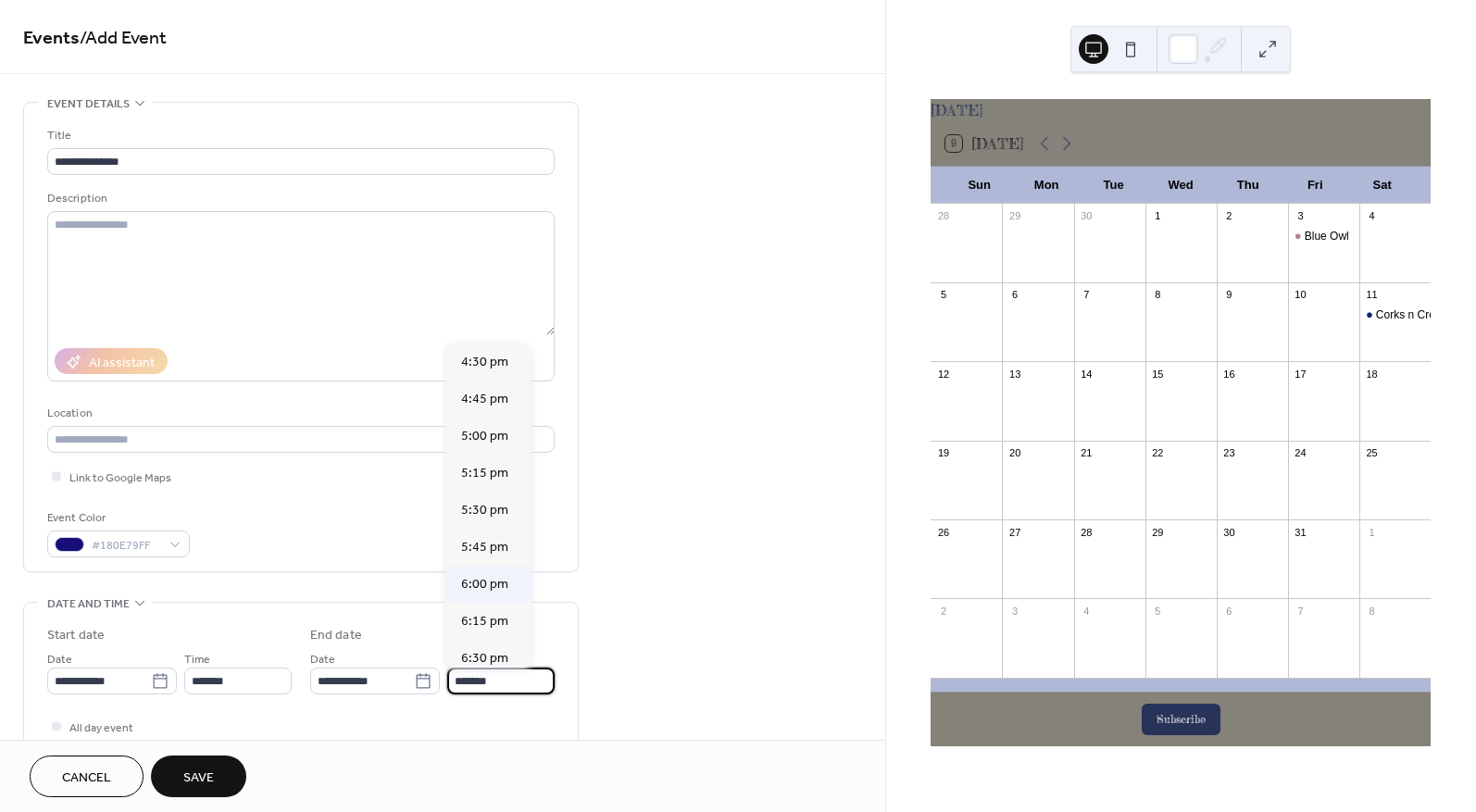 type on "*******" 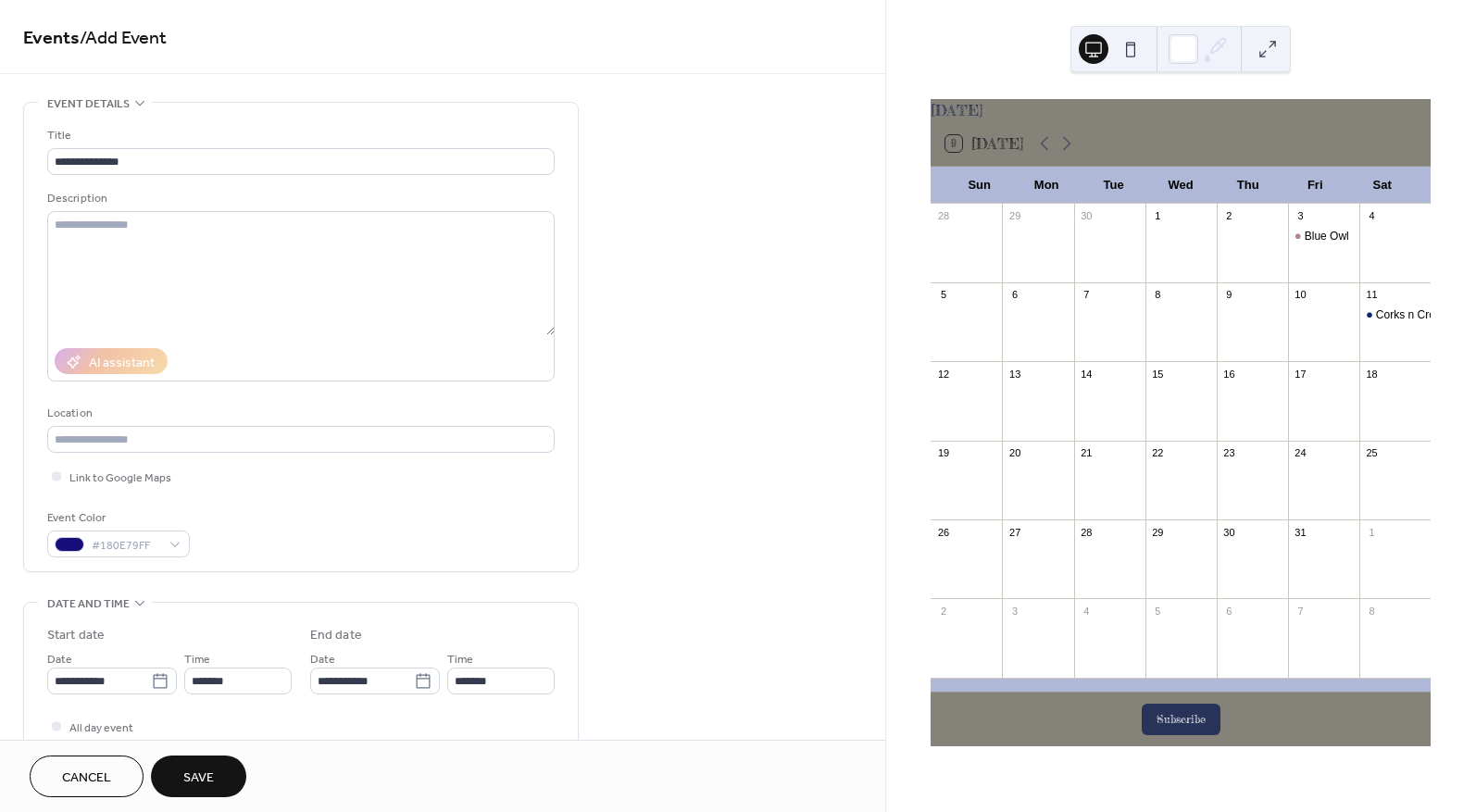 click on "Save" at bounding box center [198, 778] 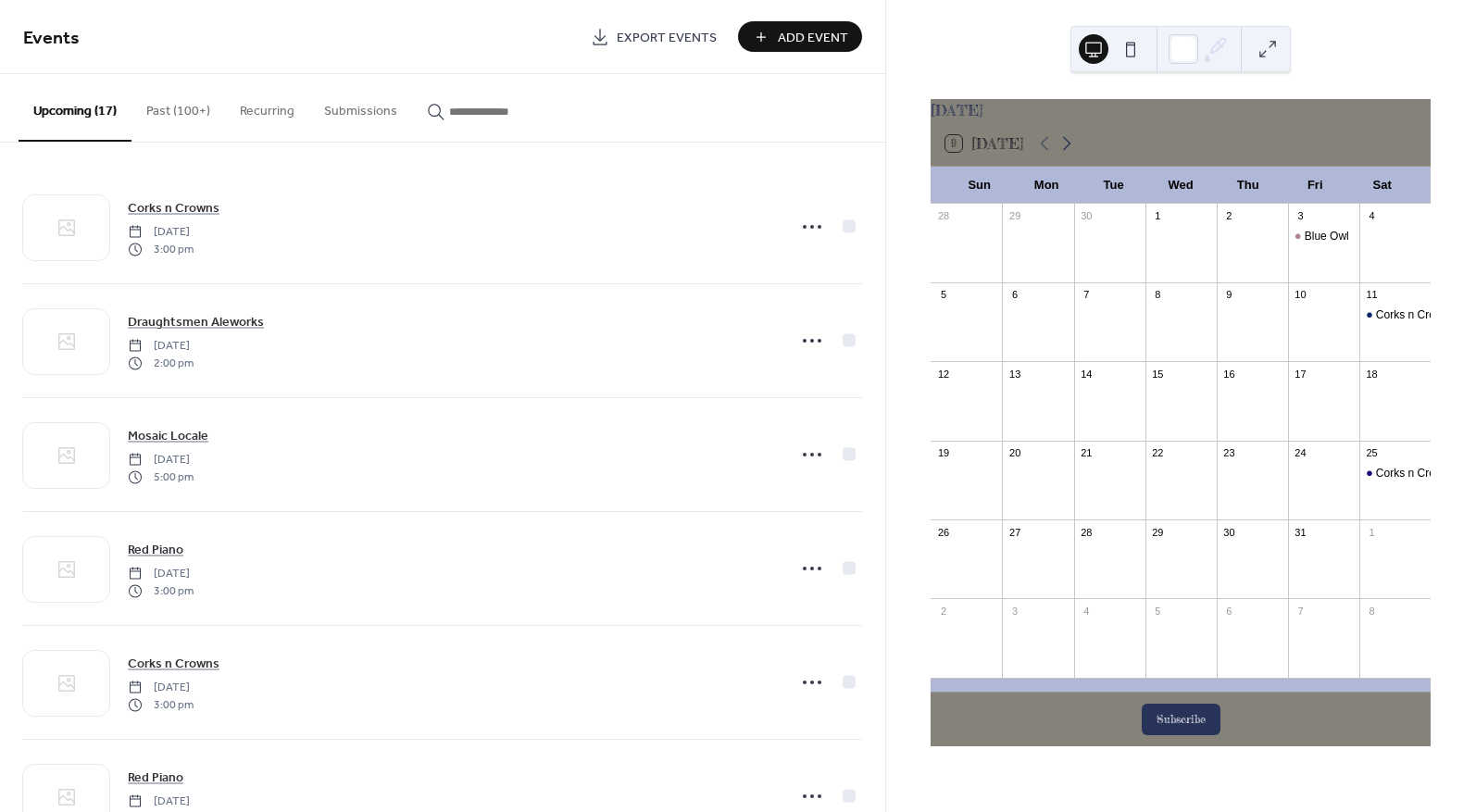 click 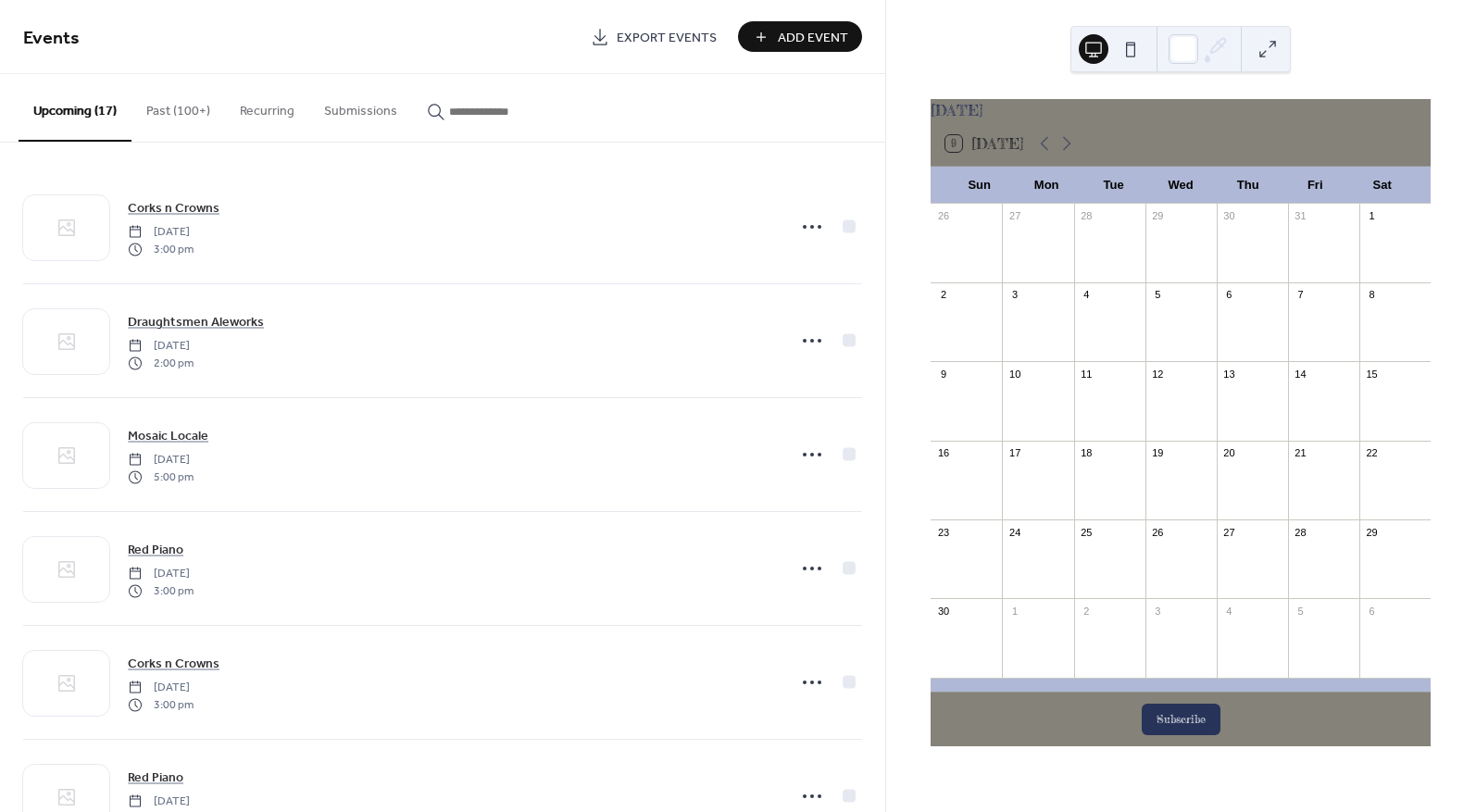 click on "Add Event" at bounding box center (800, 36) 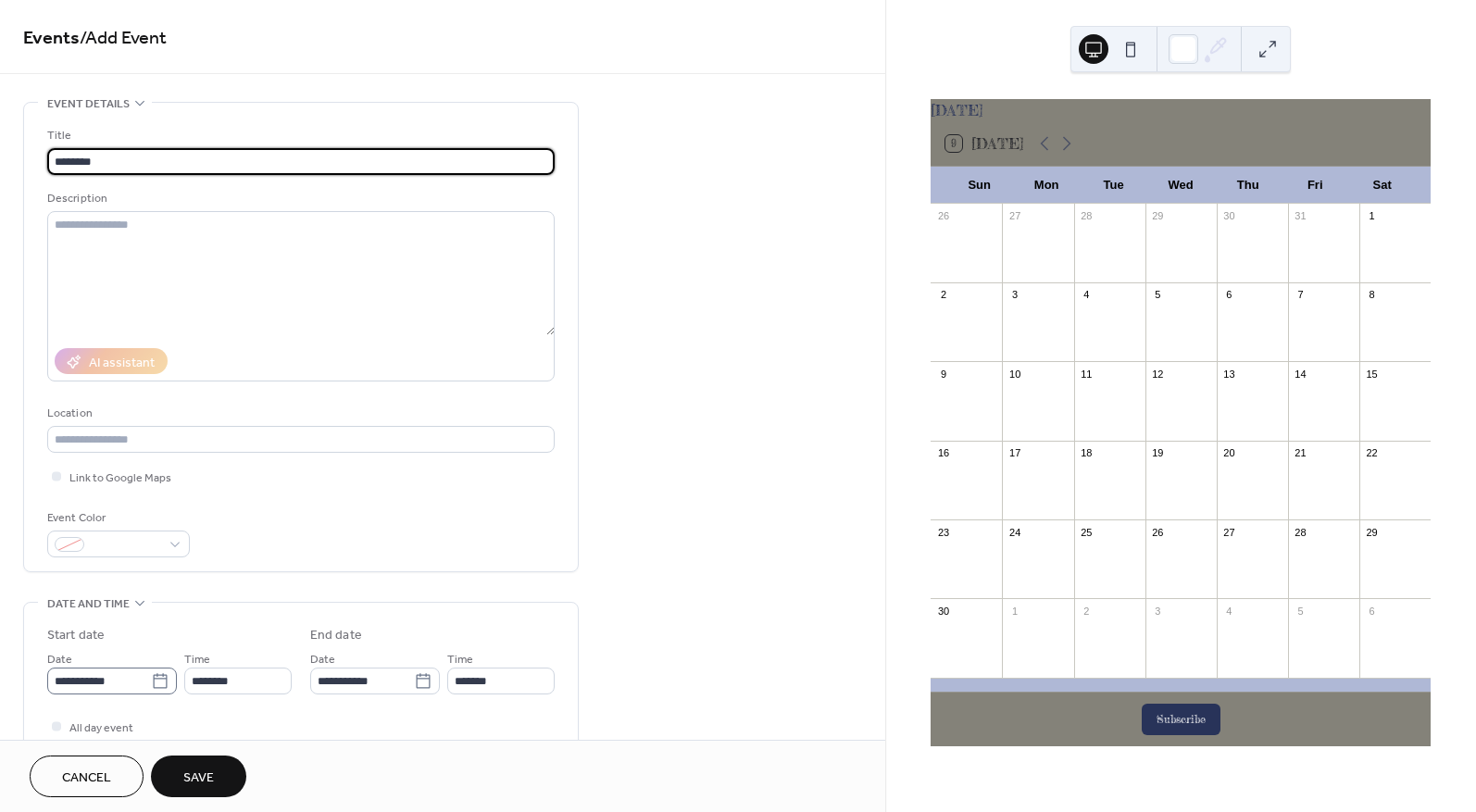 type on "********" 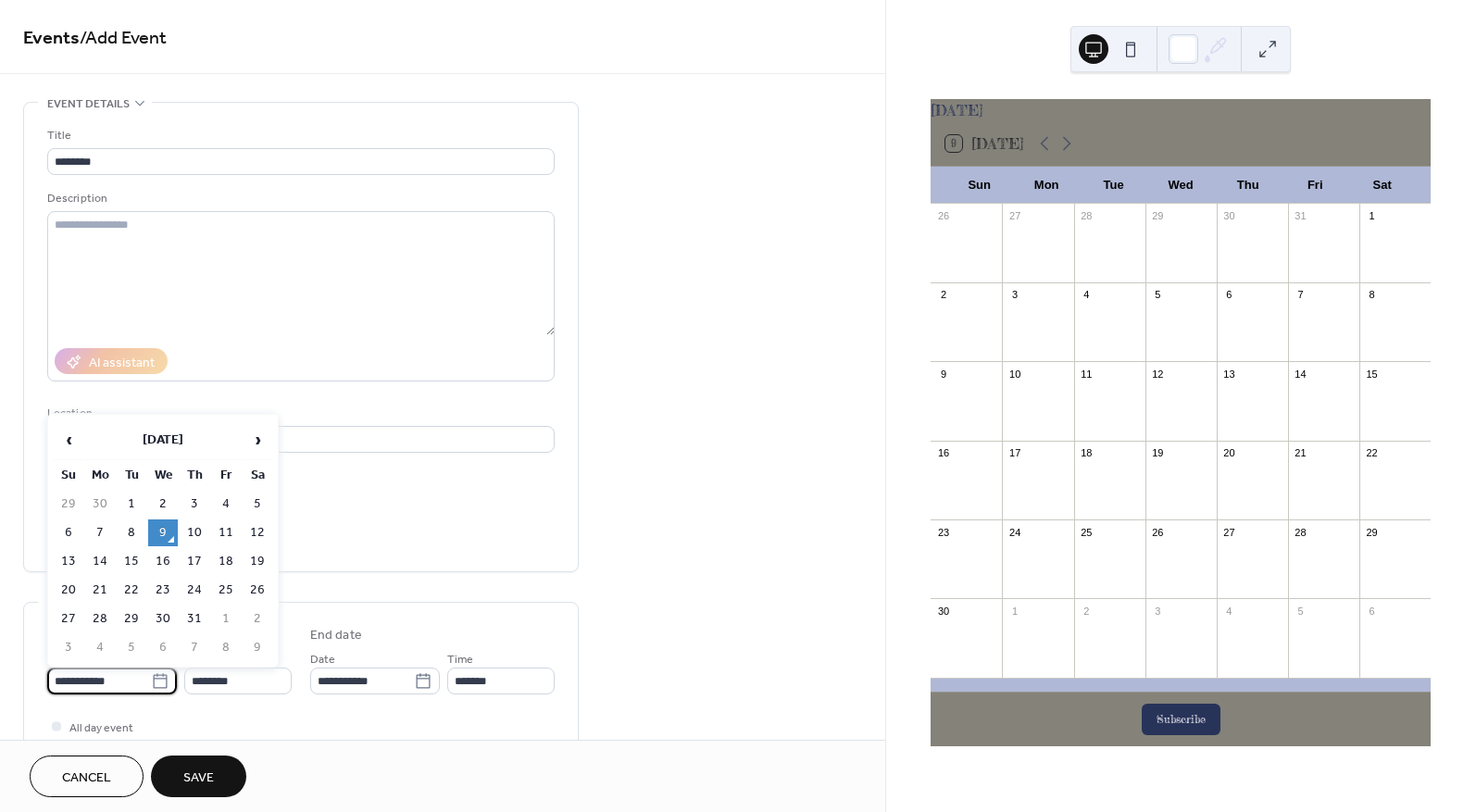 click on "**********" at bounding box center (99, 681) 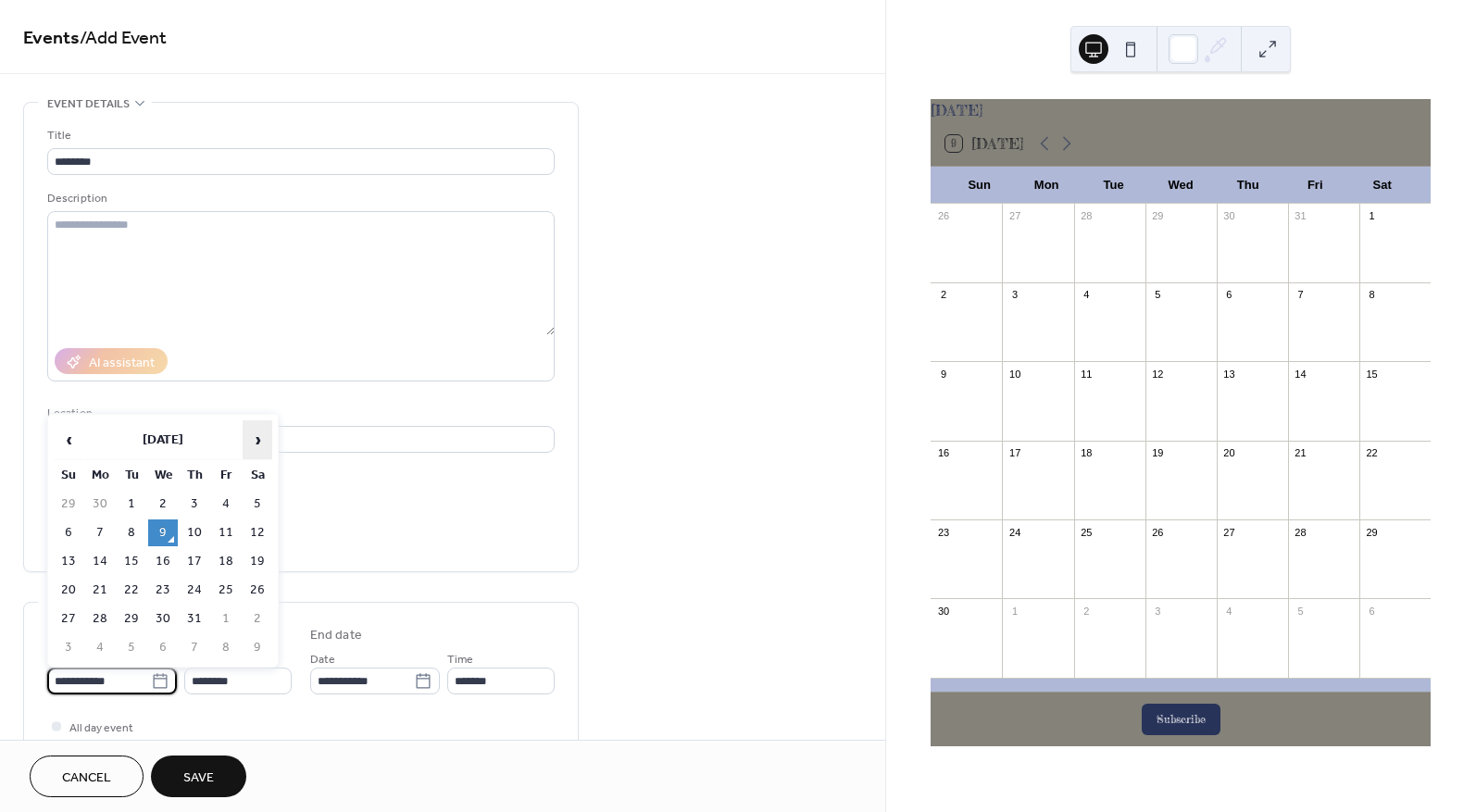 click on "›" at bounding box center [257, 440] 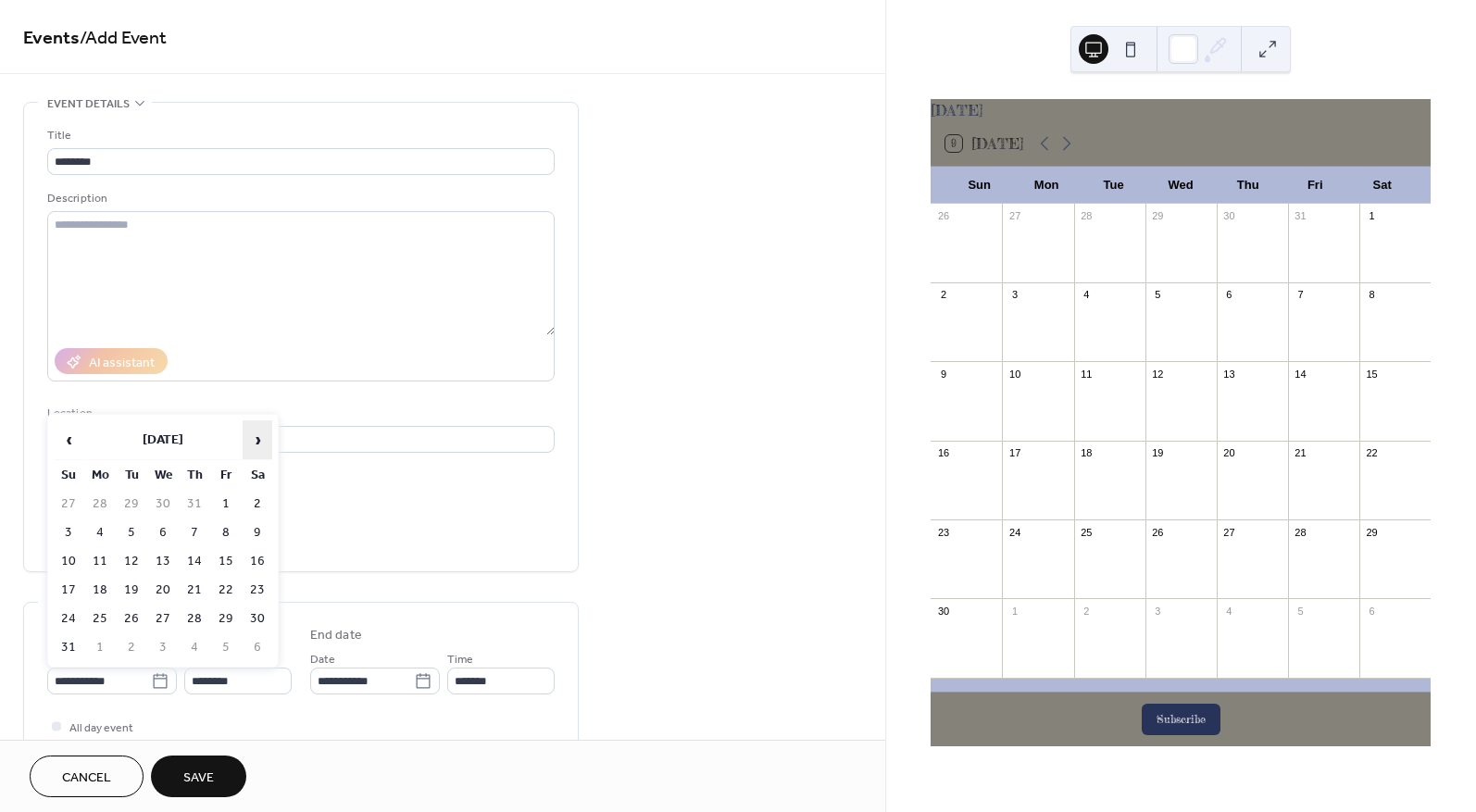 click on "›" at bounding box center (257, 440) 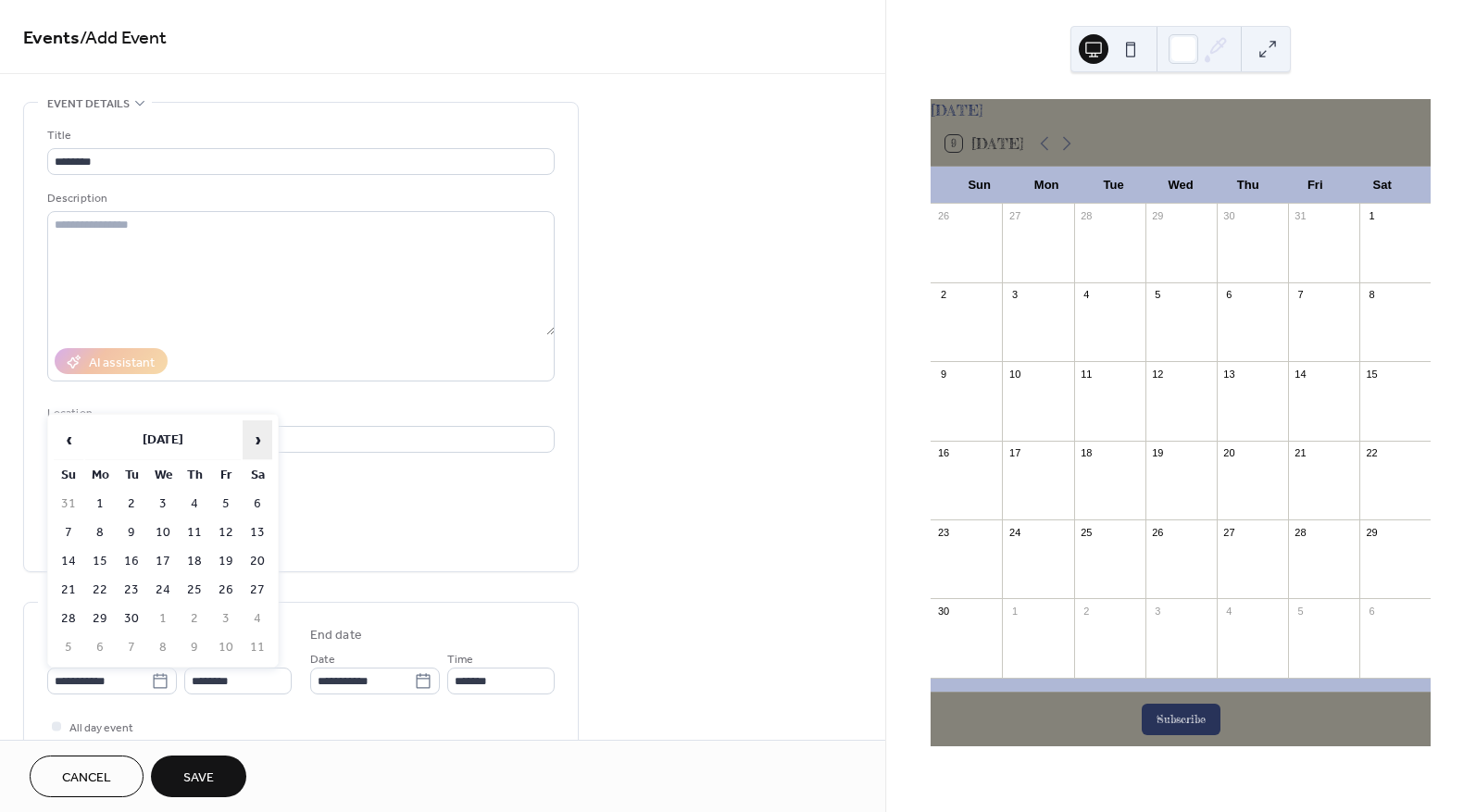click on "›" at bounding box center [257, 440] 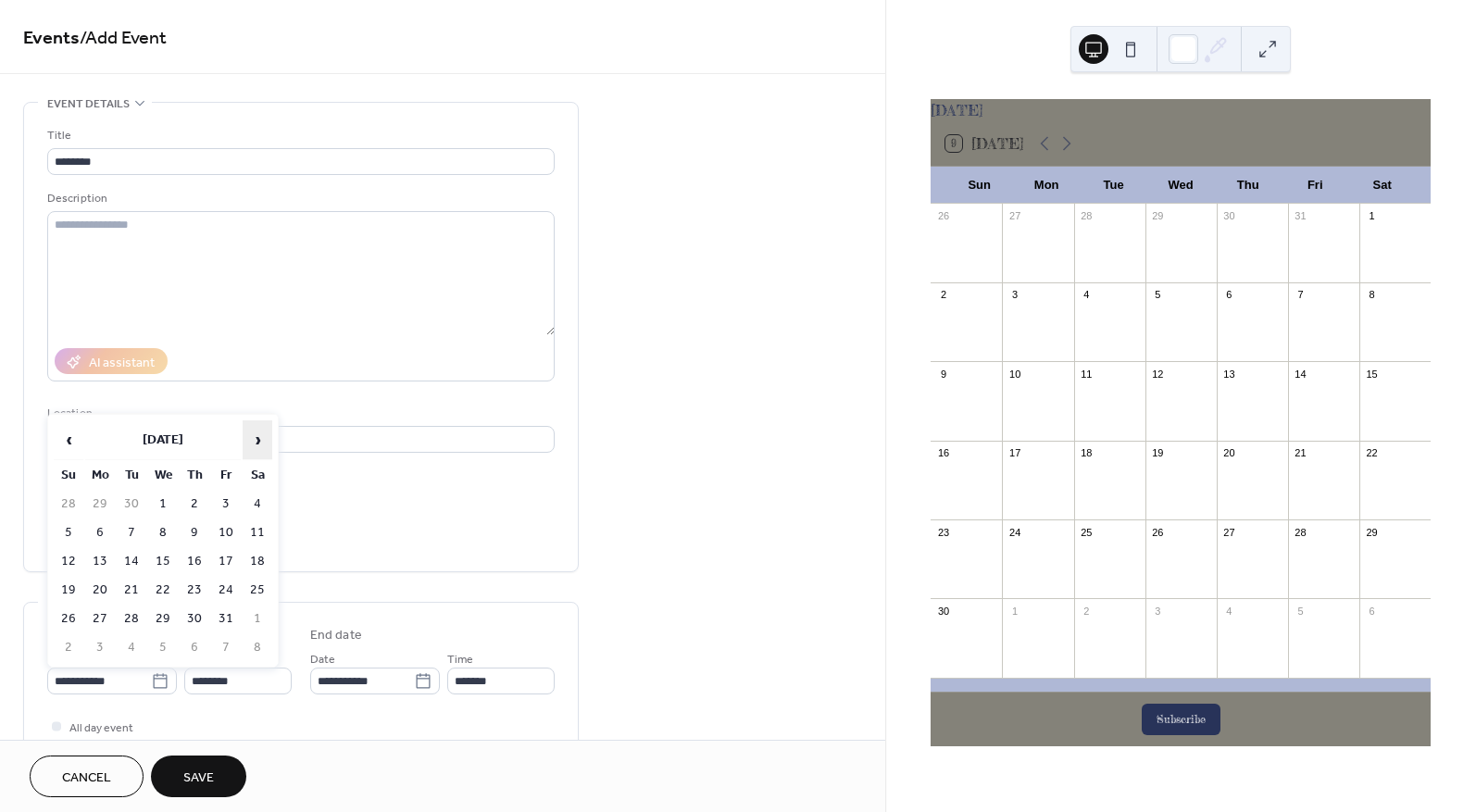 click on "›" at bounding box center [257, 440] 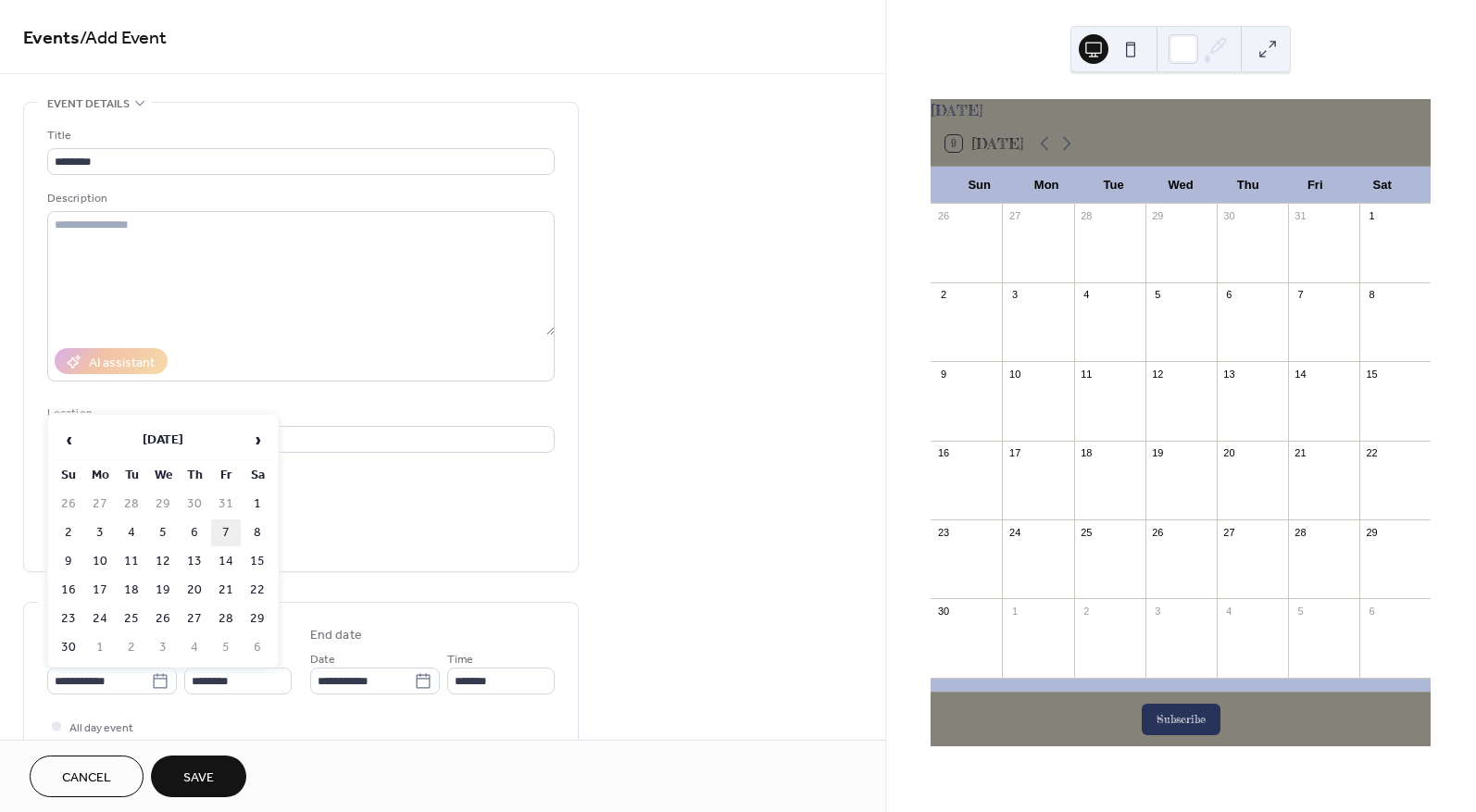 click on "7" at bounding box center [226, 532] 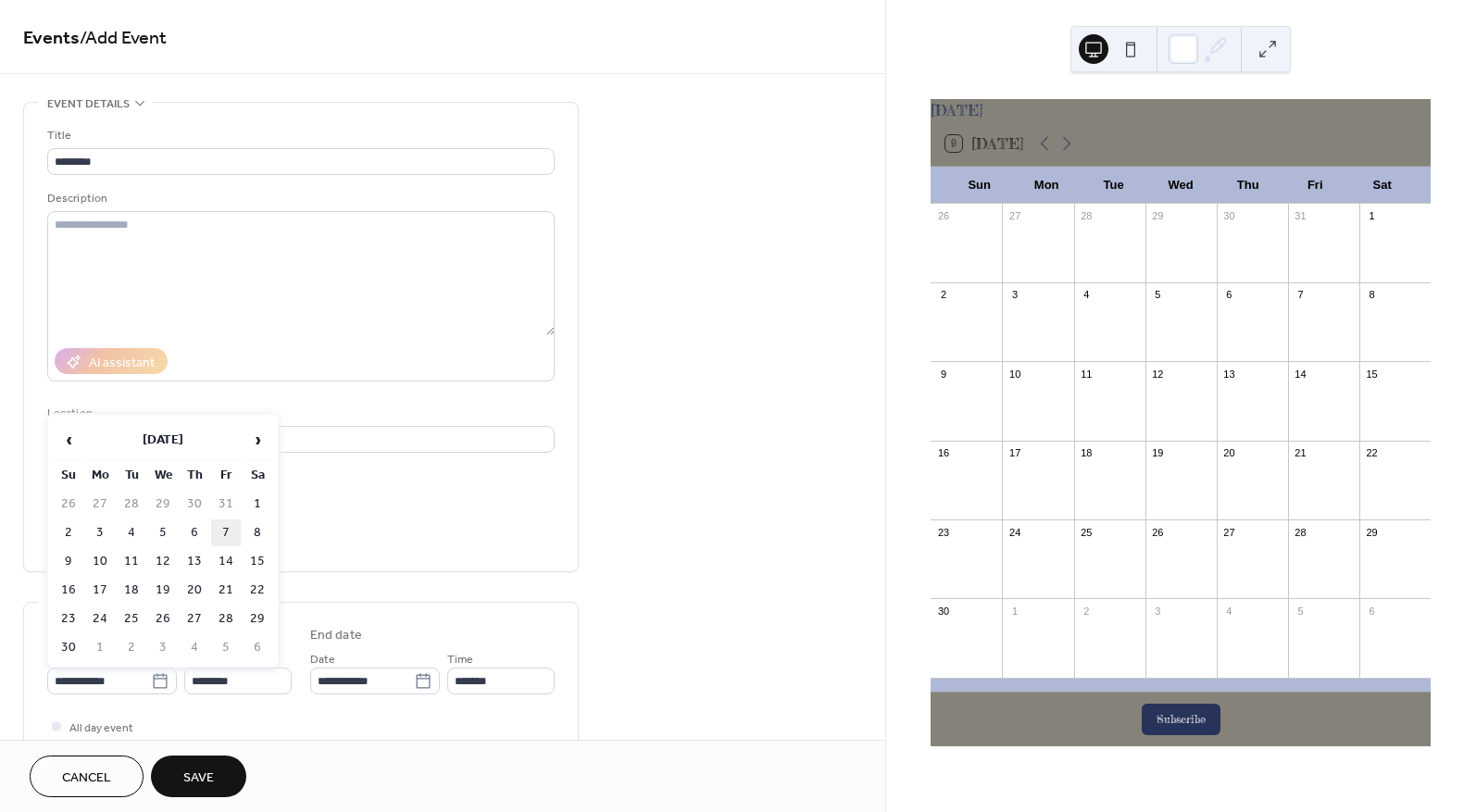type on "**********" 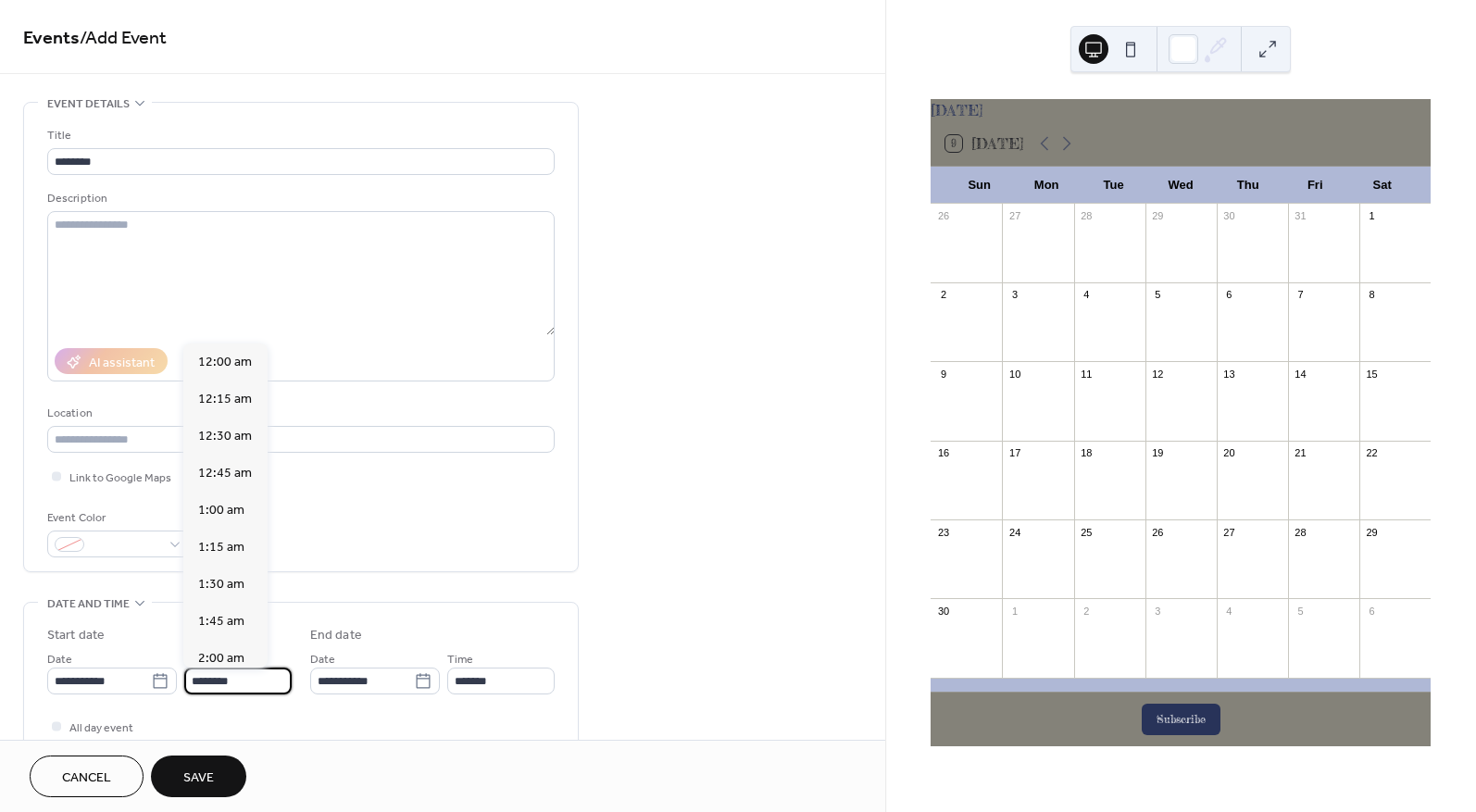 click on "********" at bounding box center (238, 681) 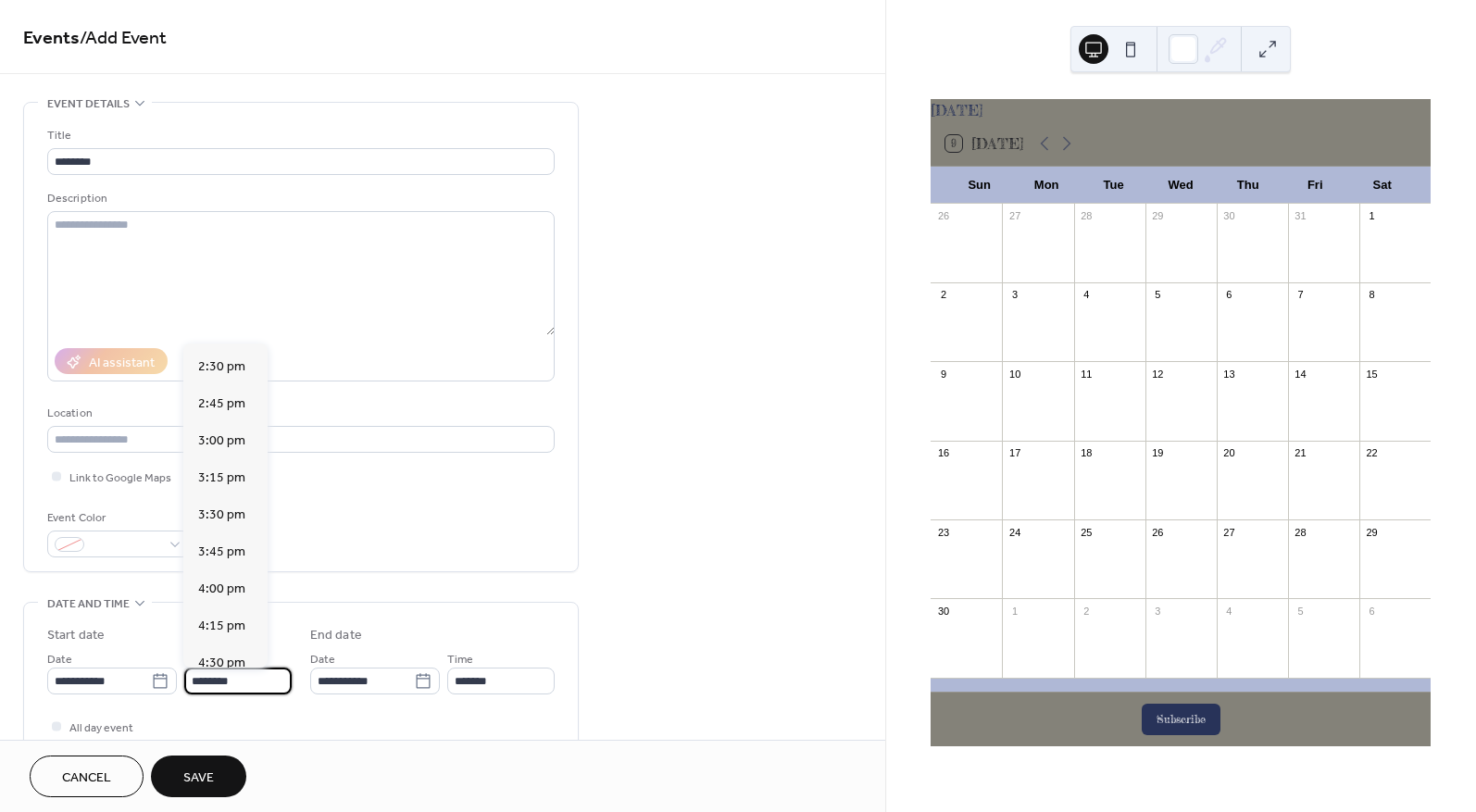 scroll, scrollTop: 2470, scrollLeft: 0, axis: vertical 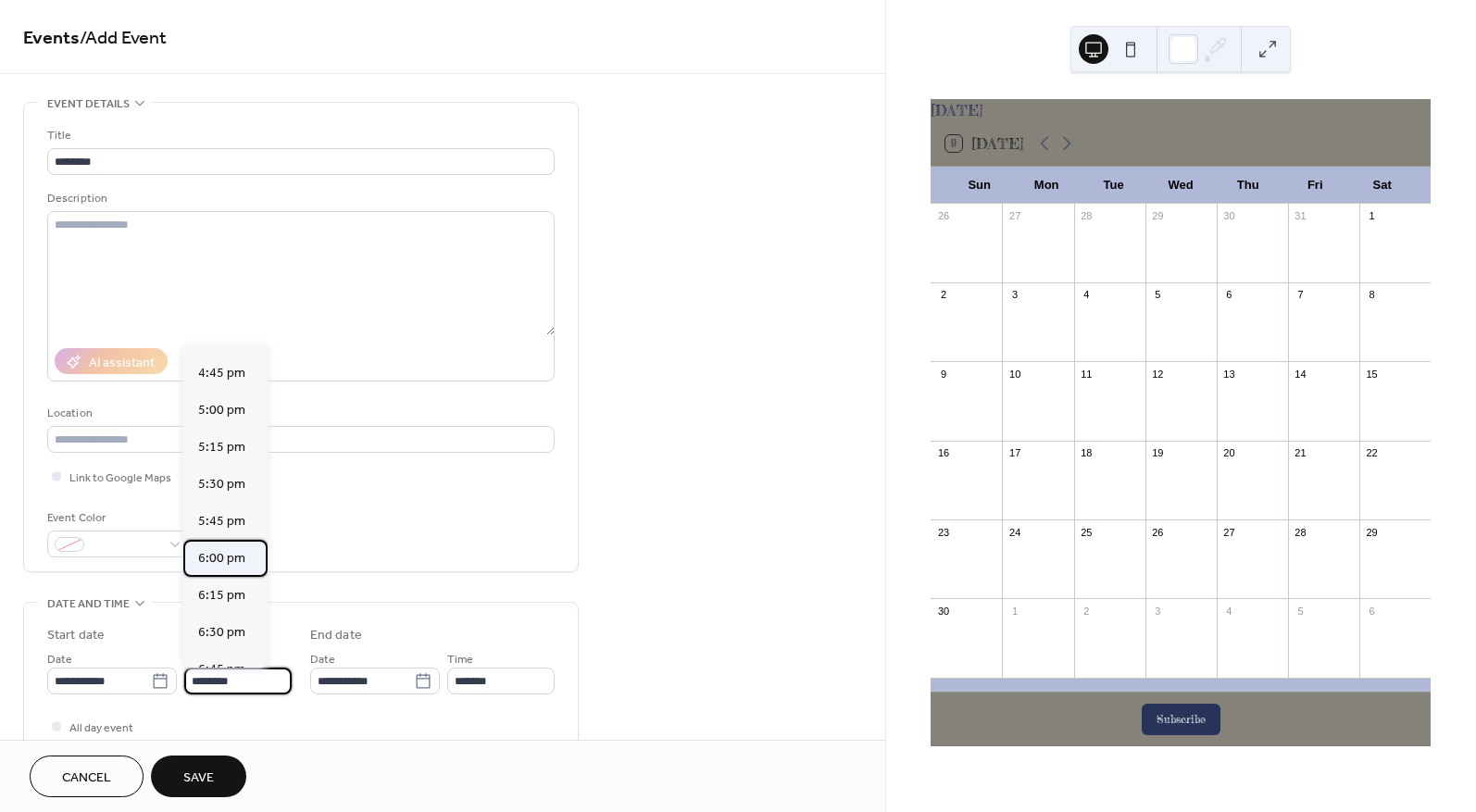 click on "6:00 pm" at bounding box center (221, 558) 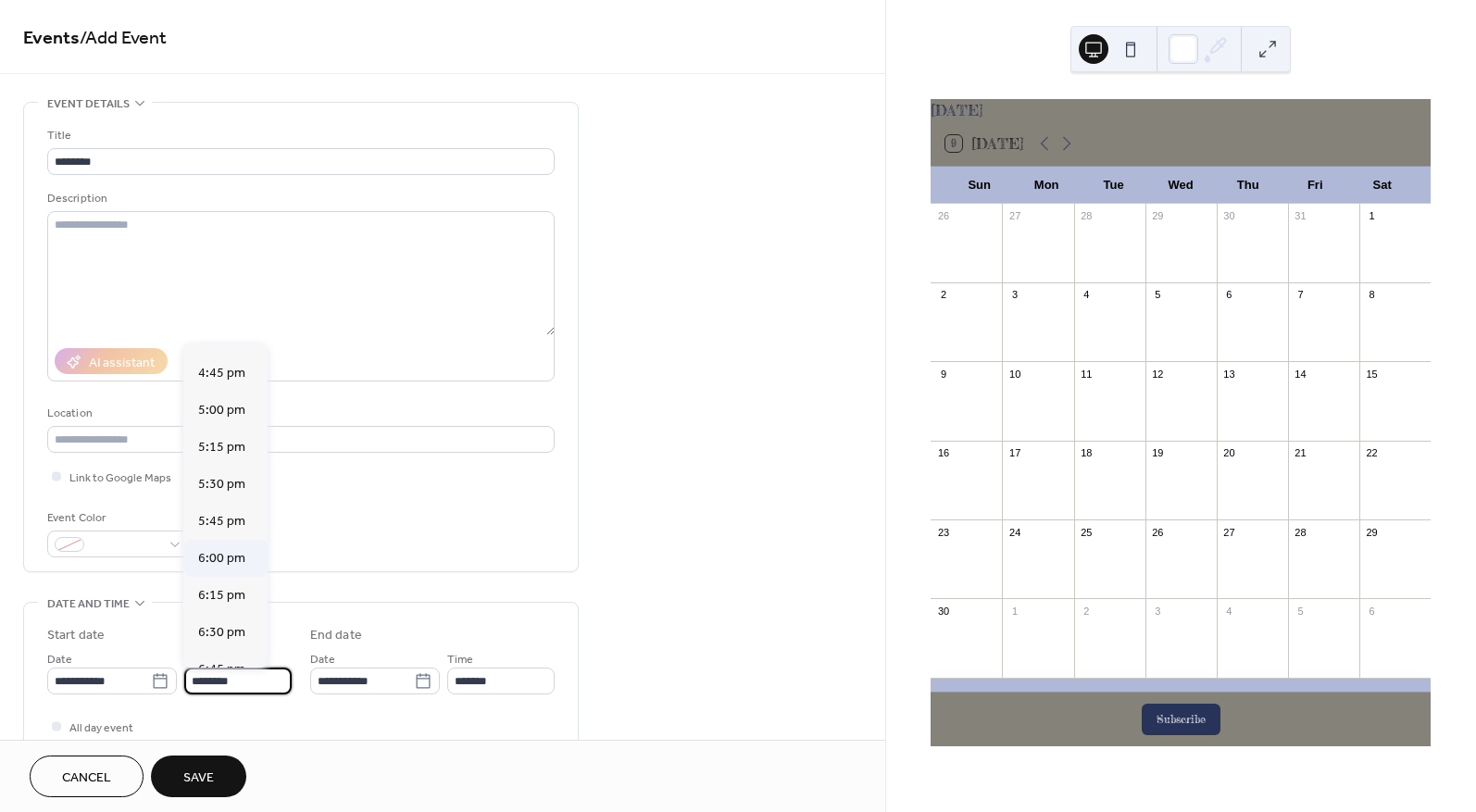type on "*******" 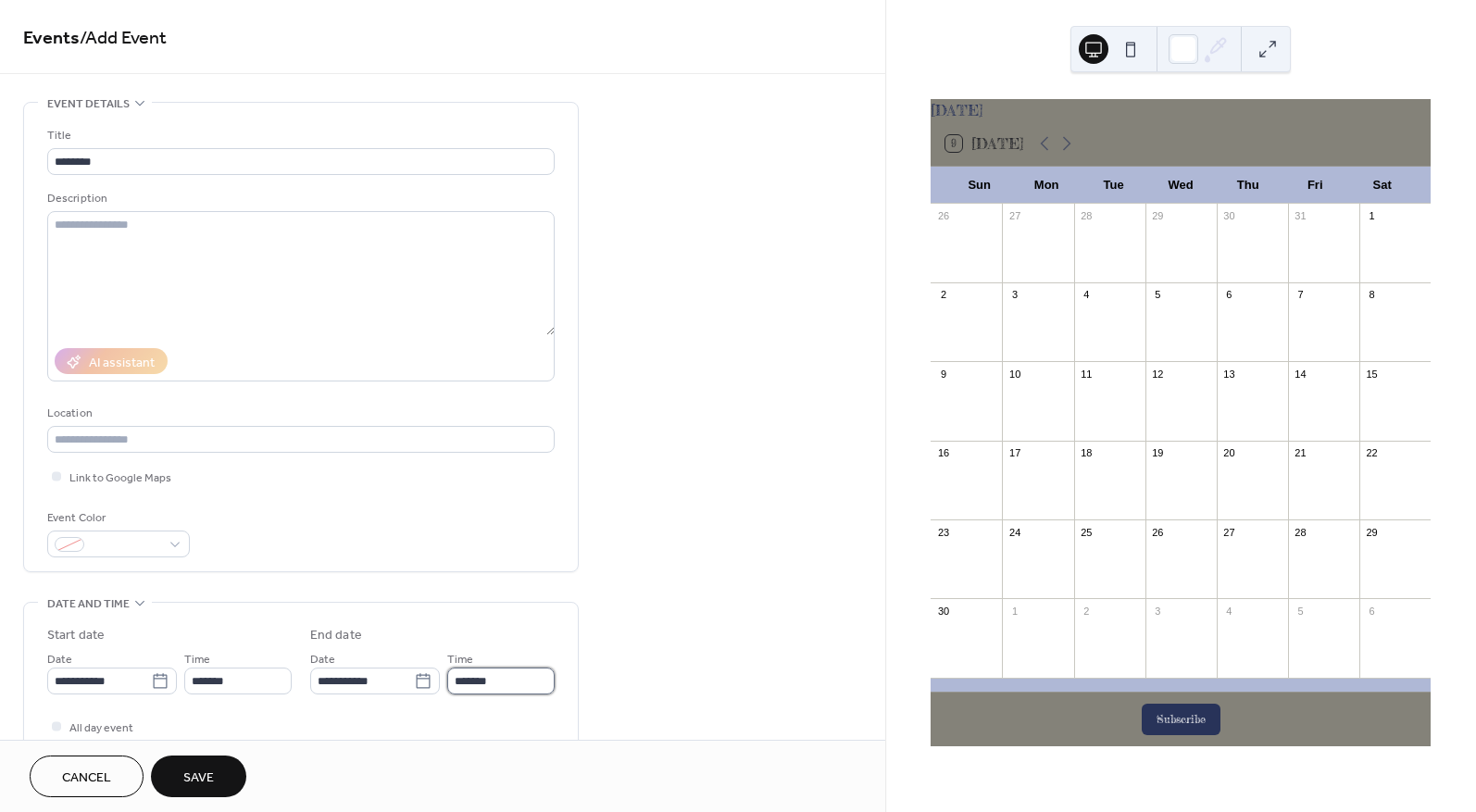 click on "*******" at bounding box center (501, 681) 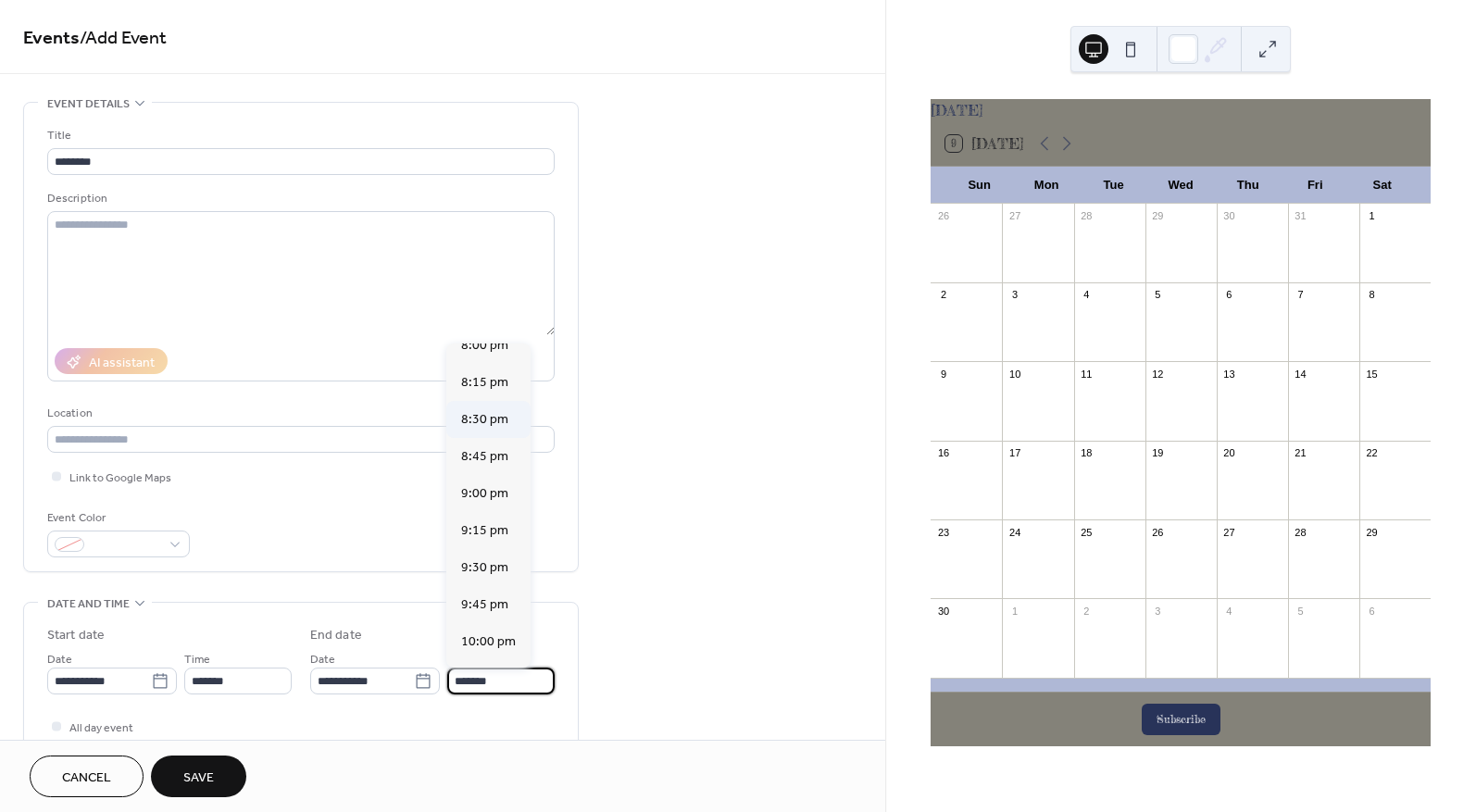 scroll, scrollTop: 278, scrollLeft: 0, axis: vertical 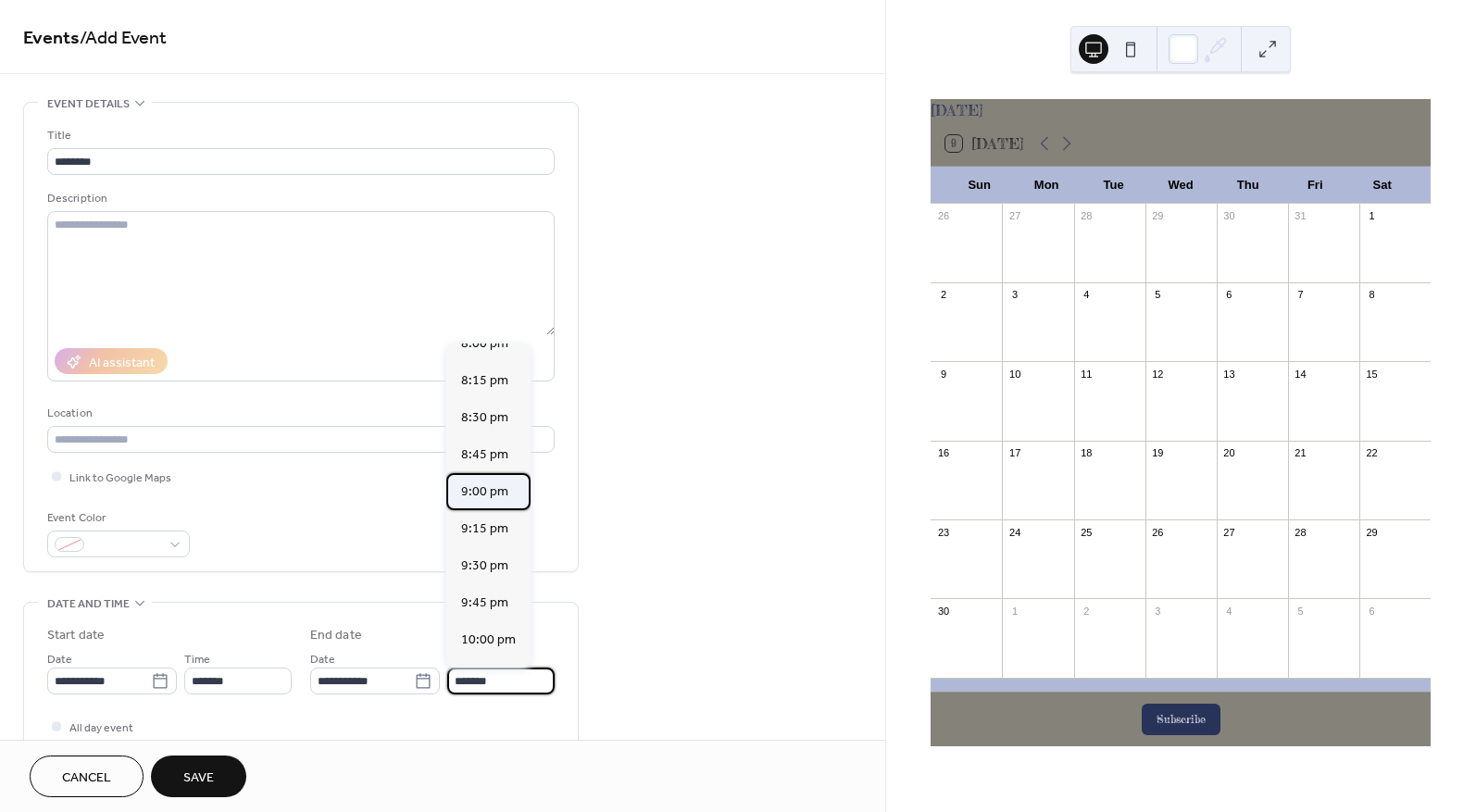 click on "9:00 pm" at bounding box center (484, 492) 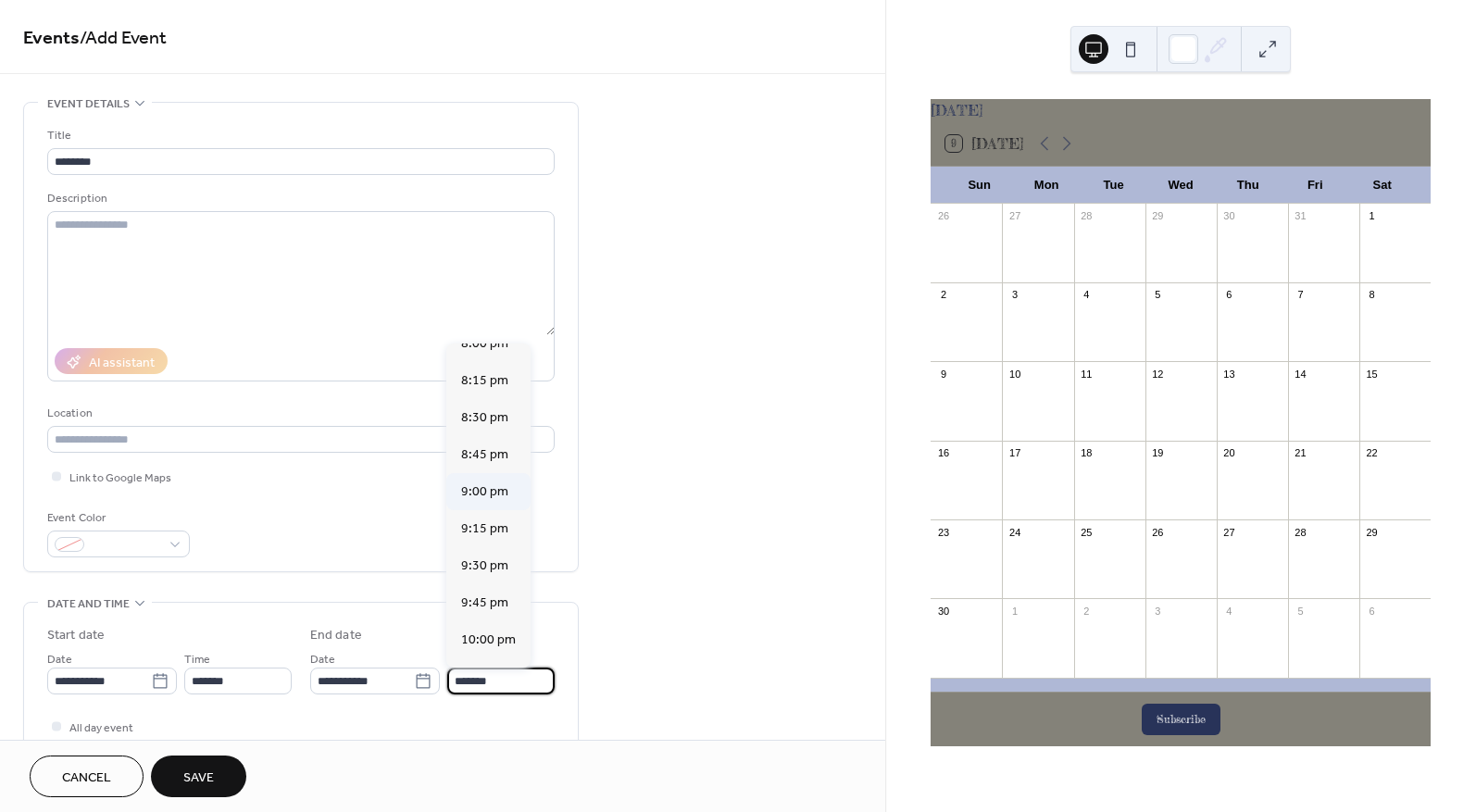 type on "*******" 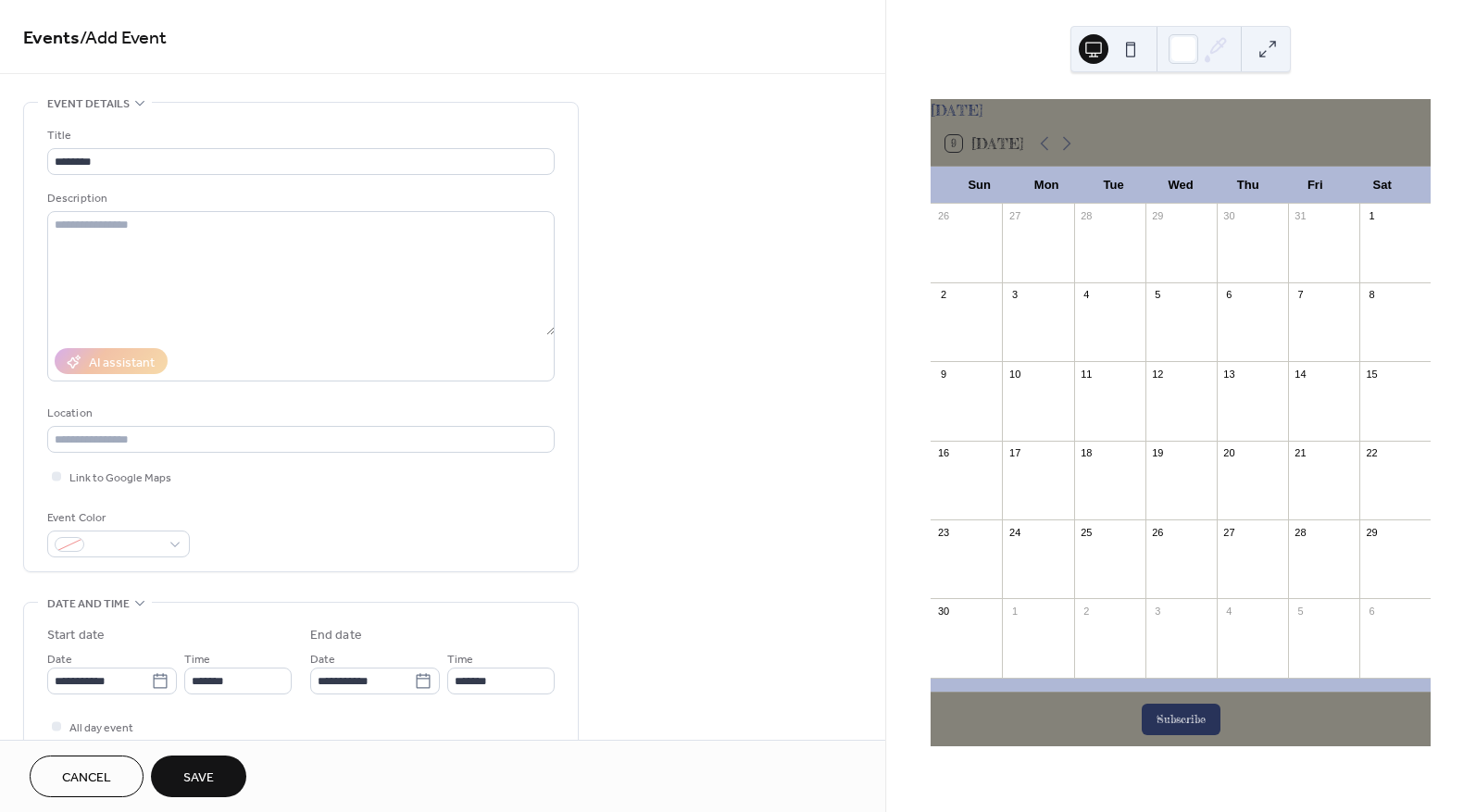 click on "Save" at bounding box center (198, 778) 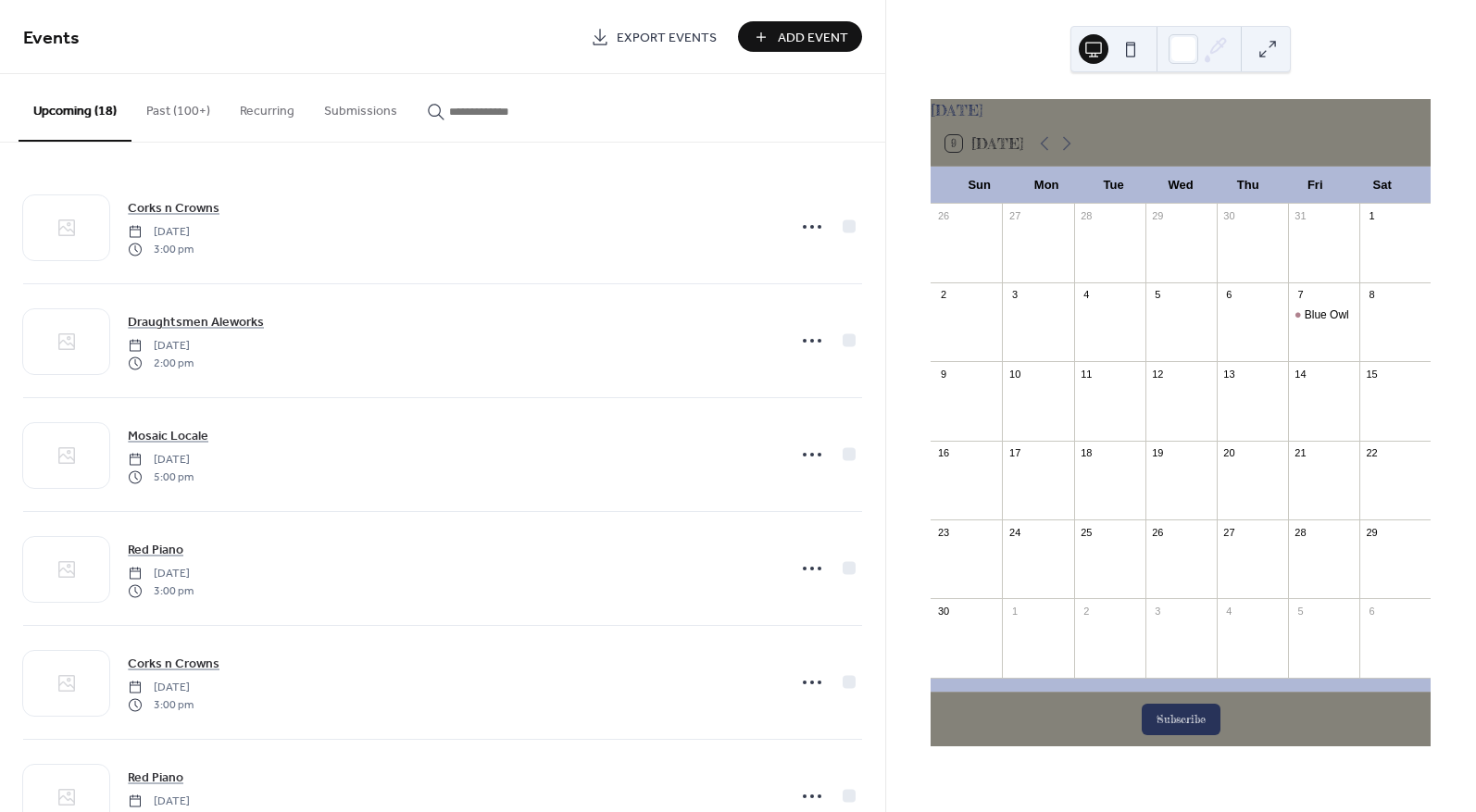 click on "Add Event" at bounding box center (813, 38) 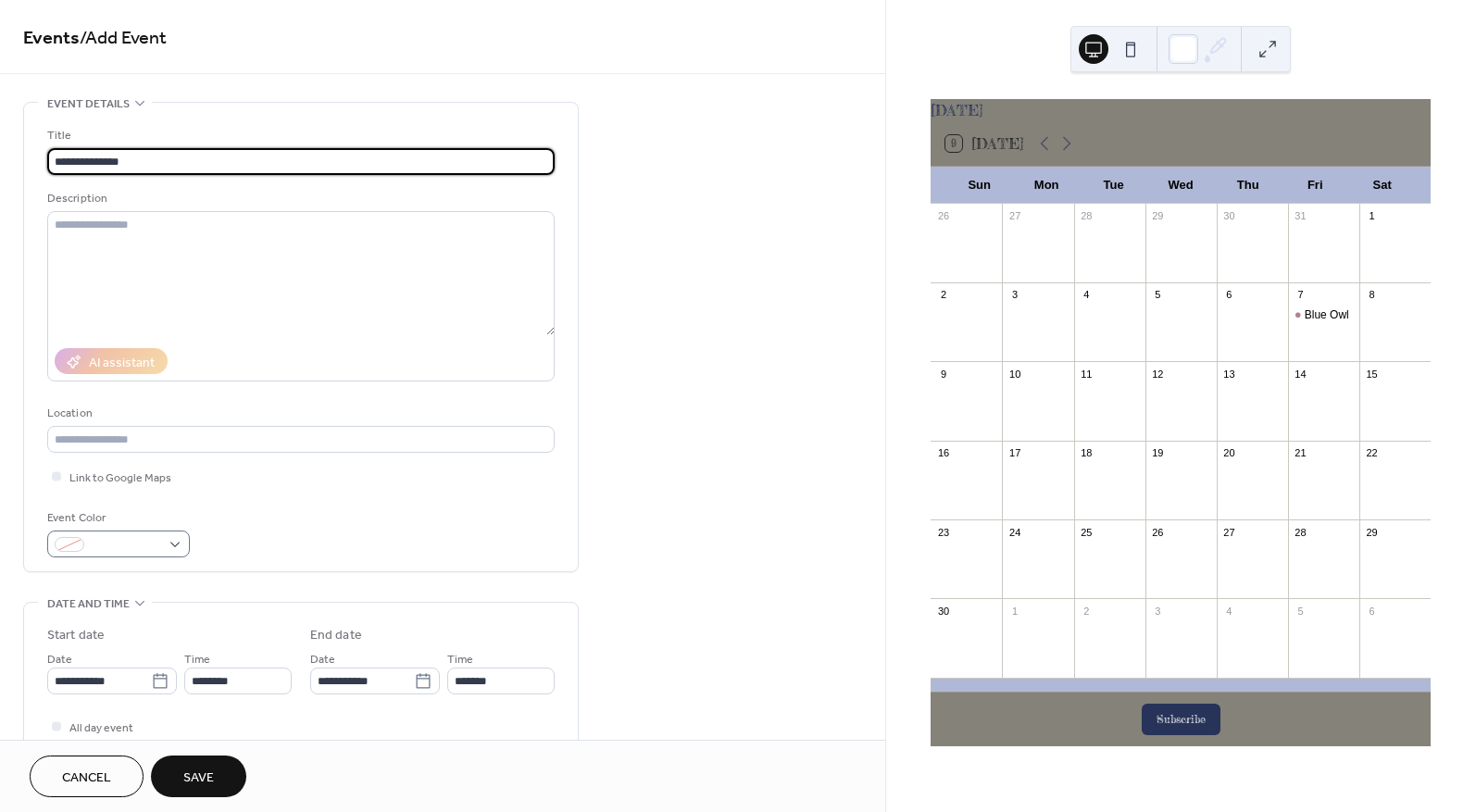 type on "**********" 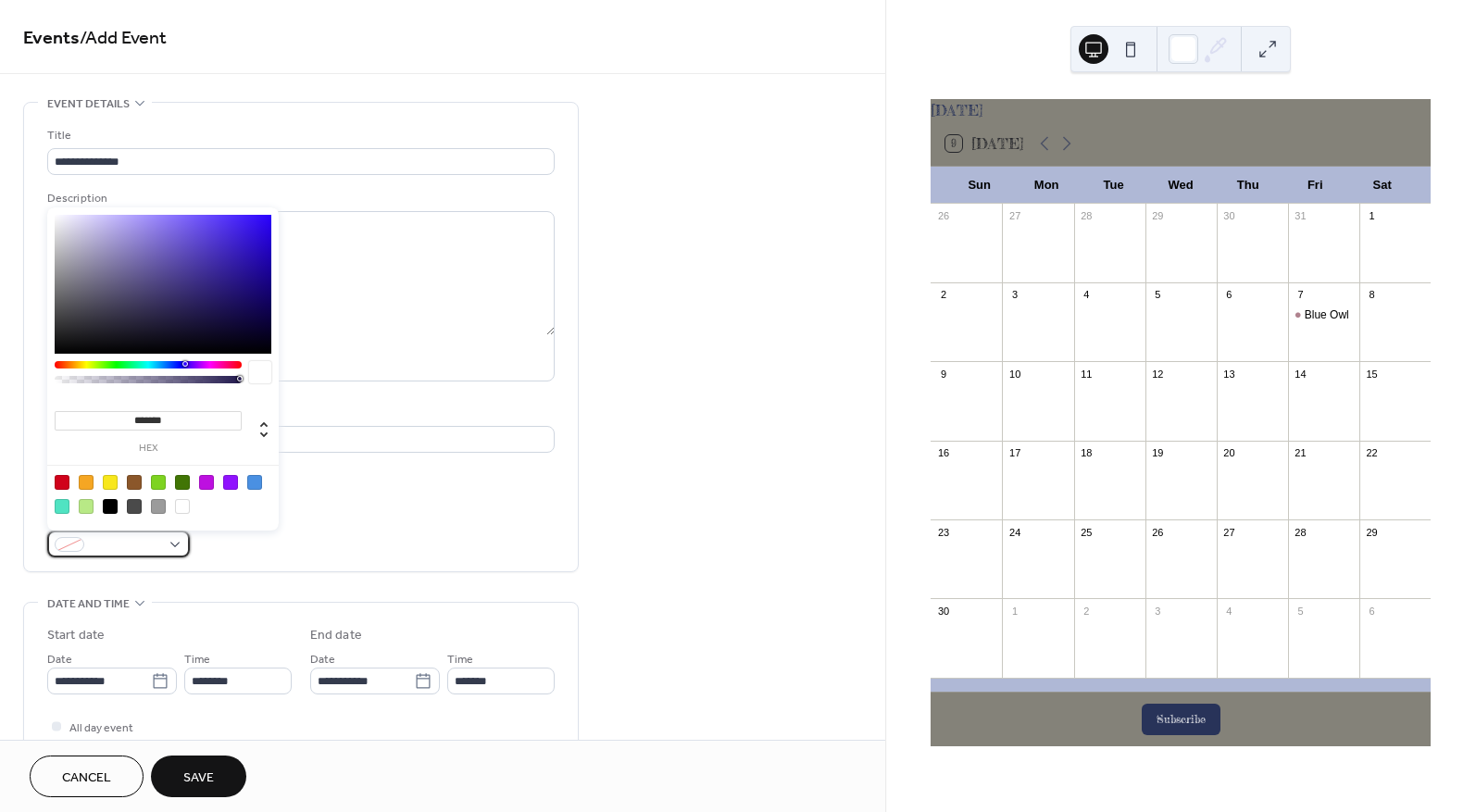 click at bounding box center (69, 544) 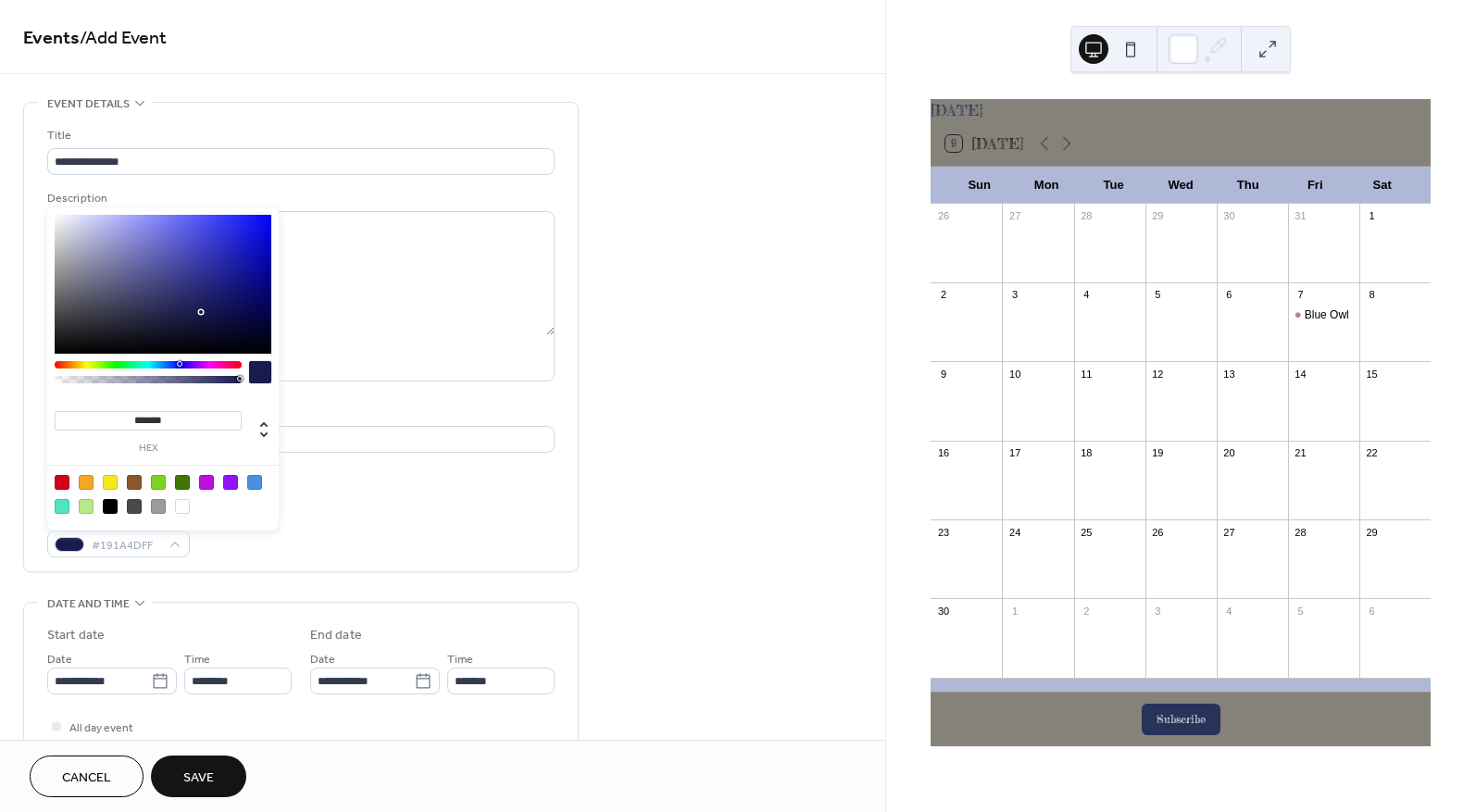 click at bounding box center [180, 364] 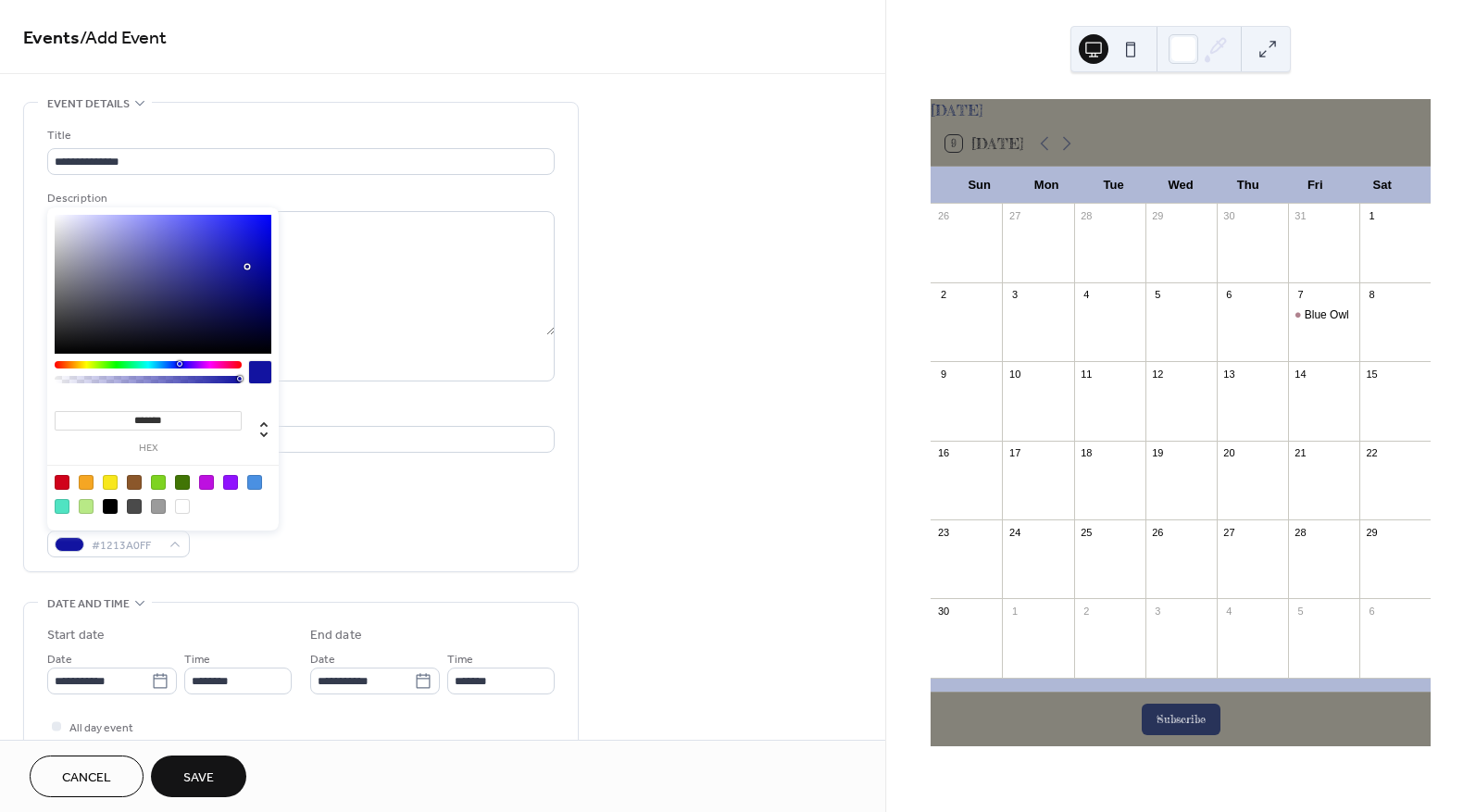type on "*******" 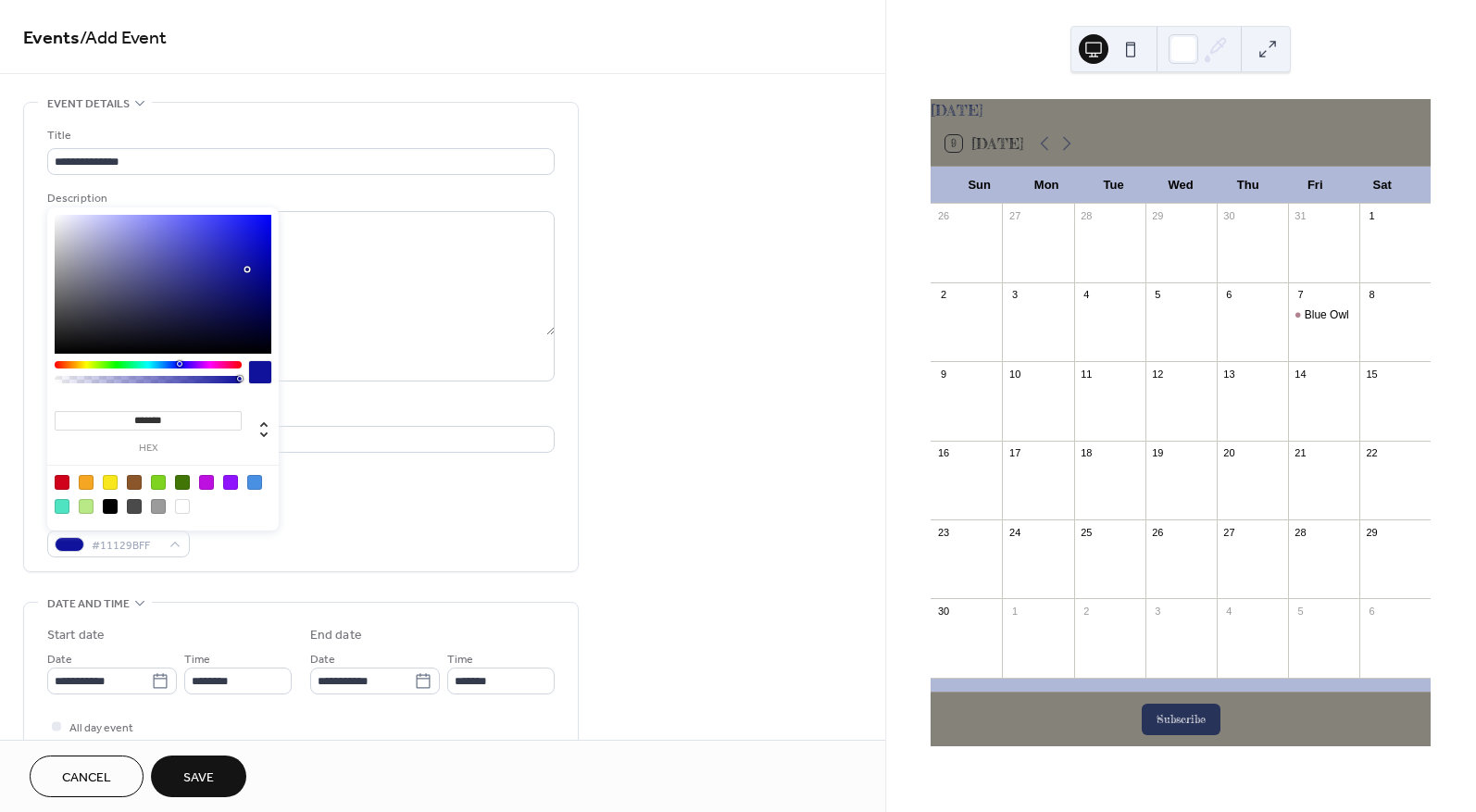 drag, startPoint x: 200, startPoint y: 309, endPoint x: 248, endPoint y: 269, distance: 62.482 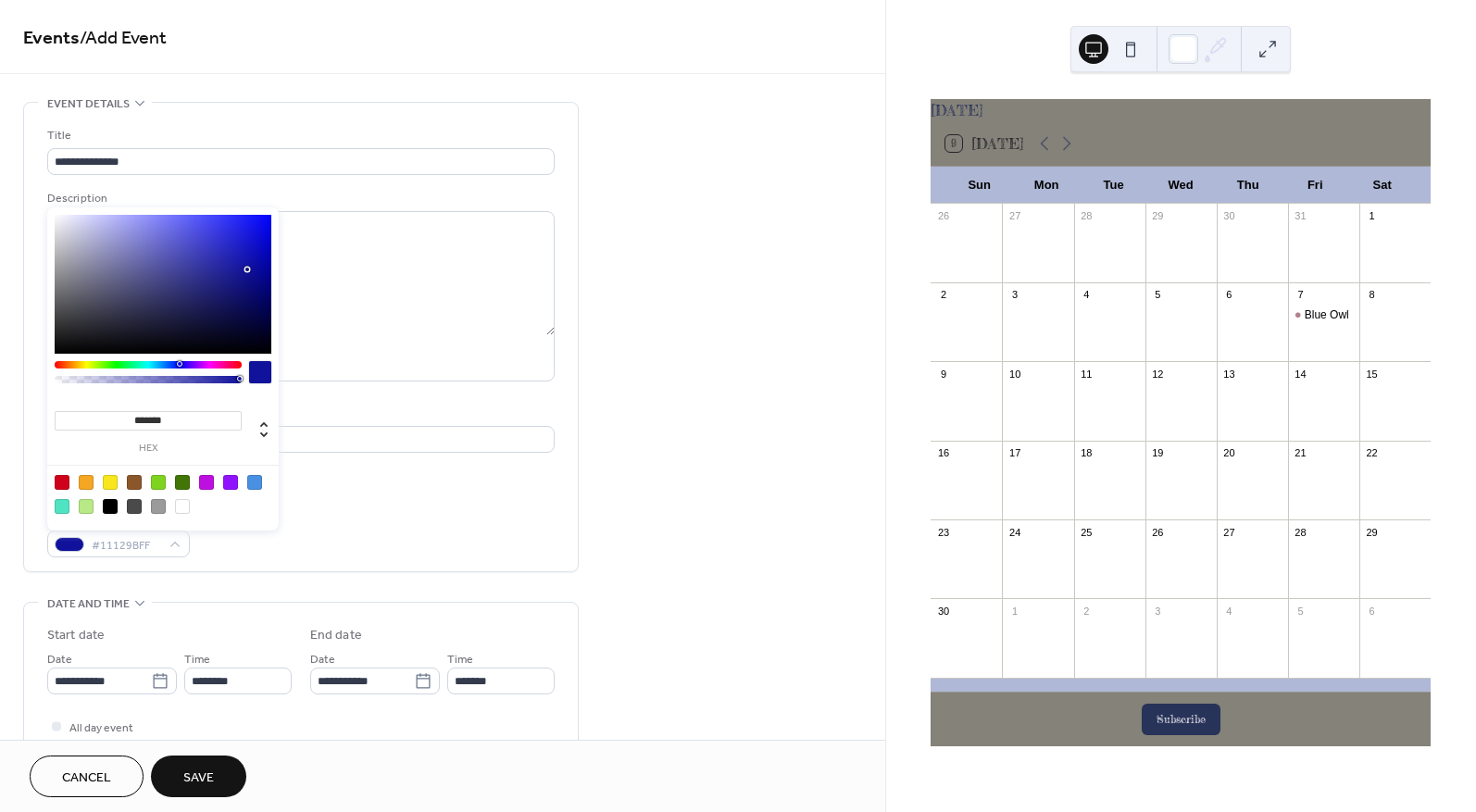 click at bounding box center (247, 269) 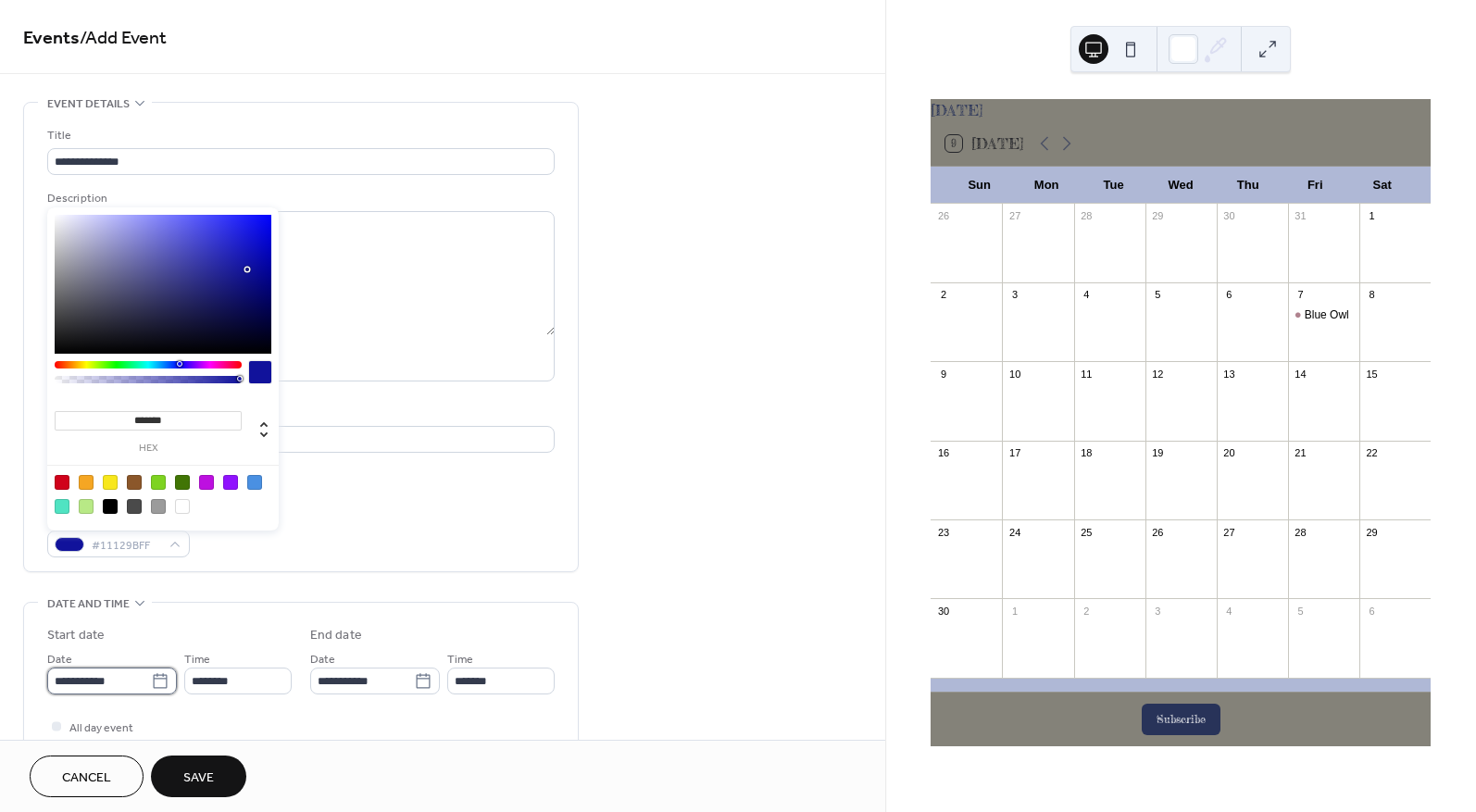 click on "**********" at bounding box center (99, 681) 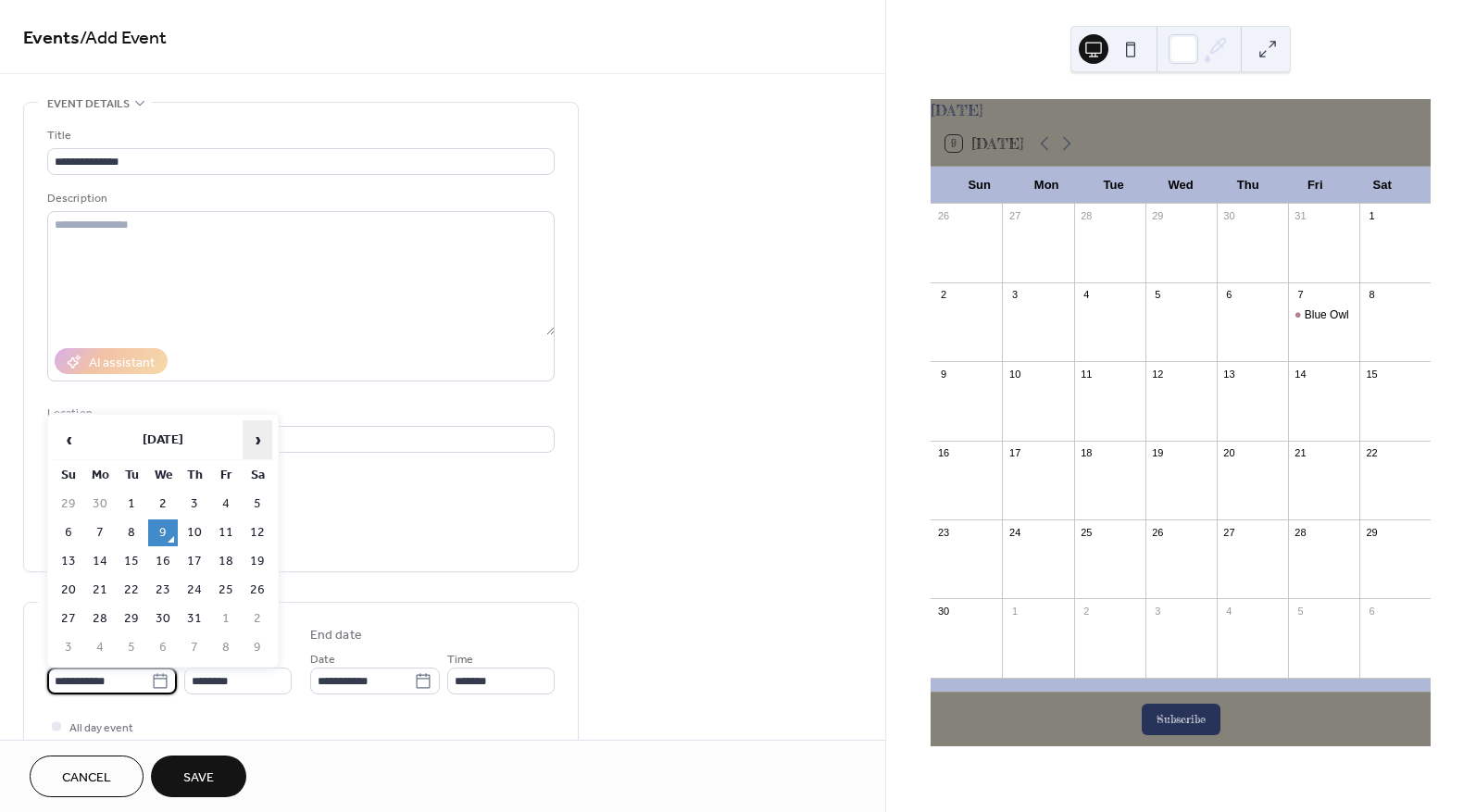 click on "›" at bounding box center [257, 440] 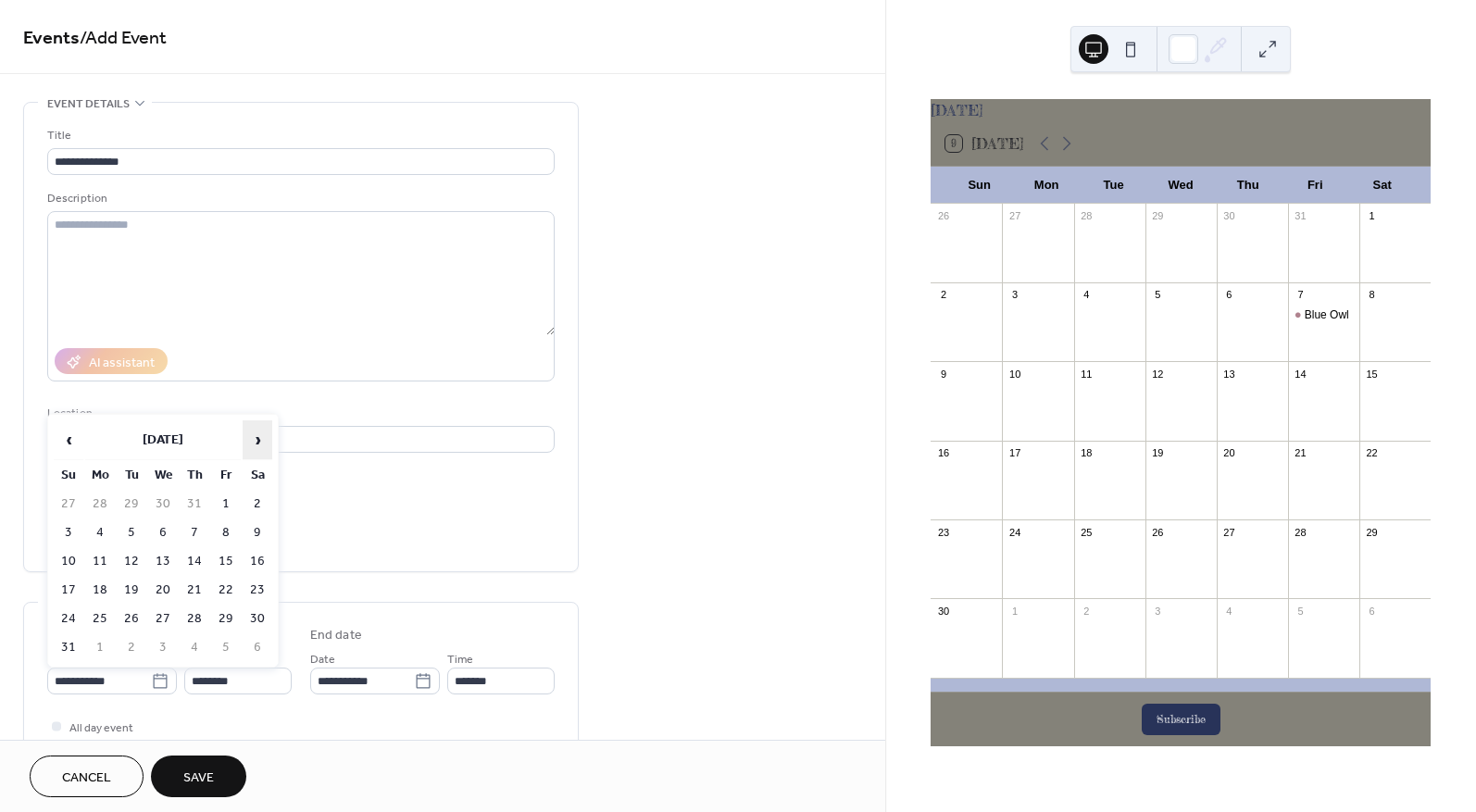 click on "›" at bounding box center [257, 440] 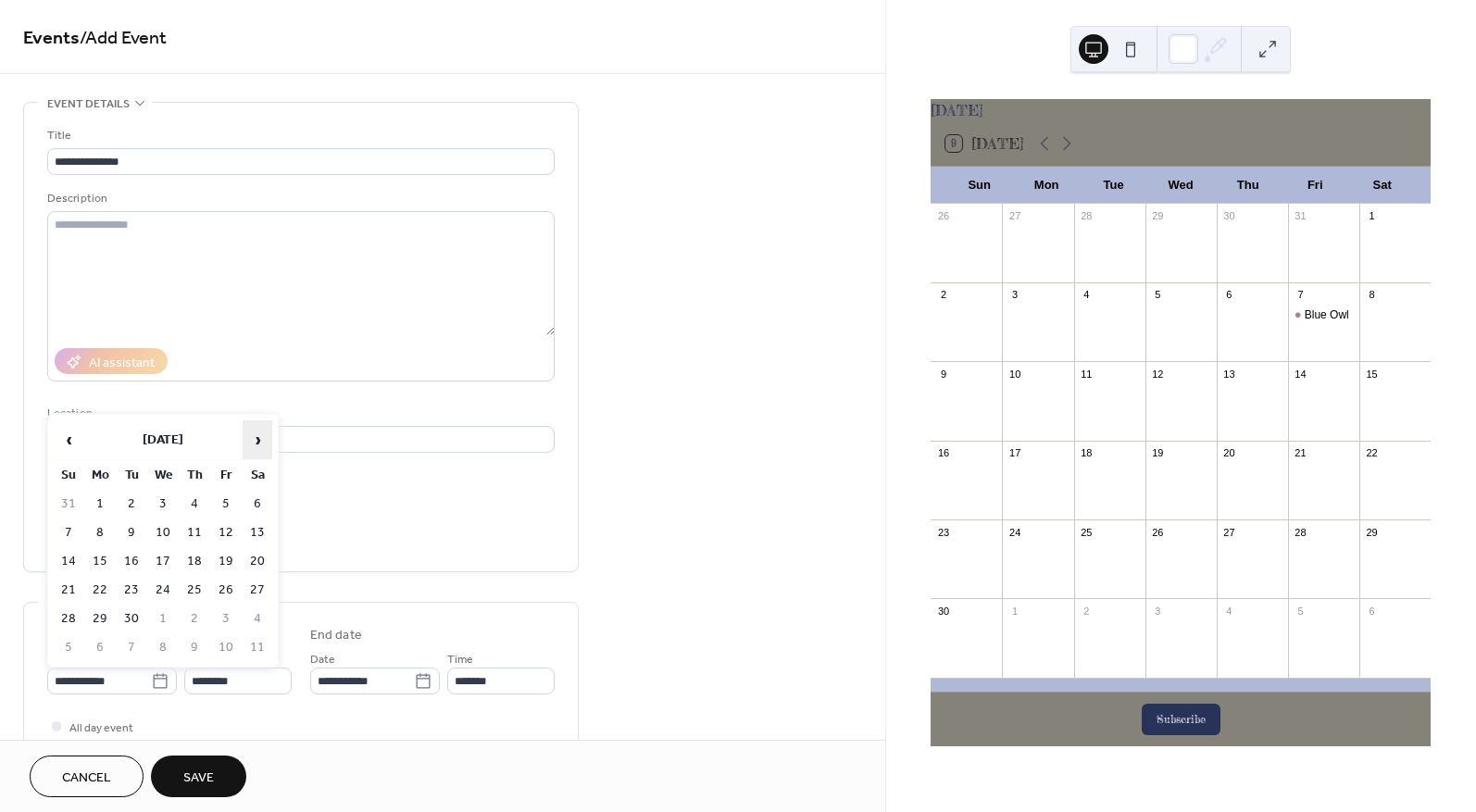 click on "›" at bounding box center [257, 440] 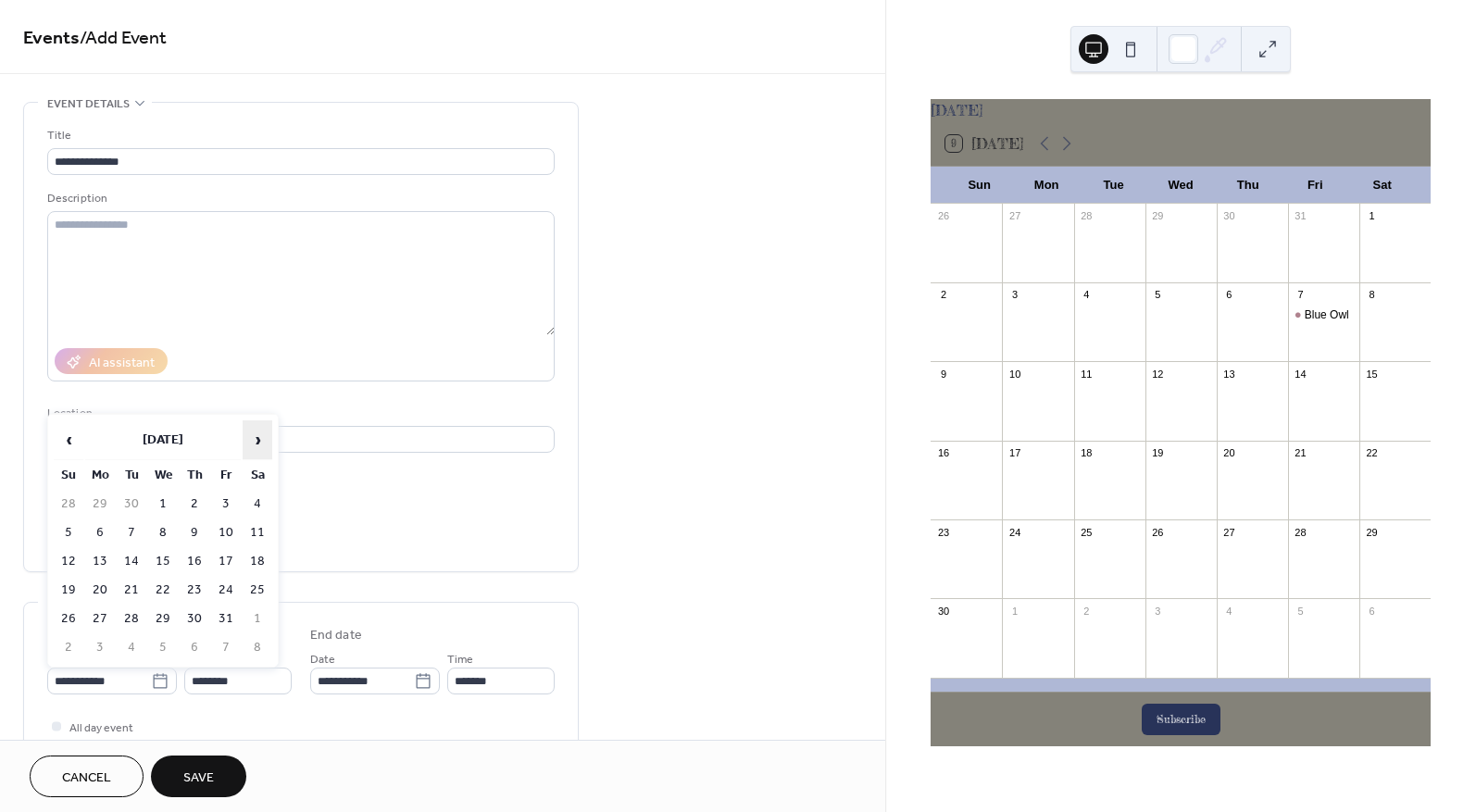 click on "›" at bounding box center (257, 440) 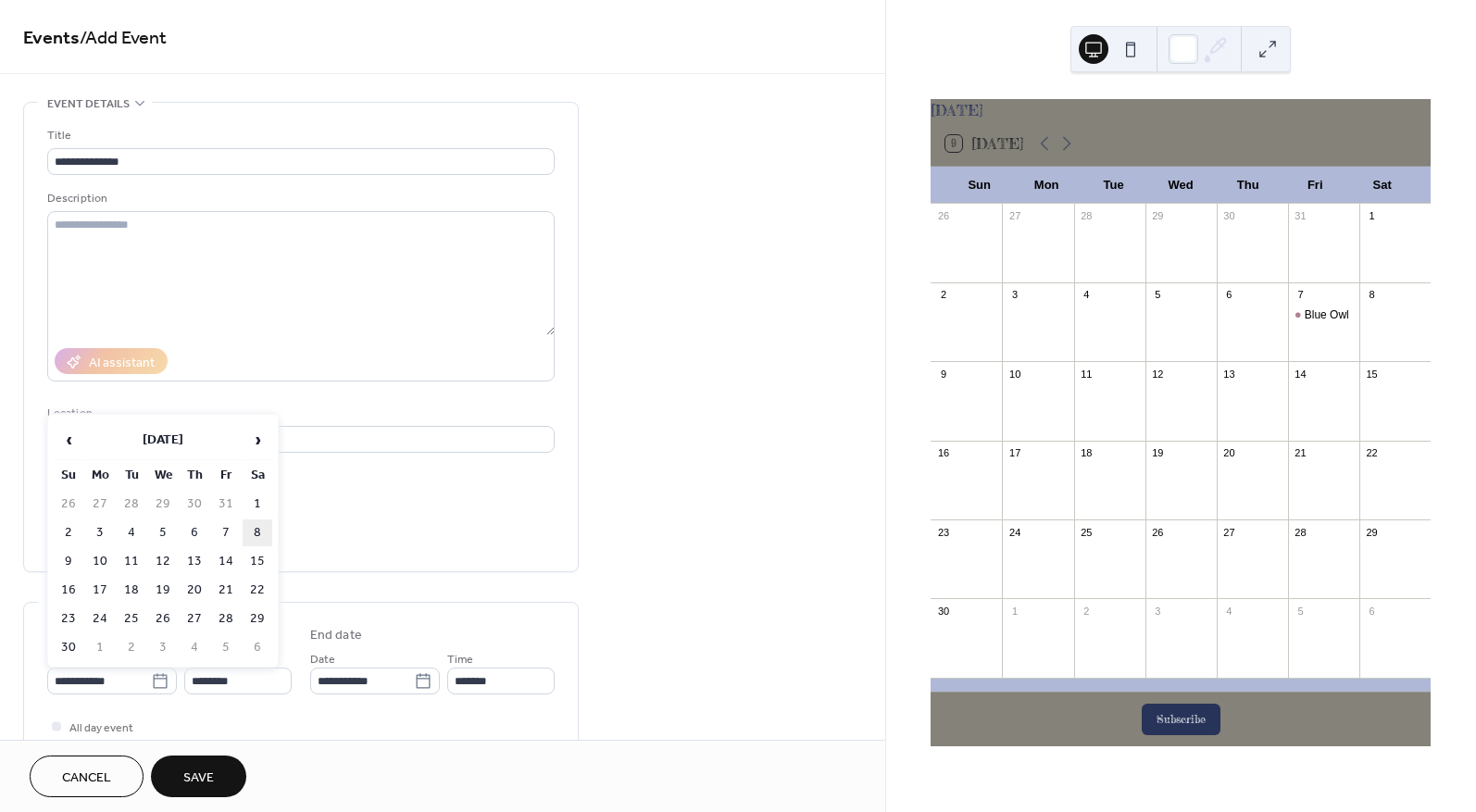 click on "8" at bounding box center (257, 532) 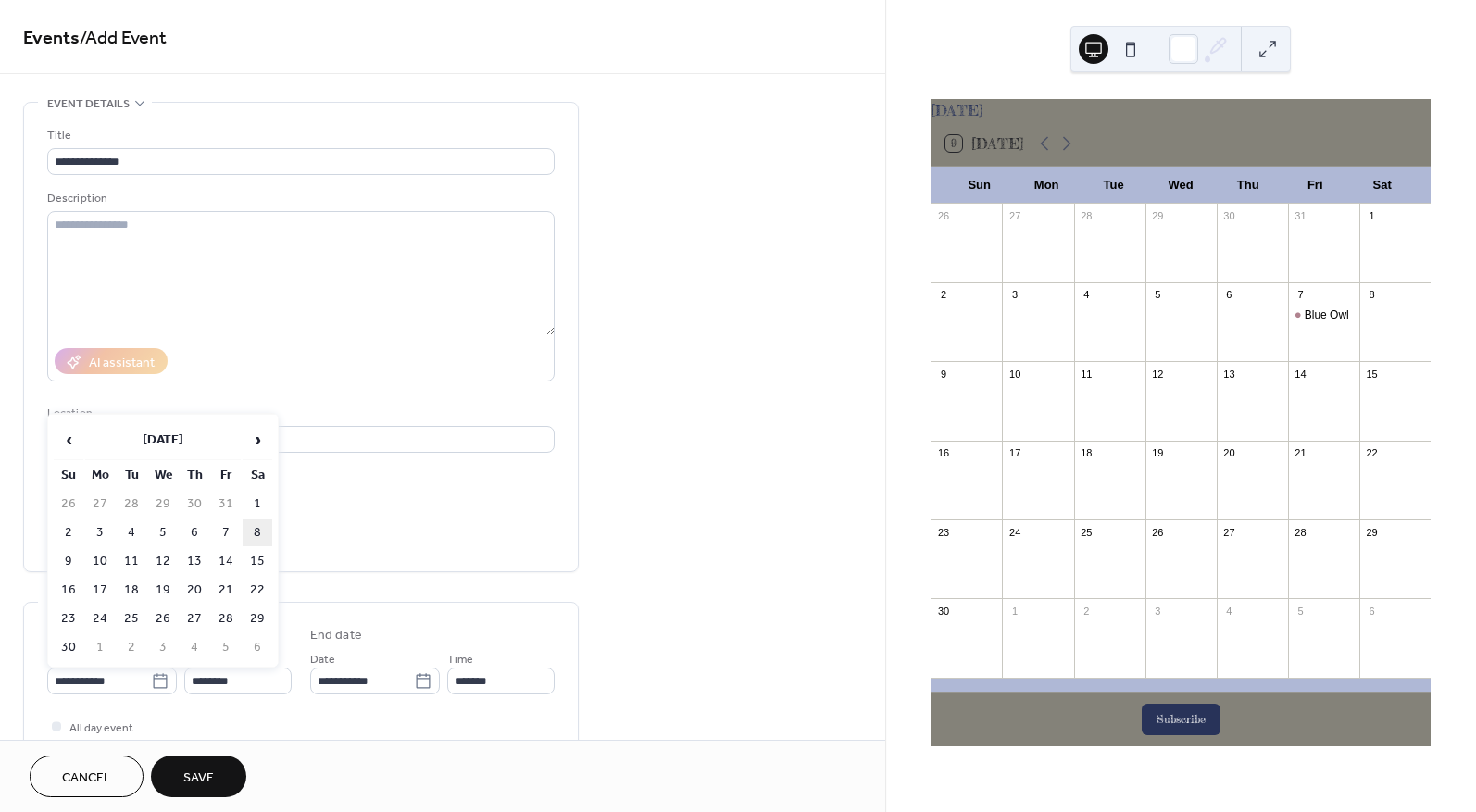 type on "**********" 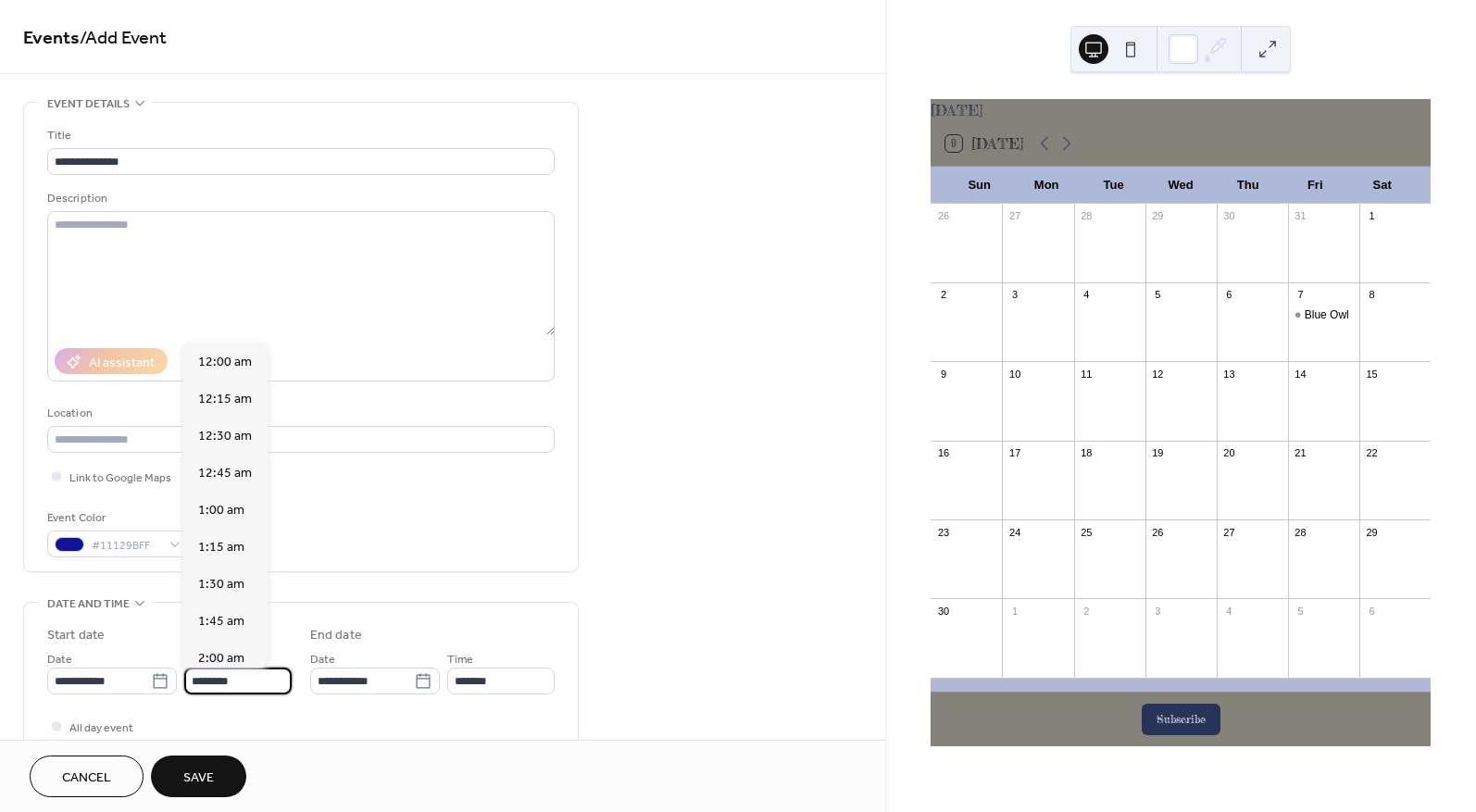 click on "********" at bounding box center [238, 681] 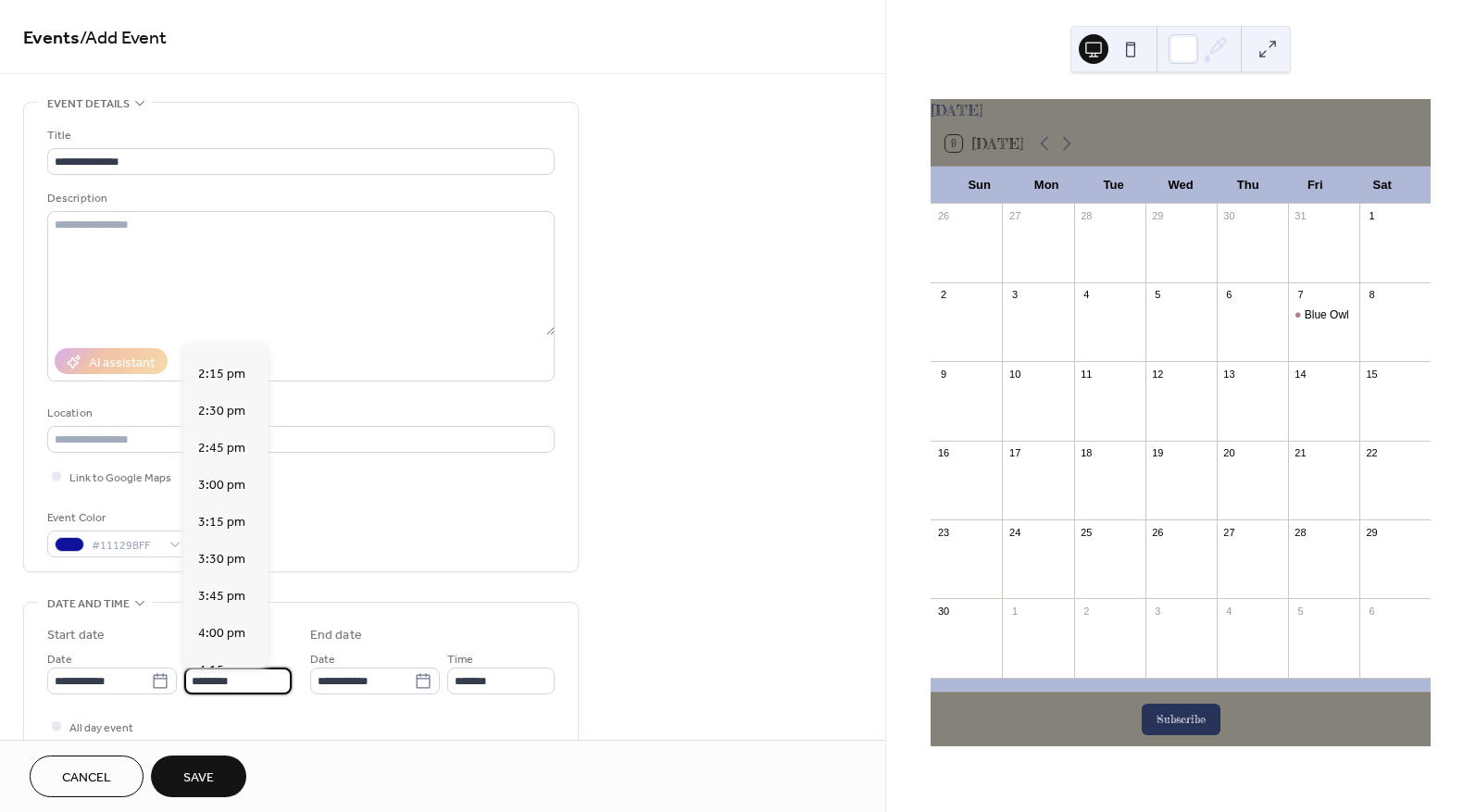 scroll, scrollTop: 2100, scrollLeft: 0, axis: vertical 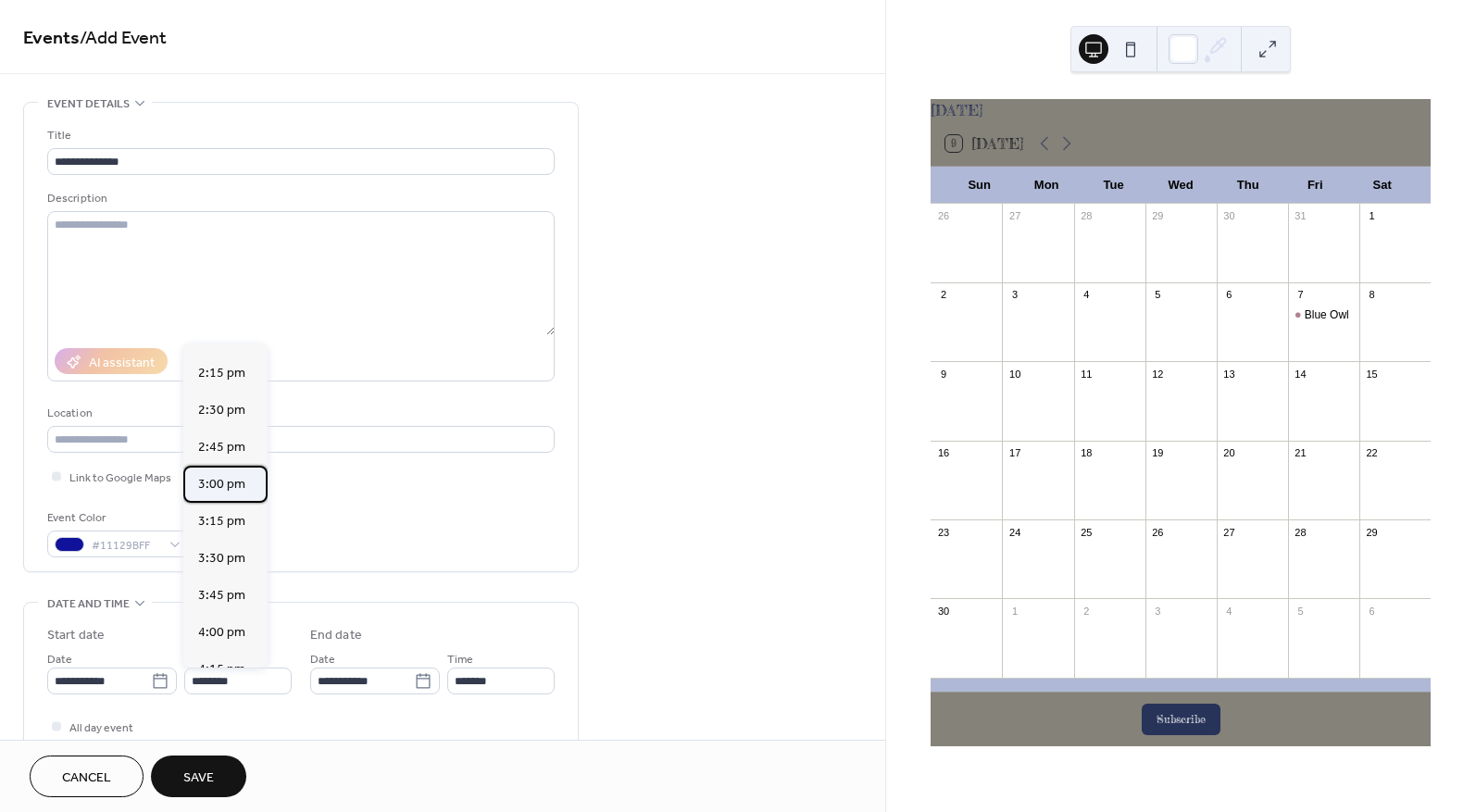 click on "3:00 pm" at bounding box center [221, 484] 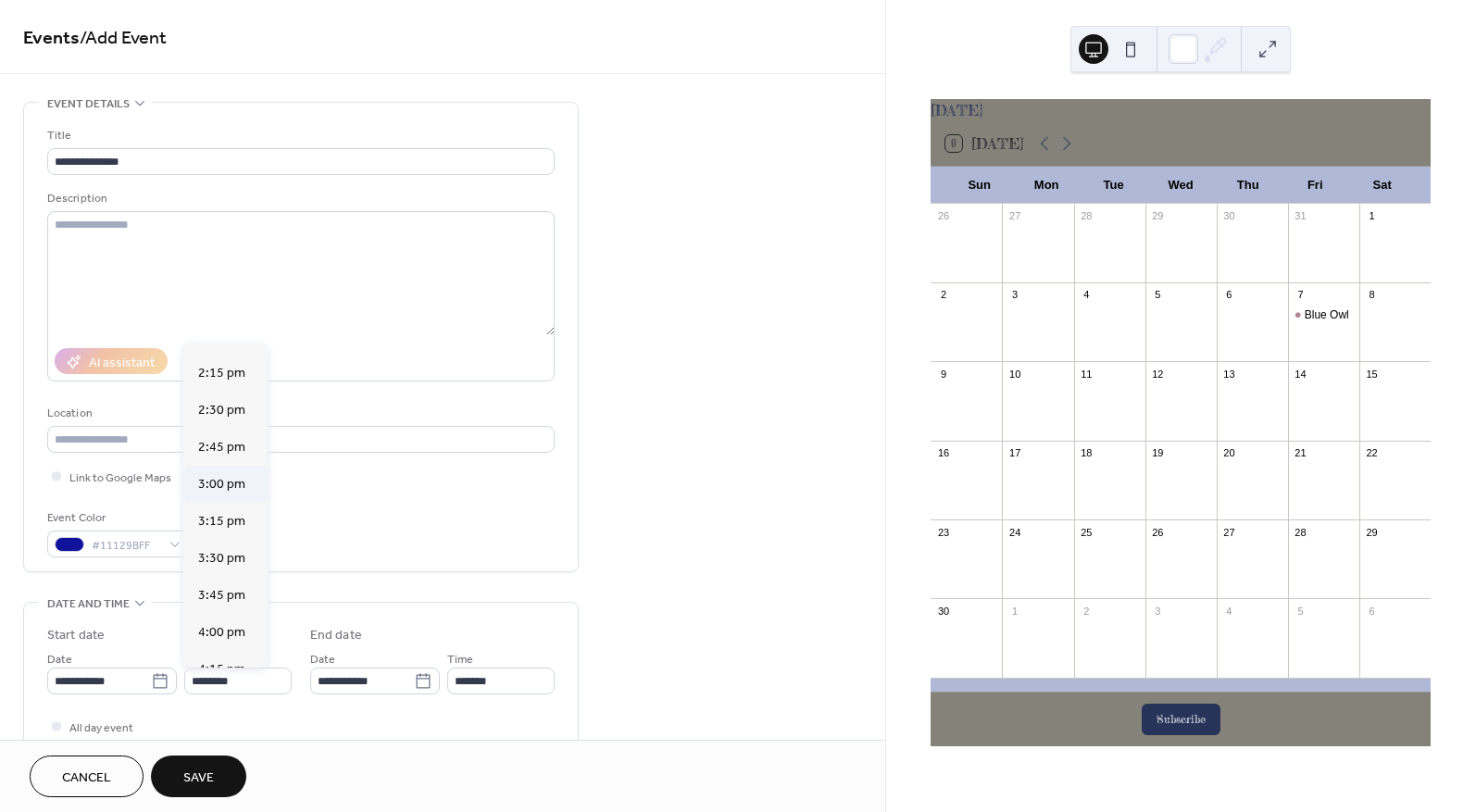 type on "*******" 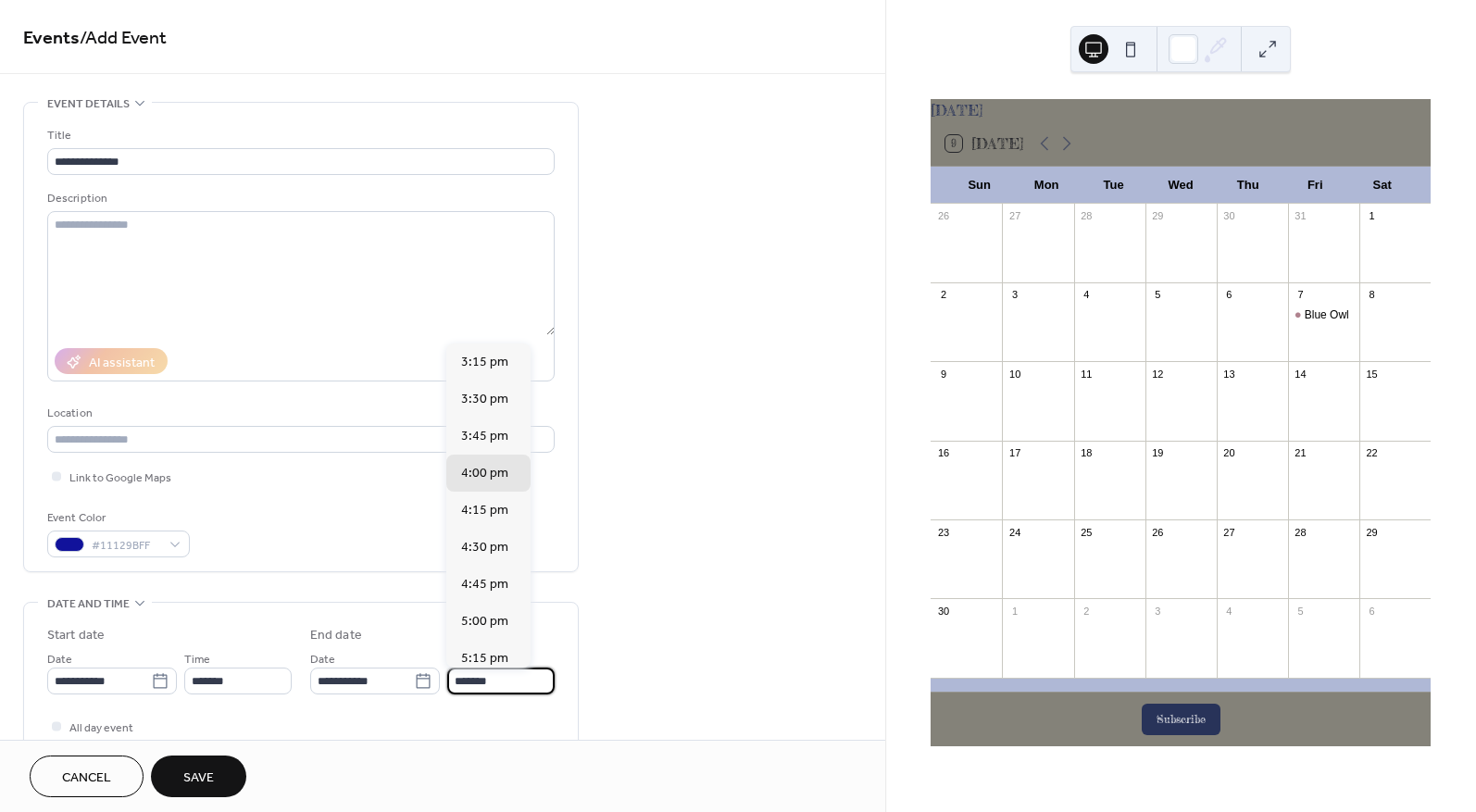 click on "*******" at bounding box center (501, 681) 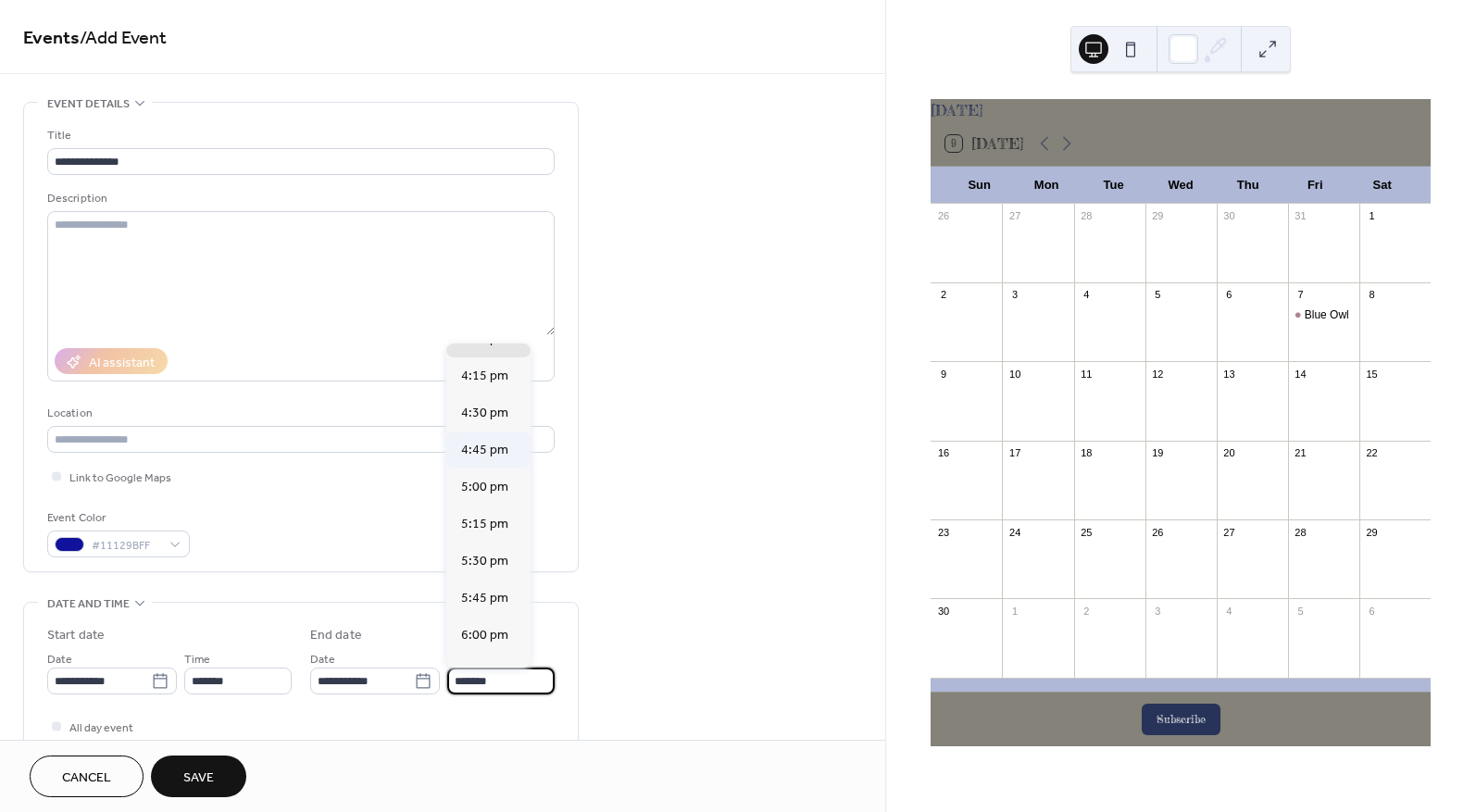 scroll, scrollTop: 185, scrollLeft: 0, axis: vertical 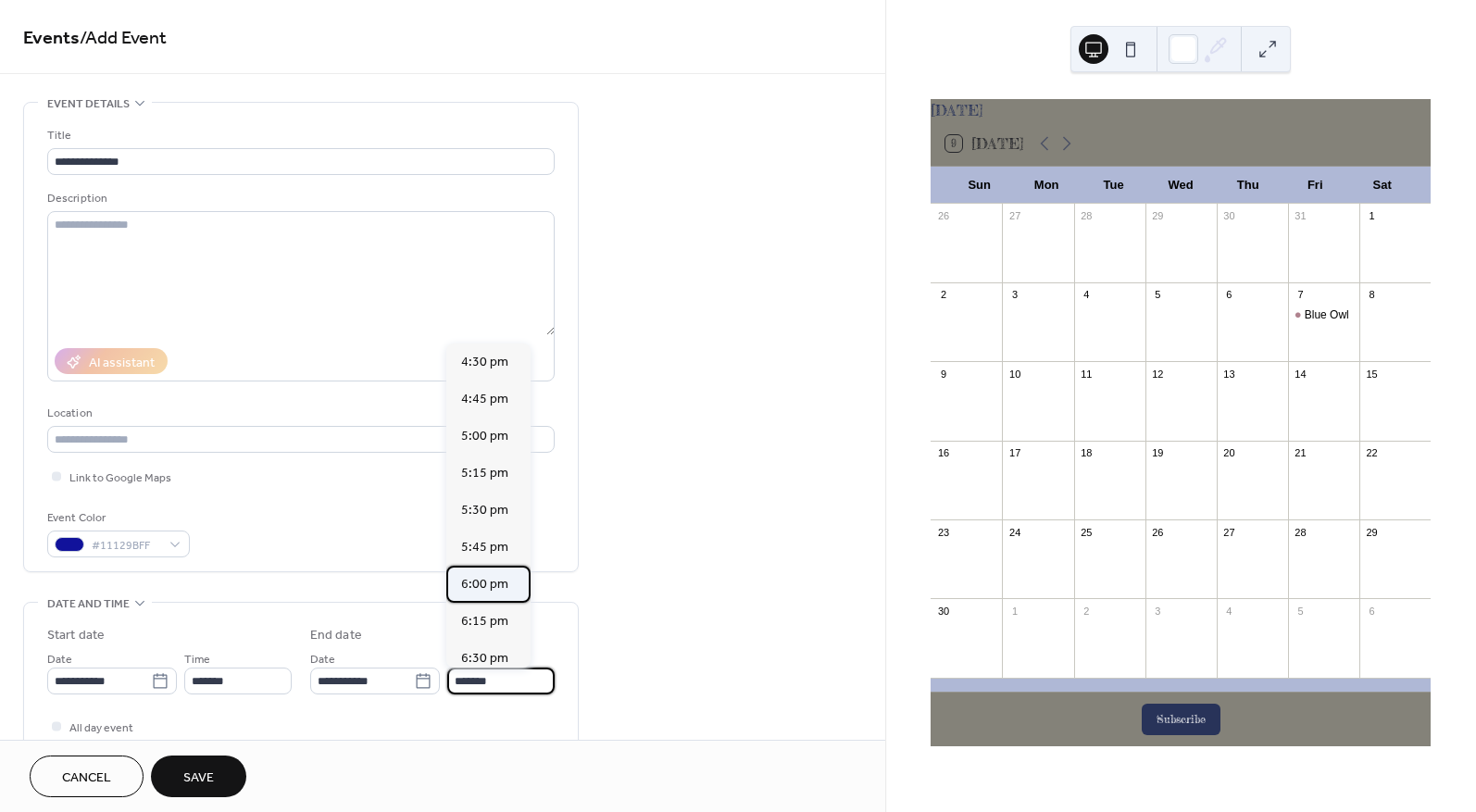 click on "6:00 pm" at bounding box center [484, 584] 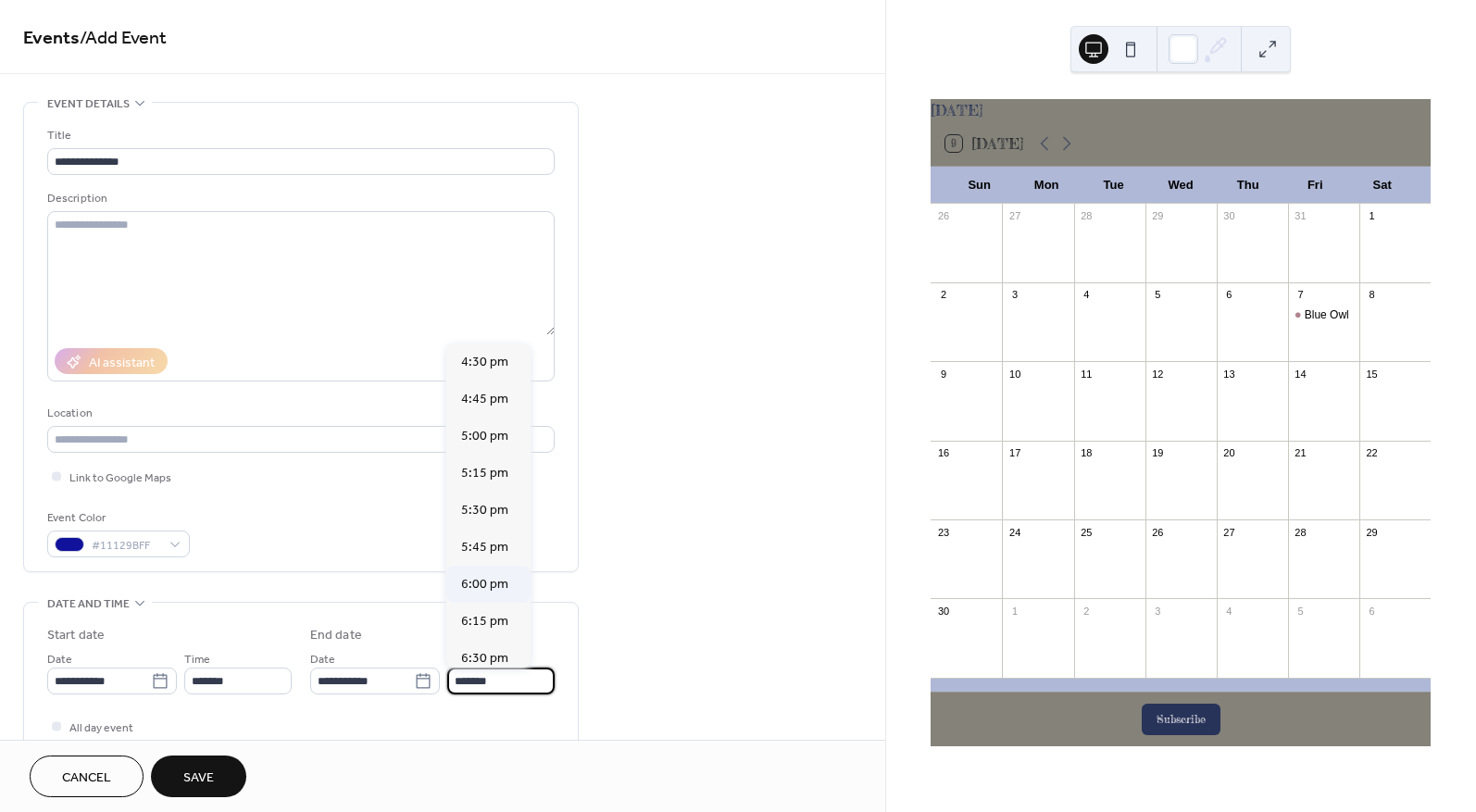 type on "*******" 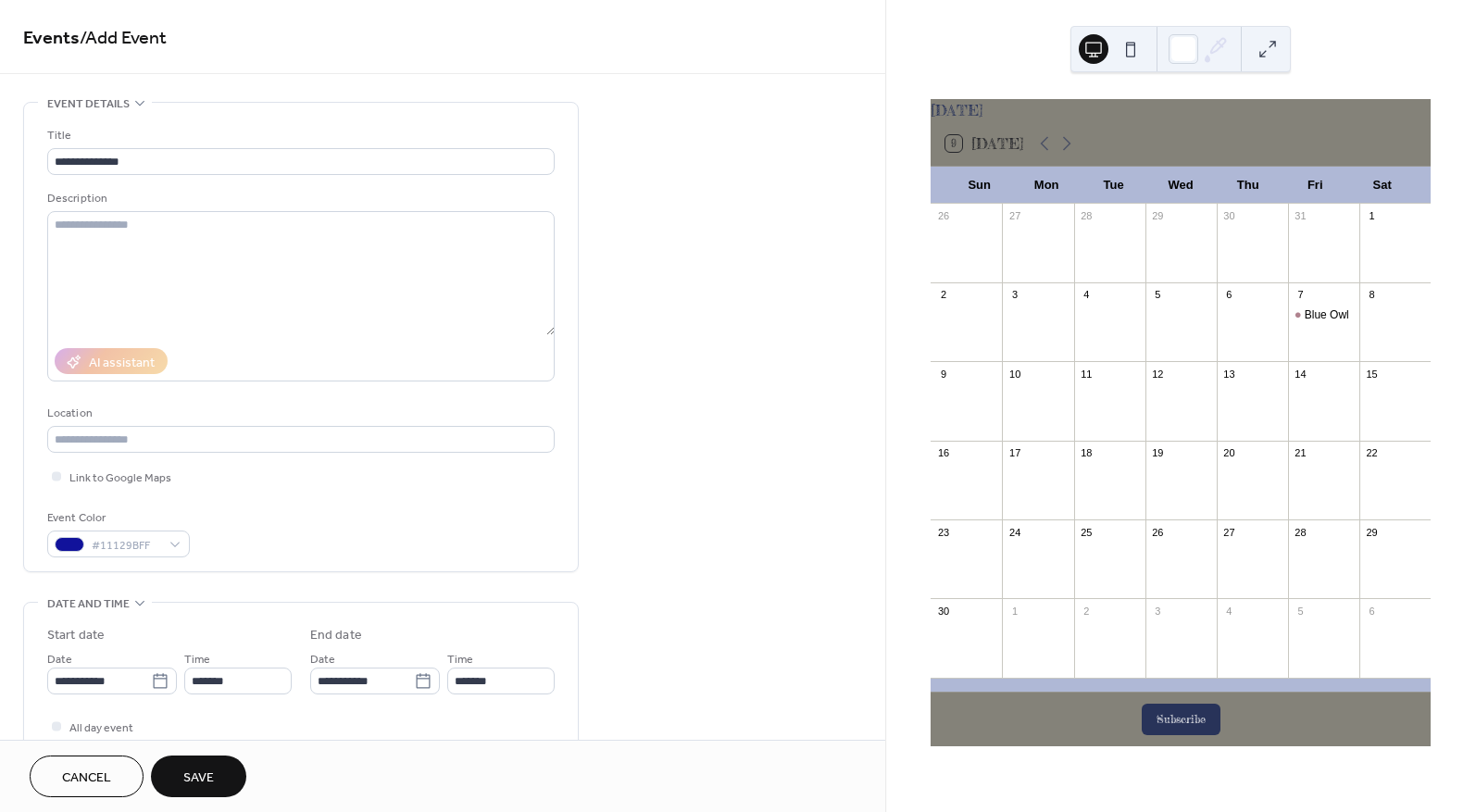 click on "Save" at bounding box center (198, 778) 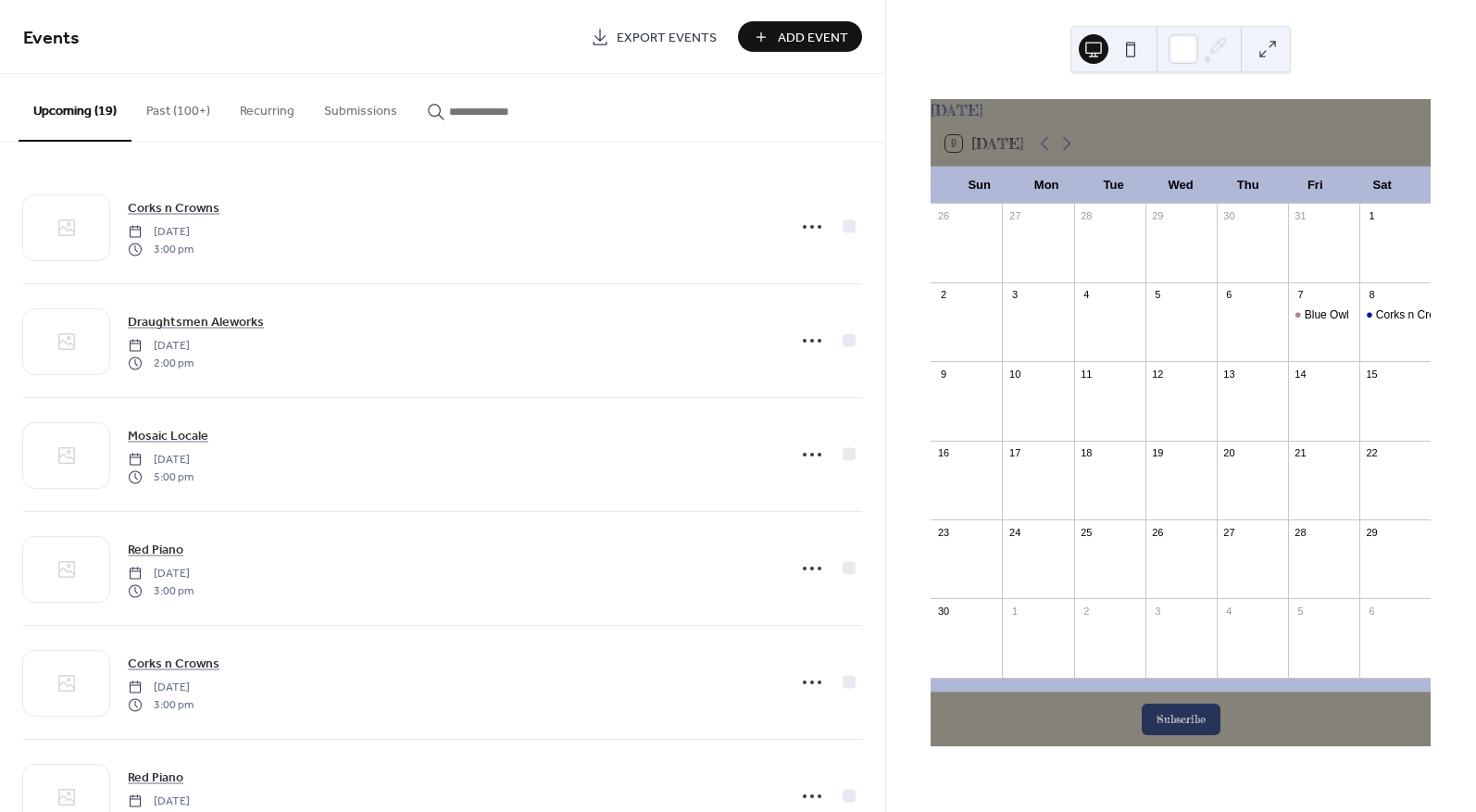 click on "Add Event" at bounding box center (813, 38) 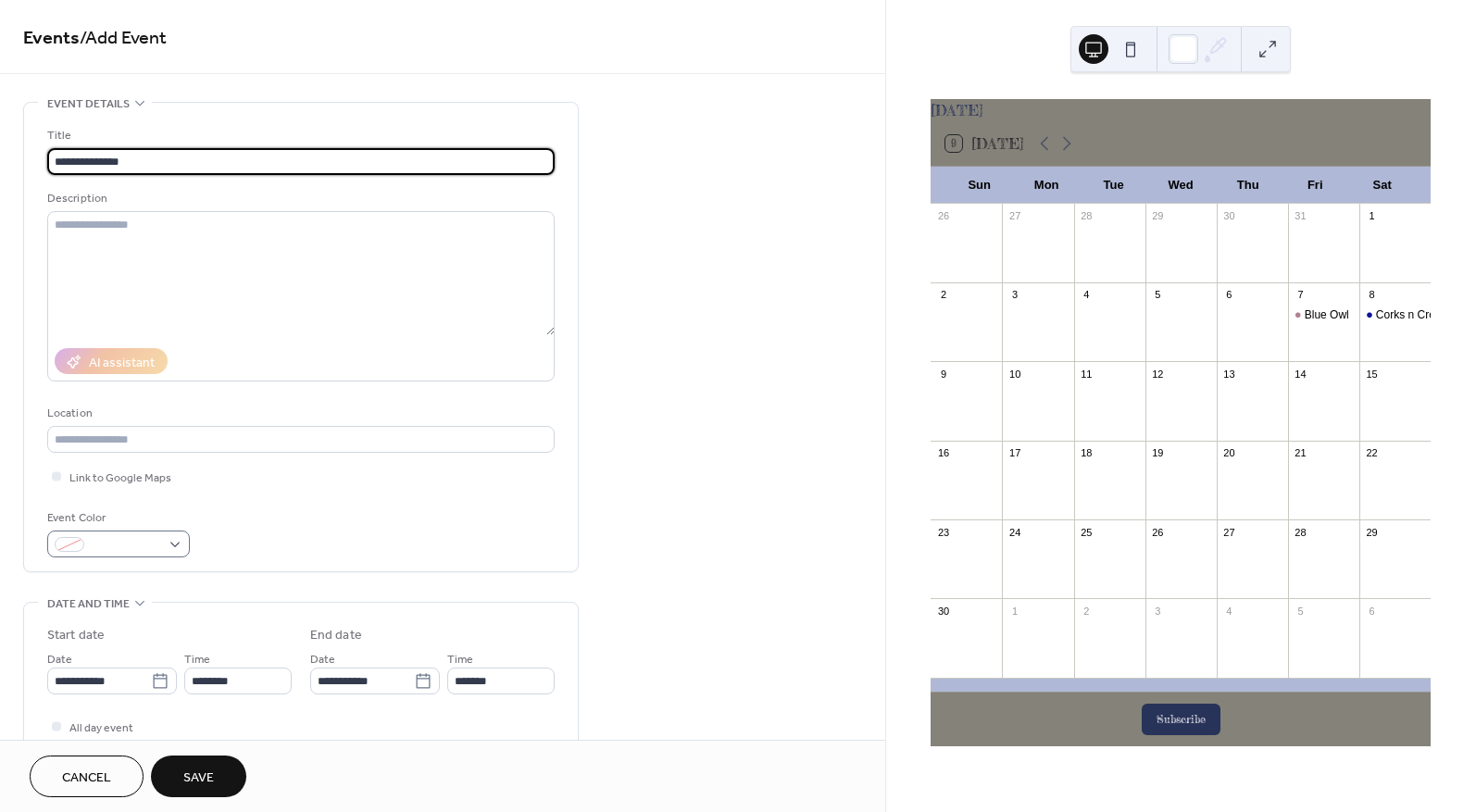 type on "**********" 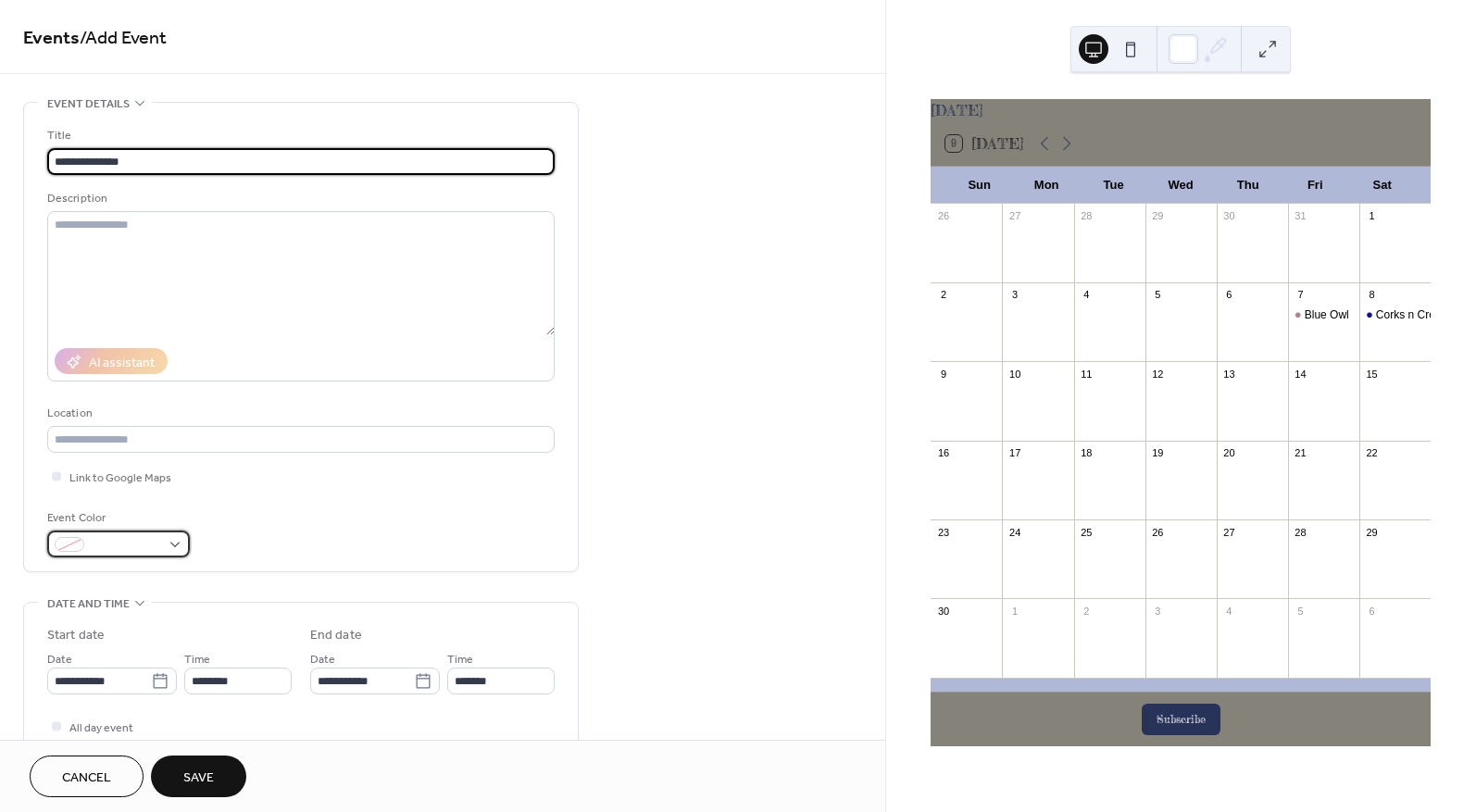 click at bounding box center [126, 545] 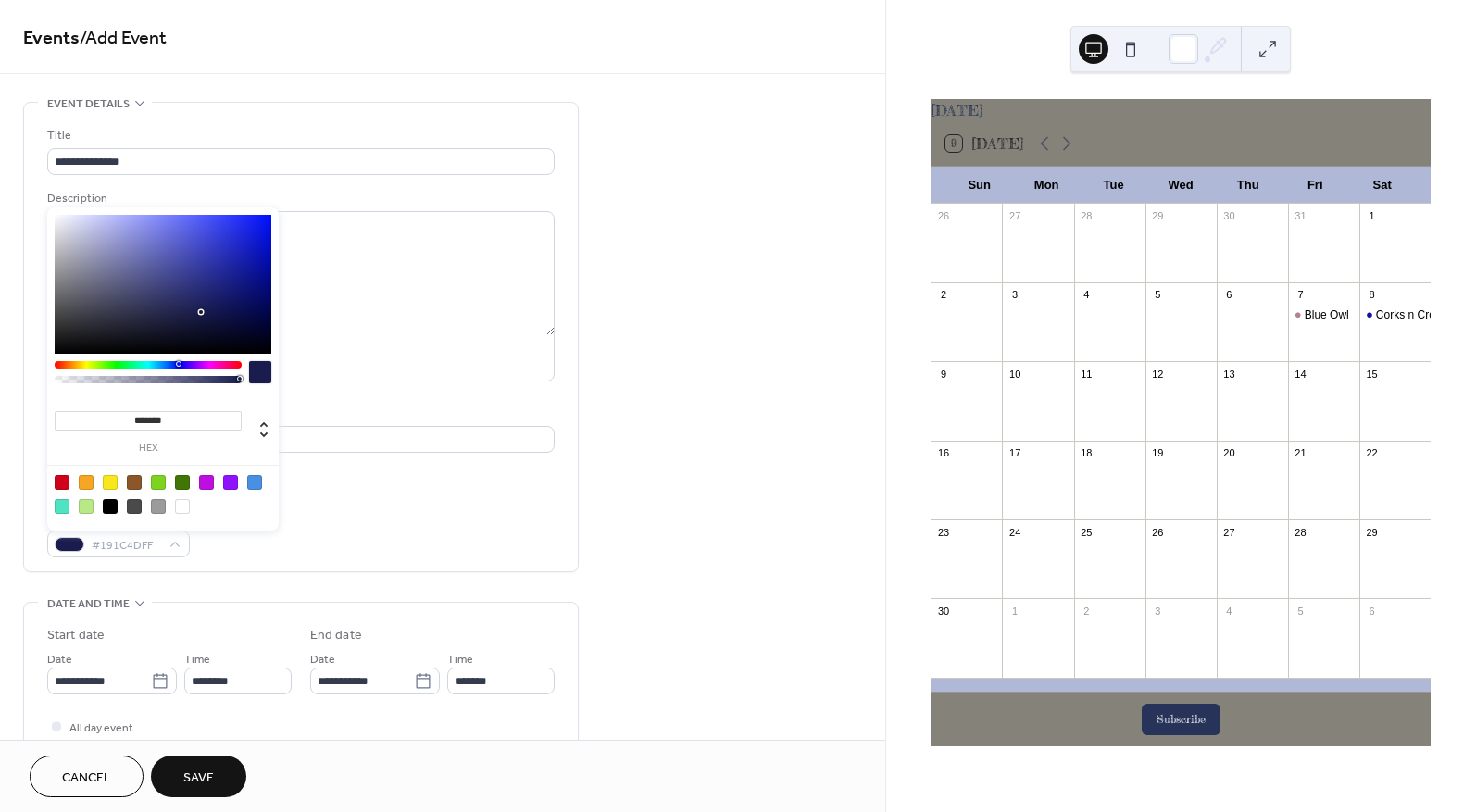 click at bounding box center (179, 364) 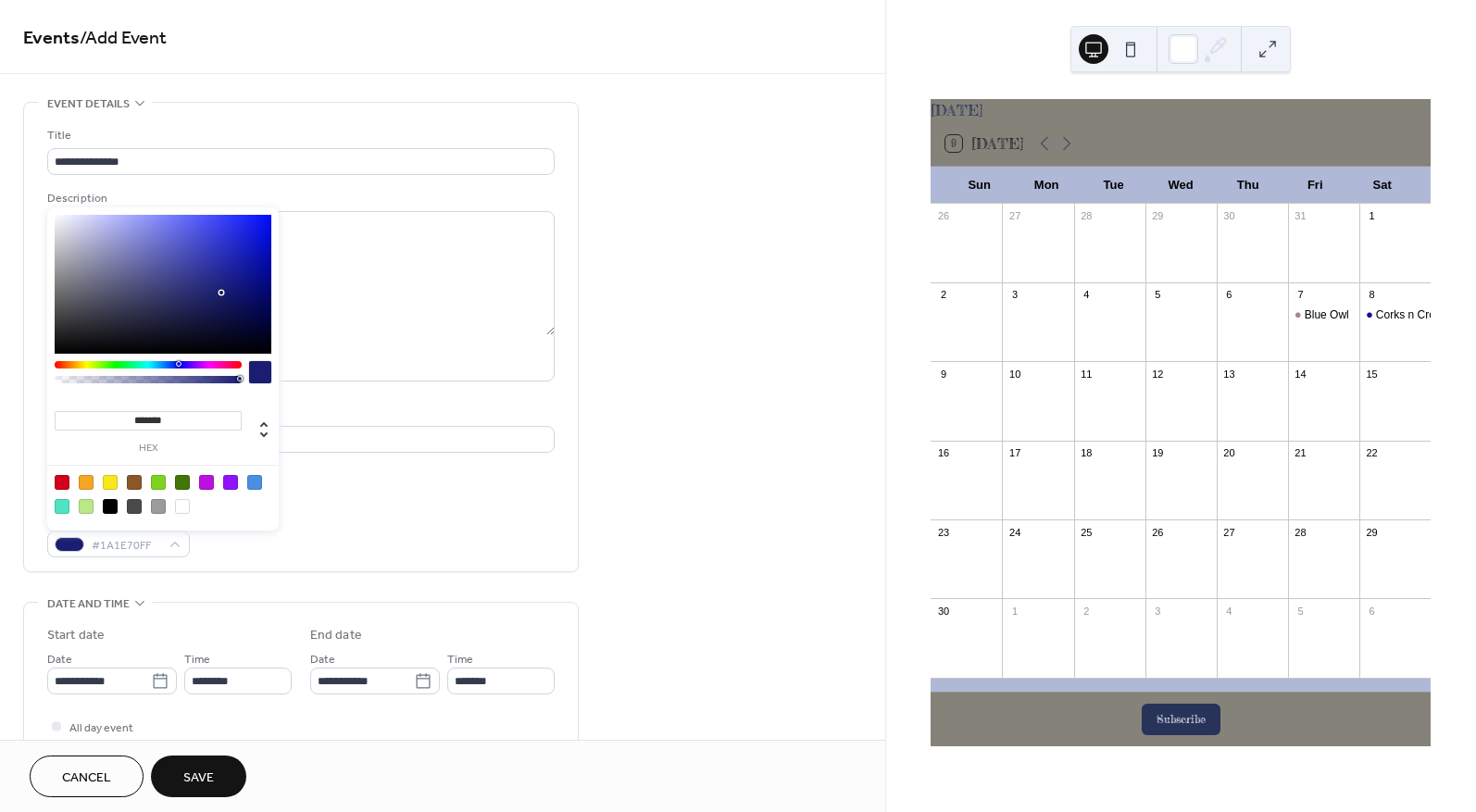type on "*******" 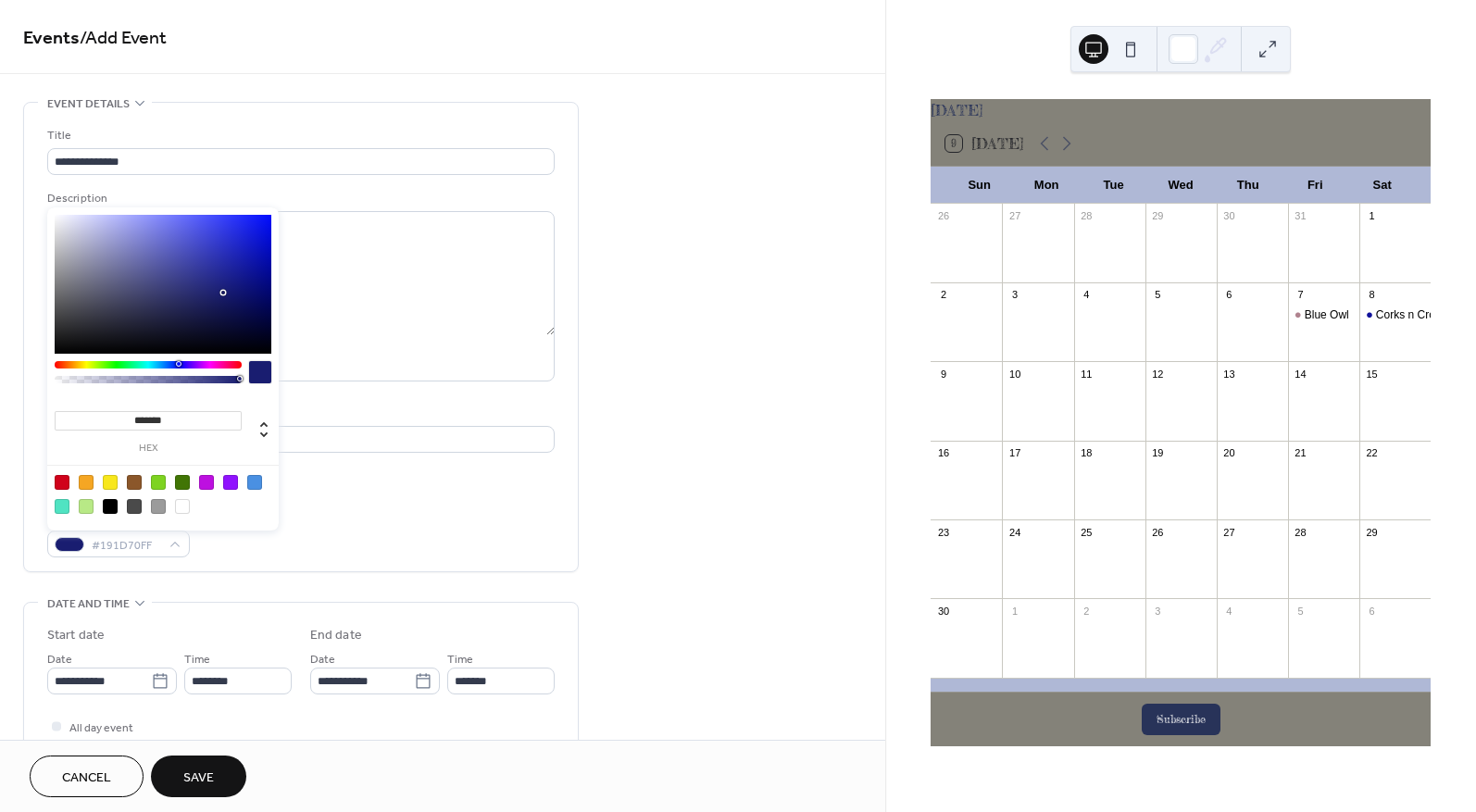drag, startPoint x: 198, startPoint y: 310, endPoint x: 222, endPoint y: 293, distance: 29.410882 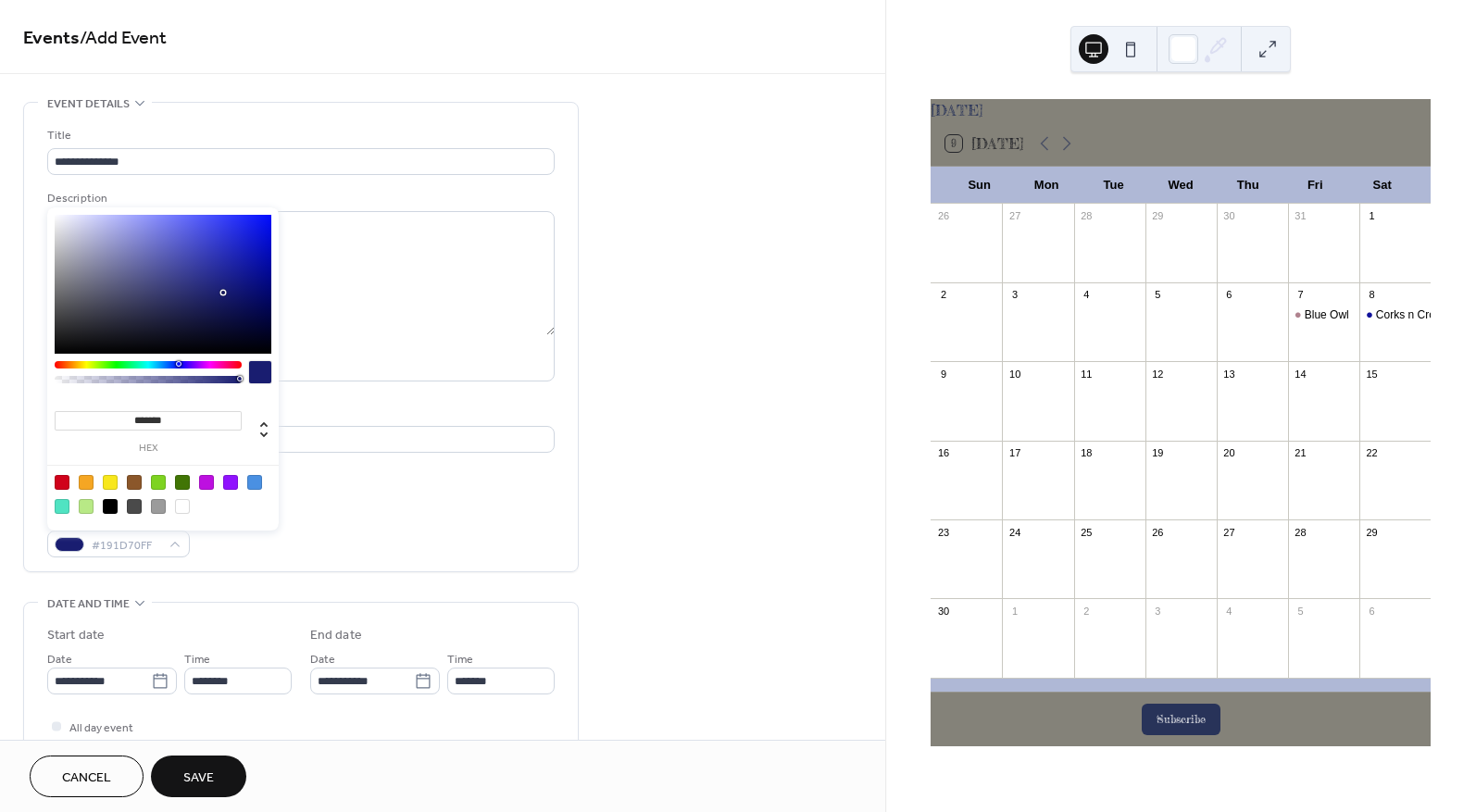 click at bounding box center (223, 293) 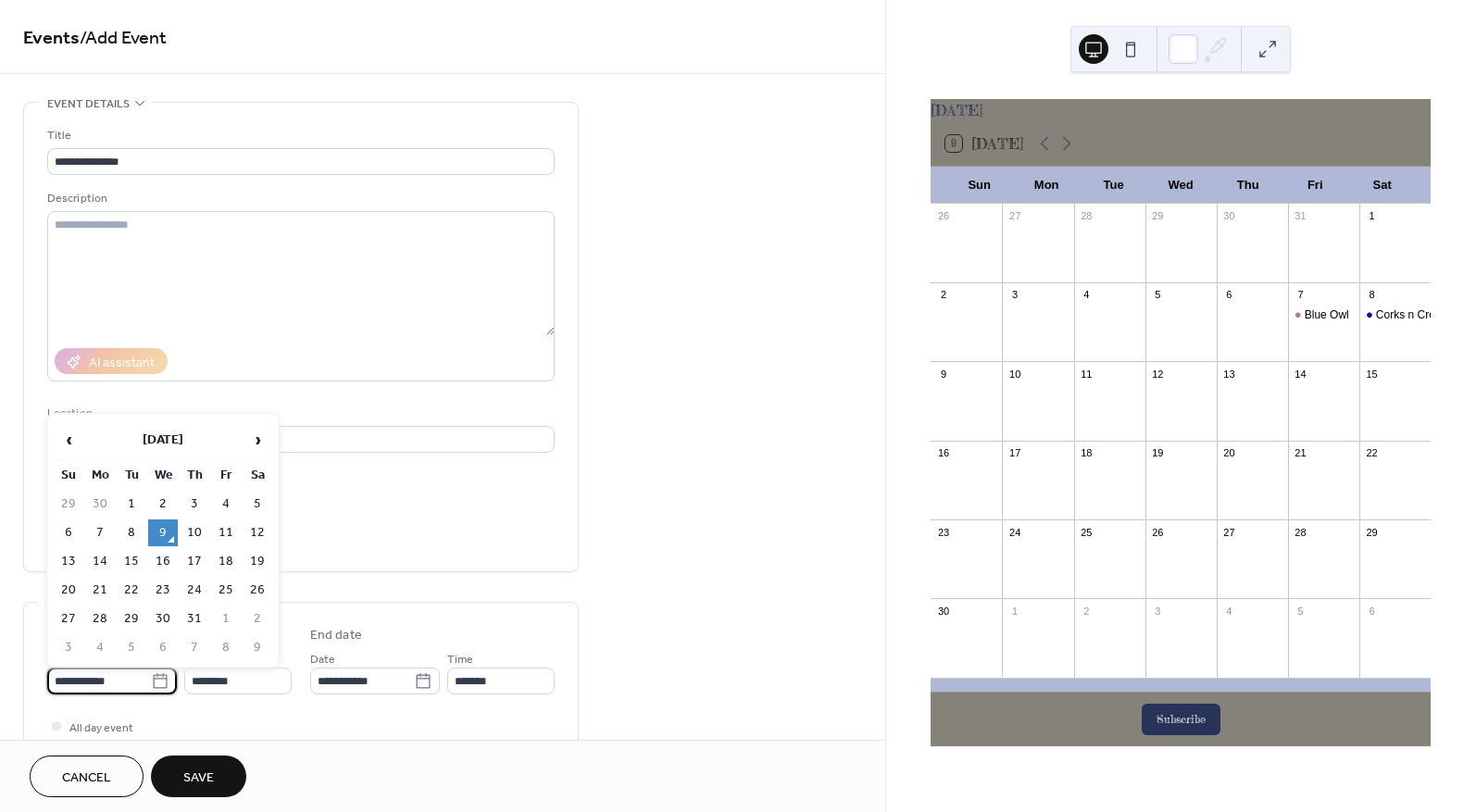 click on "**********" at bounding box center [99, 681] 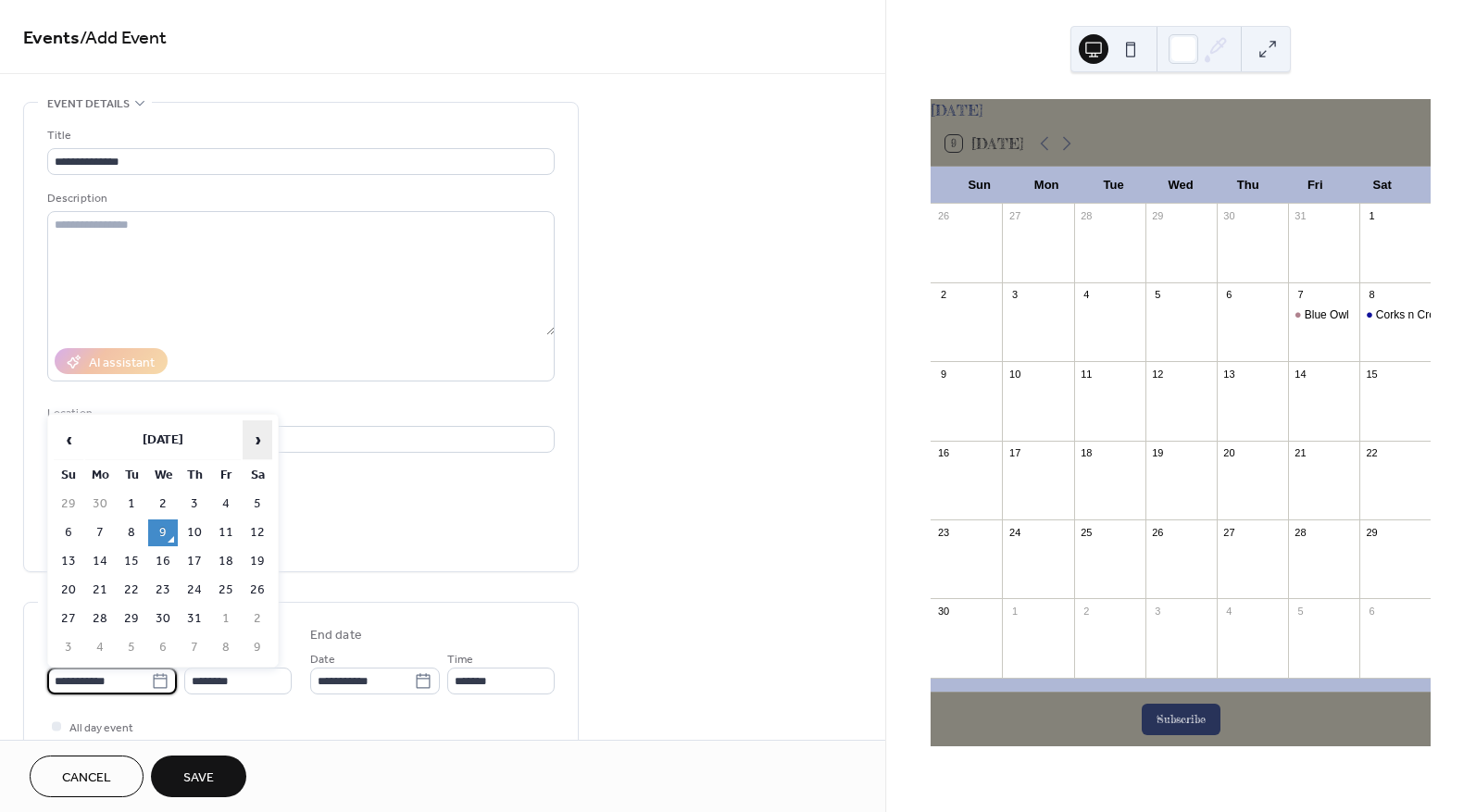 click on "›" at bounding box center (257, 440) 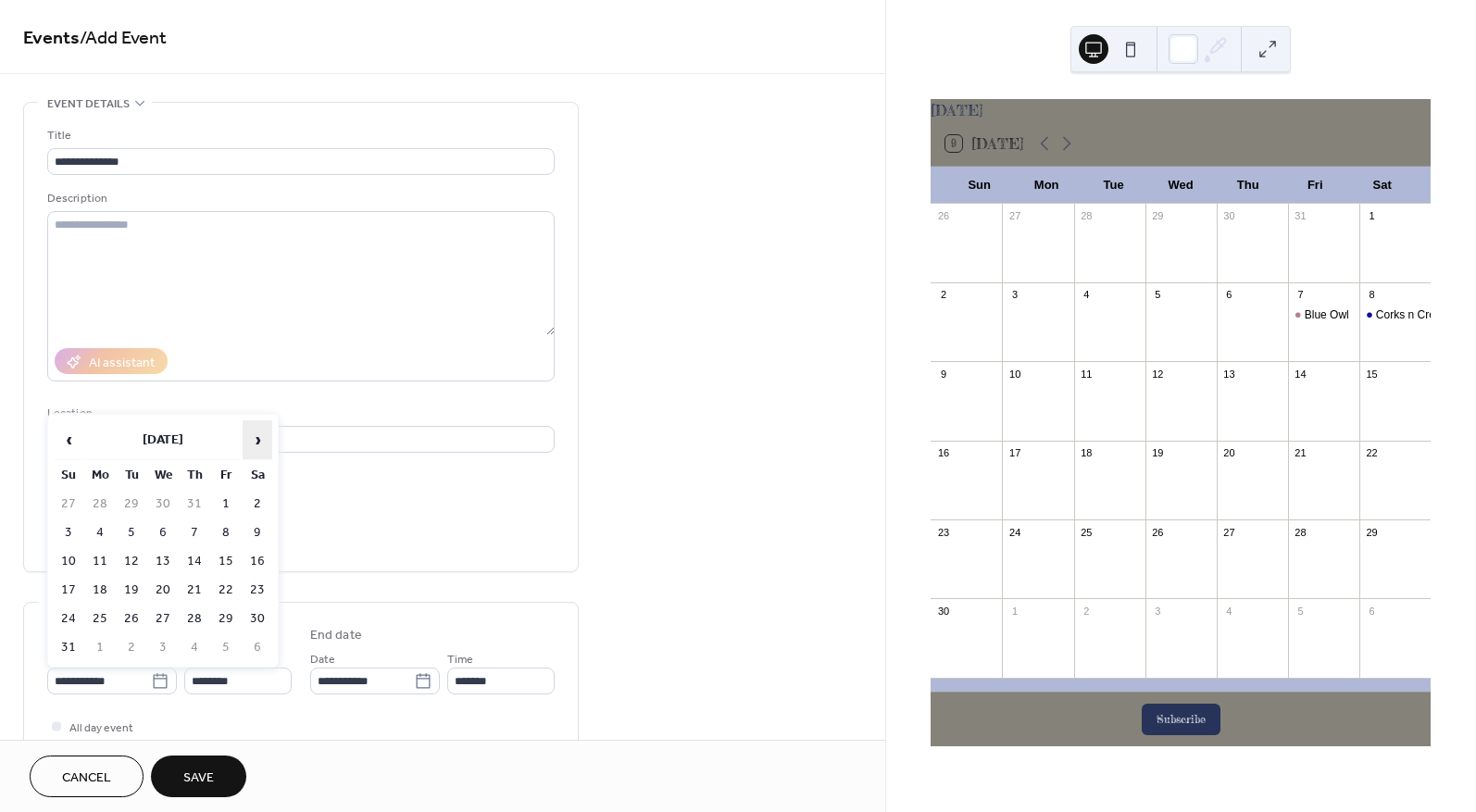click on "›" at bounding box center [257, 440] 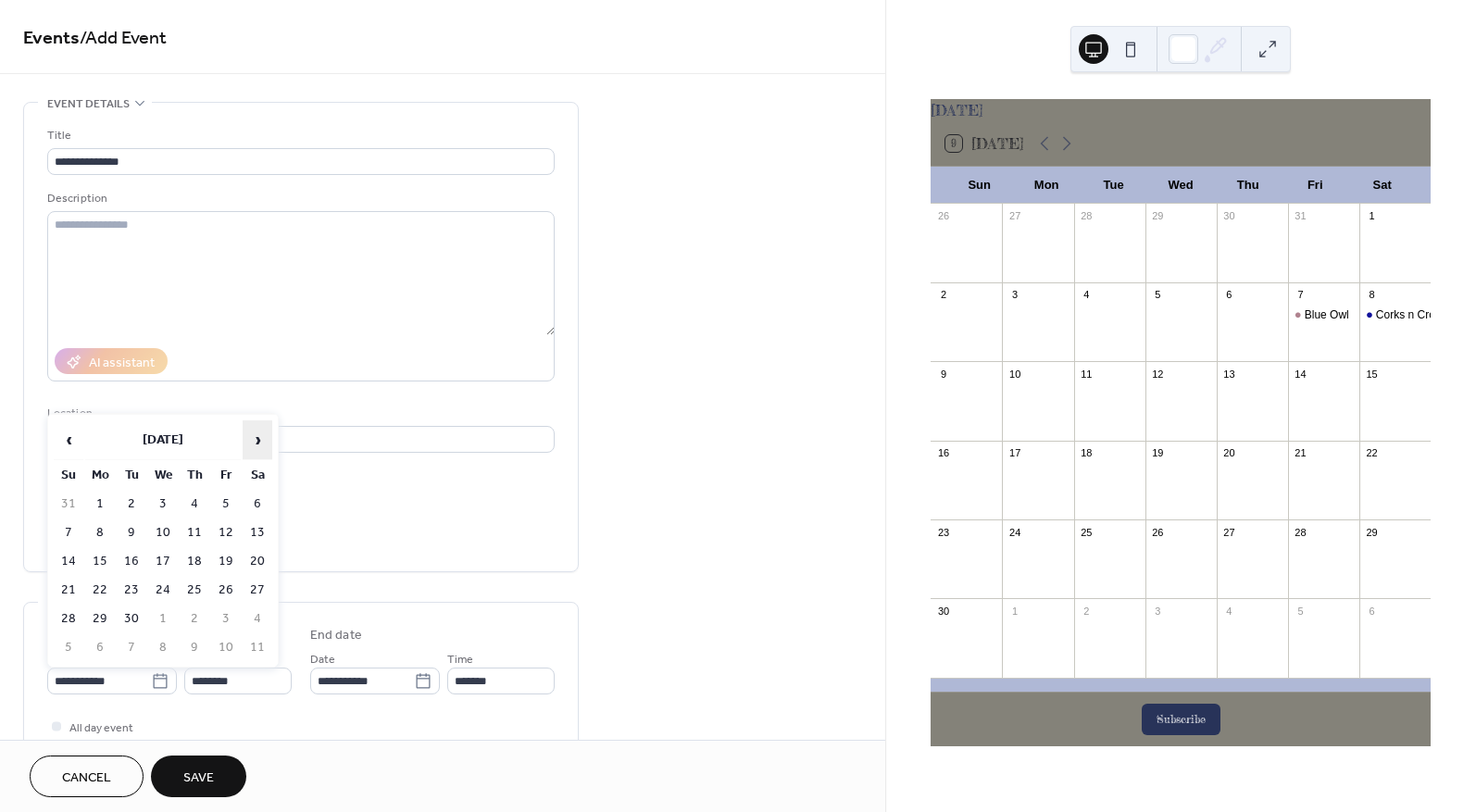 click on "›" at bounding box center [257, 440] 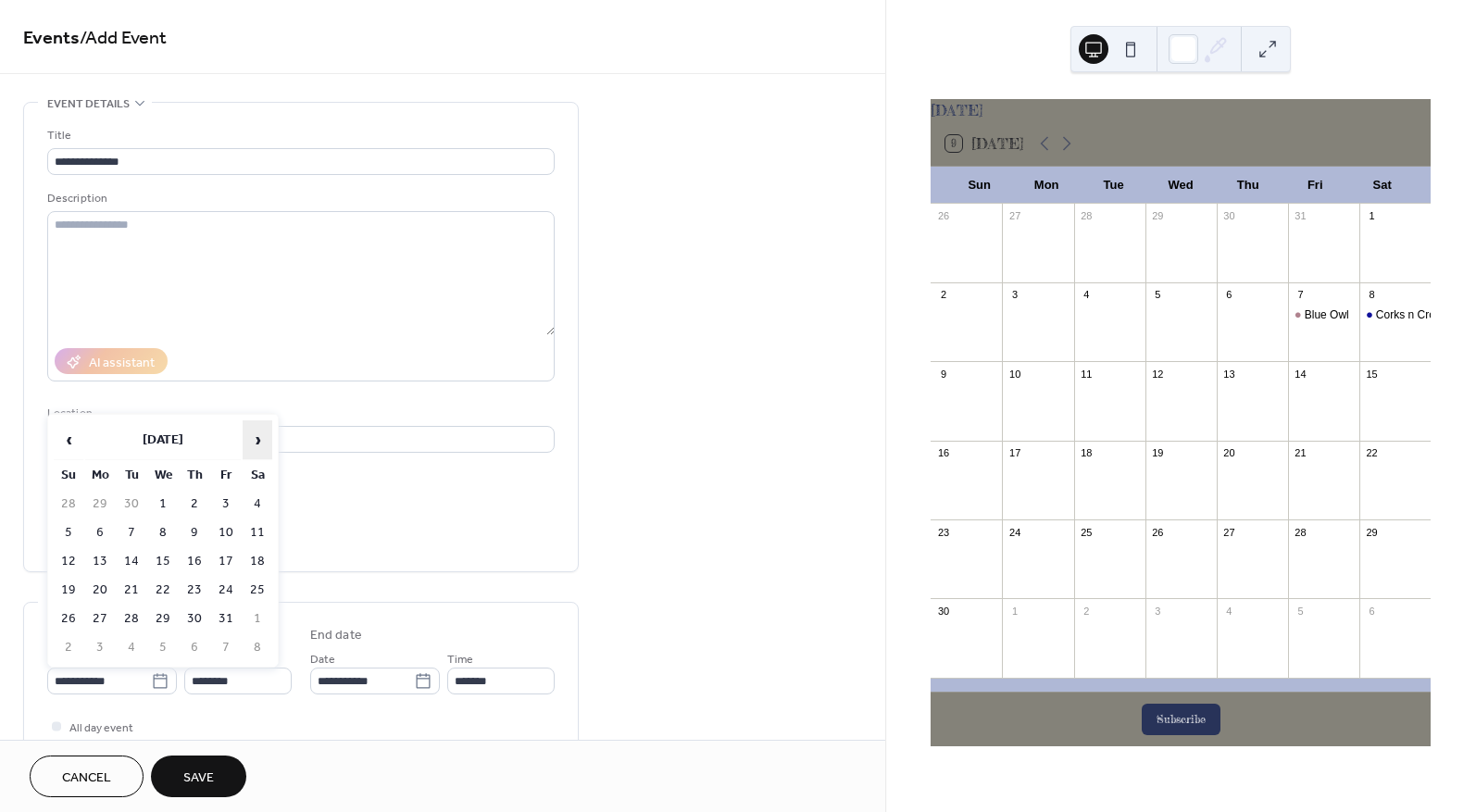 click on "›" at bounding box center (257, 440) 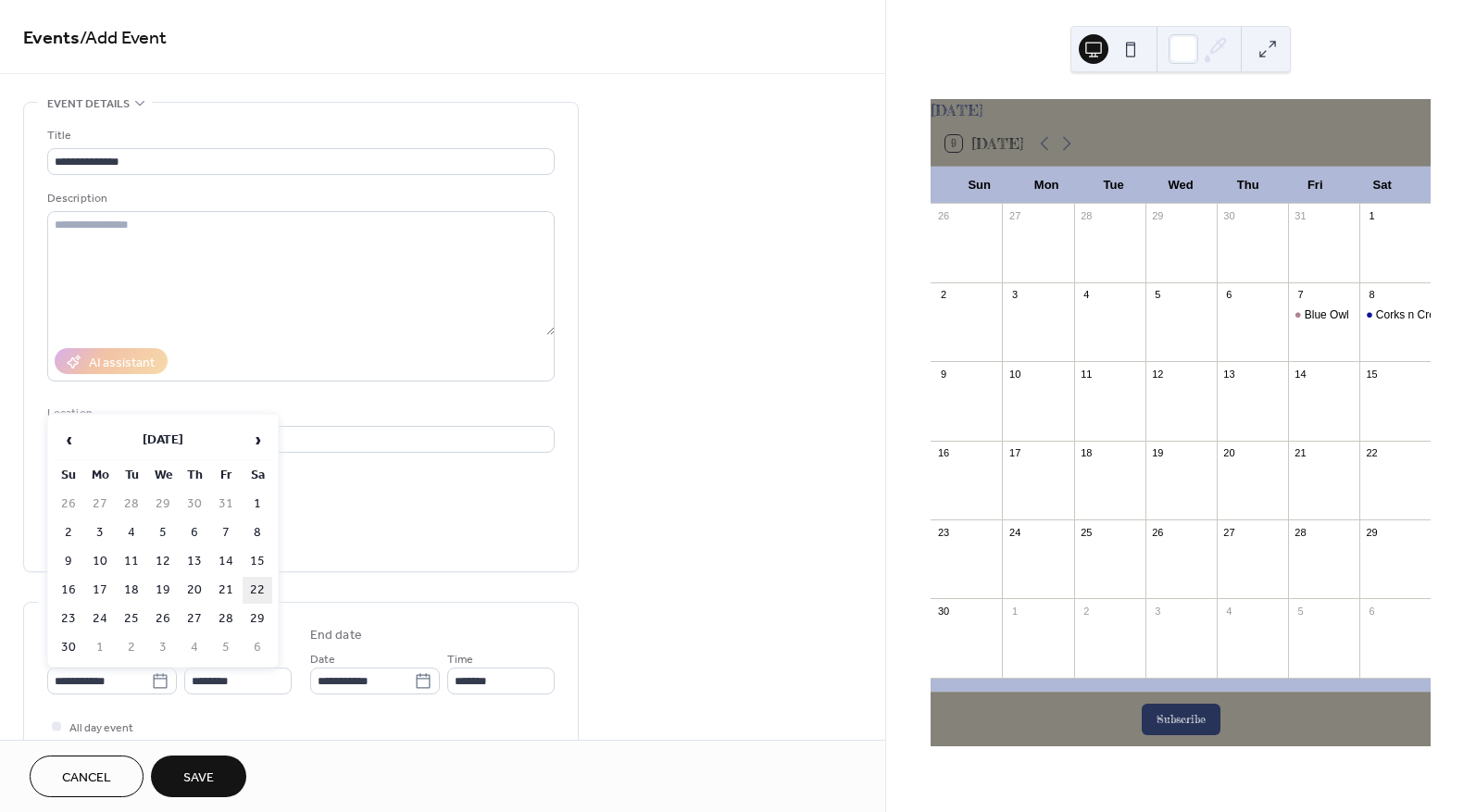 click on "22" at bounding box center [257, 590] 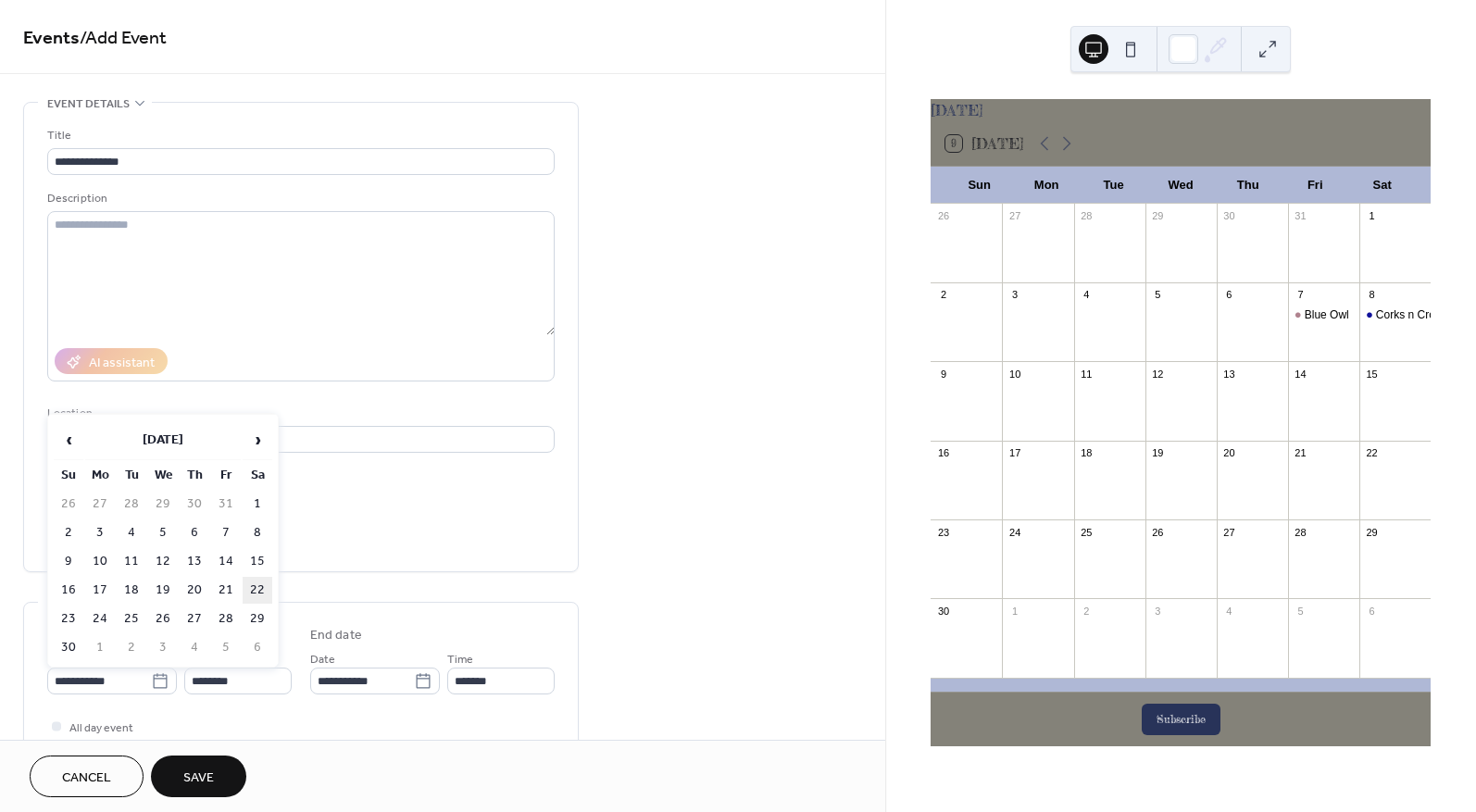 type on "**********" 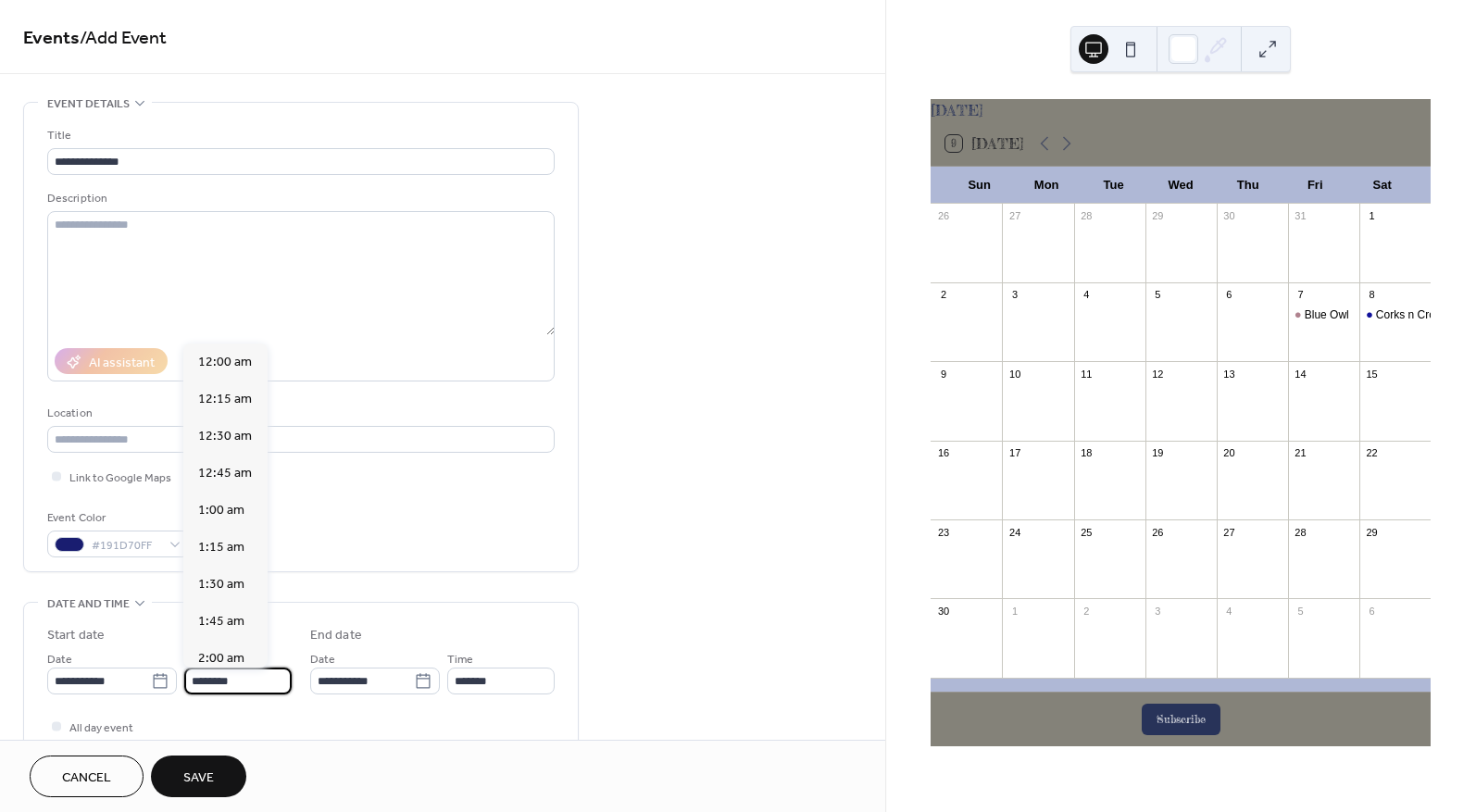 click on "********" at bounding box center [238, 681] 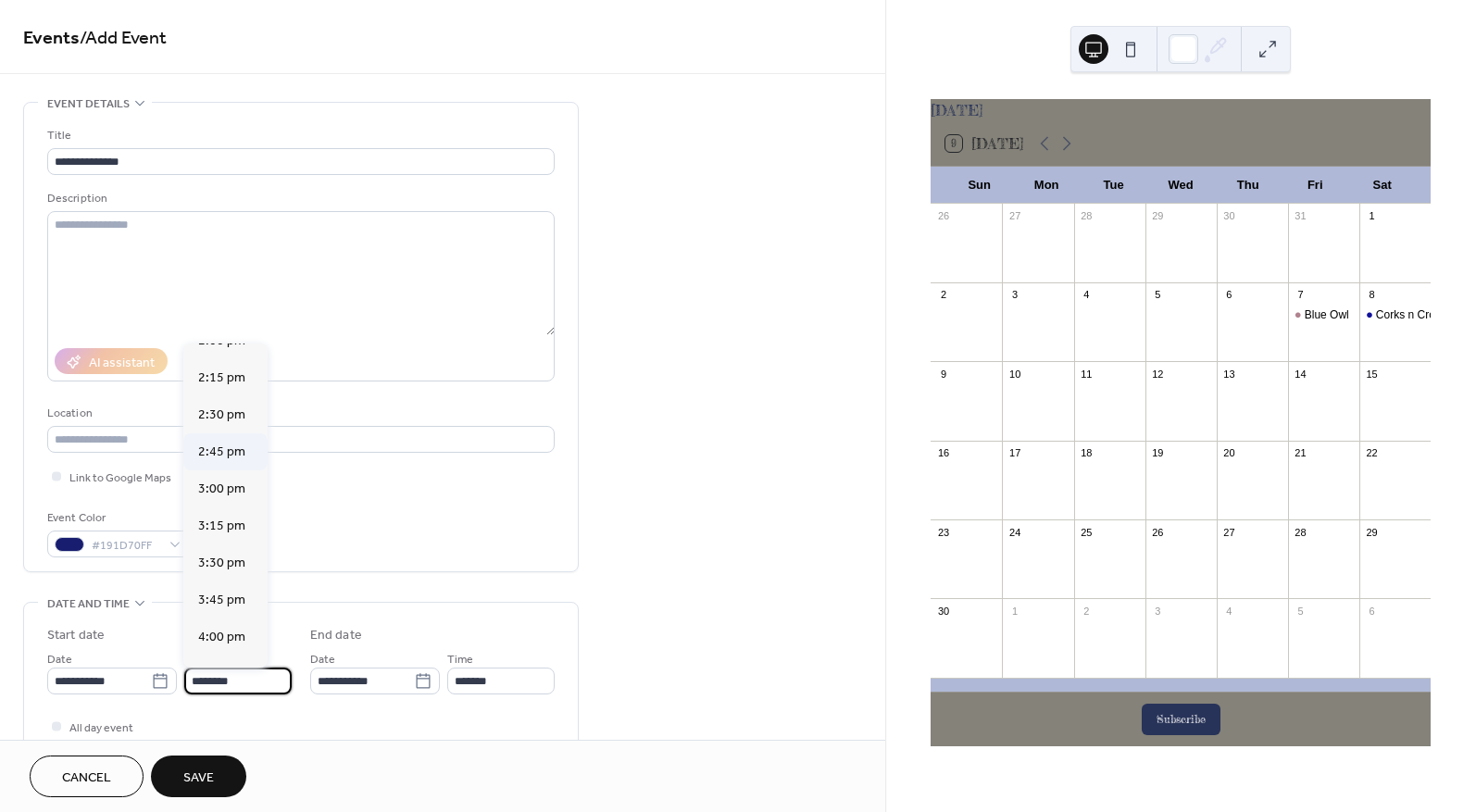 scroll, scrollTop: 2100, scrollLeft: 0, axis: vertical 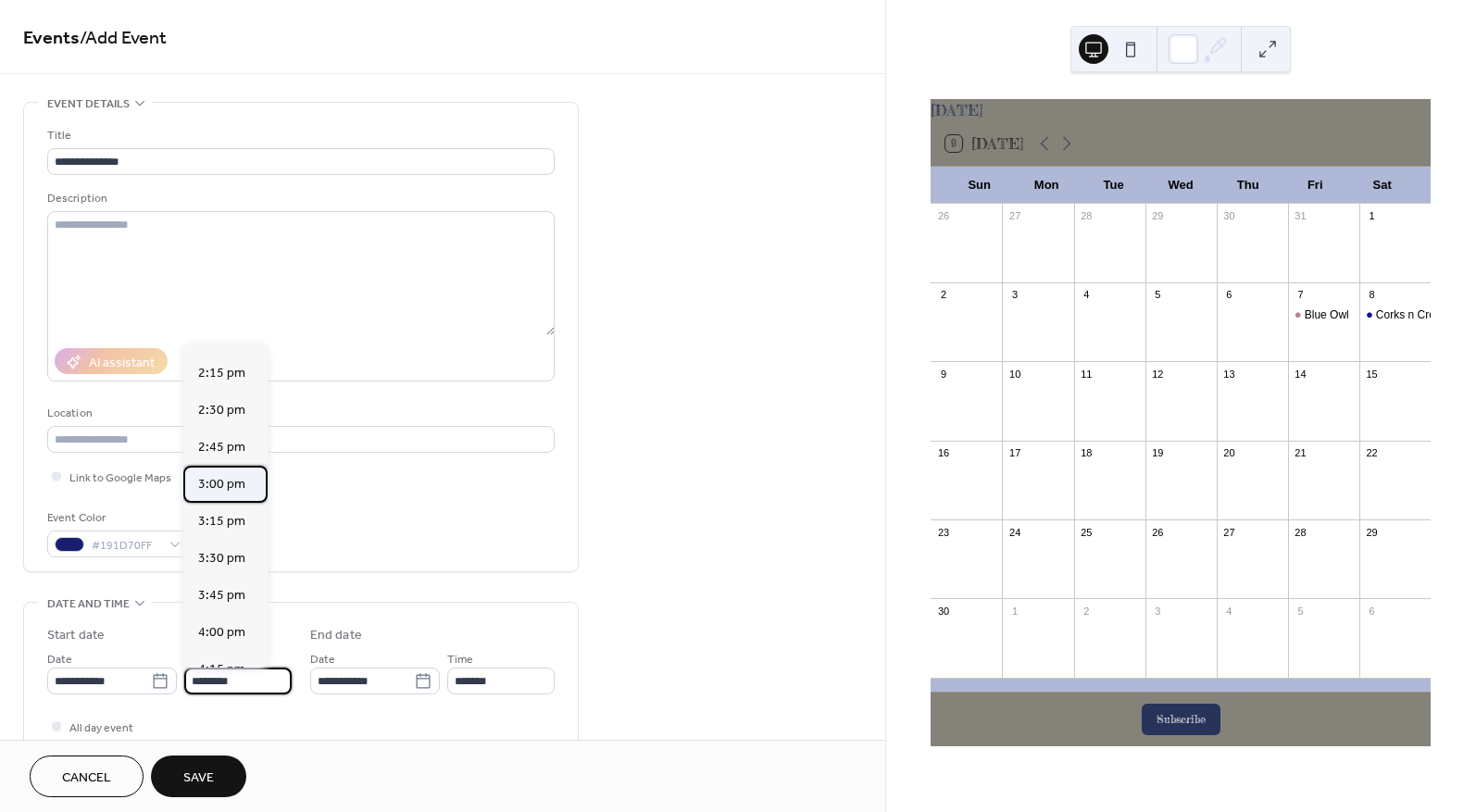 click on "3:00 pm" at bounding box center [221, 484] 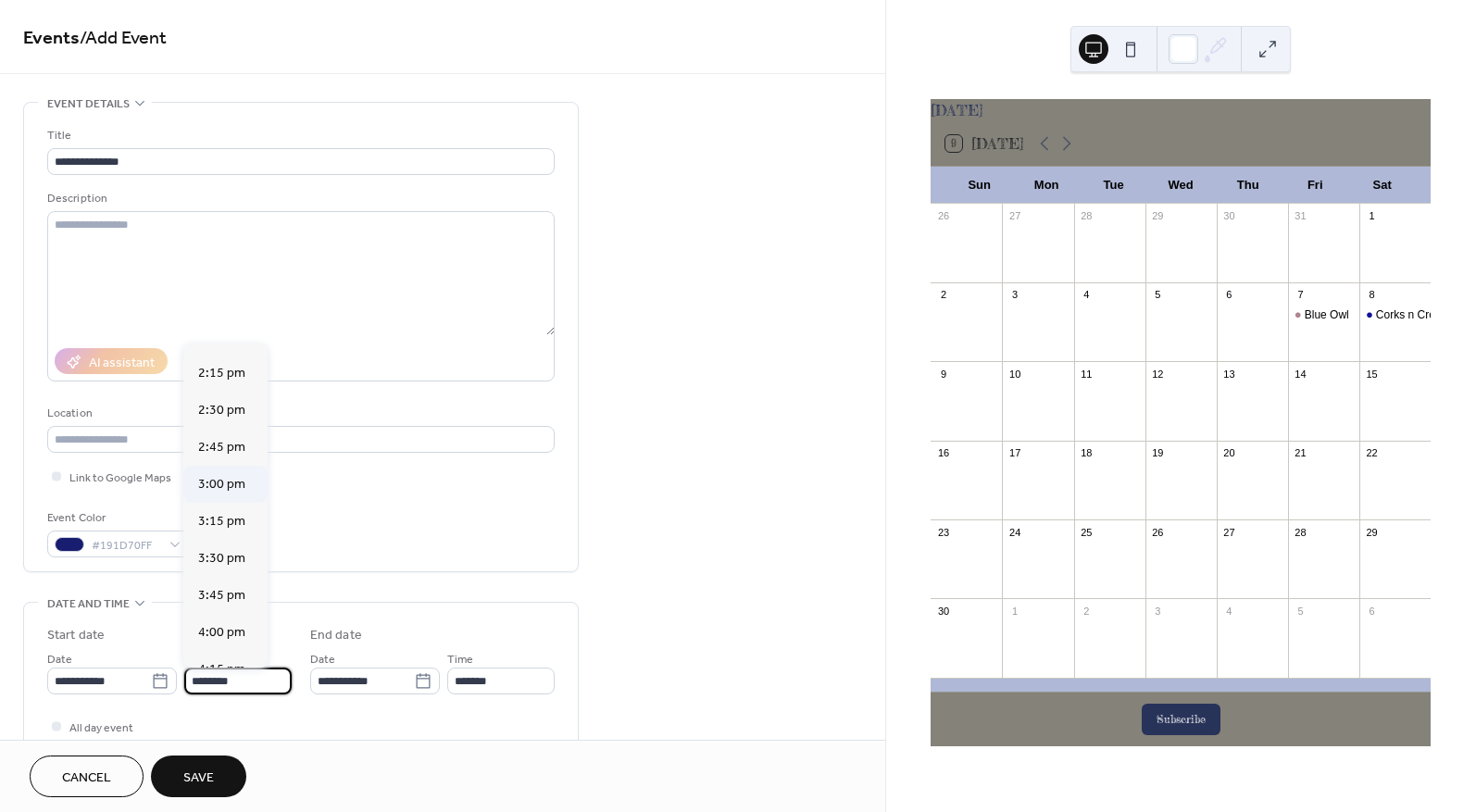 type on "*******" 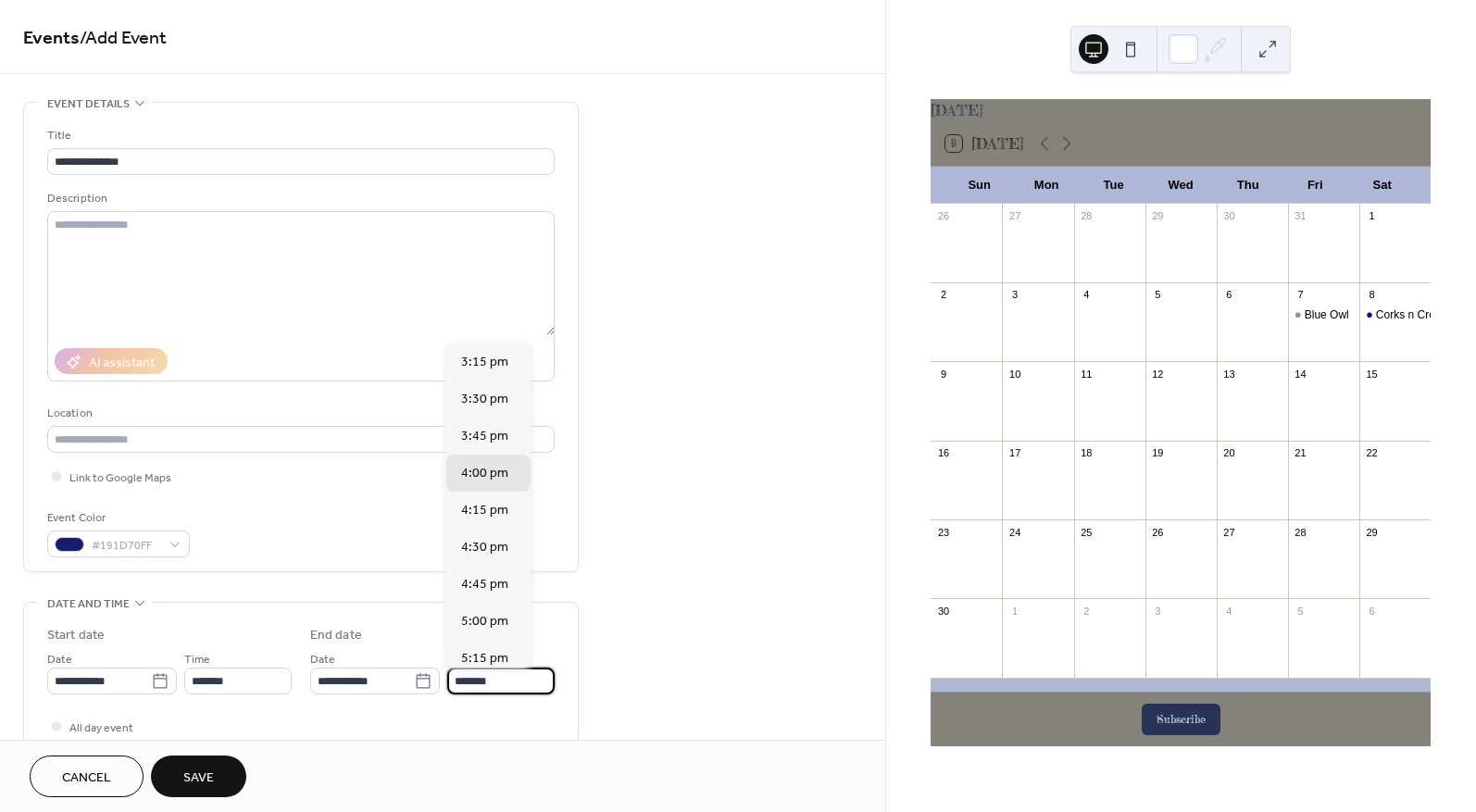 click on "*******" at bounding box center [501, 681] 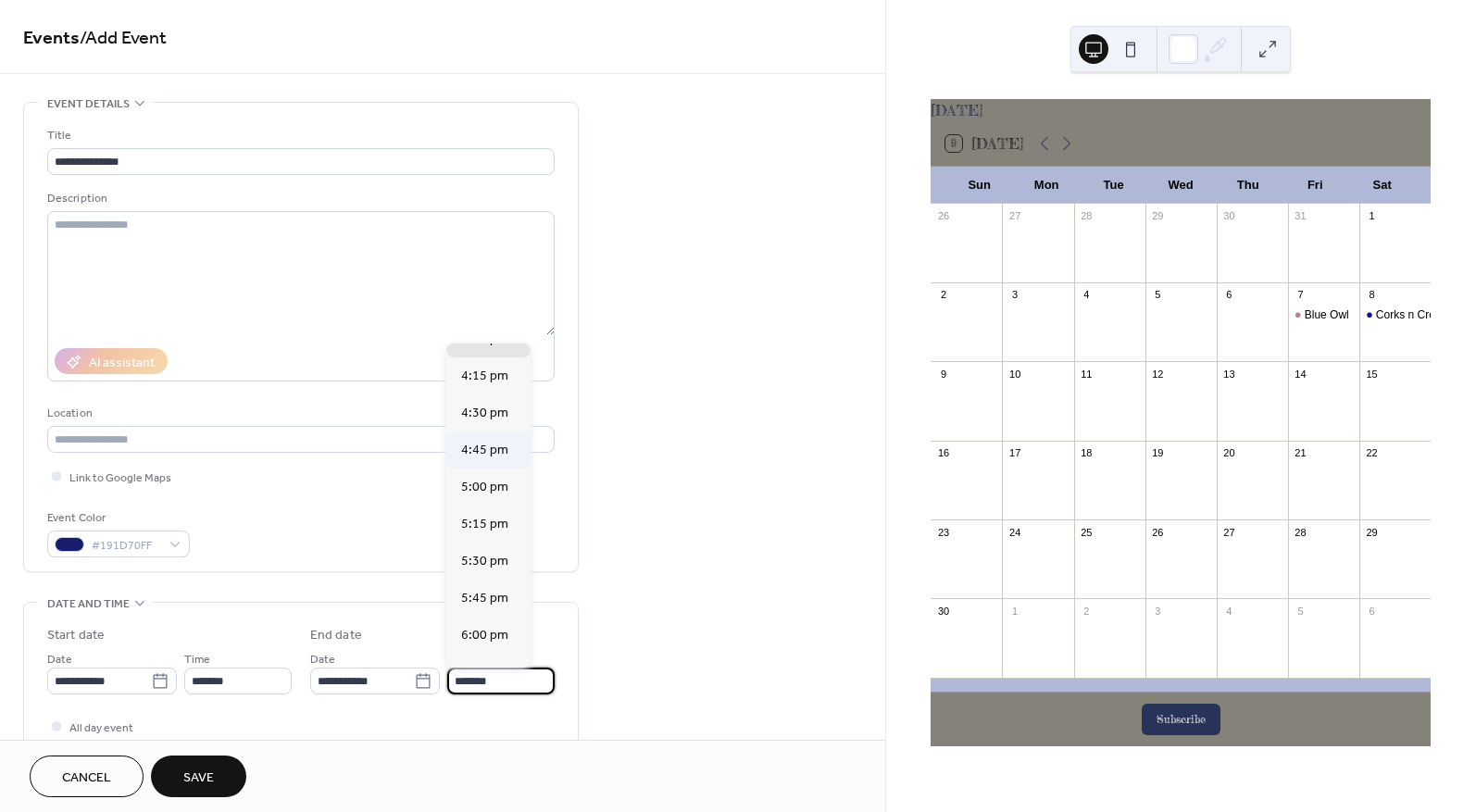 scroll, scrollTop: 185, scrollLeft: 0, axis: vertical 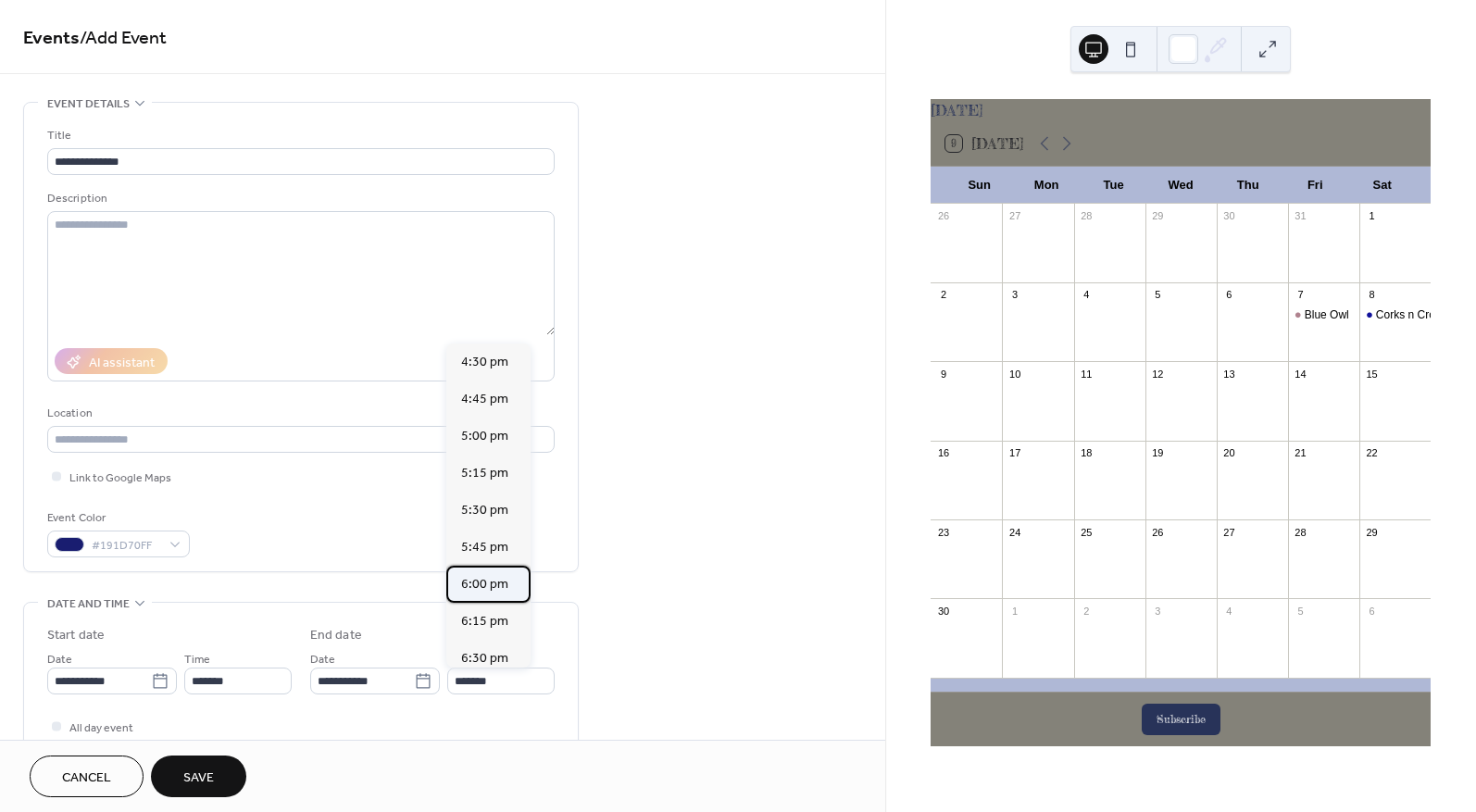 click on "6:00 pm" at bounding box center [484, 584] 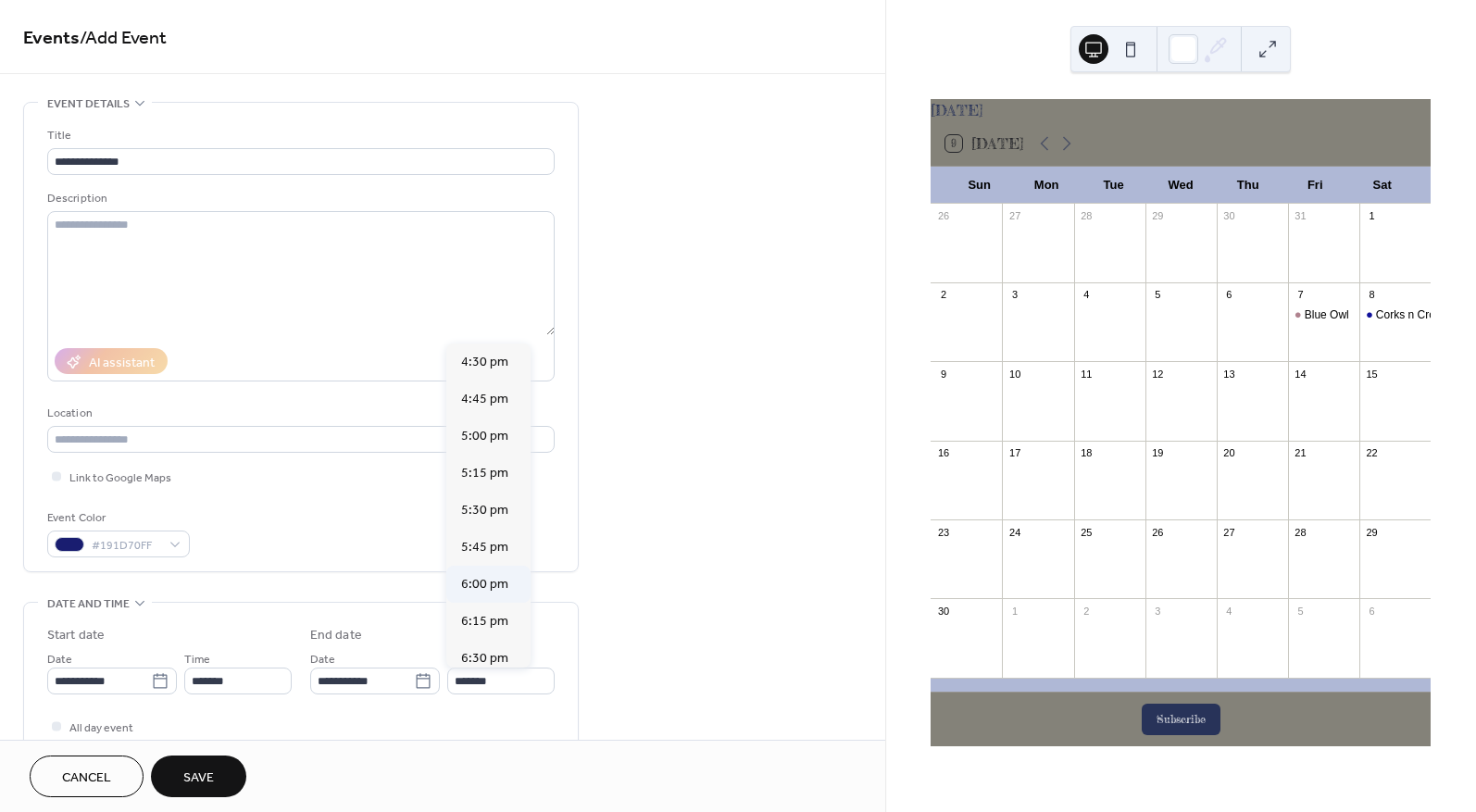 type on "*******" 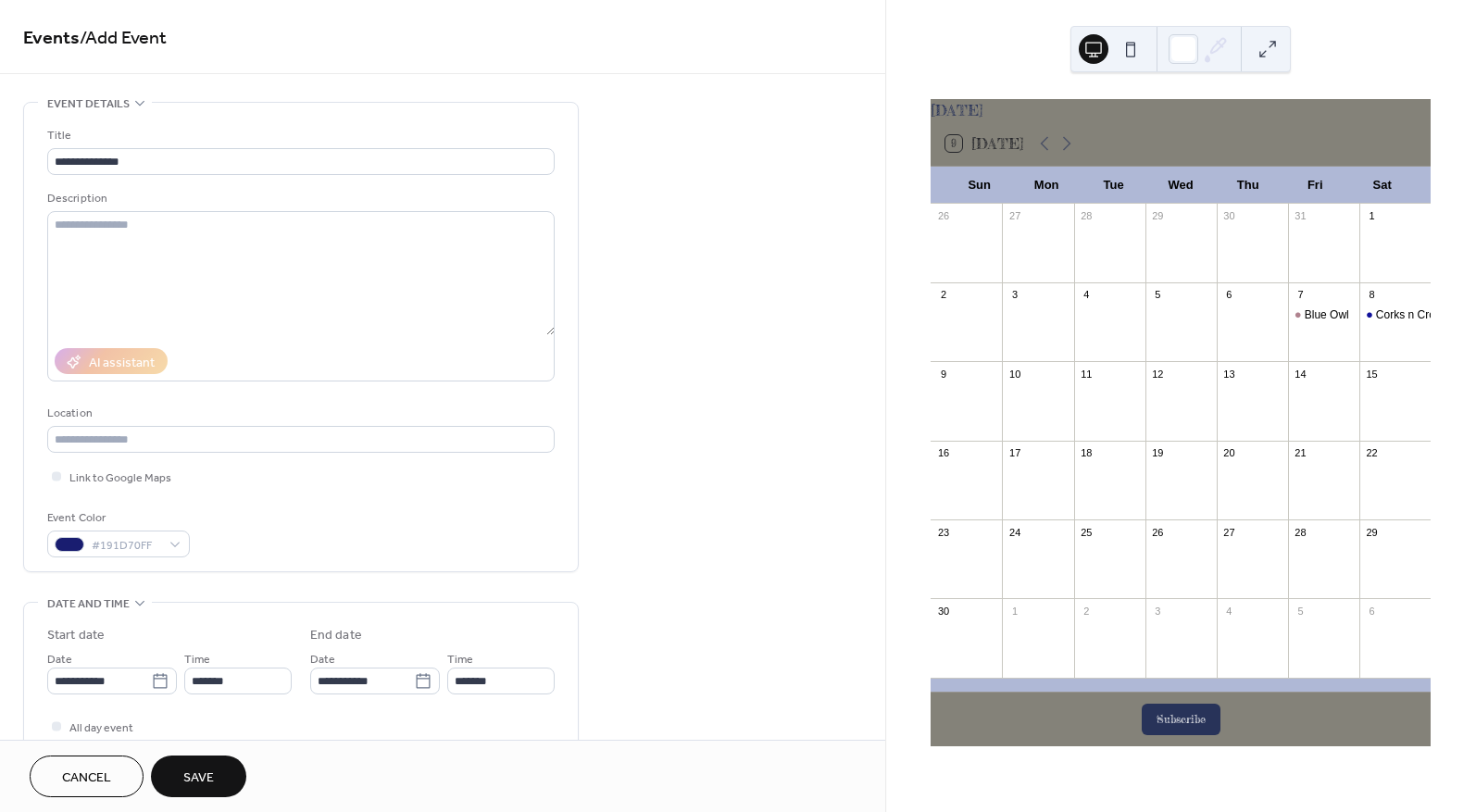 click on "Save" at bounding box center (198, 778) 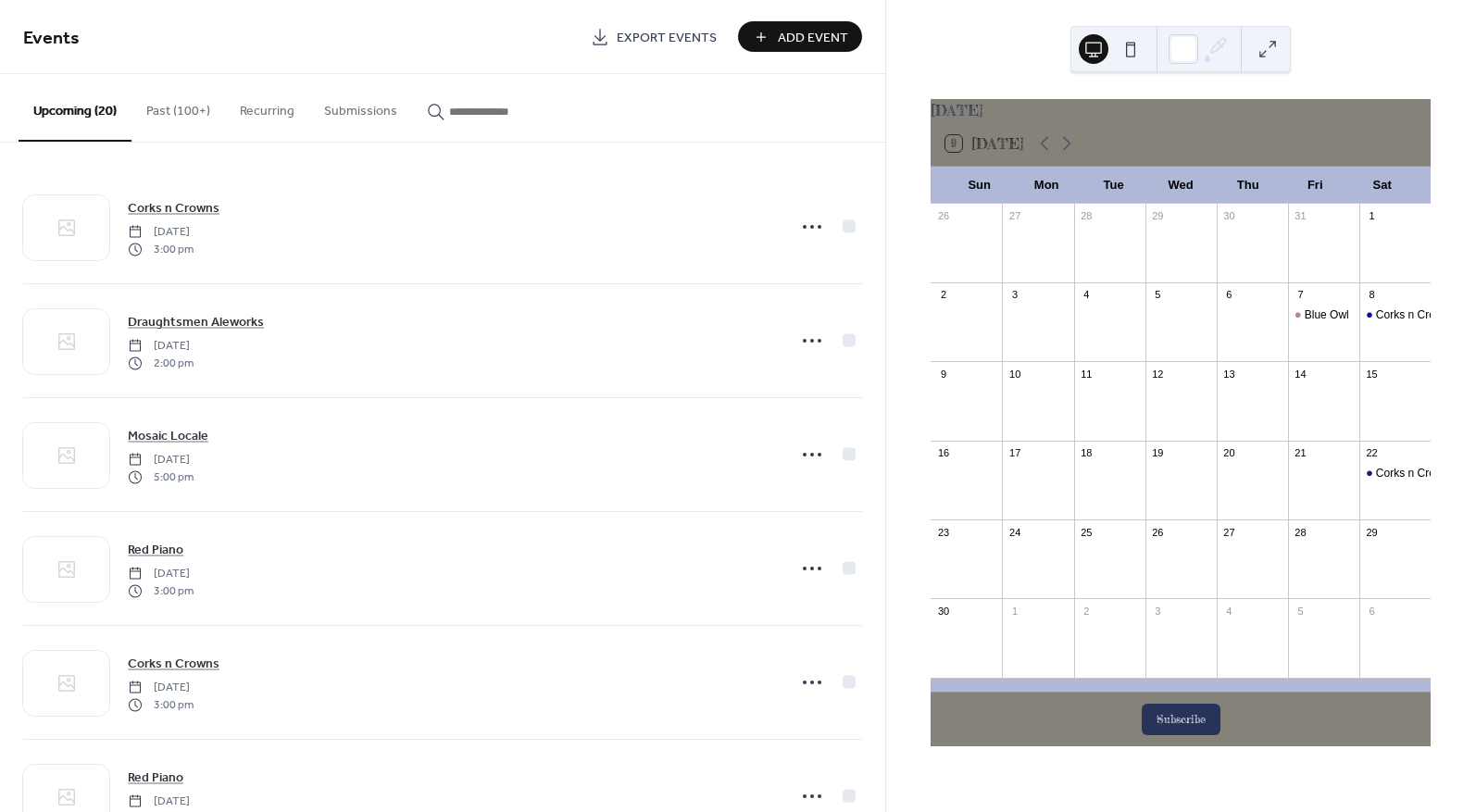 click on "Add Event" at bounding box center (813, 38) 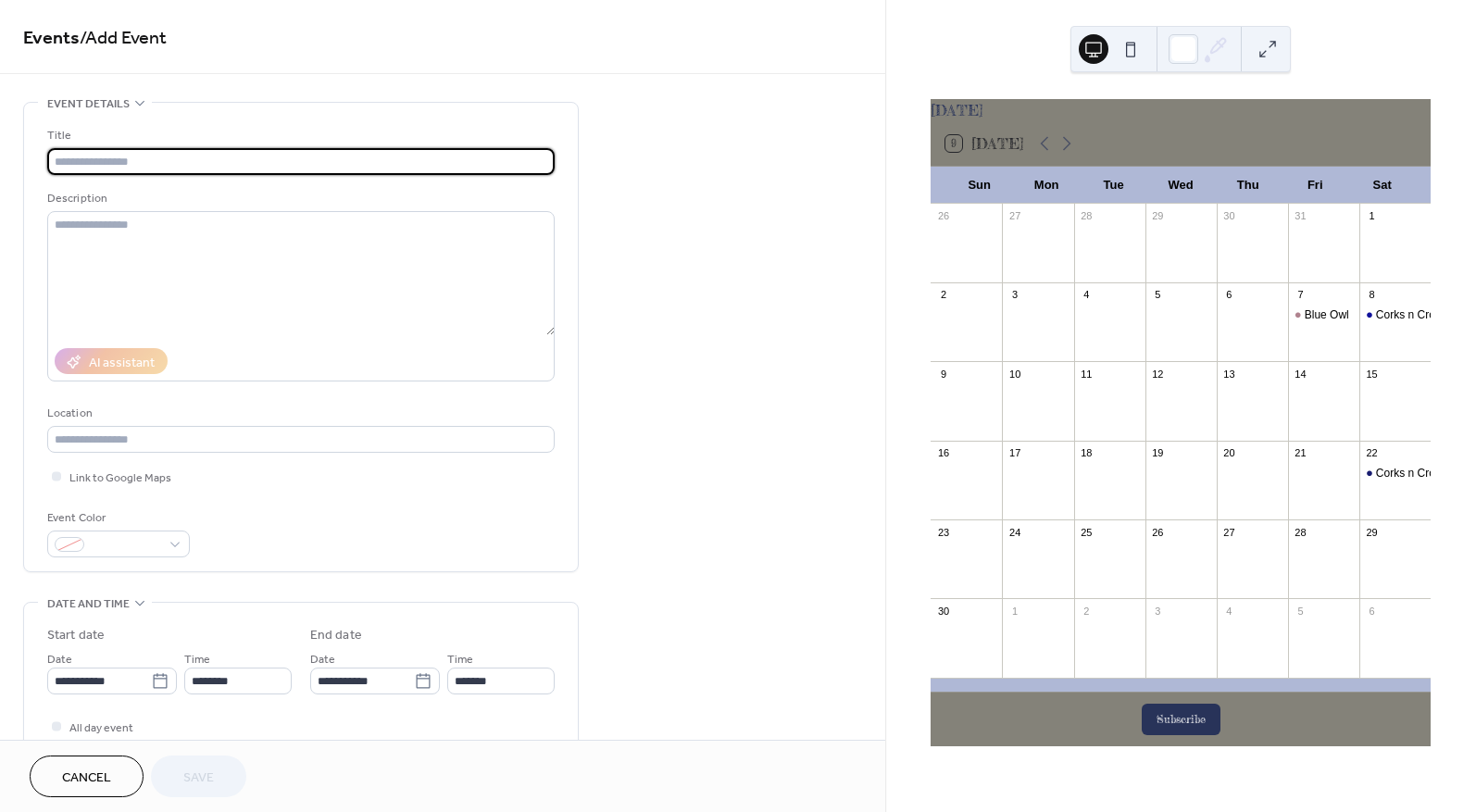 click on "**********" at bounding box center [443, 666] 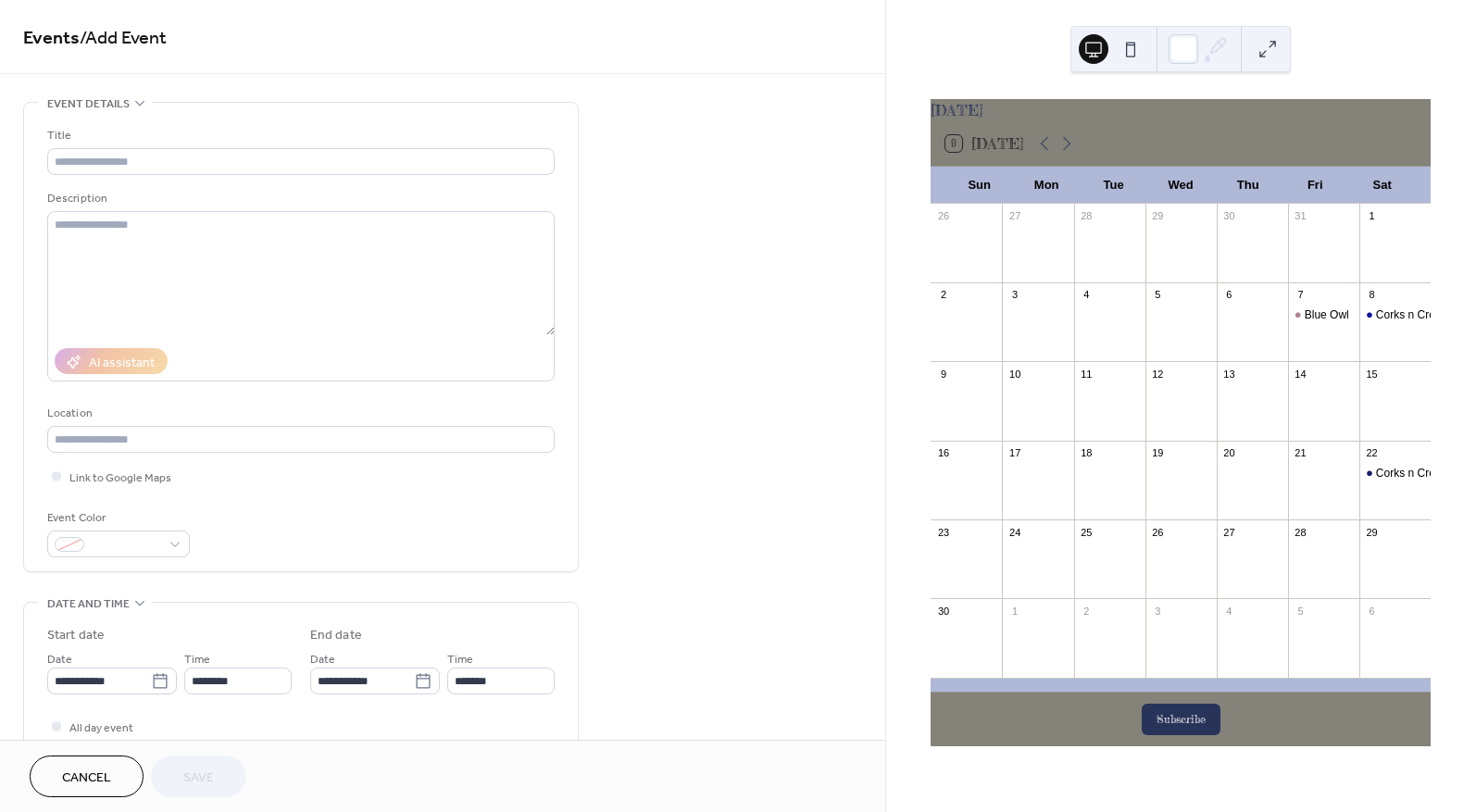 click on "Cancel" at bounding box center [86, 778] 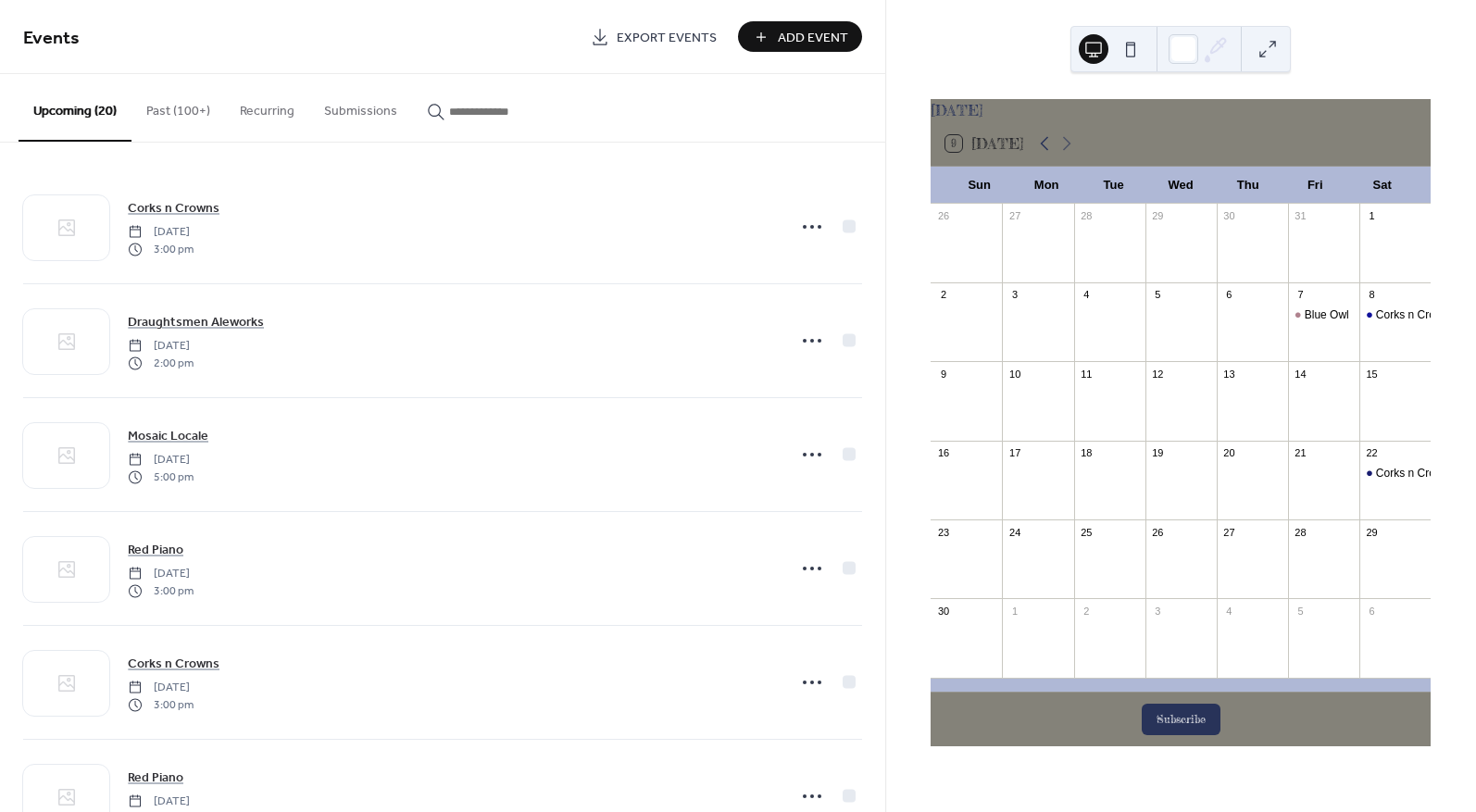 click 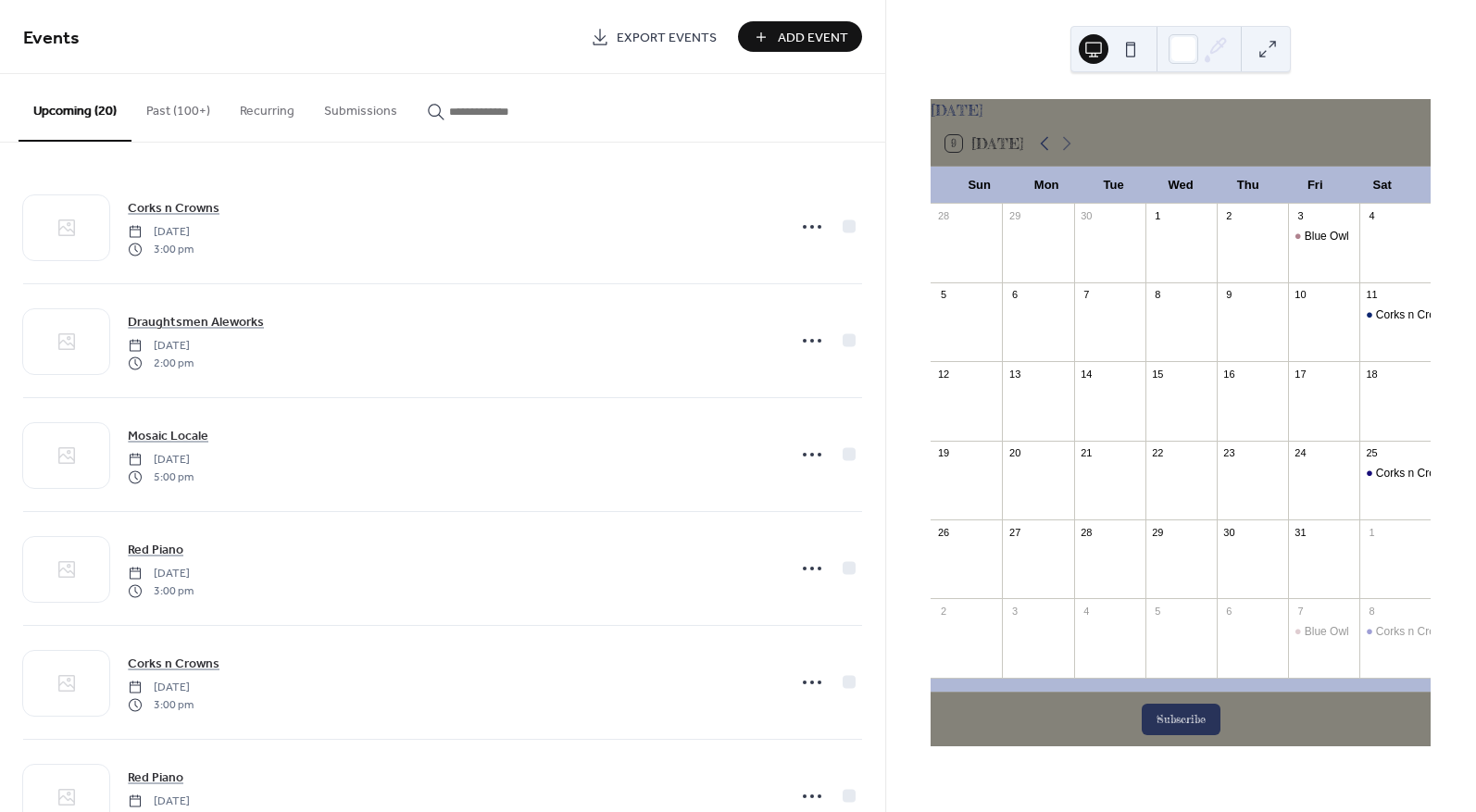 click 